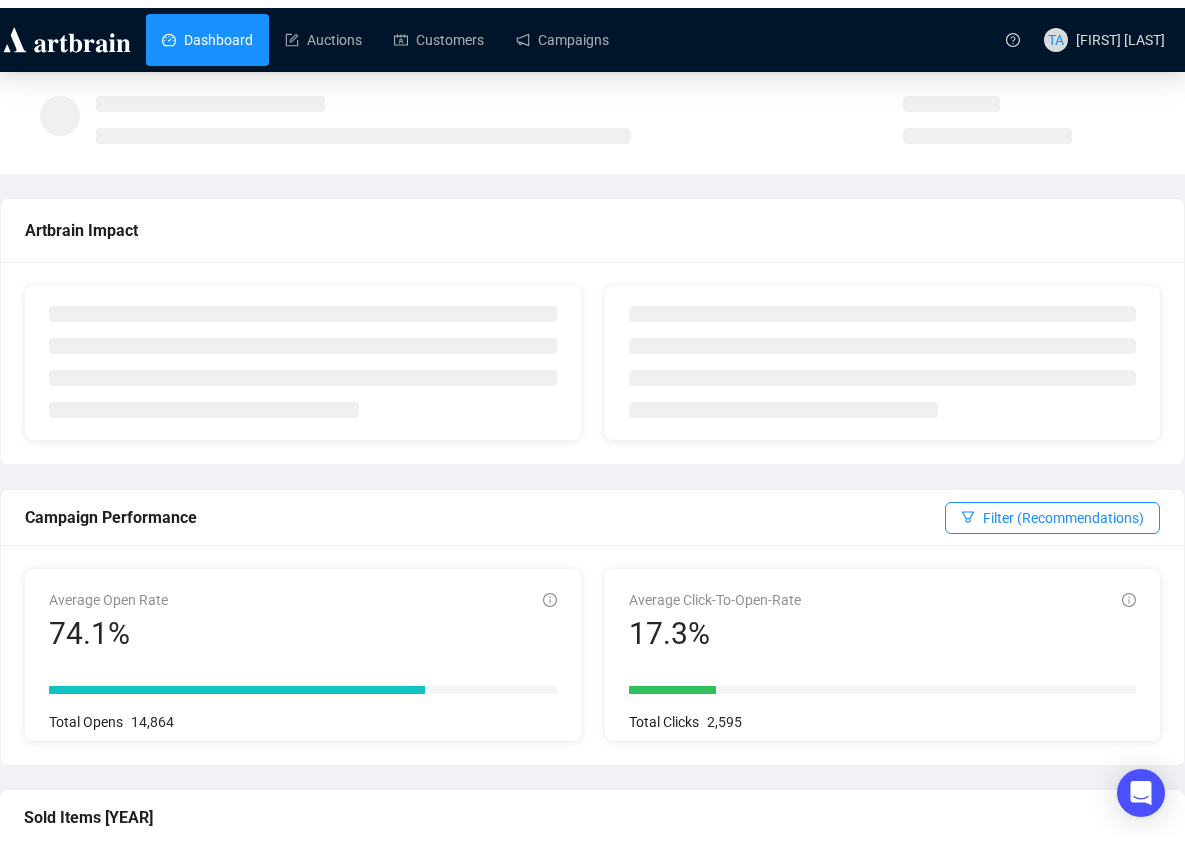 scroll, scrollTop: 0, scrollLeft: 0, axis: both 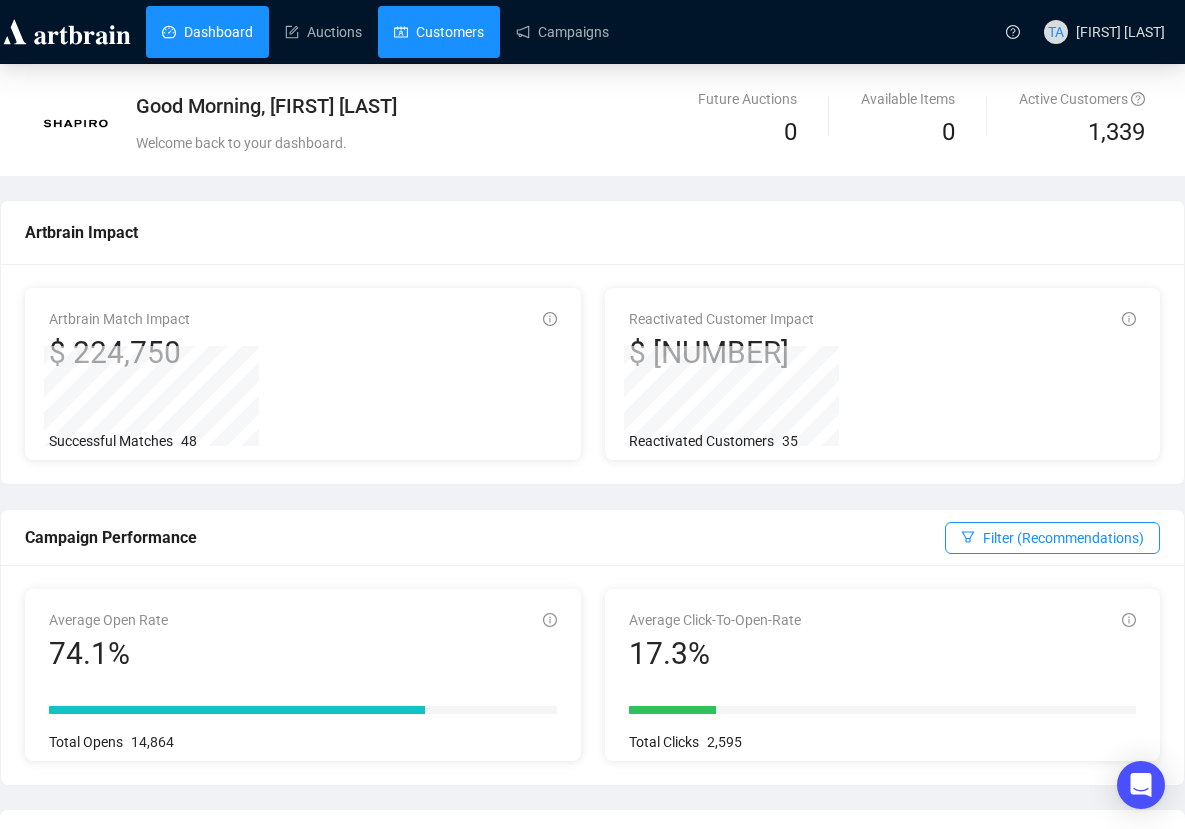 click on "Customers" at bounding box center [439, 32] 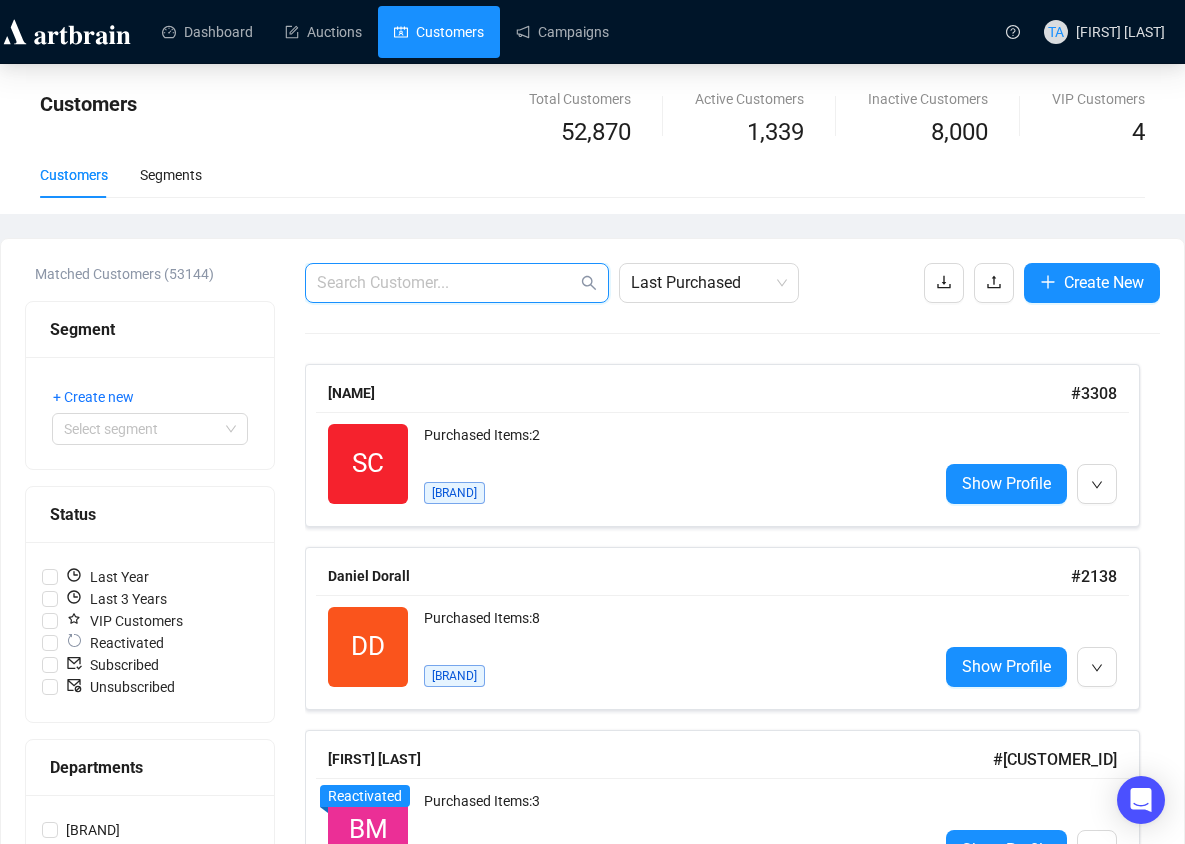 click at bounding box center [447, 283] 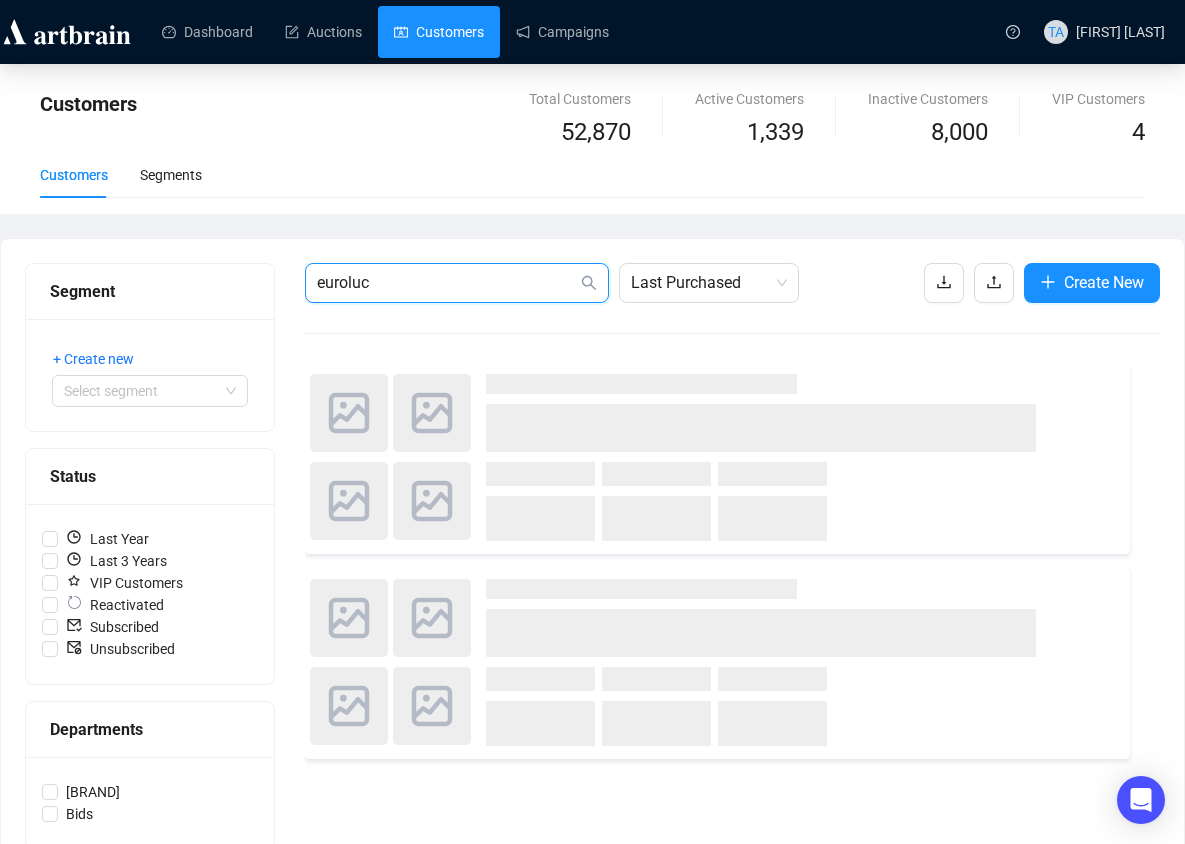 type on "euroluce" 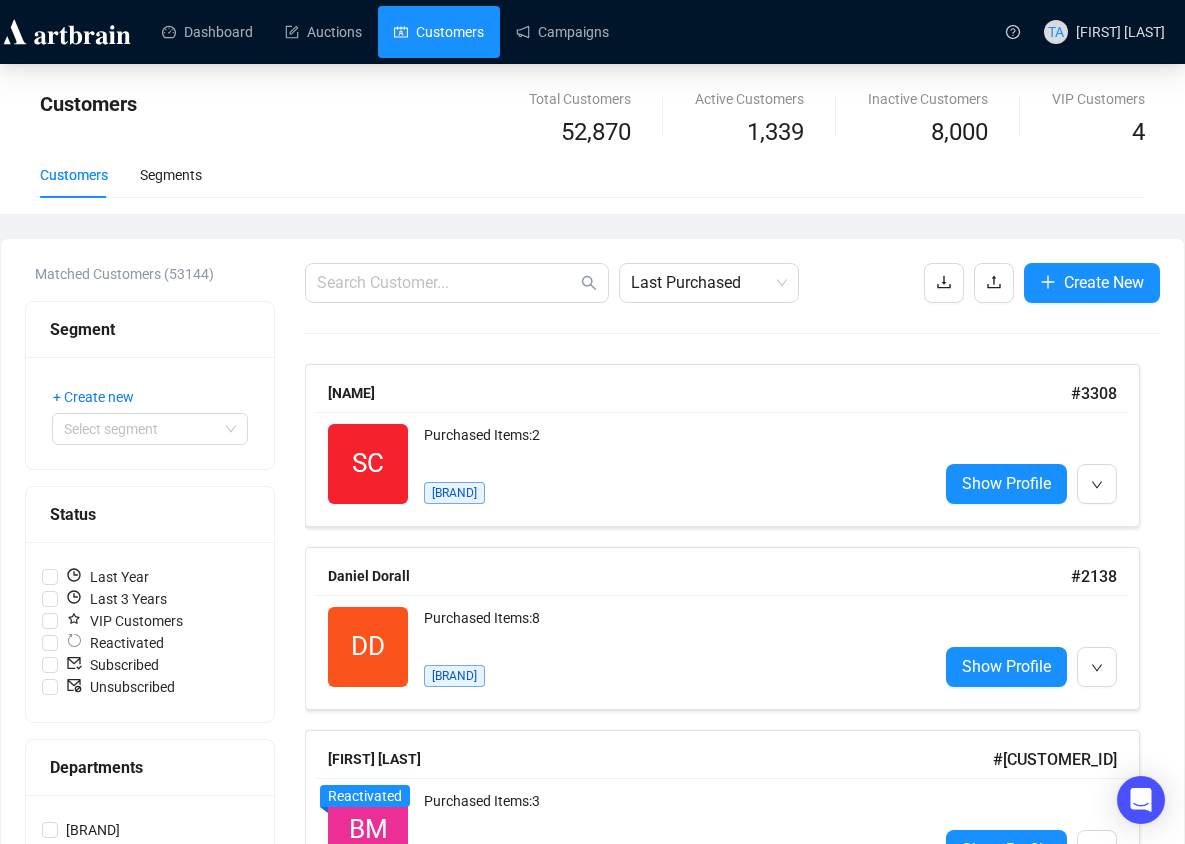 click on "Customers Segments" at bounding box center (592, 183) 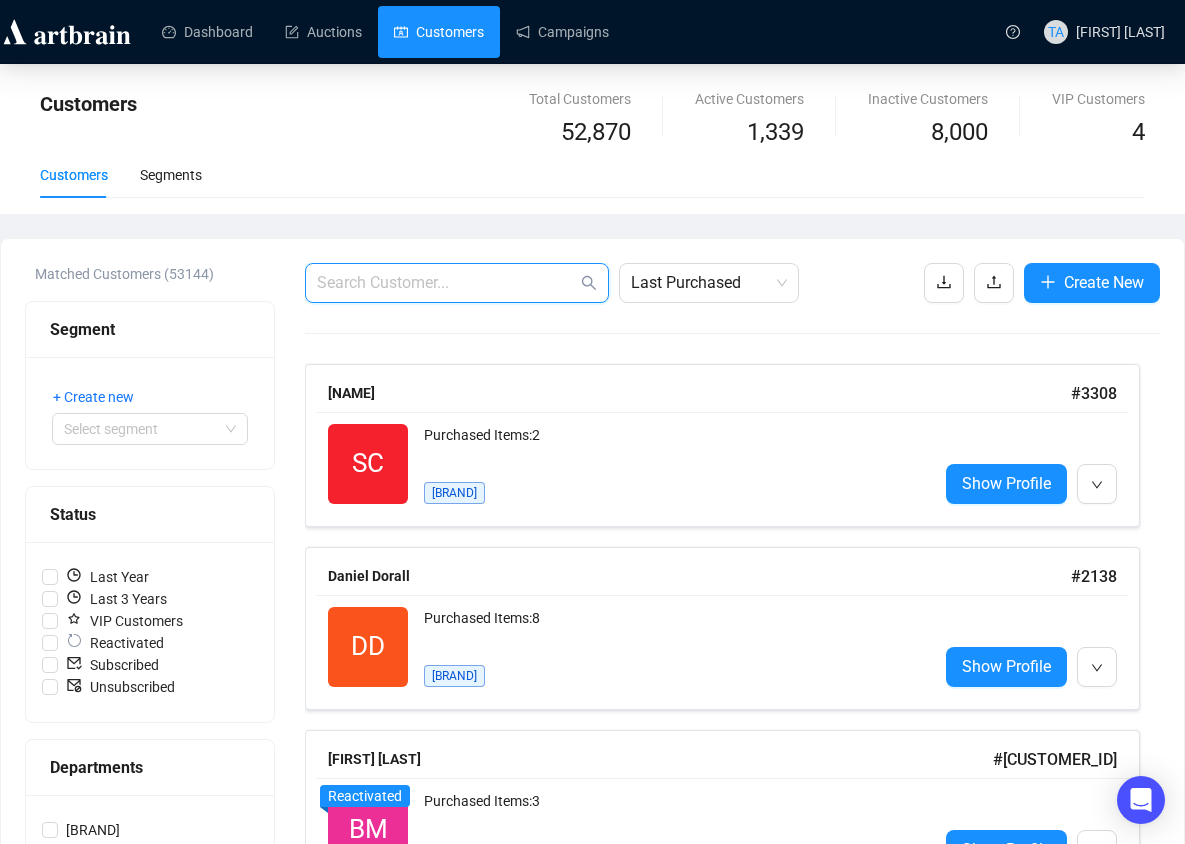 click at bounding box center [447, 283] 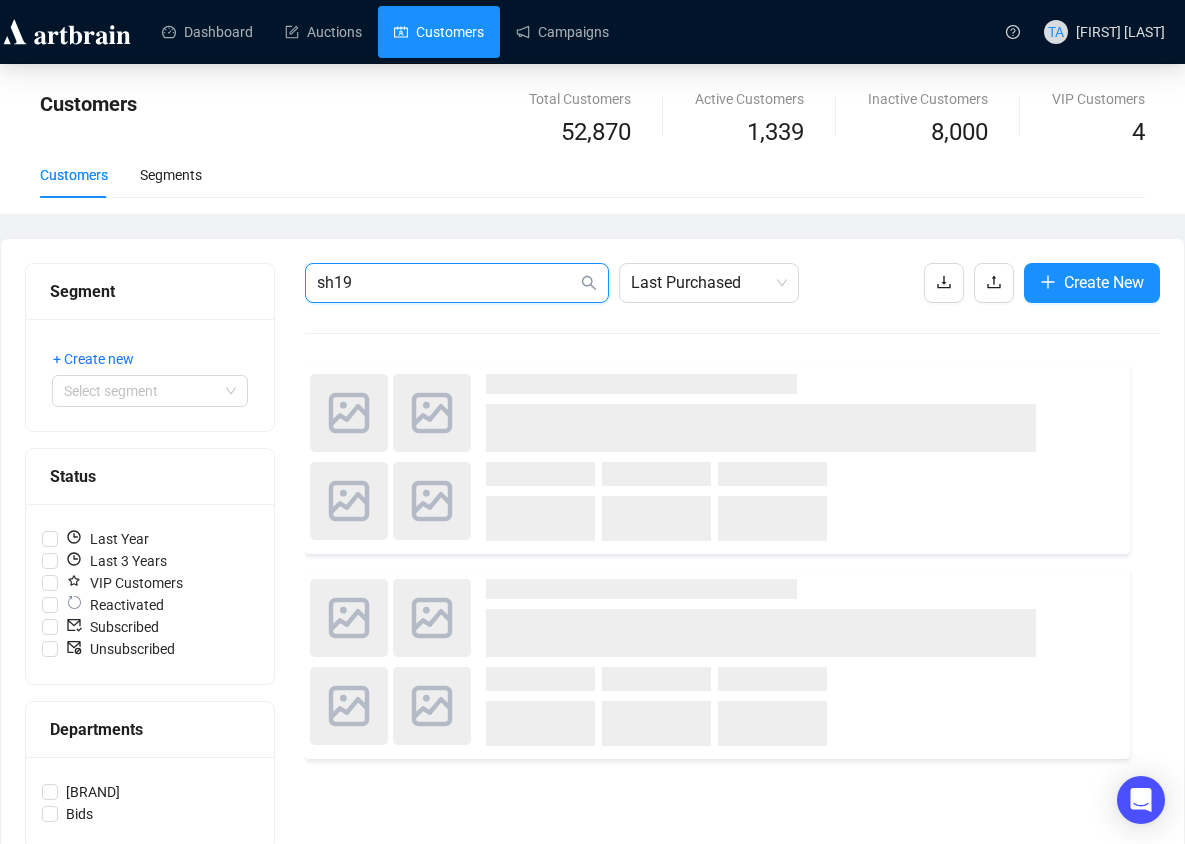 type on "[AUCTION_ID]" 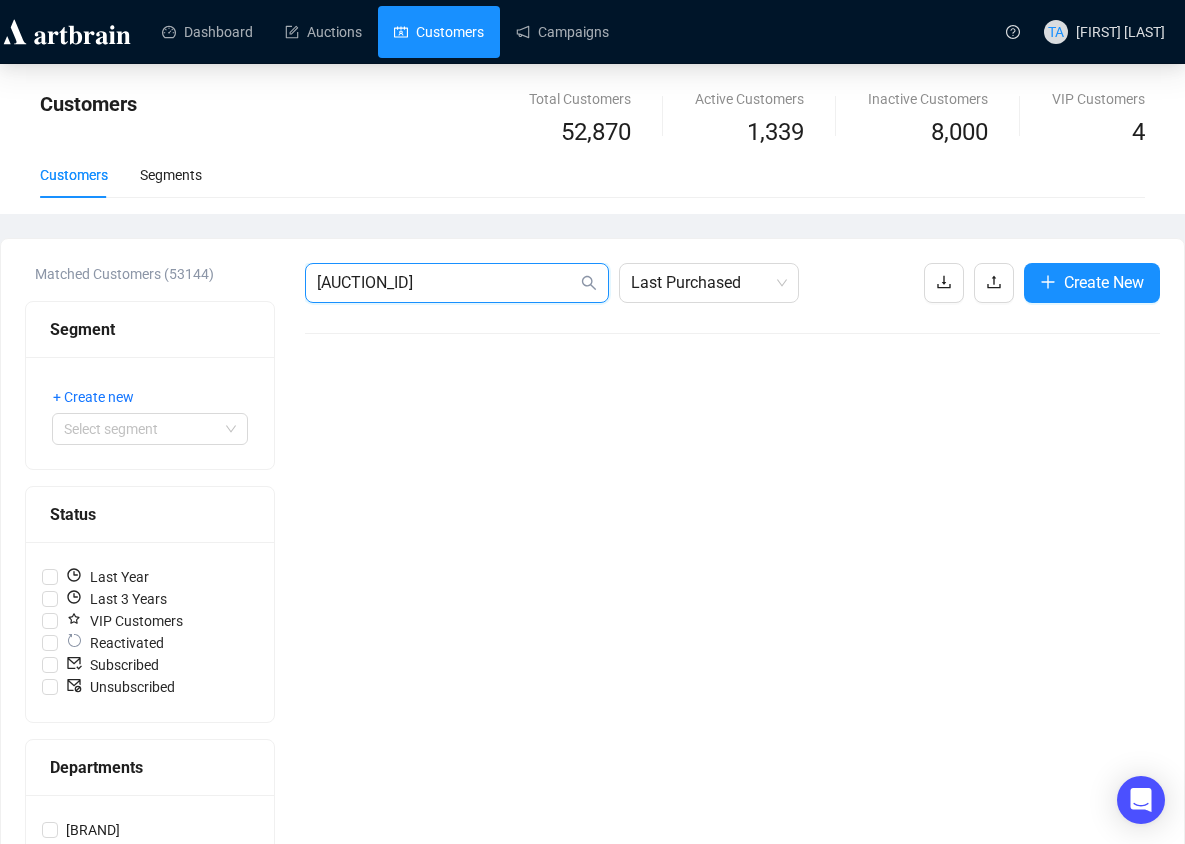 drag, startPoint x: 393, startPoint y: 280, endPoint x: 267, endPoint y: 254, distance: 128.65457 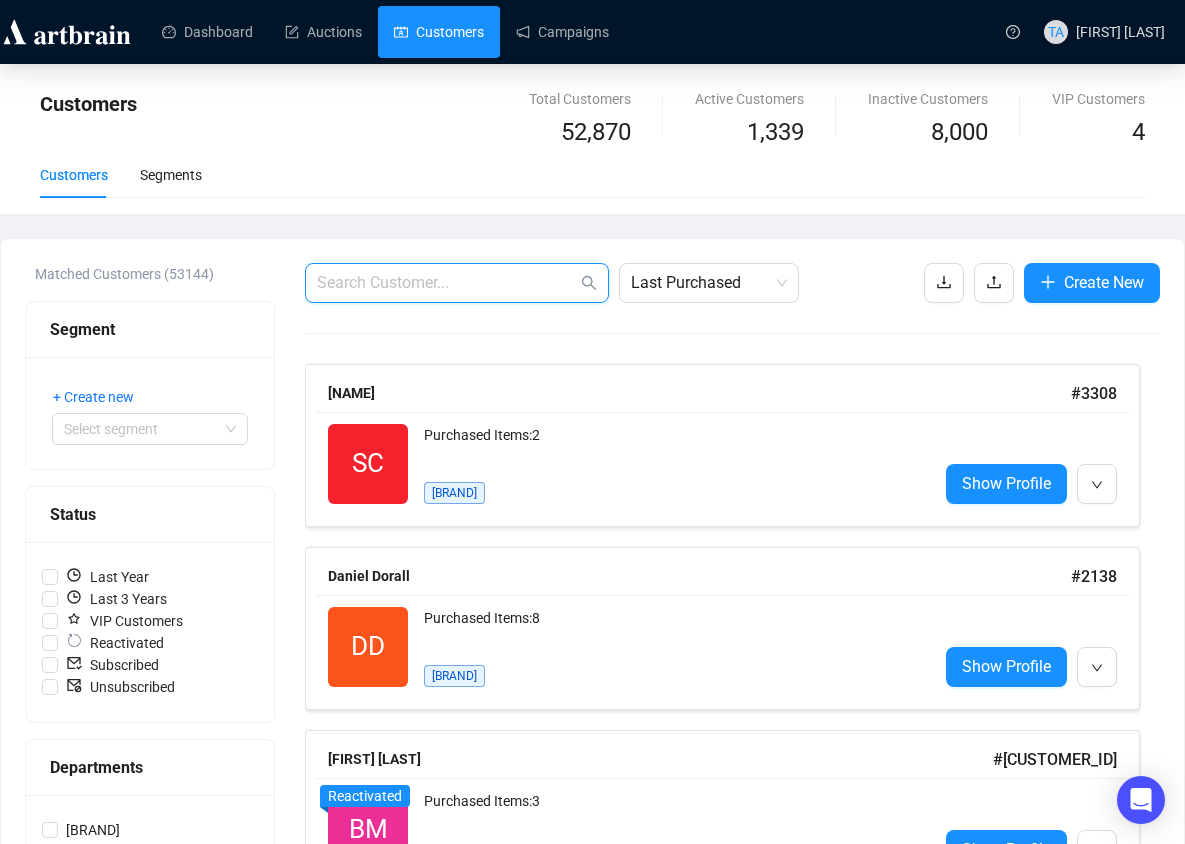 click at bounding box center [447, 283] 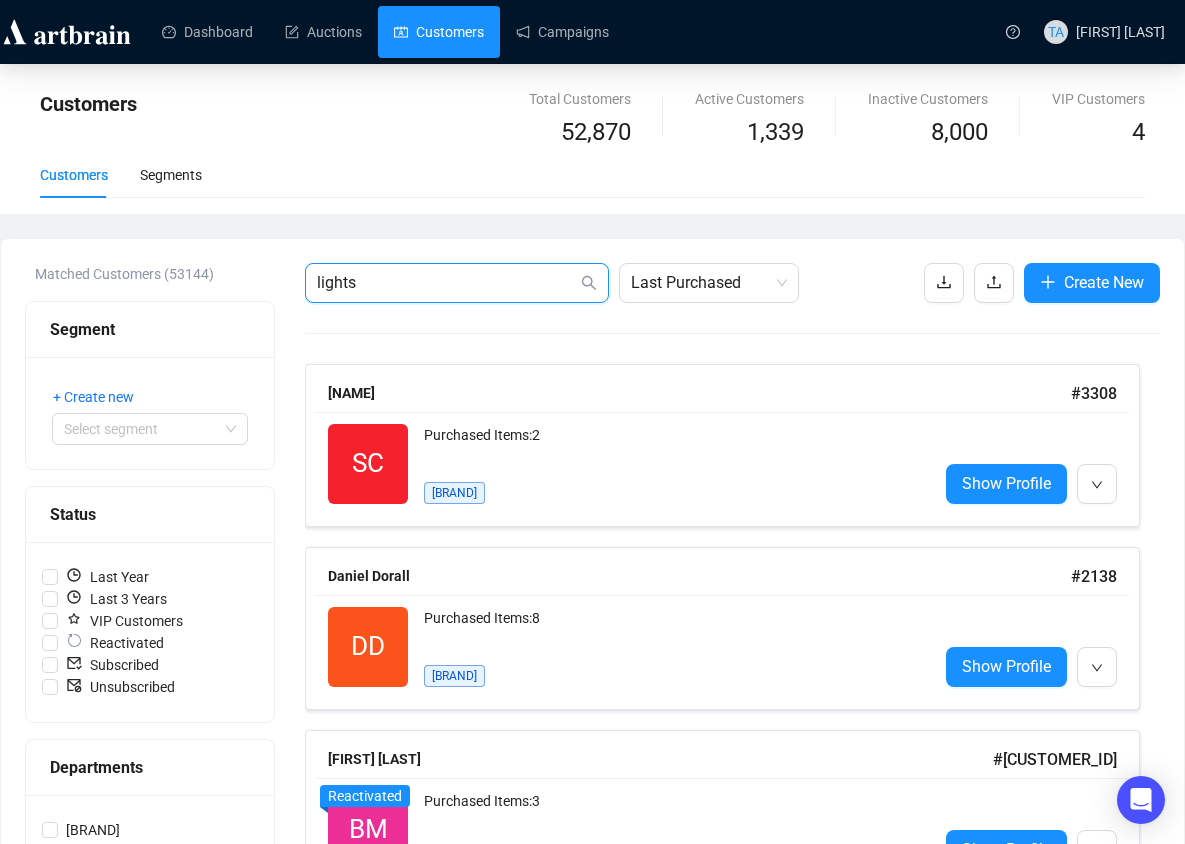 type on "lights" 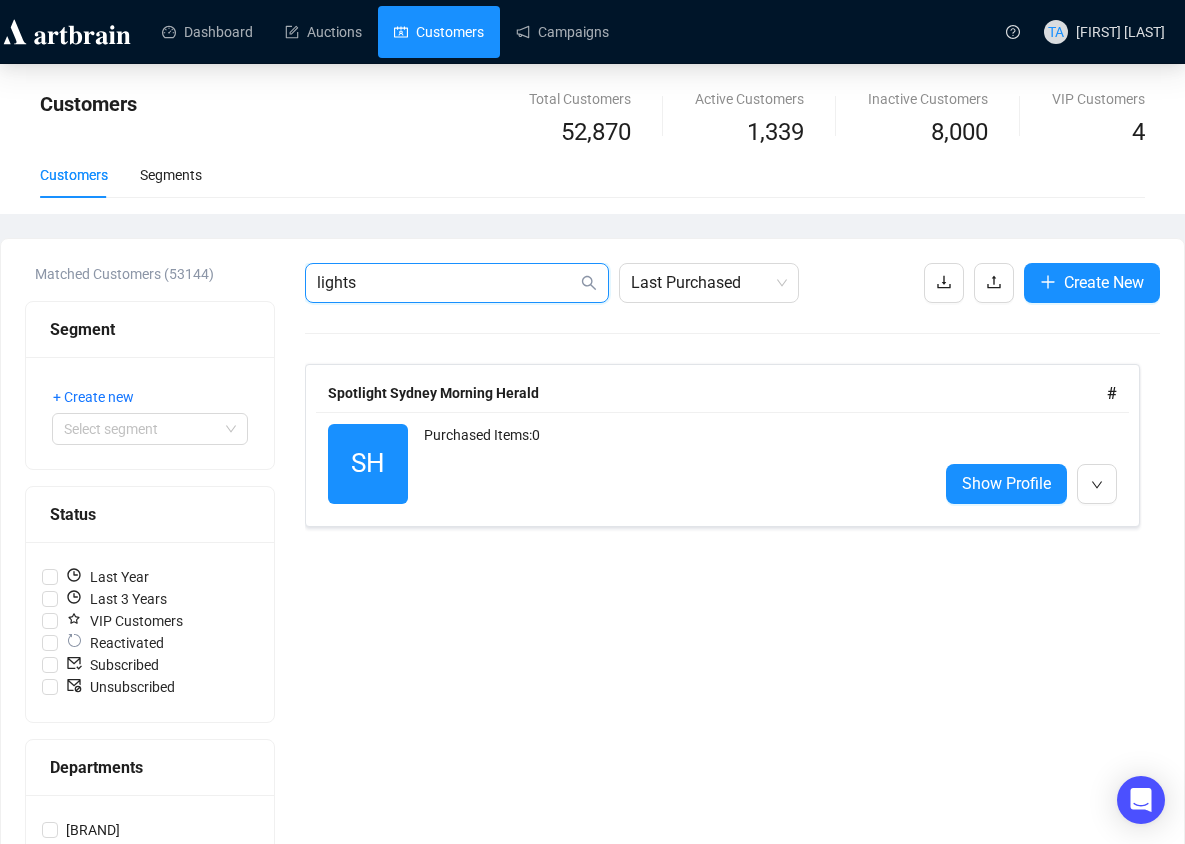 drag, startPoint x: 427, startPoint y: 279, endPoint x: 228, endPoint y: 252, distance: 200.8233 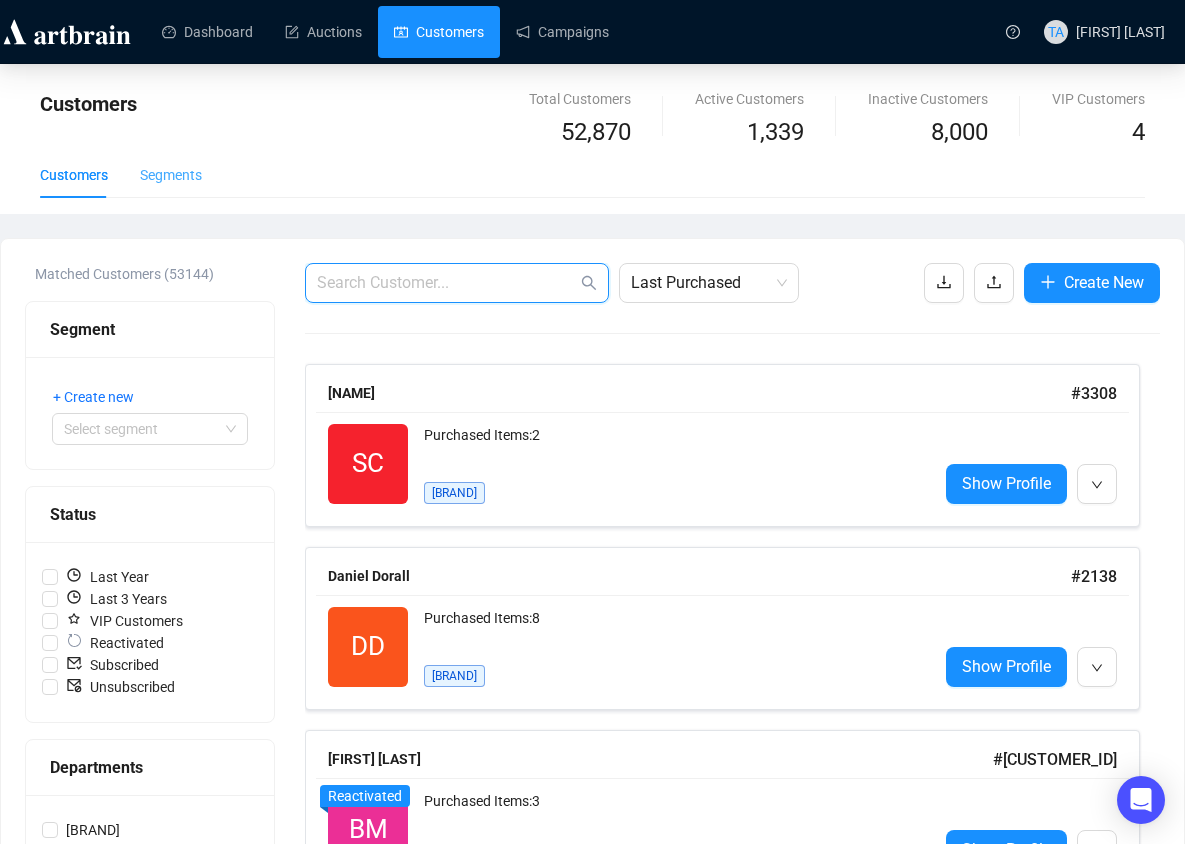 type 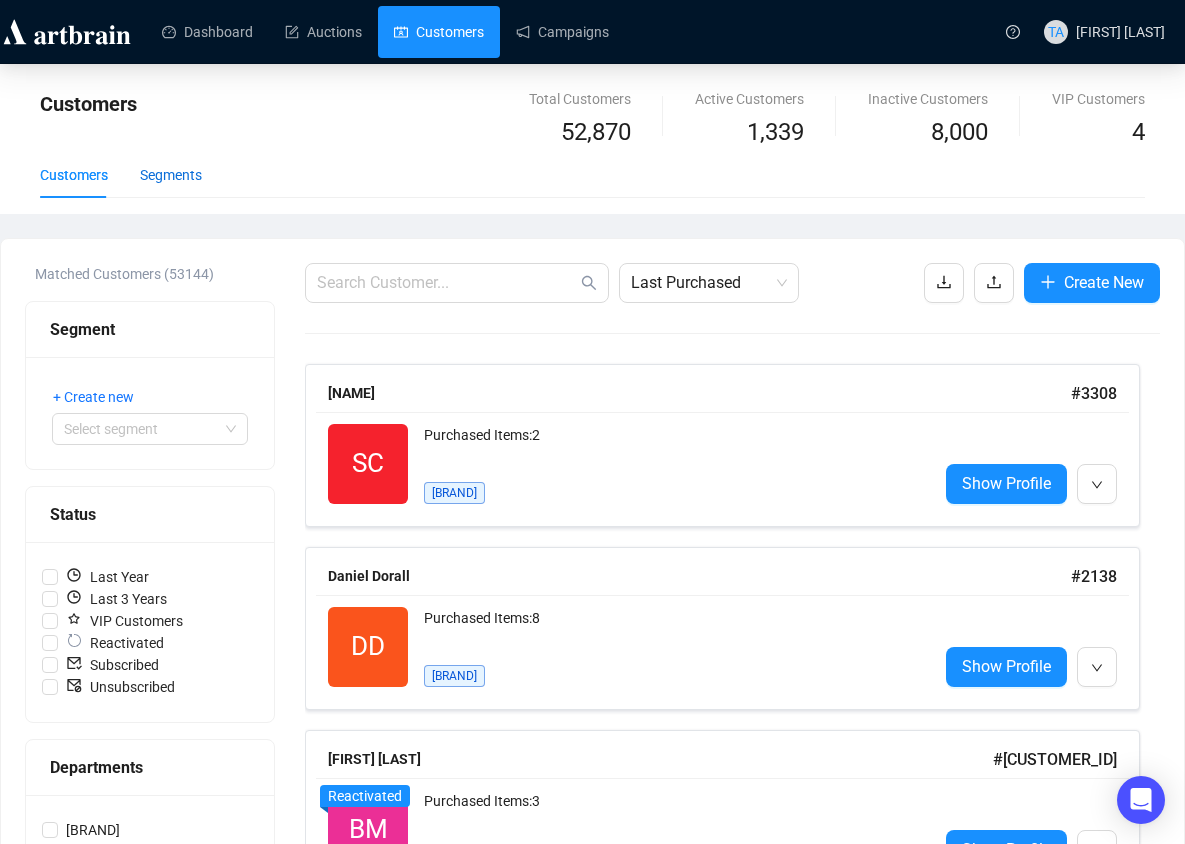 click on "Segments" at bounding box center (171, 175) 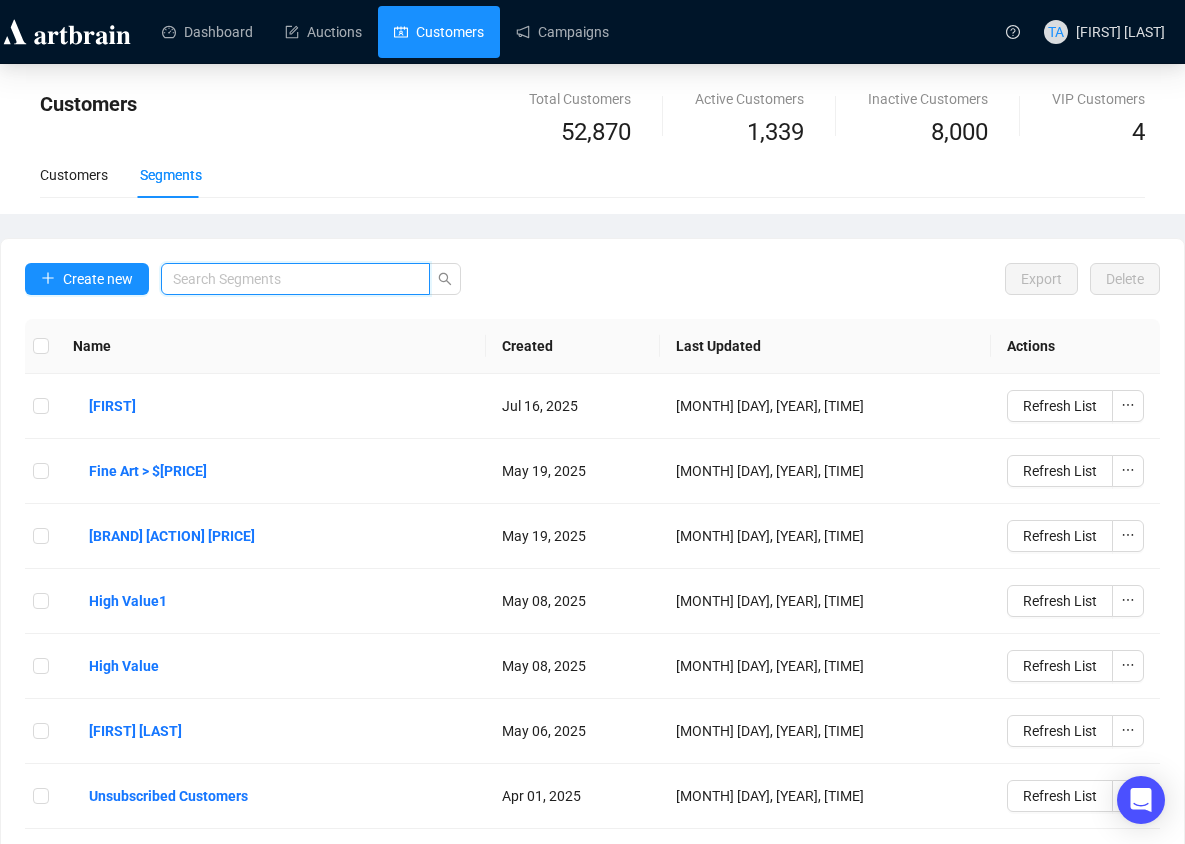click at bounding box center (287, 279) 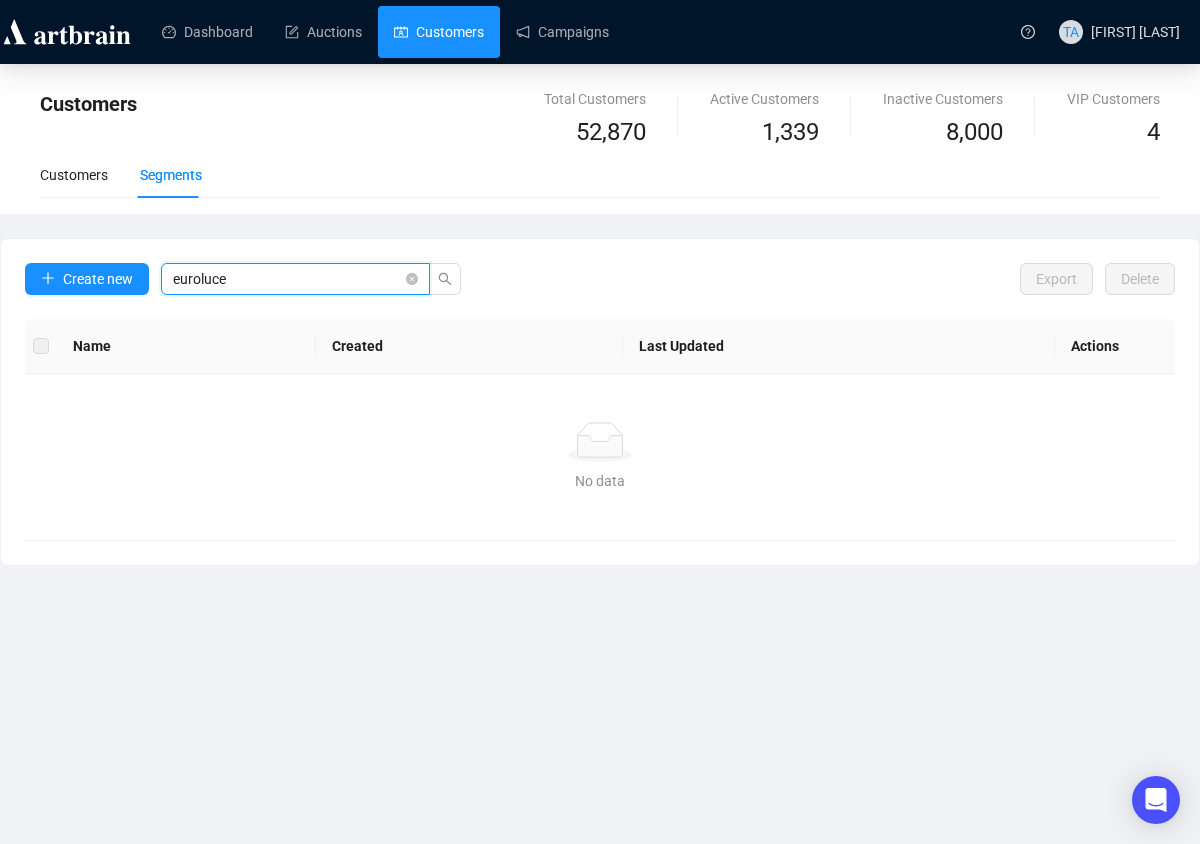 drag, startPoint x: 290, startPoint y: 283, endPoint x: 143, endPoint y: 255, distance: 149.64291 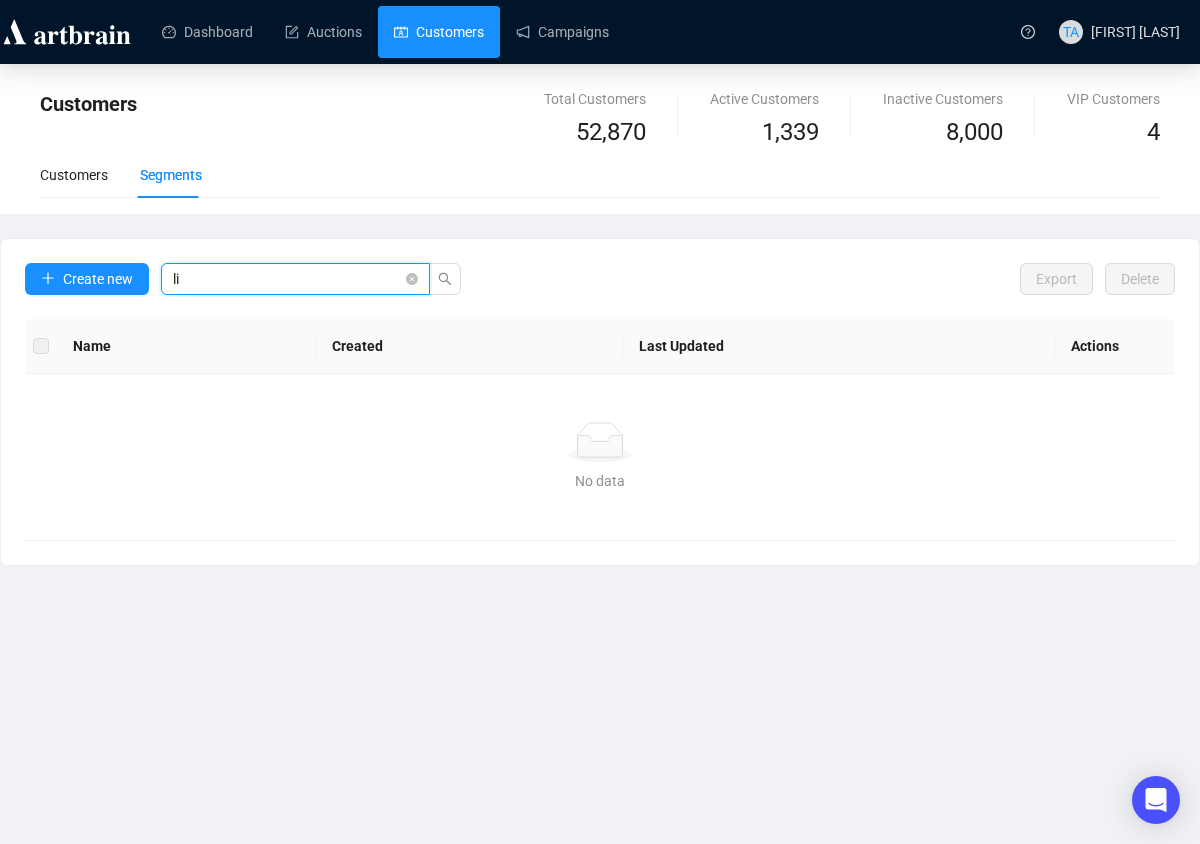 type on "l" 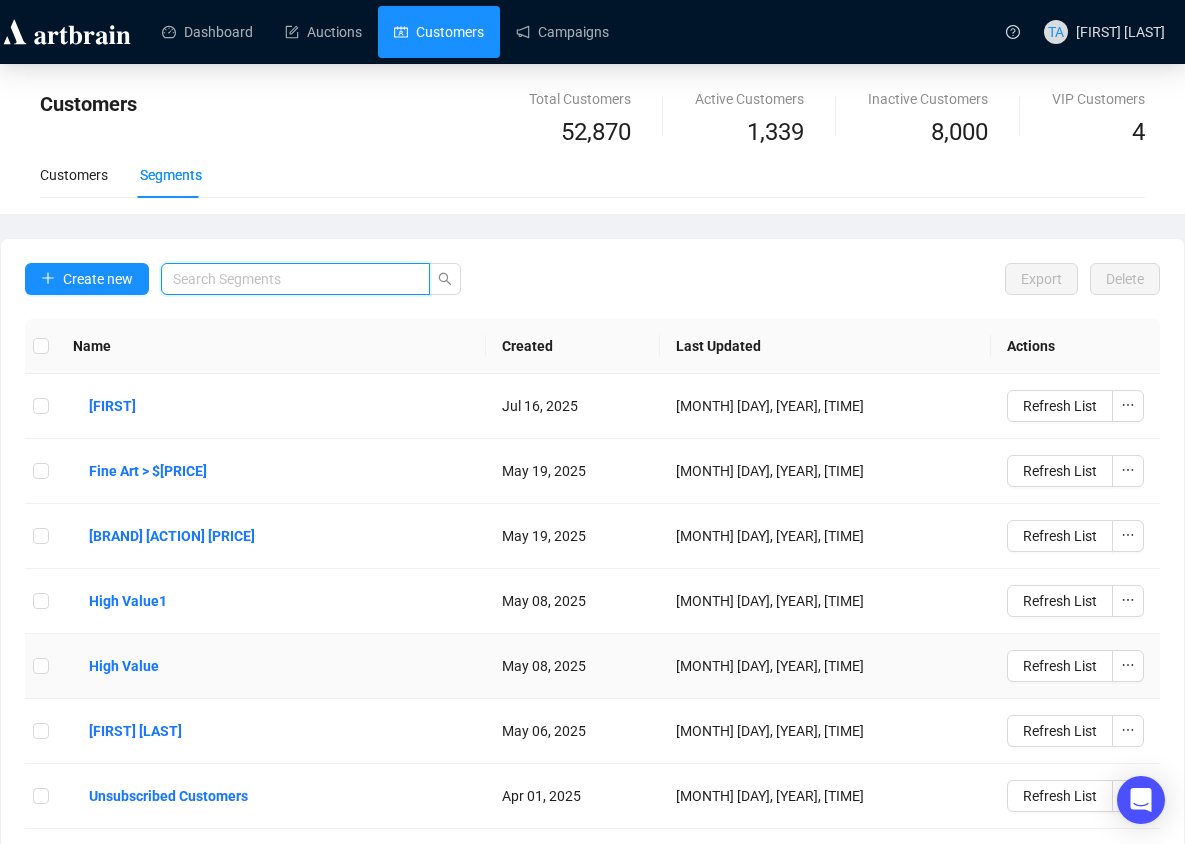 scroll, scrollTop: 100, scrollLeft: 0, axis: vertical 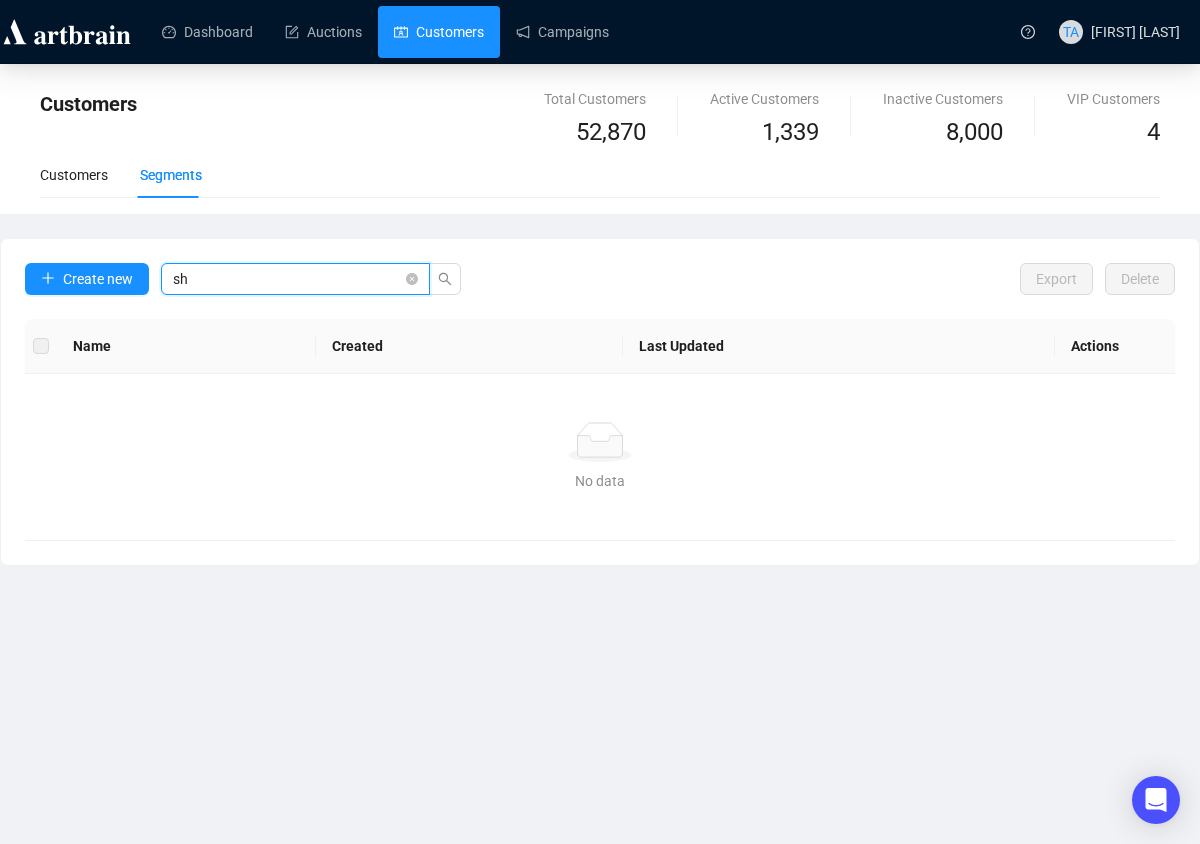 type on "s" 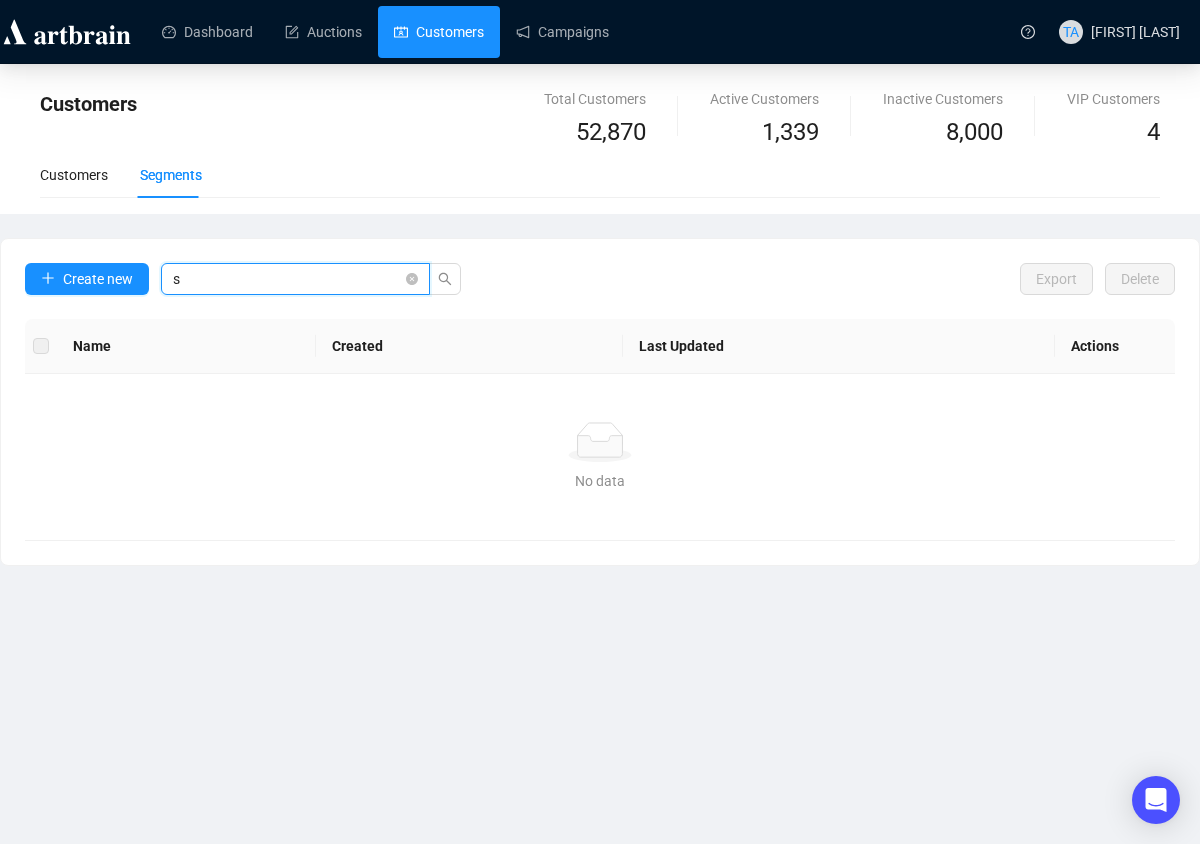 type 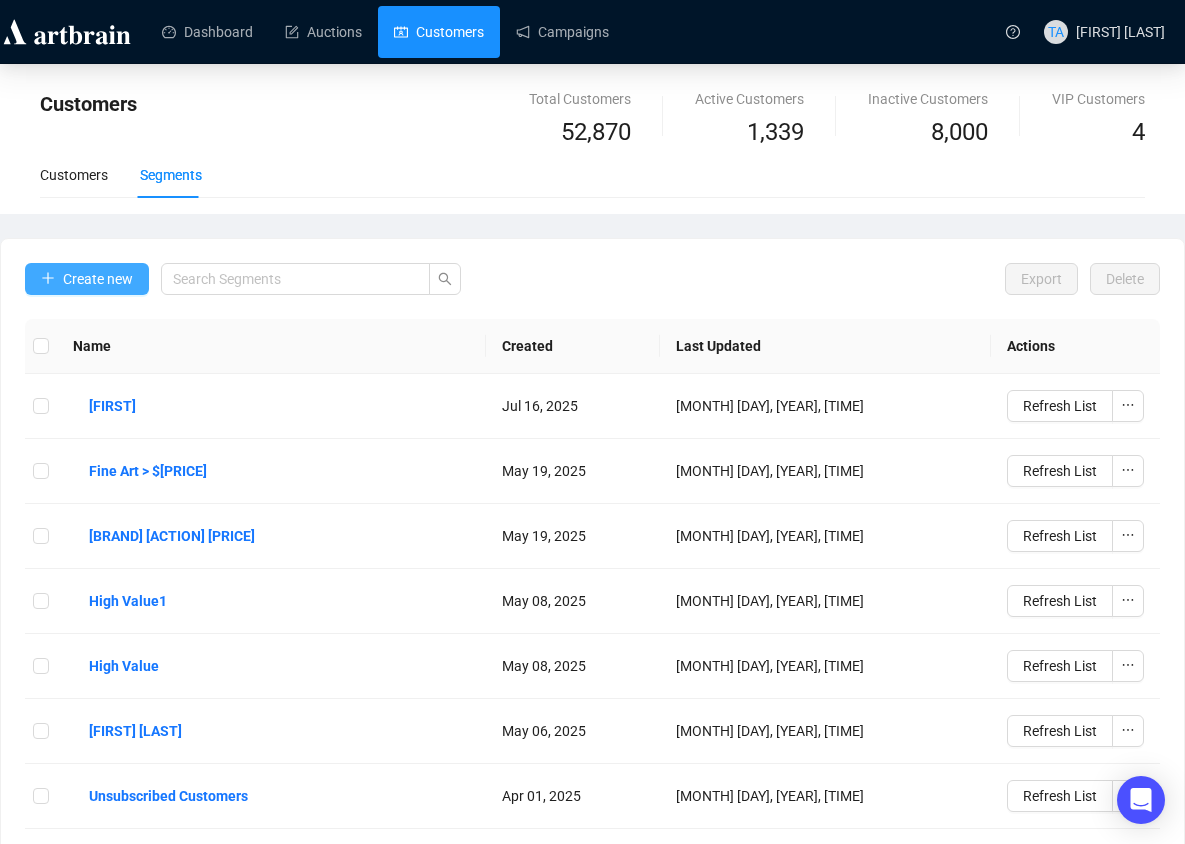 click on "Create new" at bounding box center [98, 279] 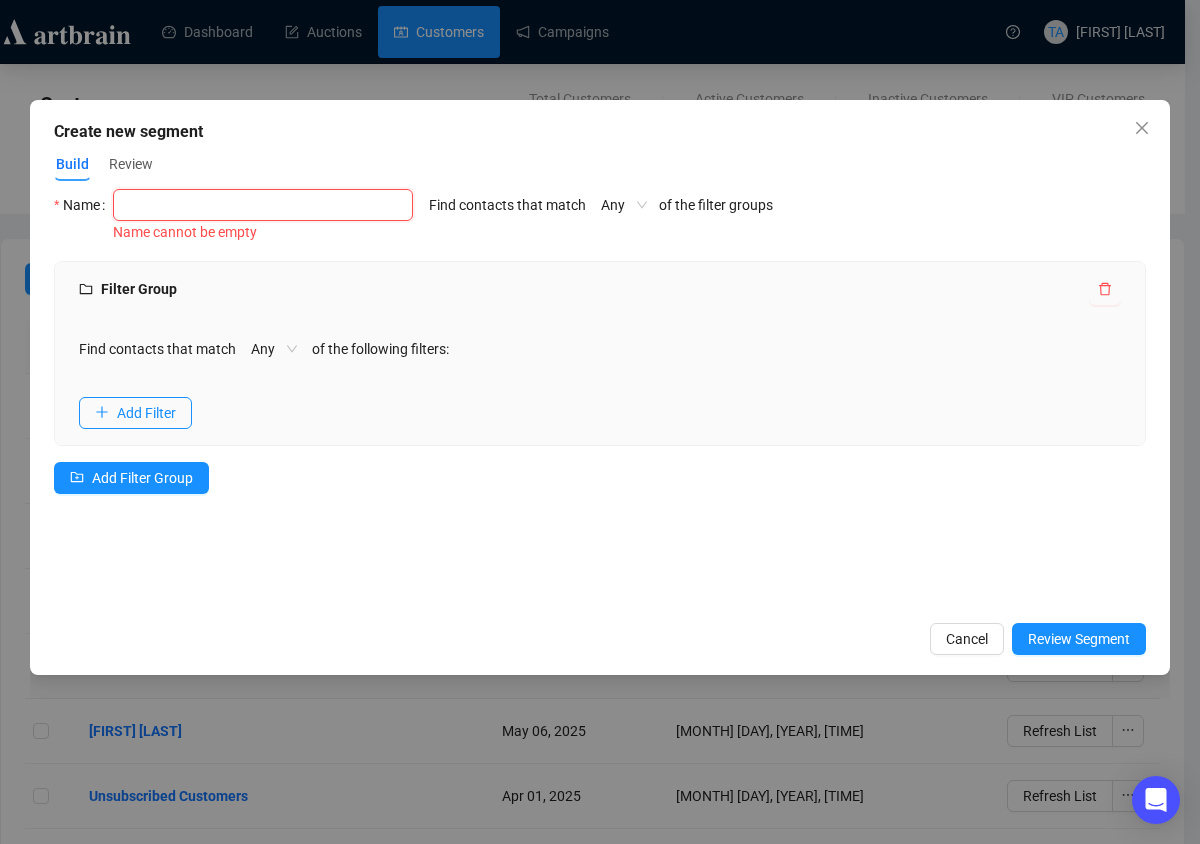 click at bounding box center [263, 205] 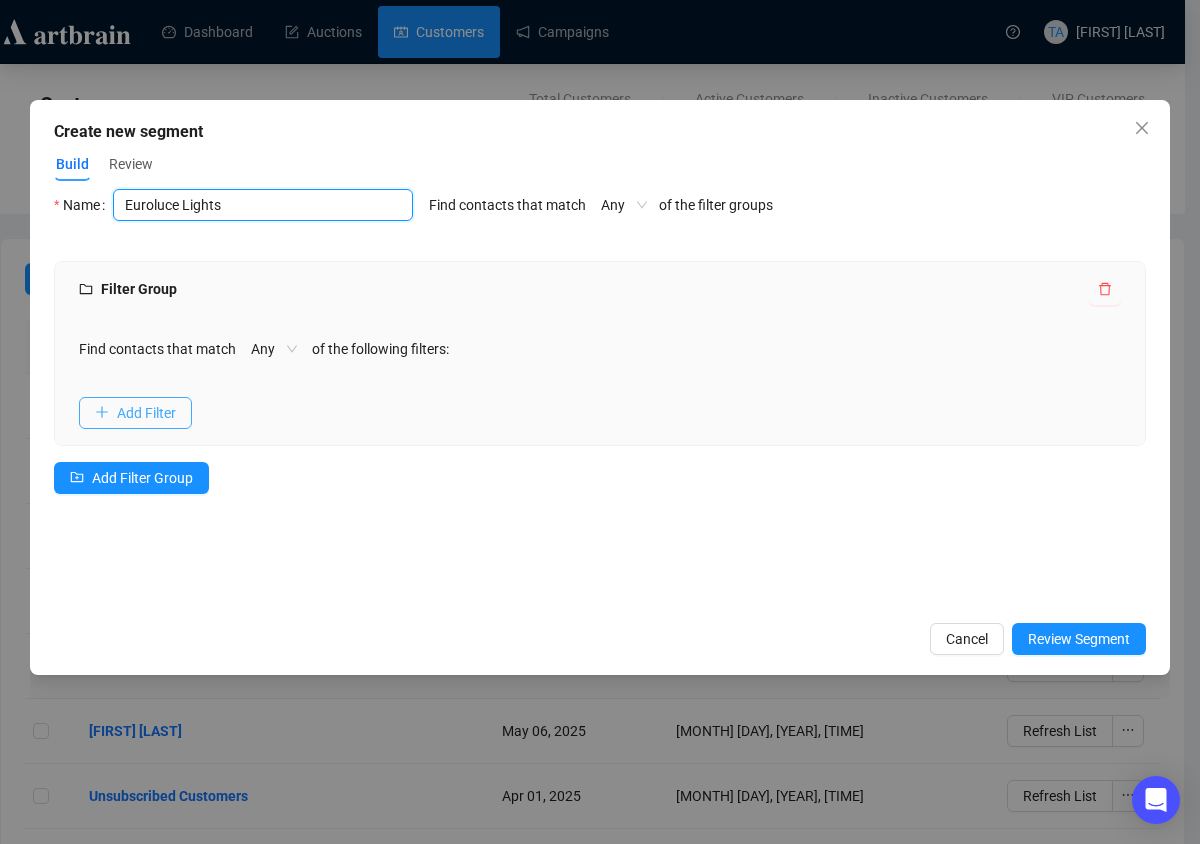type on "Euroluce Lights" 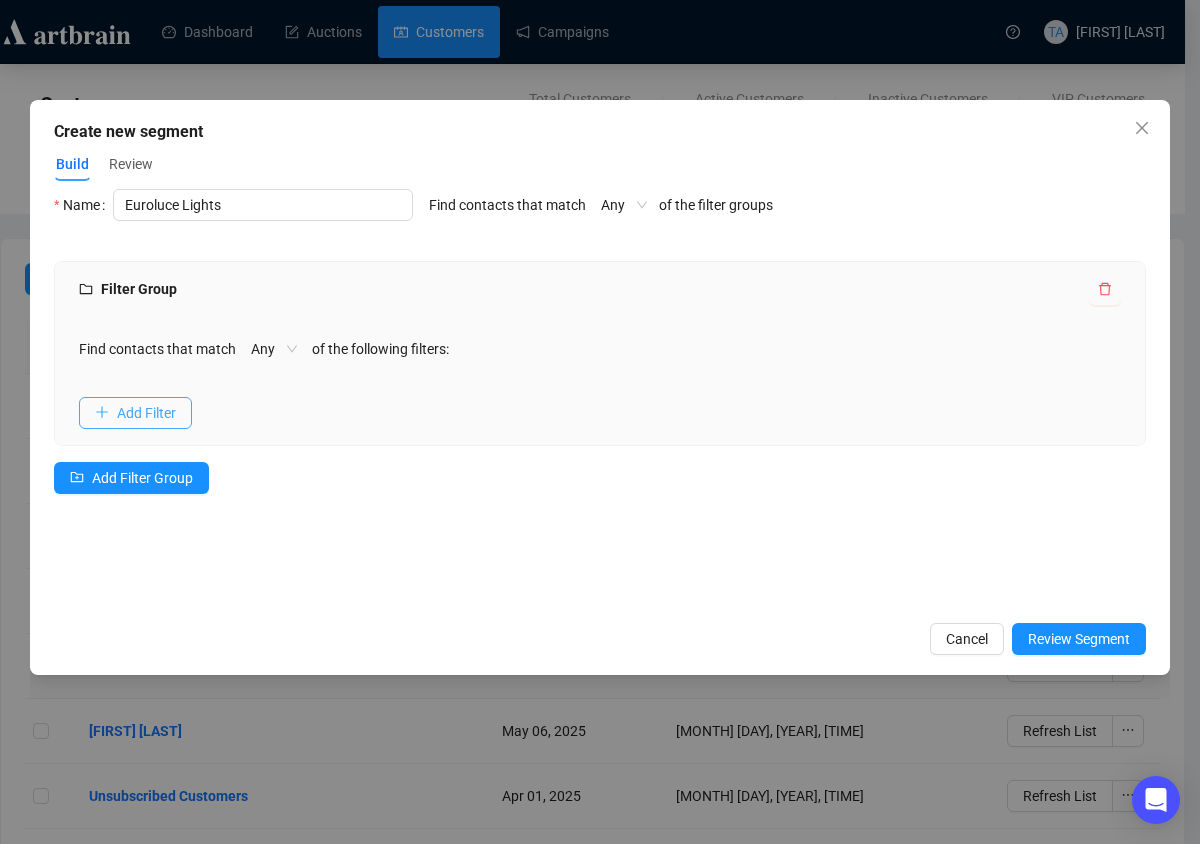 click on "Add Filter" at bounding box center [146, 413] 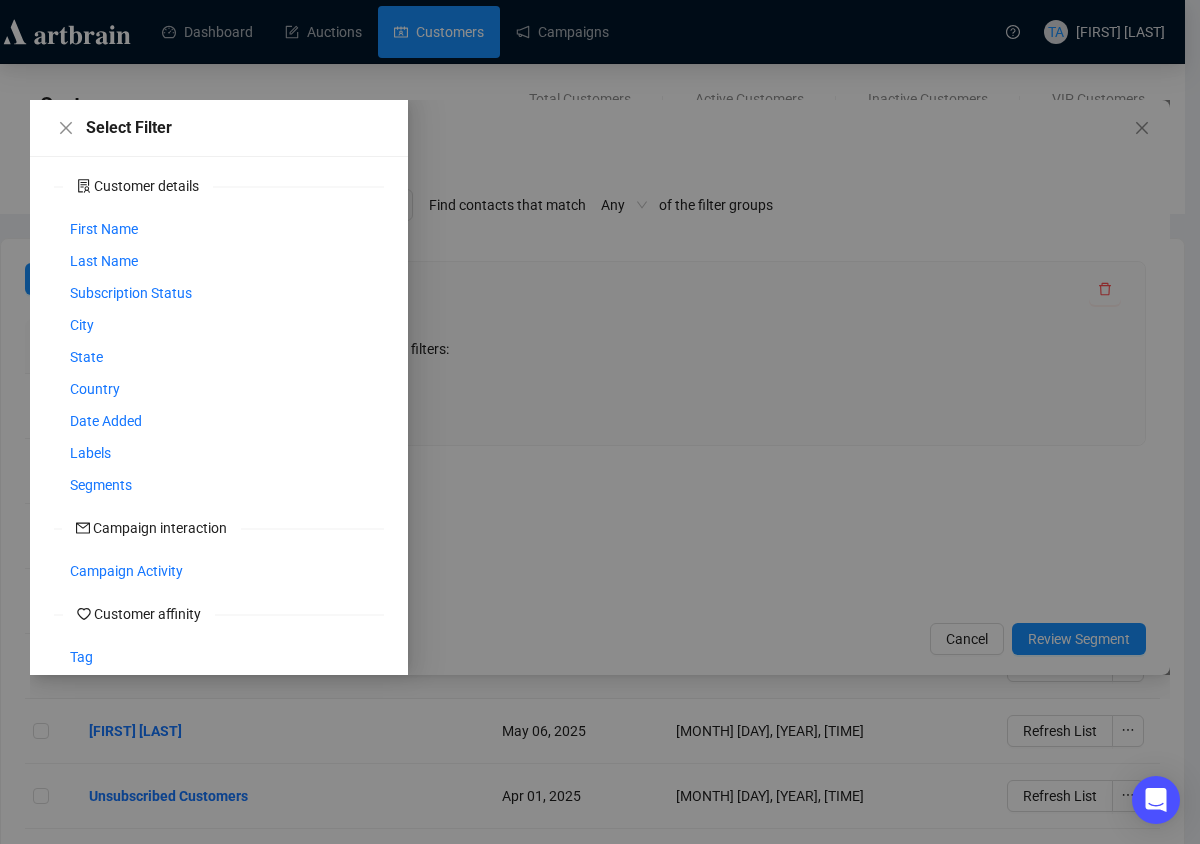scroll, scrollTop: 0, scrollLeft: 0, axis: both 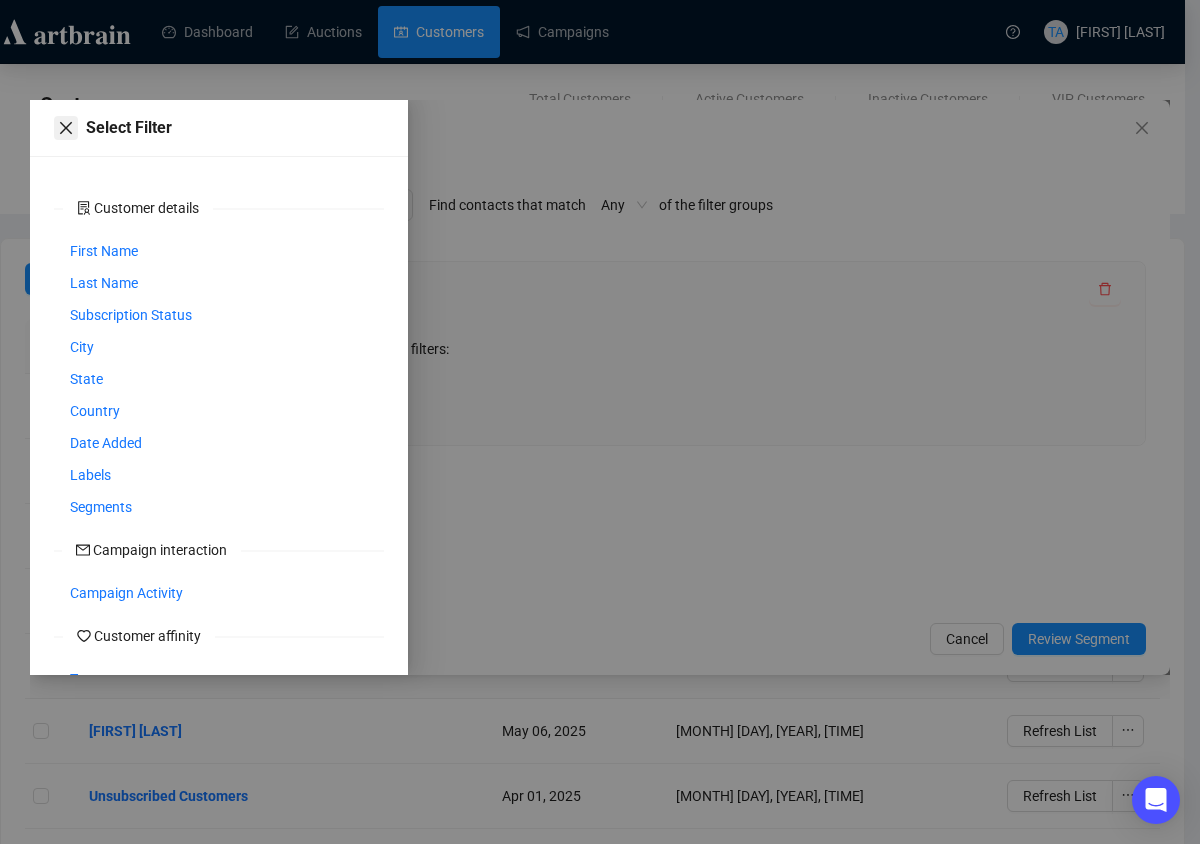 click 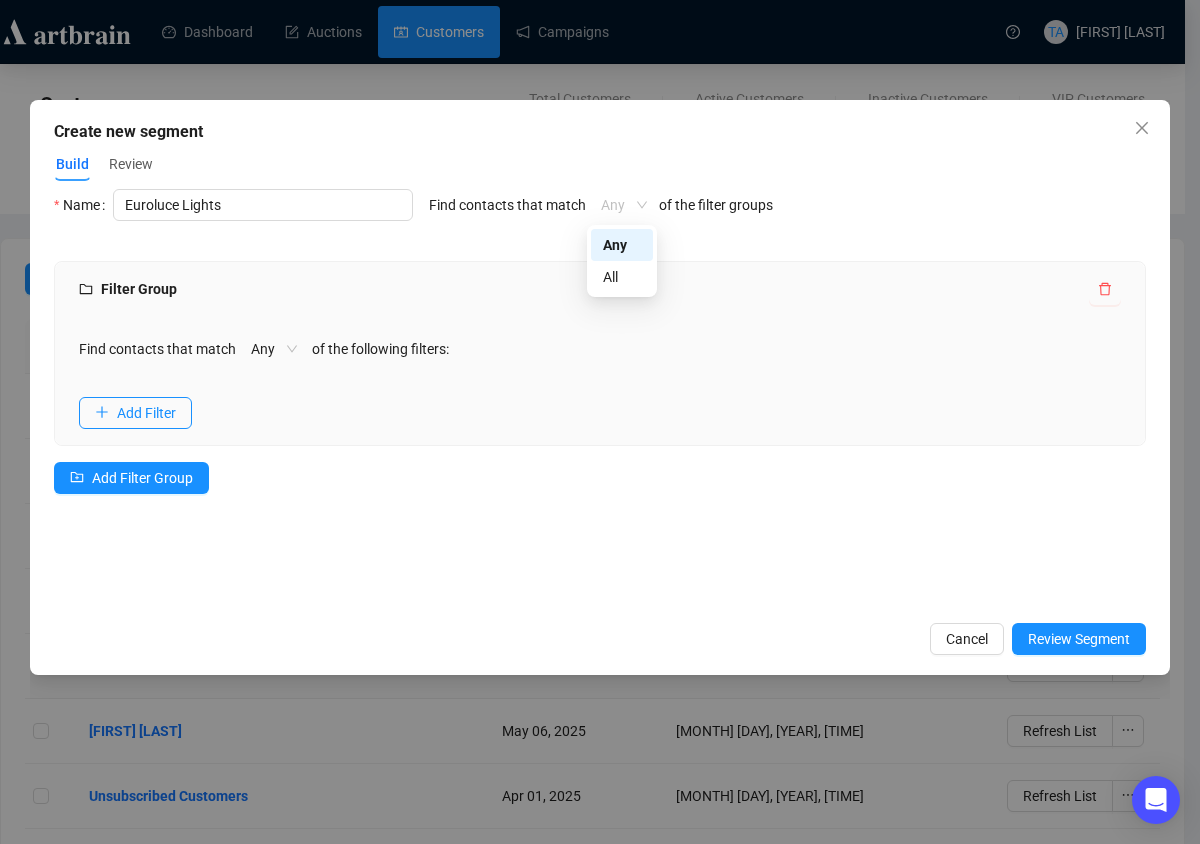 click on "Any" at bounding box center [624, 205] 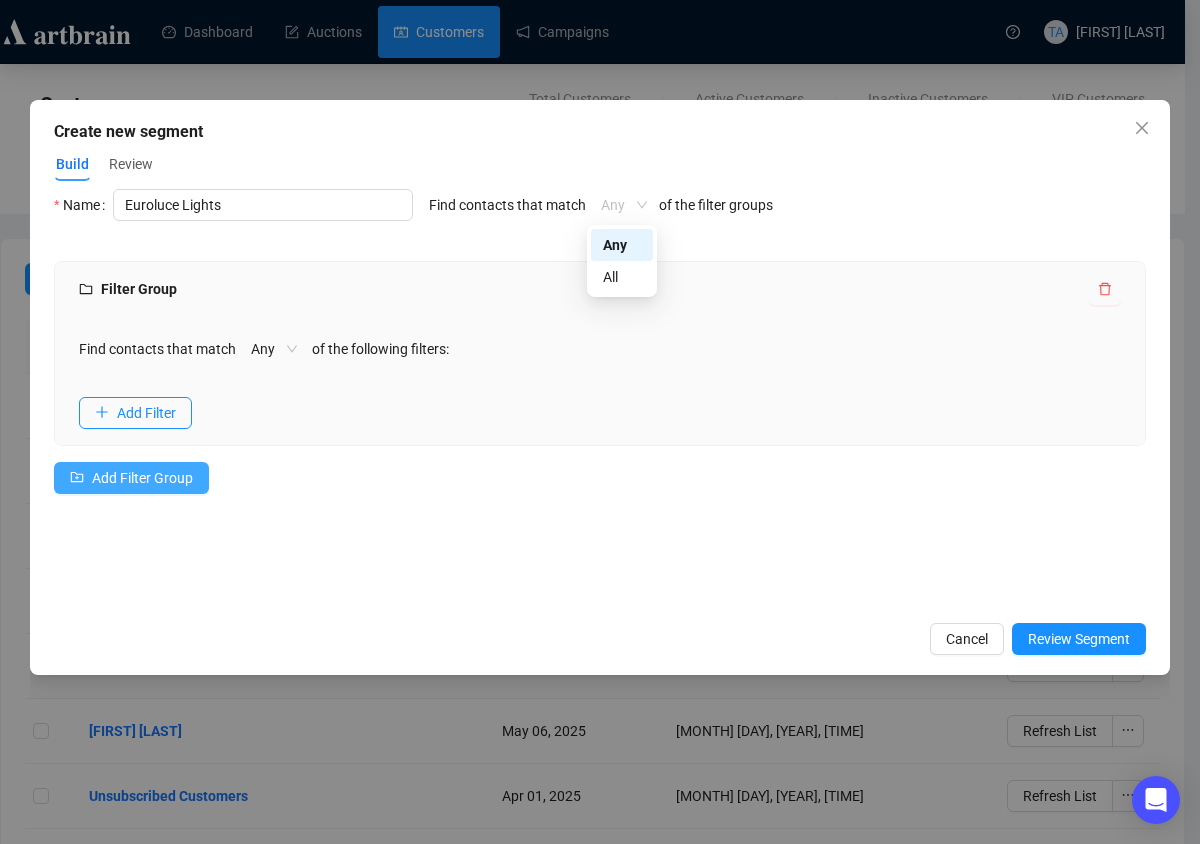 click on "Add Filter Group" at bounding box center [142, 478] 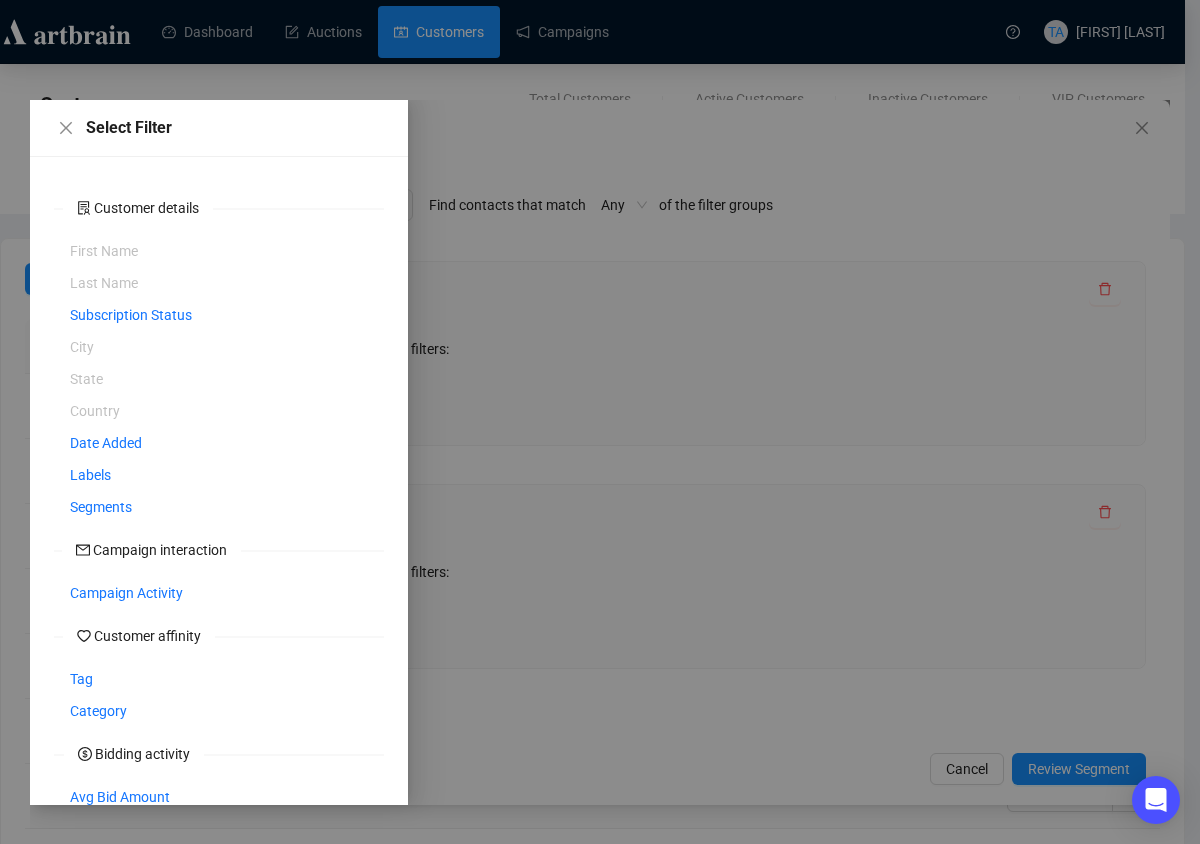 scroll, scrollTop: 192, scrollLeft: 0, axis: vertical 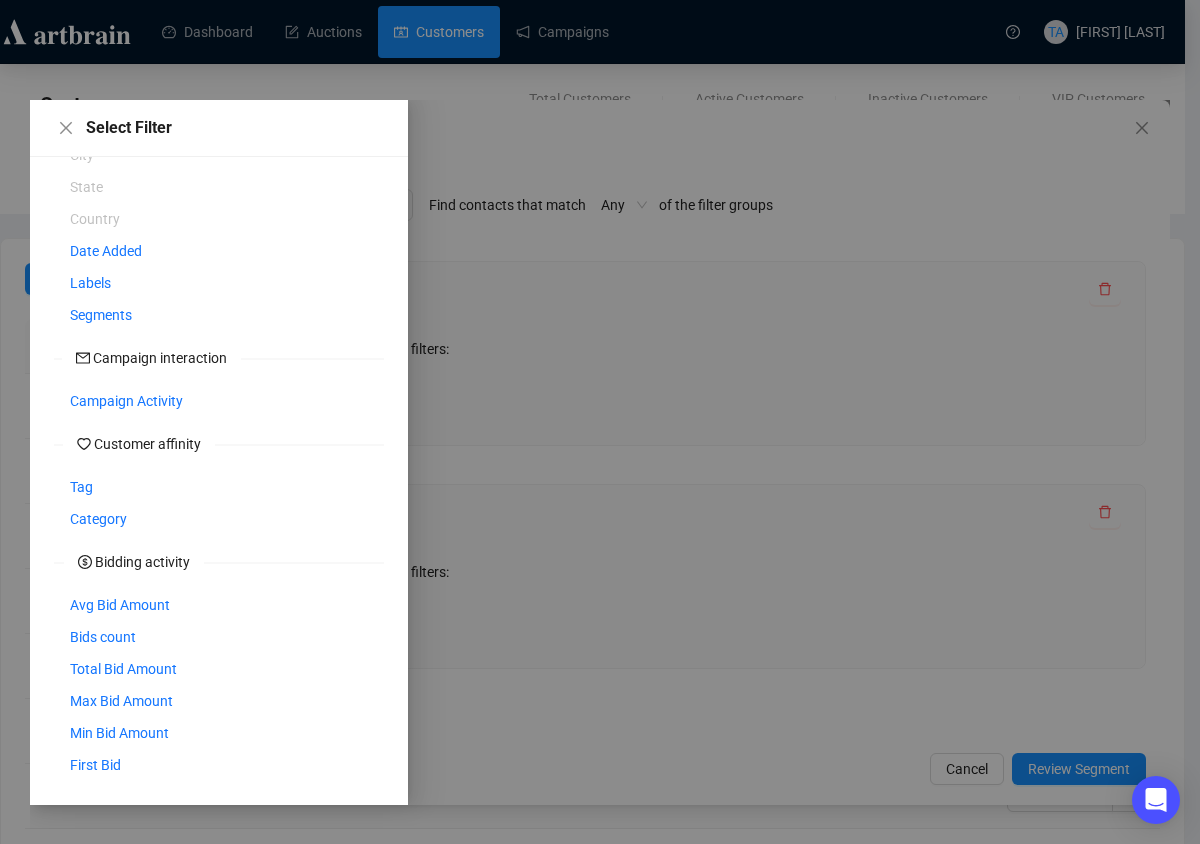click at bounding box center (600, 452) 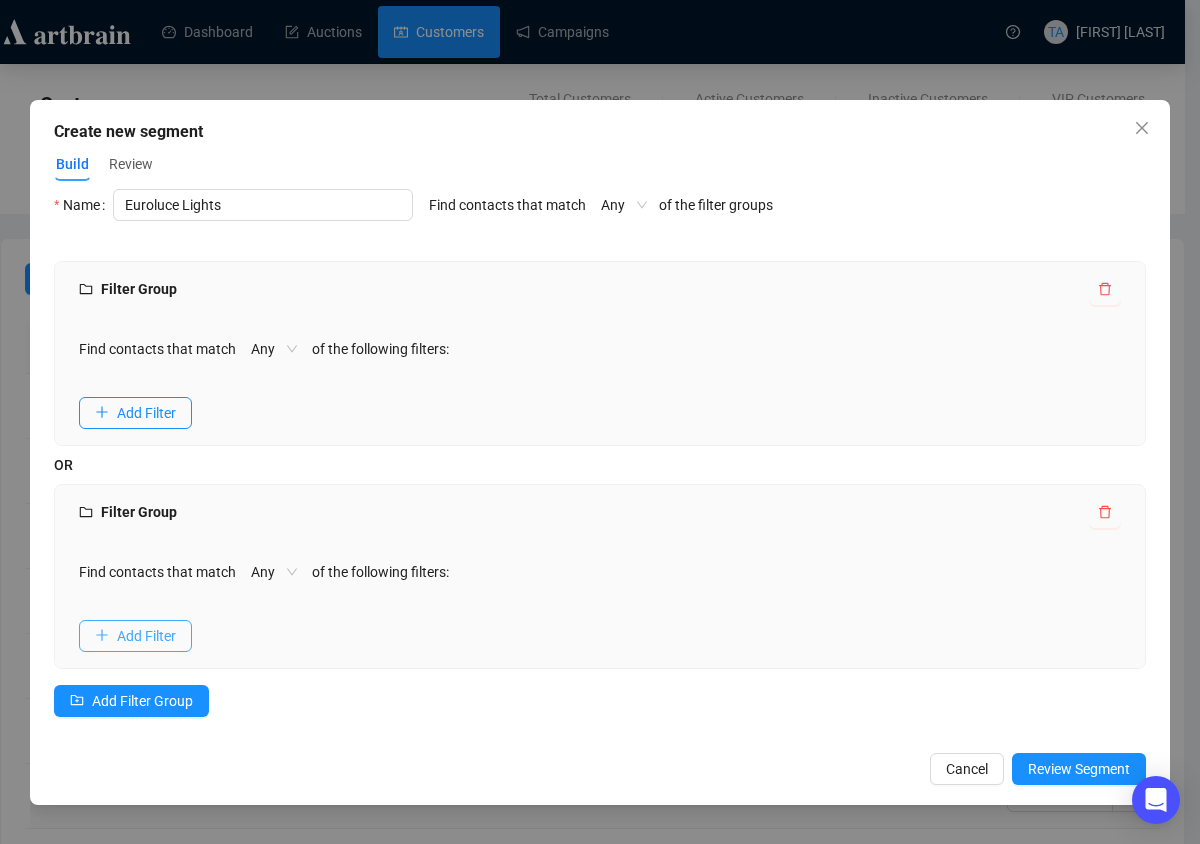 click on "Add Filter" at bounding box center [135, 636] 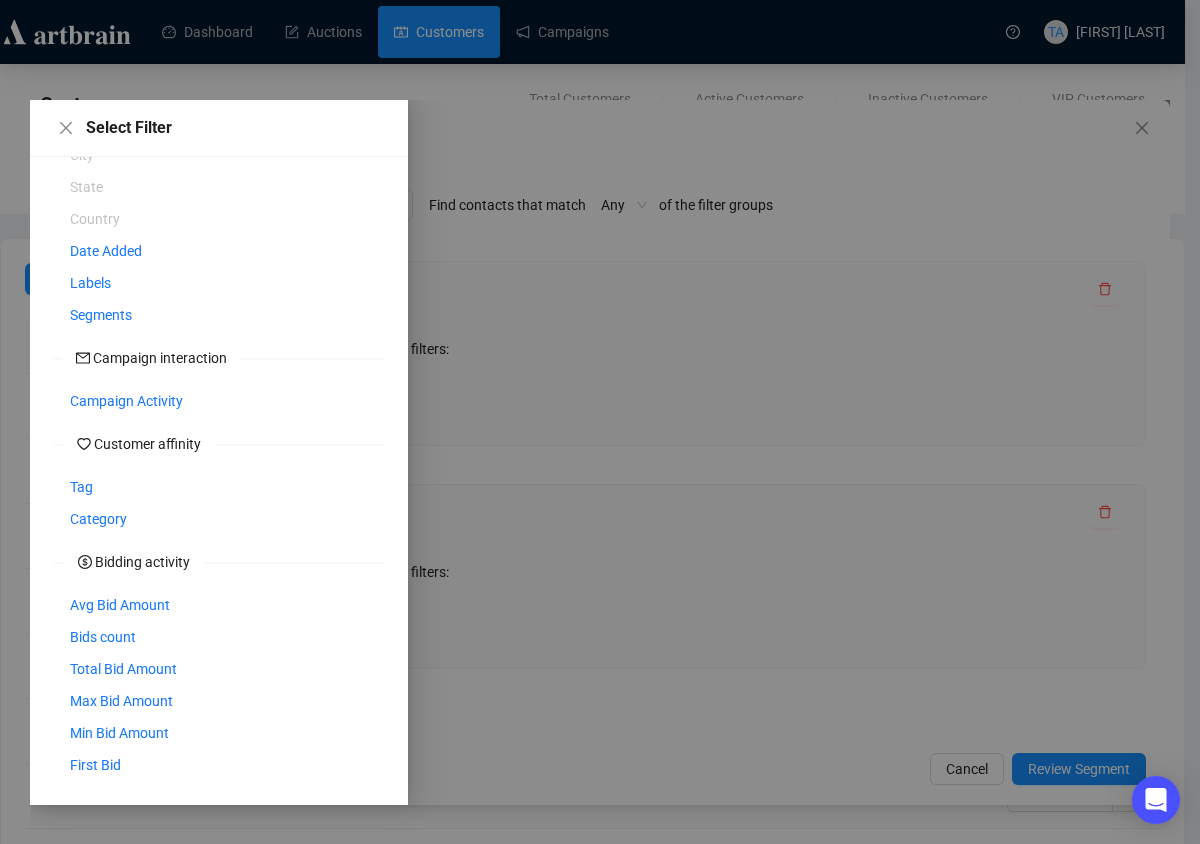 scroll, scrollTop: 0, scrollLeft: 0, axis: both 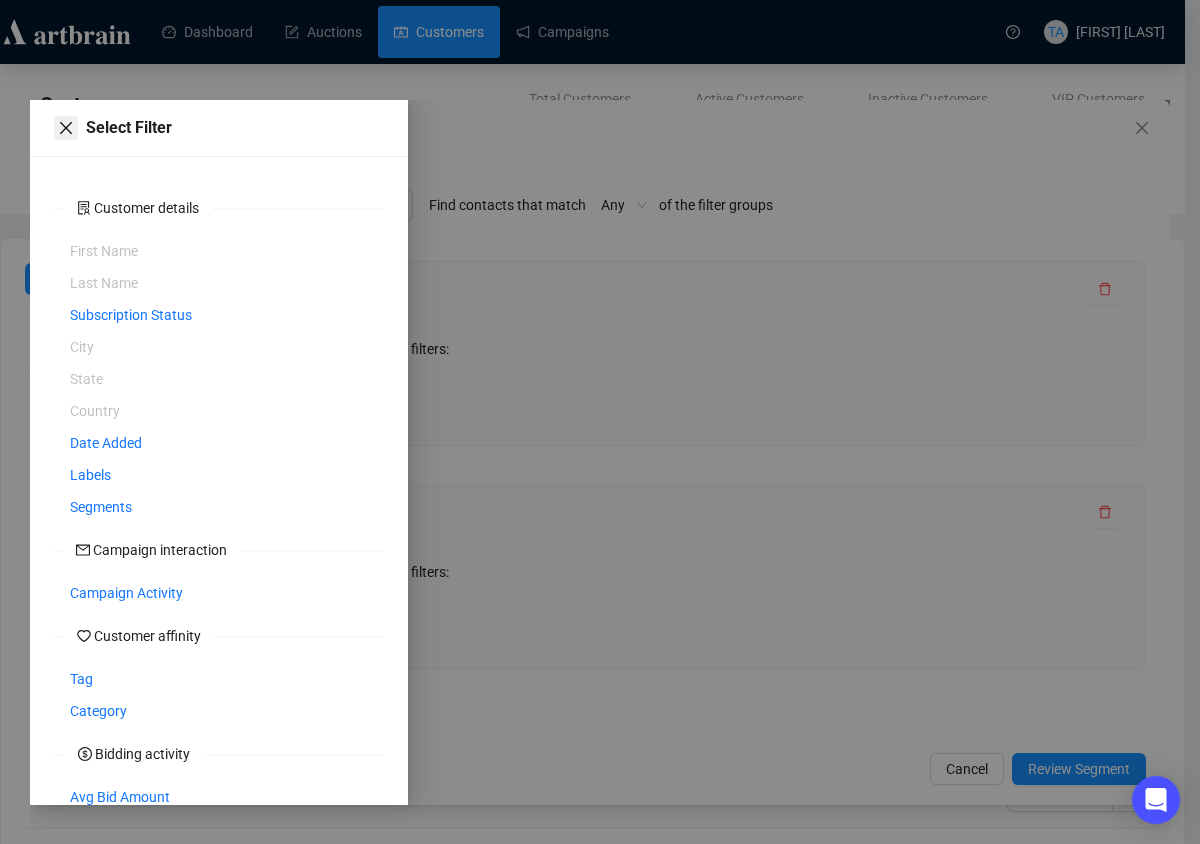 click 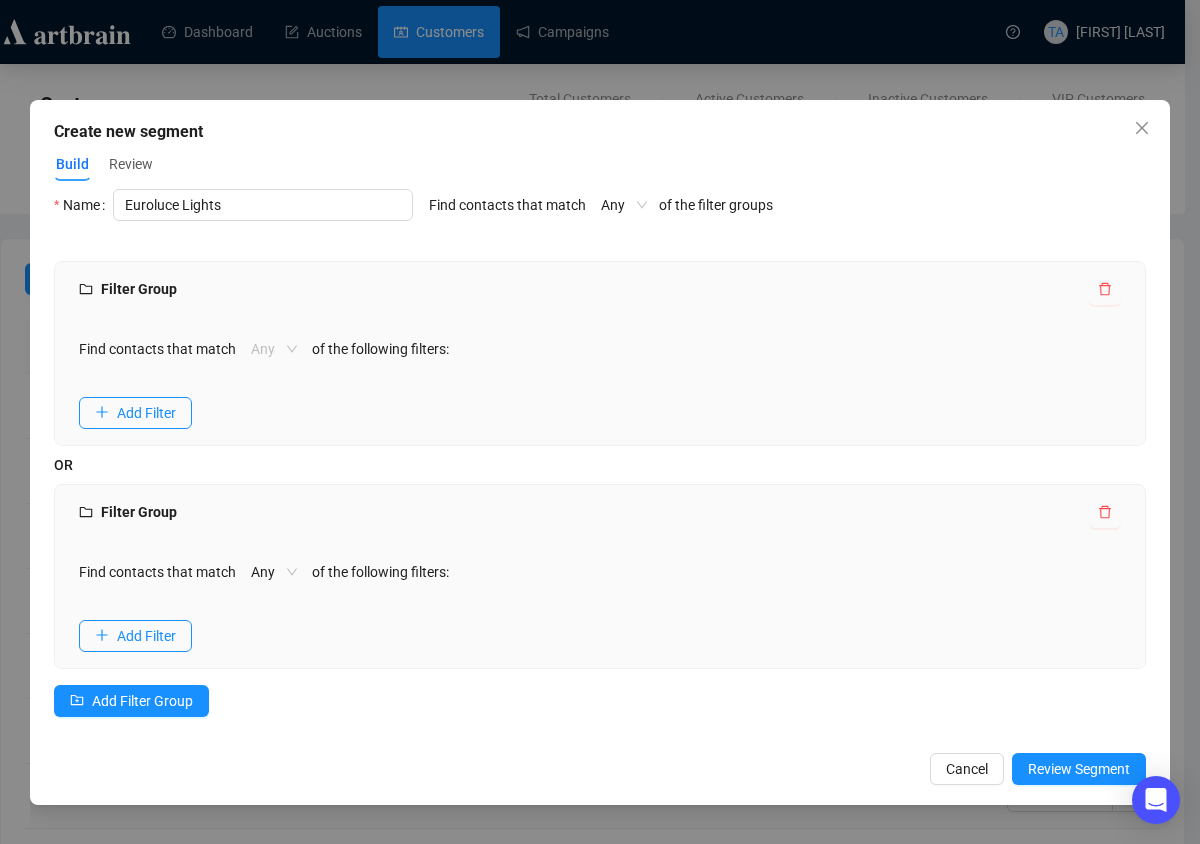 click on "Any" at bounding box center (274, 349) 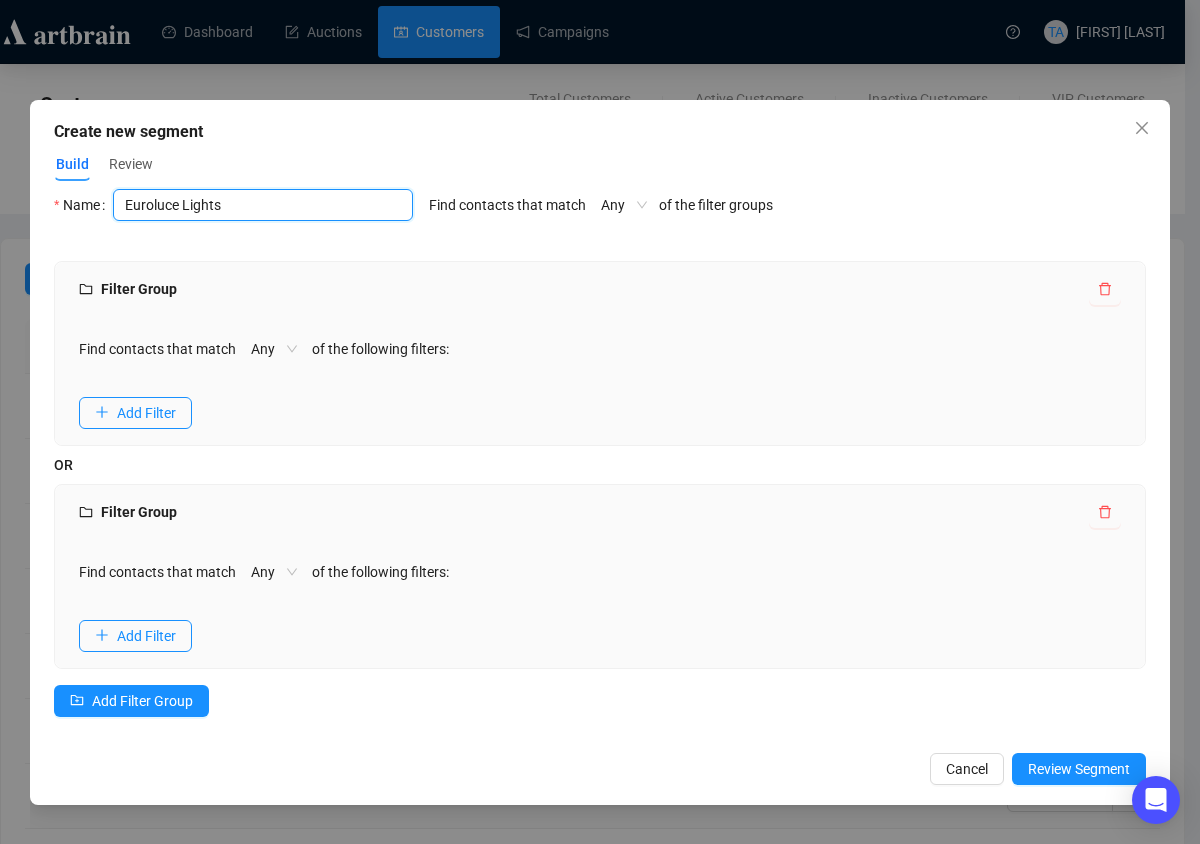 click on "Euroluce Lights" at bounding box center [263, 205] 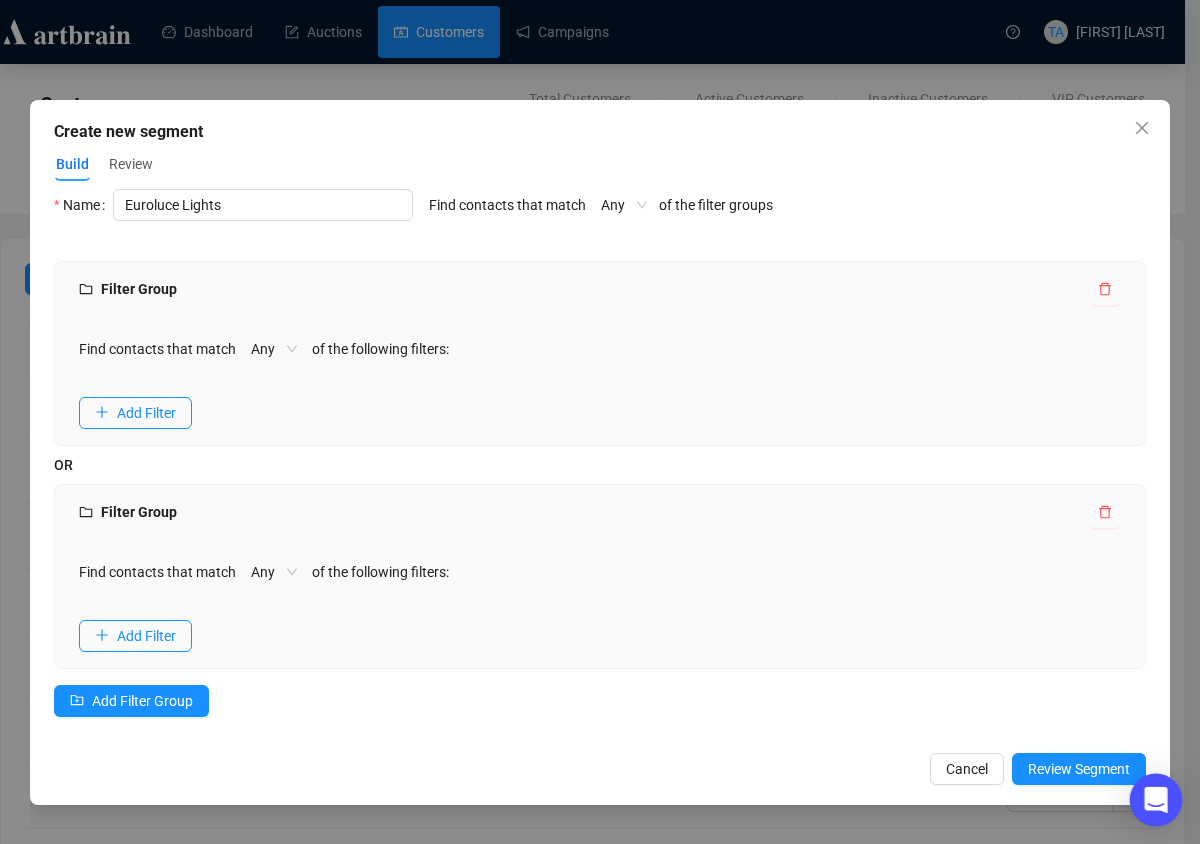 click 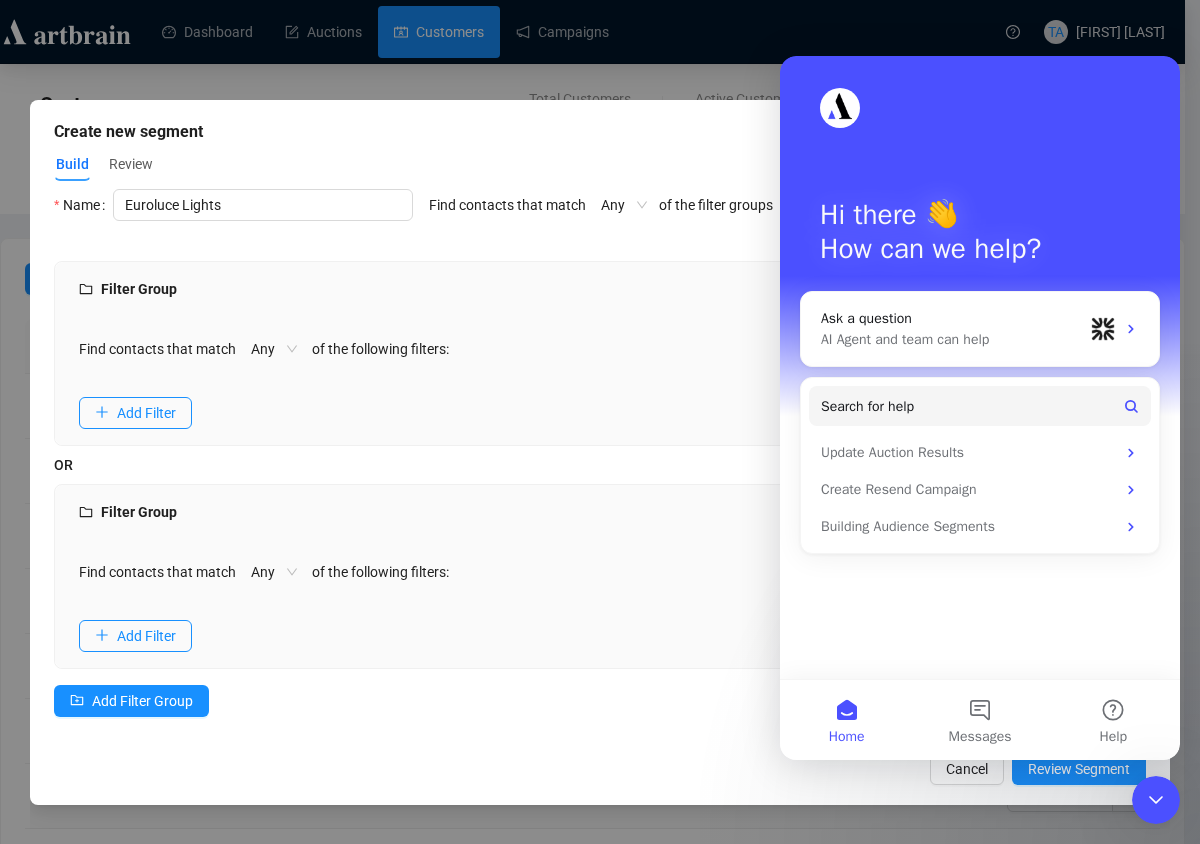 scroll, scrollTop: 0, scrollLeft: 0, axis: both 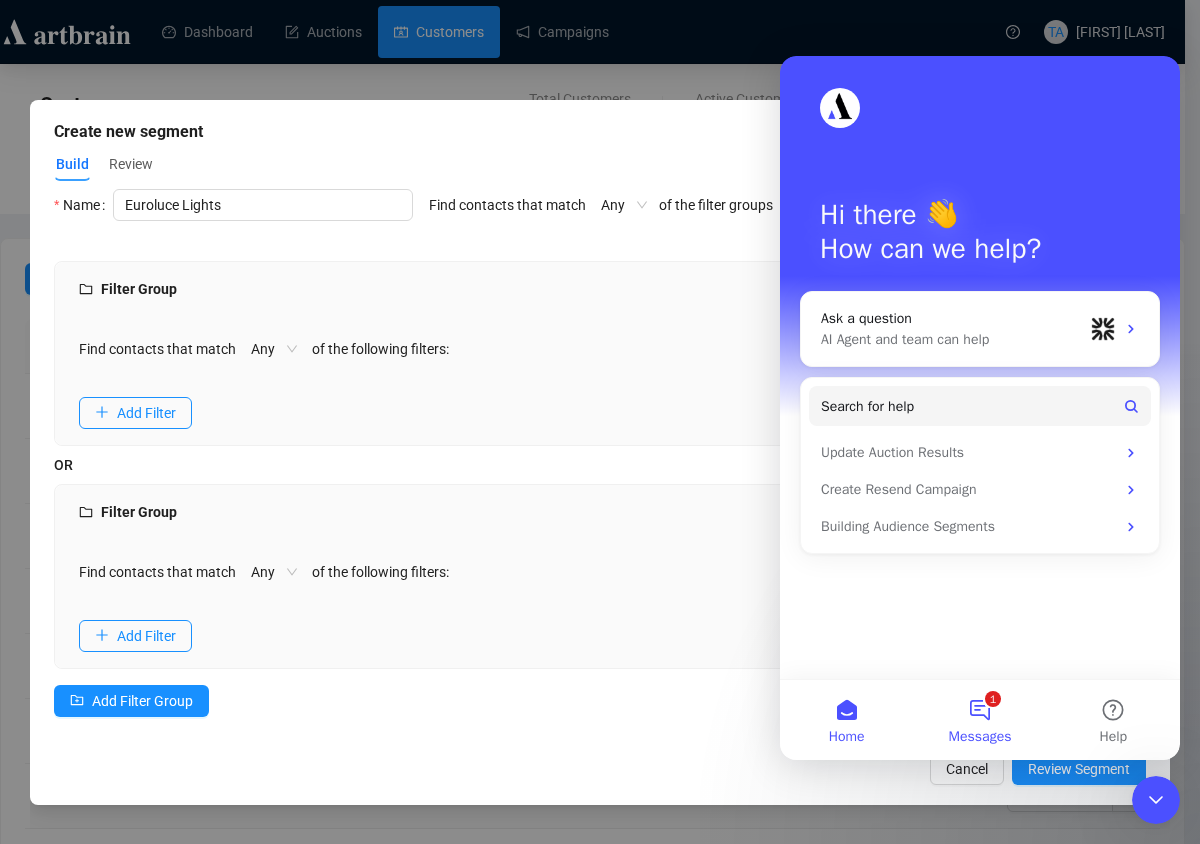 click on "1 Messages" at bounding box center [979, 720] 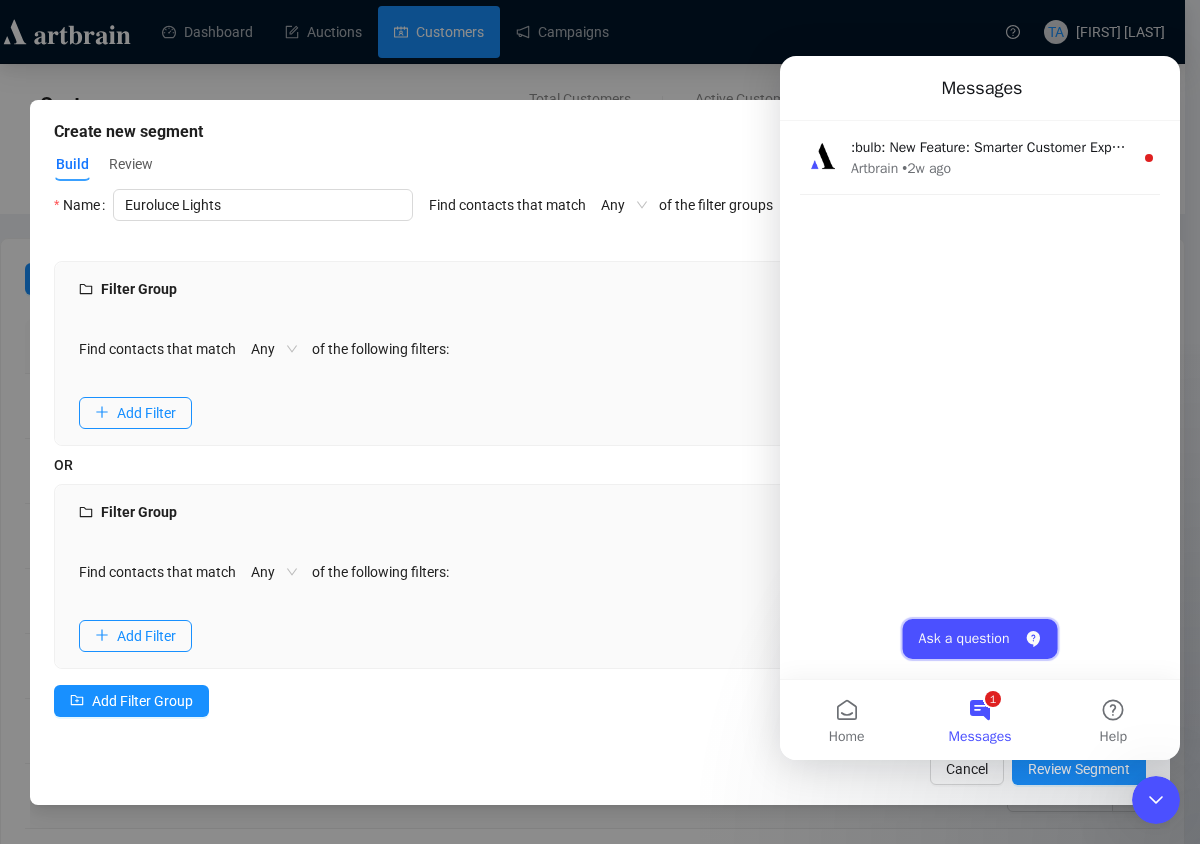 click on "Ask a question" at bounding box center [980, 639] 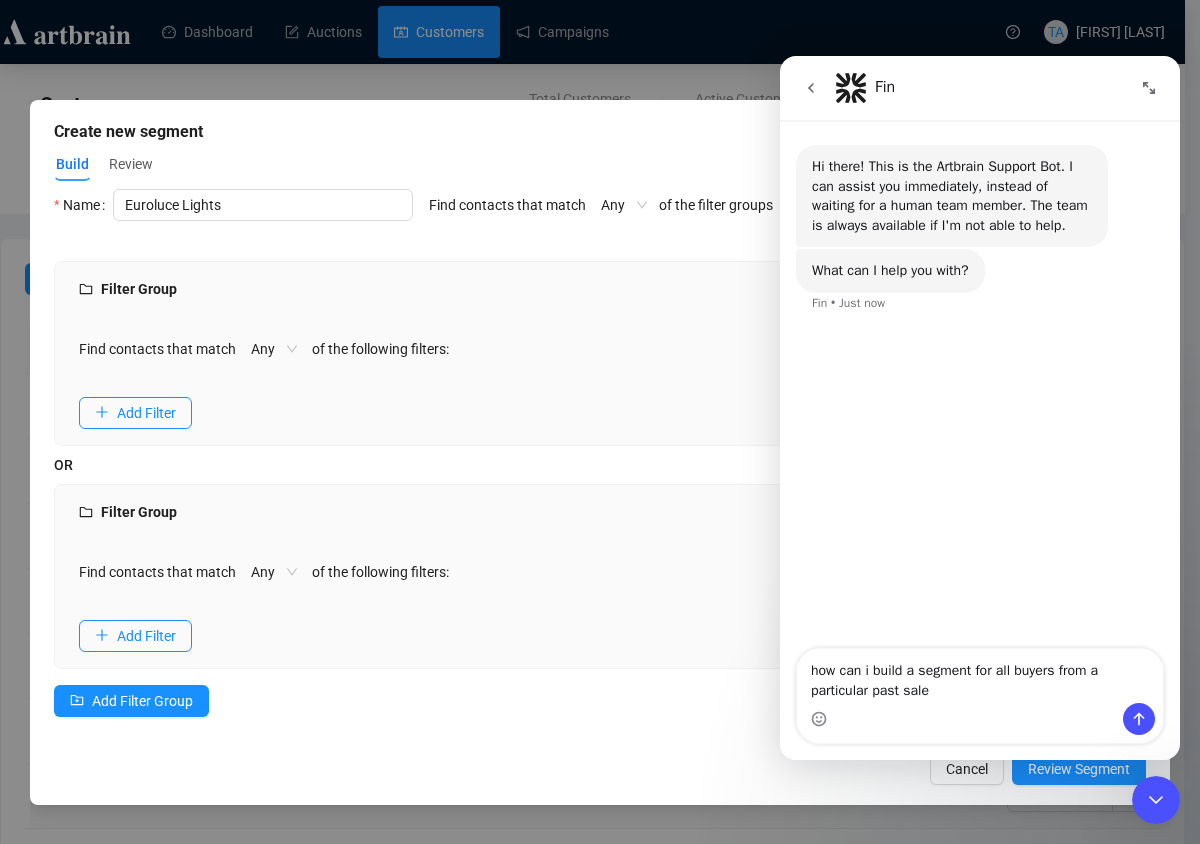 type on "how can i build a segment for all buyers from a particular past sale?" 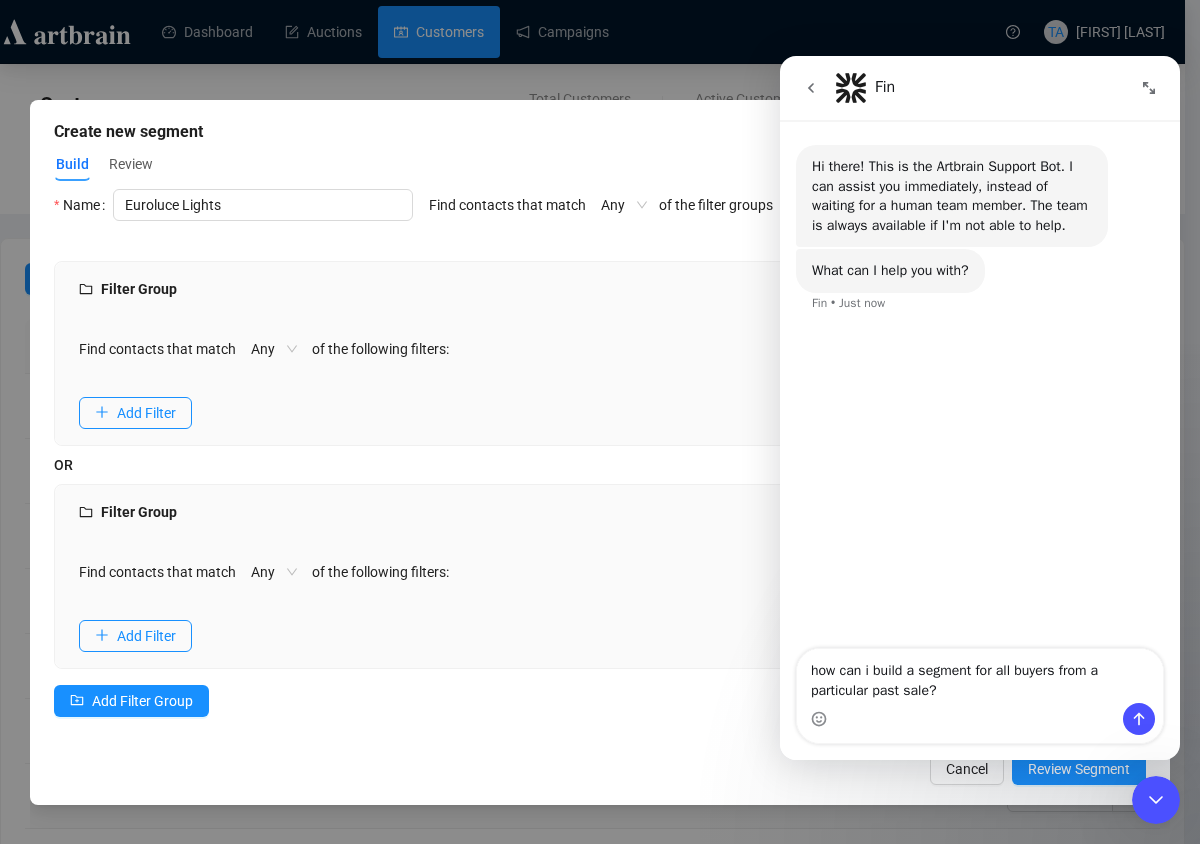 type 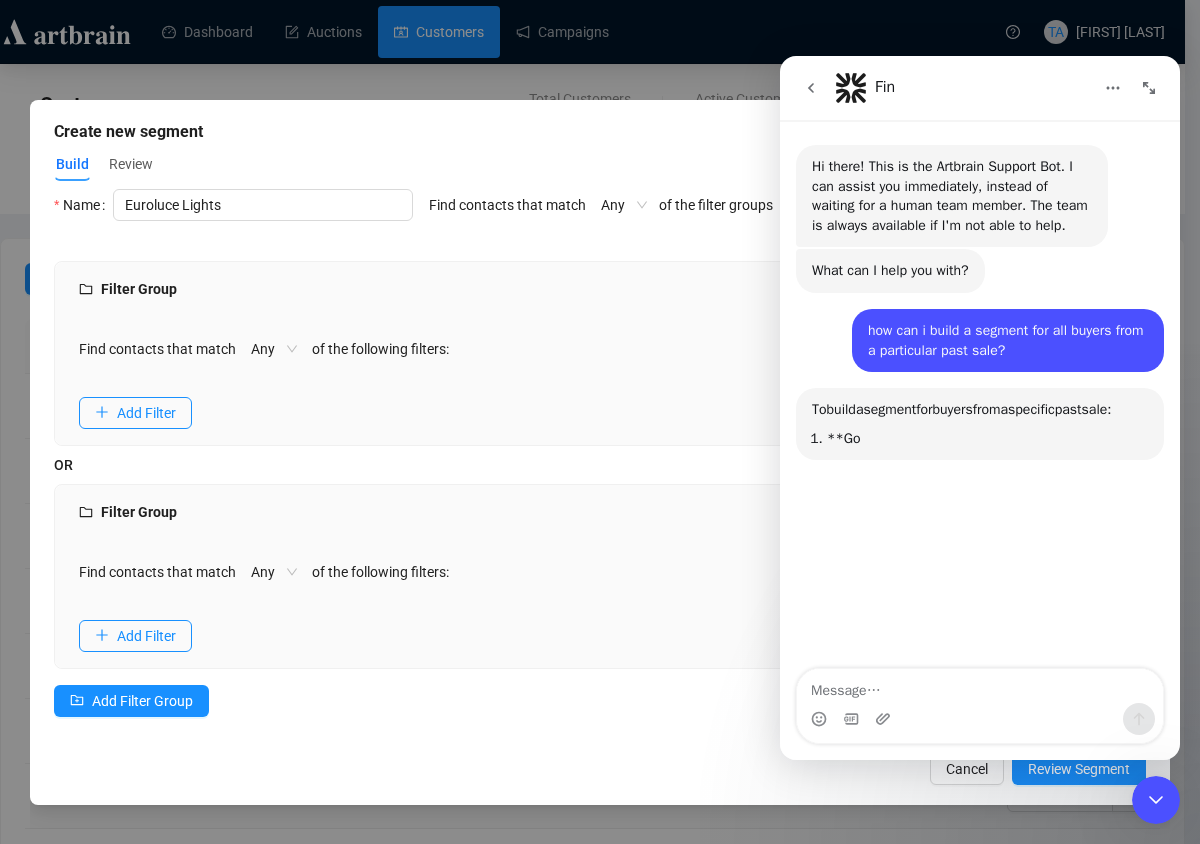 scroll, scrollTop: 3, scrollLeft: 0, axis: vertical 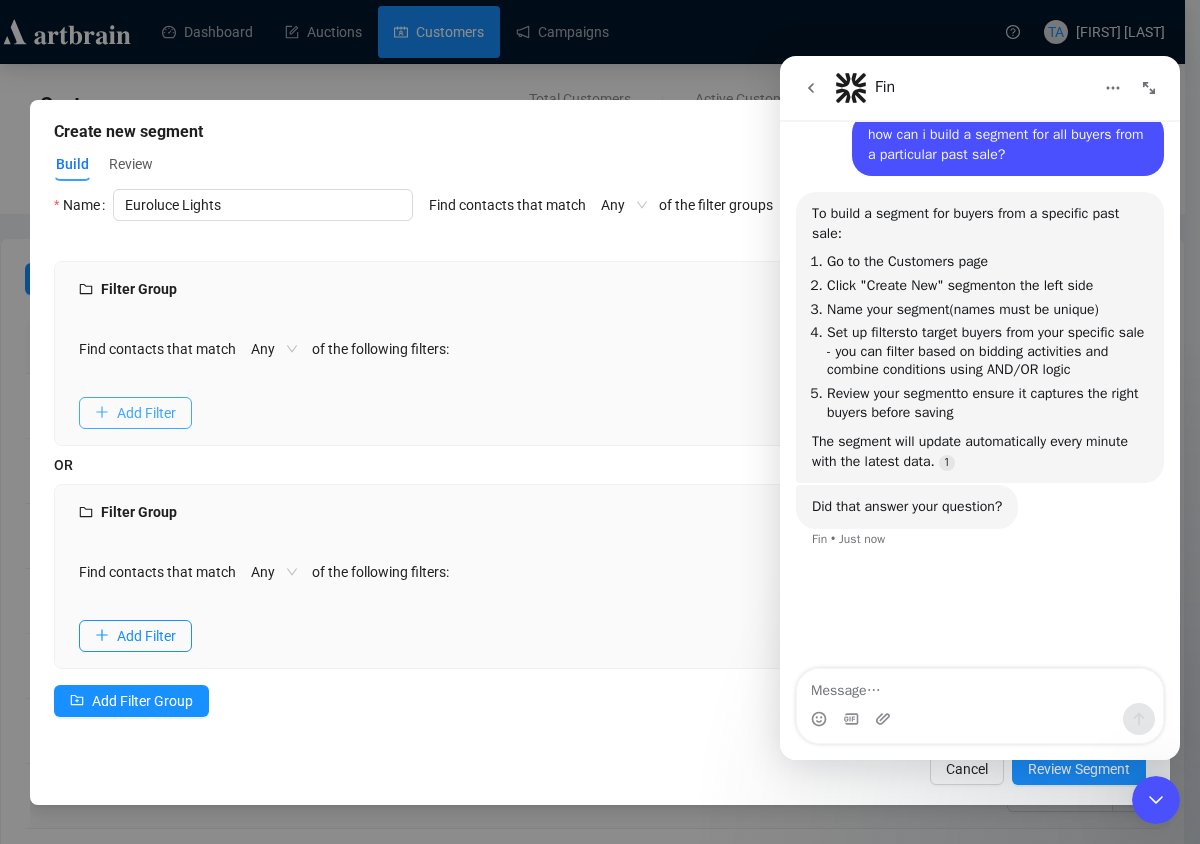 click on "Add Filter" at bounding box center [146, 413] 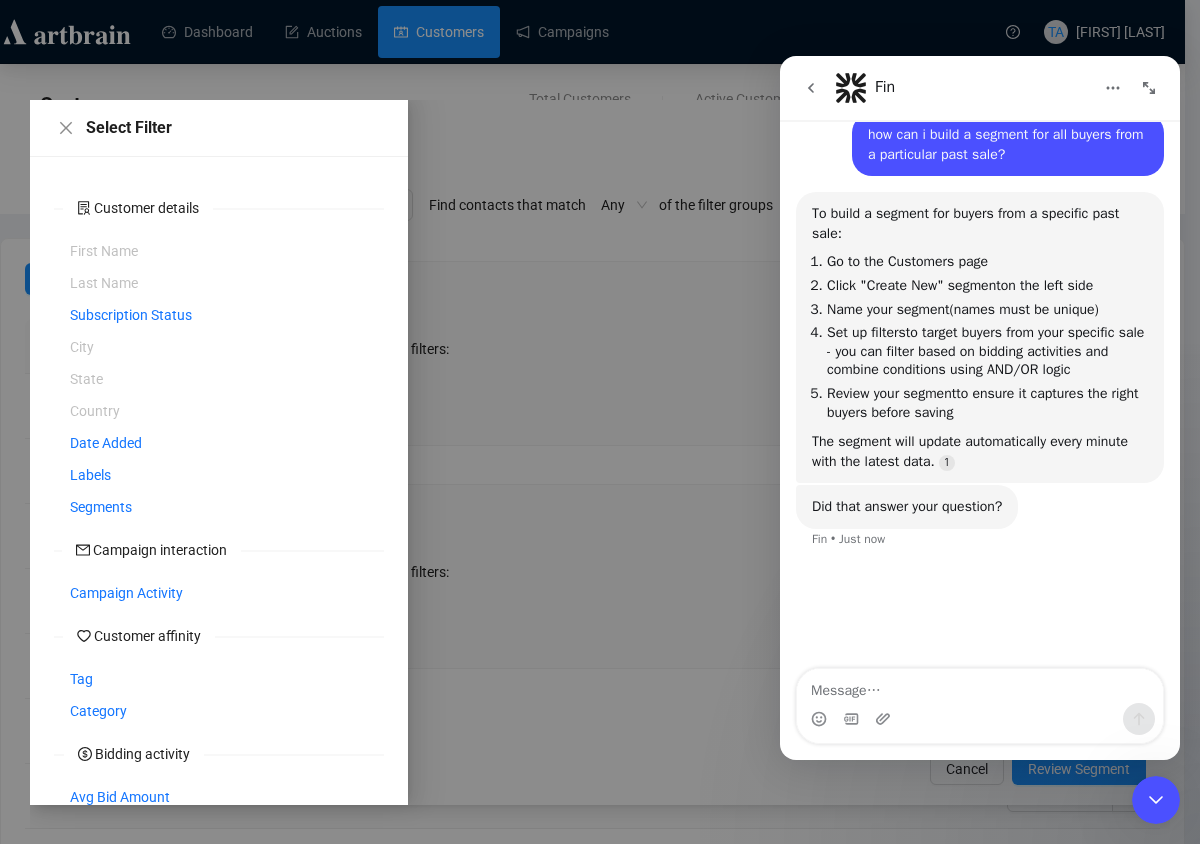 scroll, scrollTop: 192, scrollLeft: 0, axis: vertical 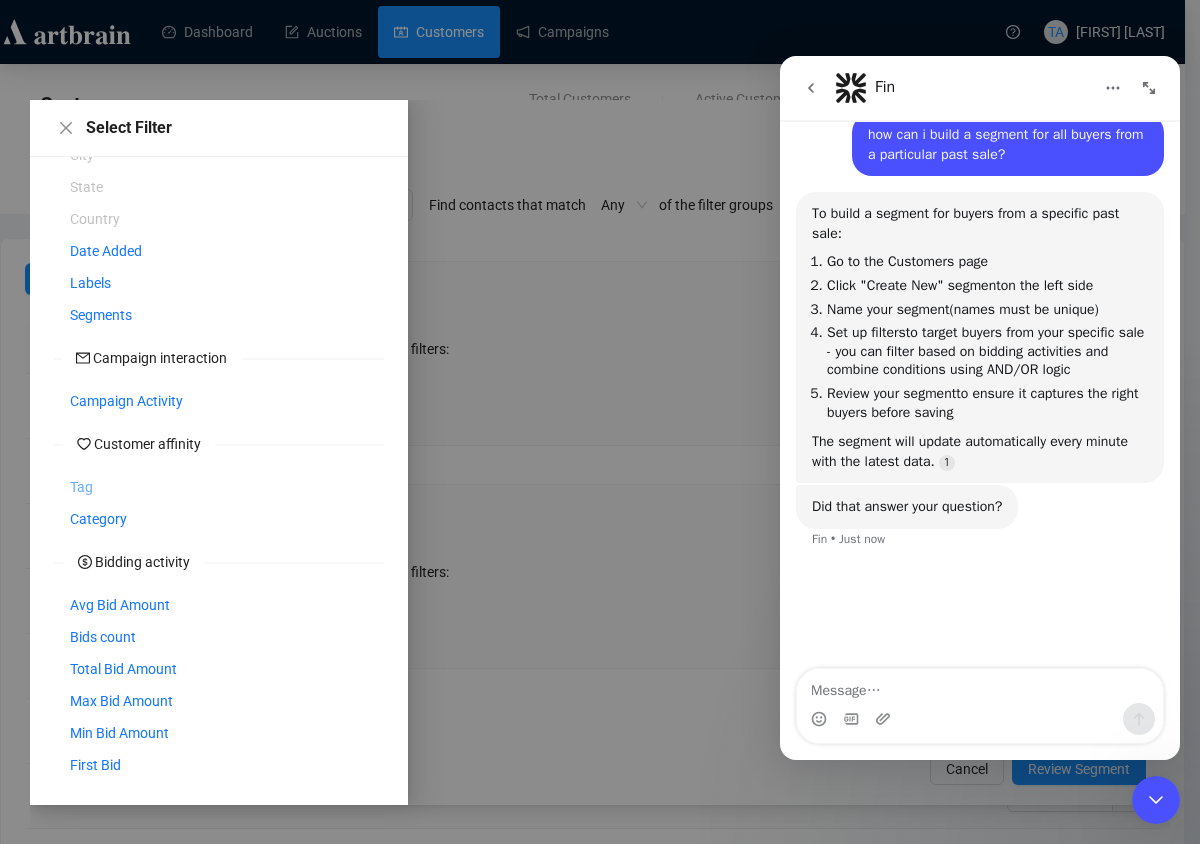 click on "Category" at bounding box center [98, 519] 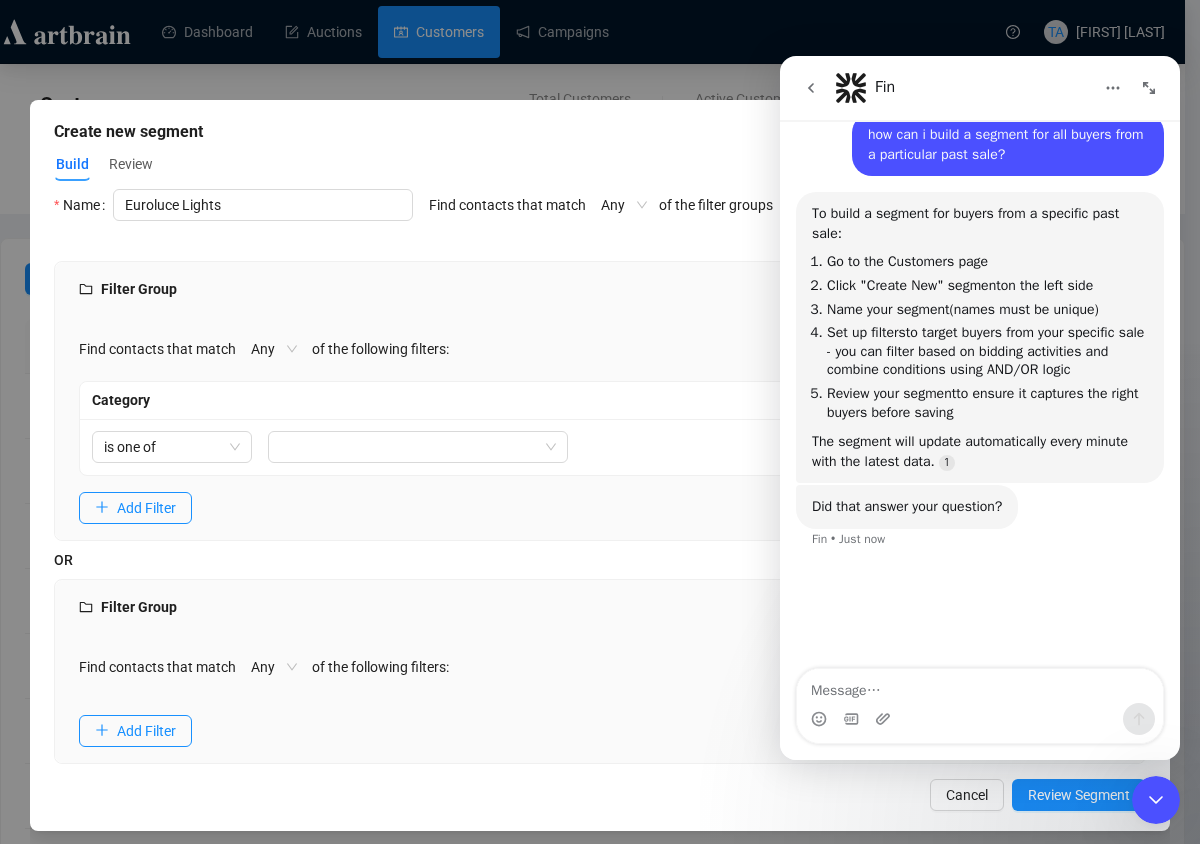 click on "is one of" at bounding box center (330, 447) 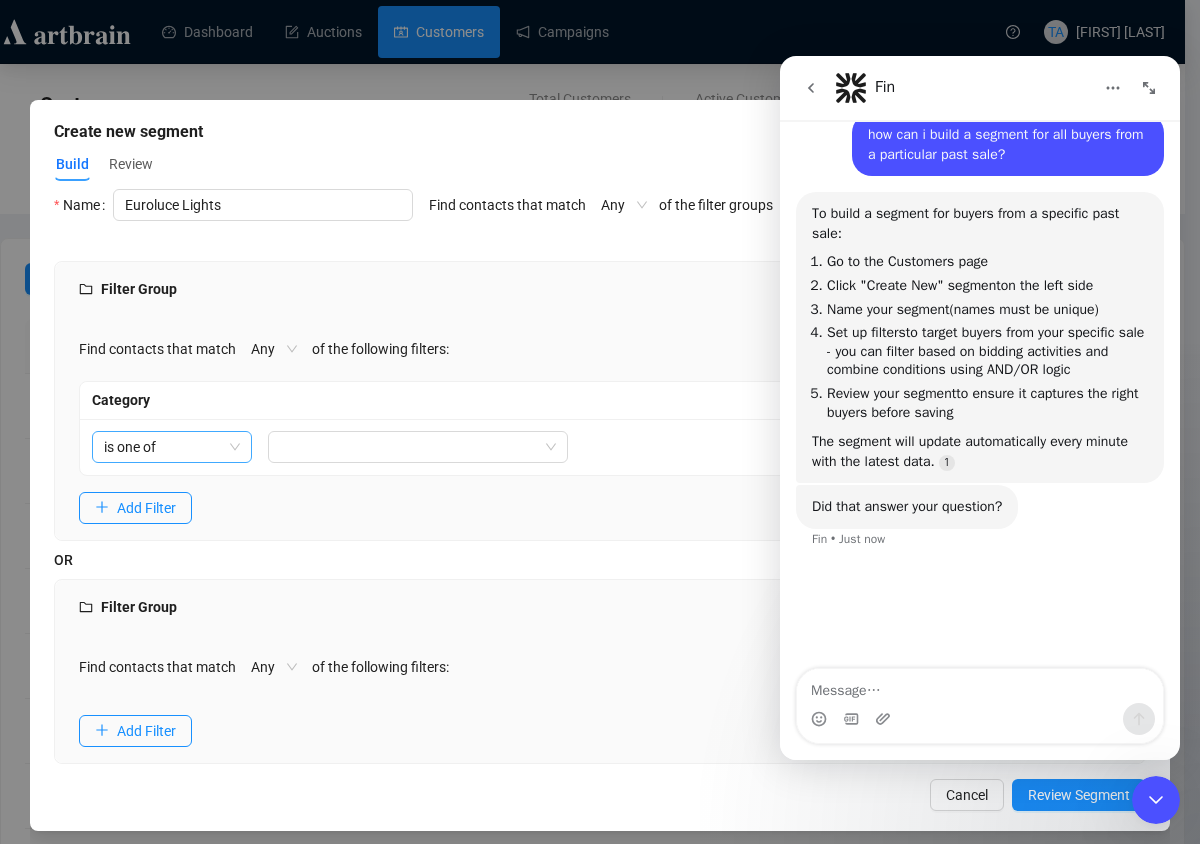 click on "is one of" at bounding box center [172, 447] 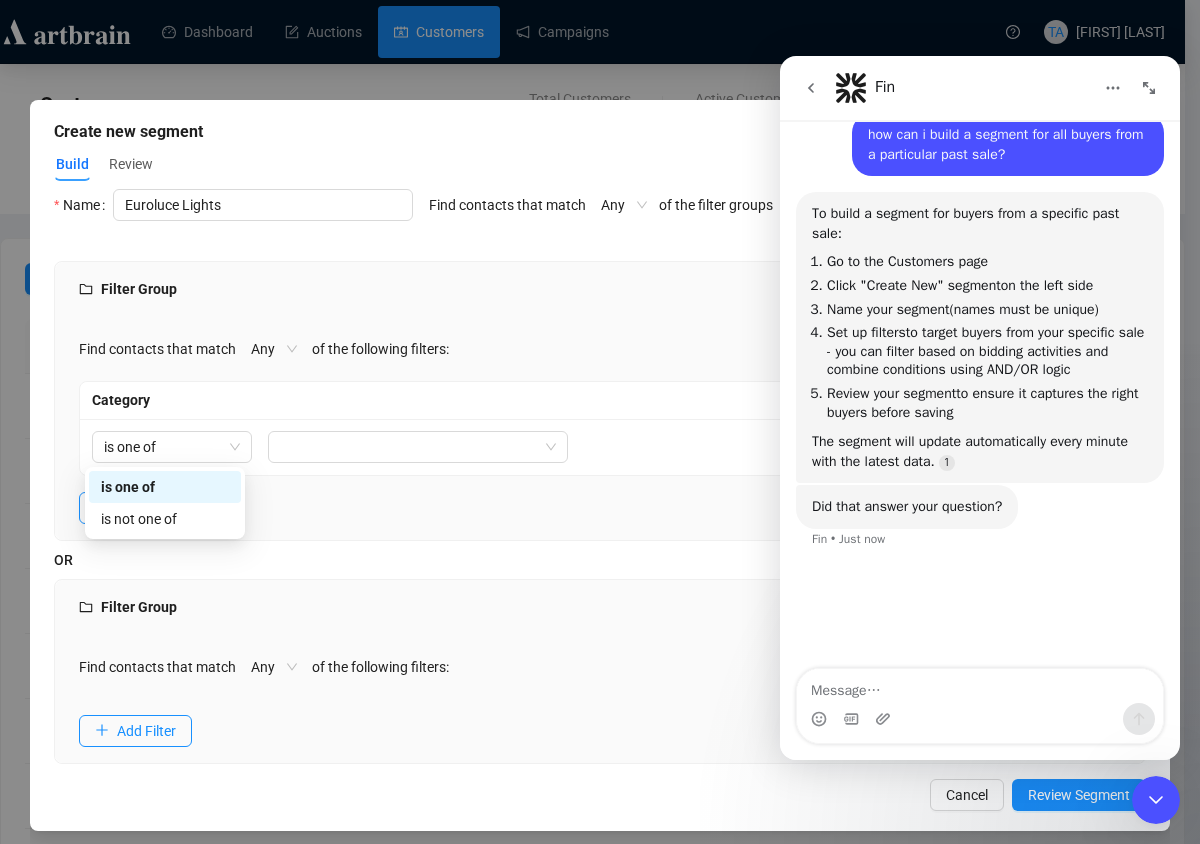 click on "The segment will update automatically every minute with the latest data." at bounding box center (980, 451) 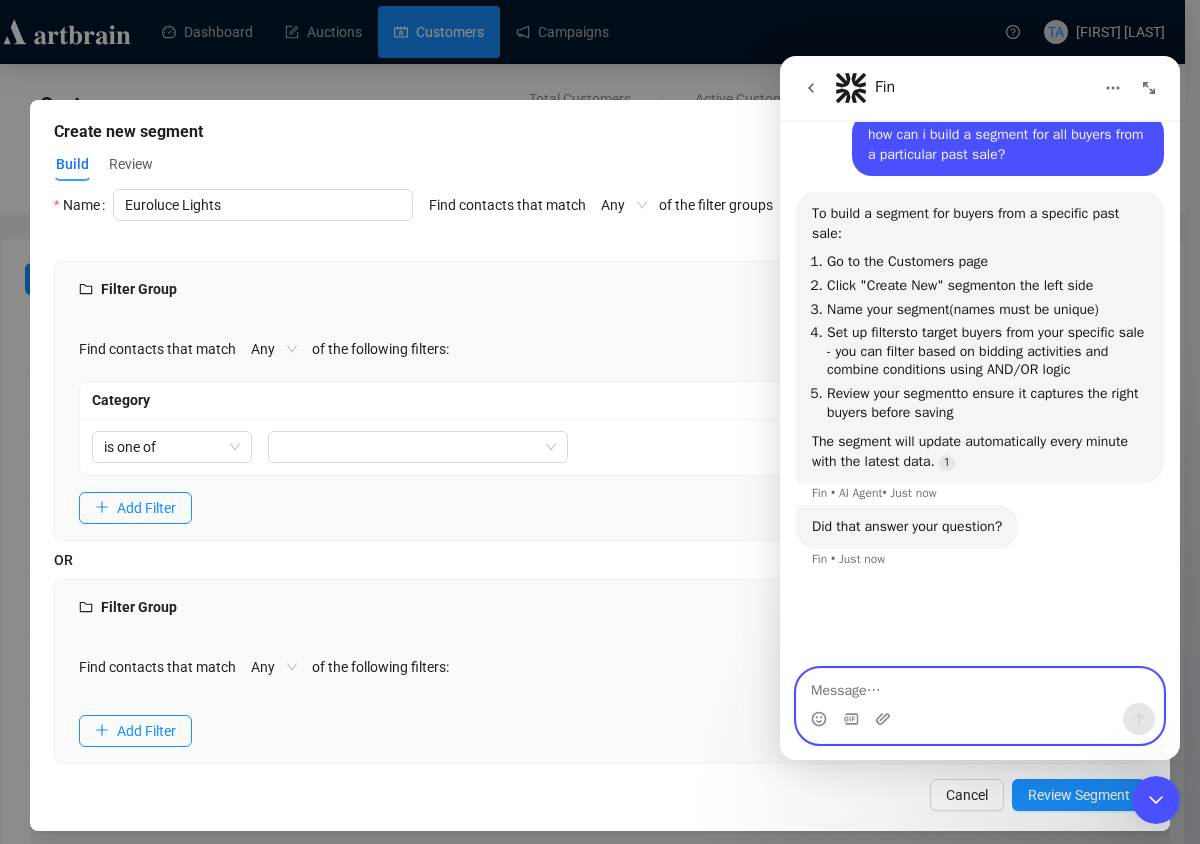 click at bounding box center [980, 686] 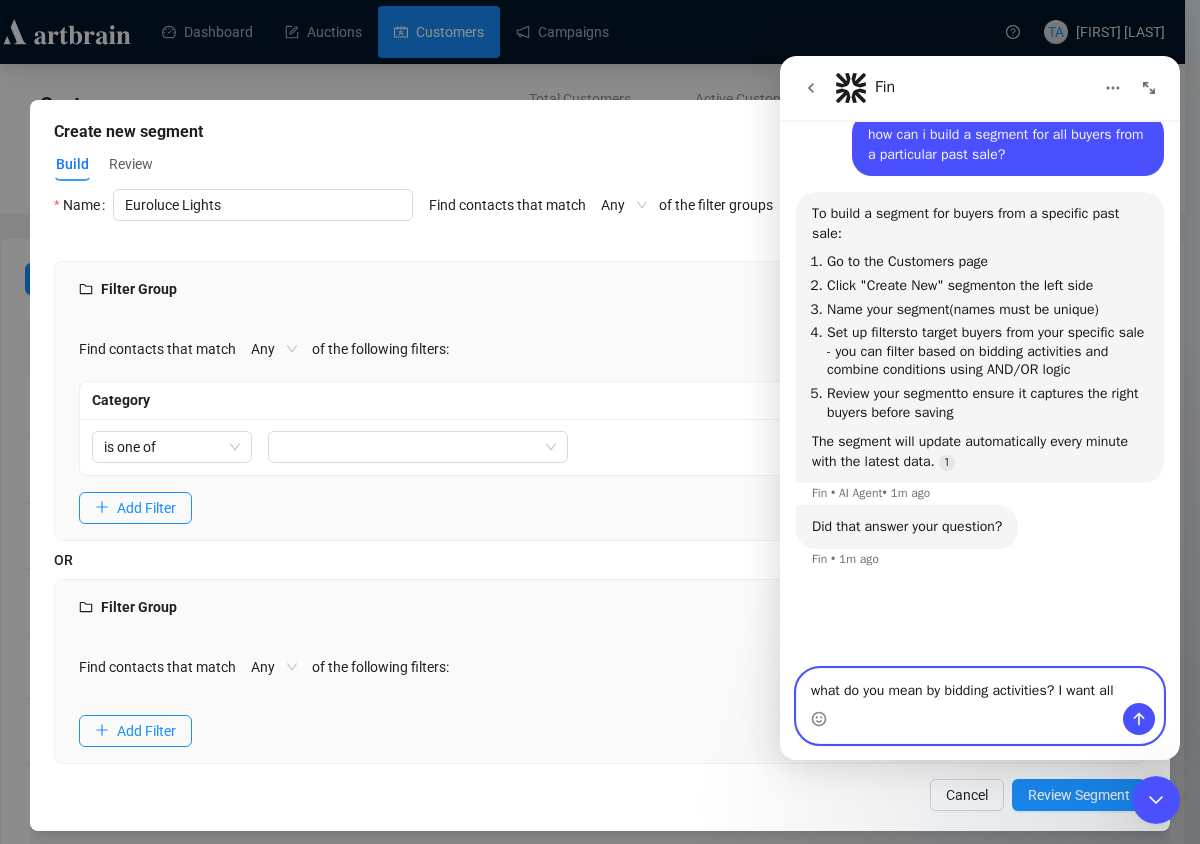 scroll, scrollTop: 173, scrollLeft: 0, axis: vertical 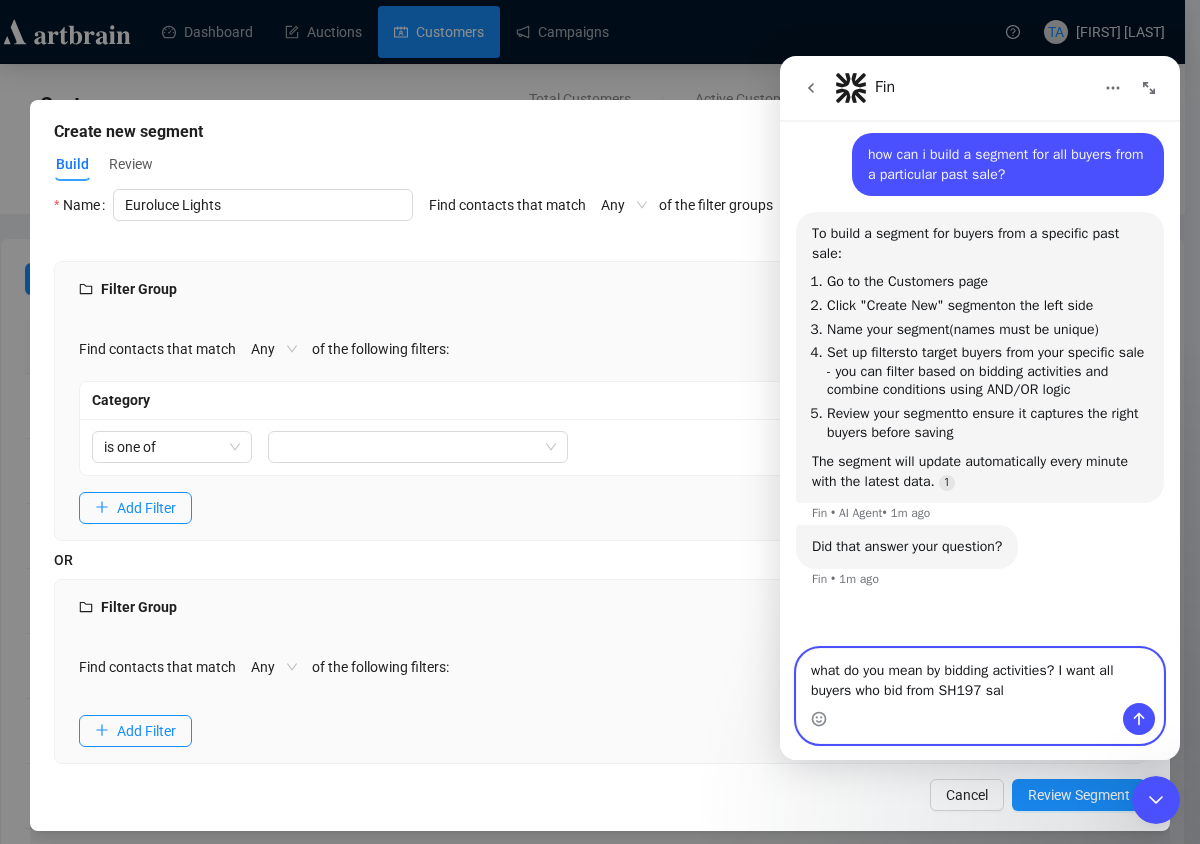 type on "what do you mean by bidding activities? I want all buyers who bid from SH197 sale" 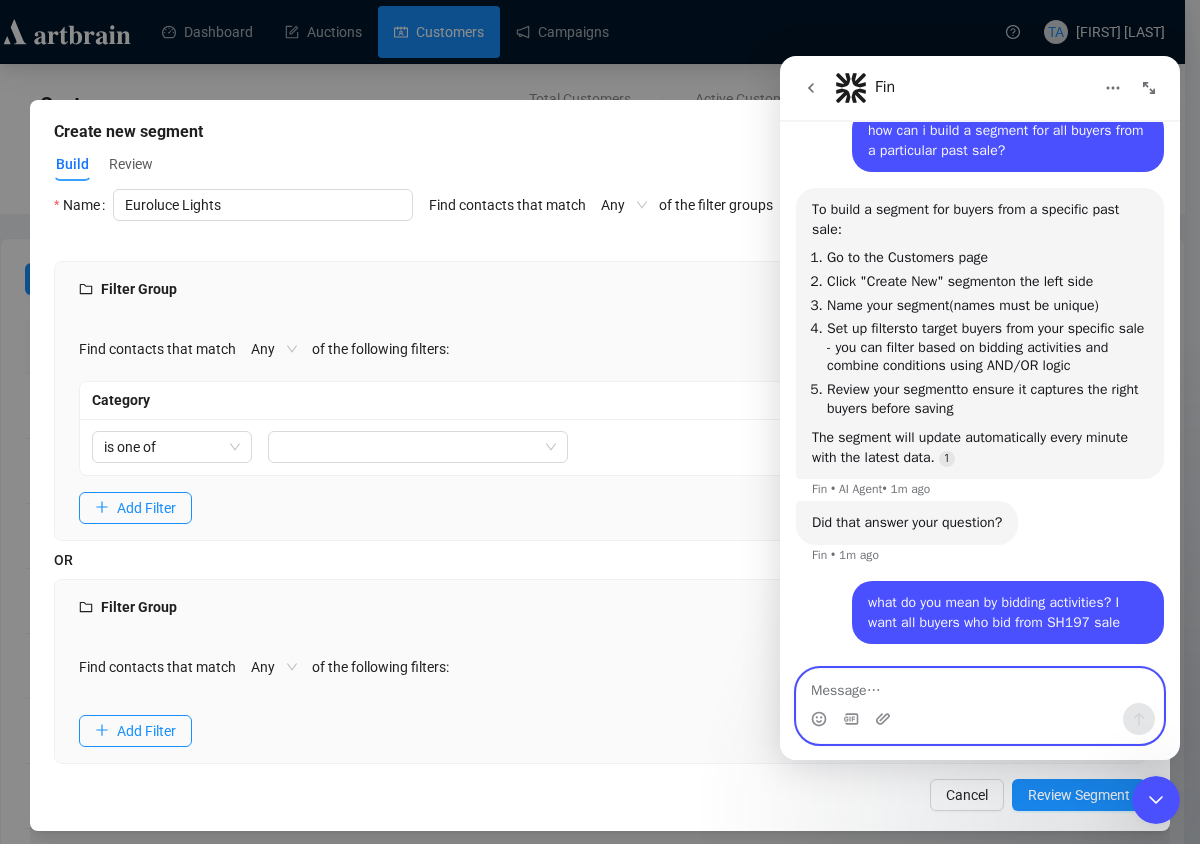scroll, scrollTop: 254, scrollLeft: 0, axis: vertical 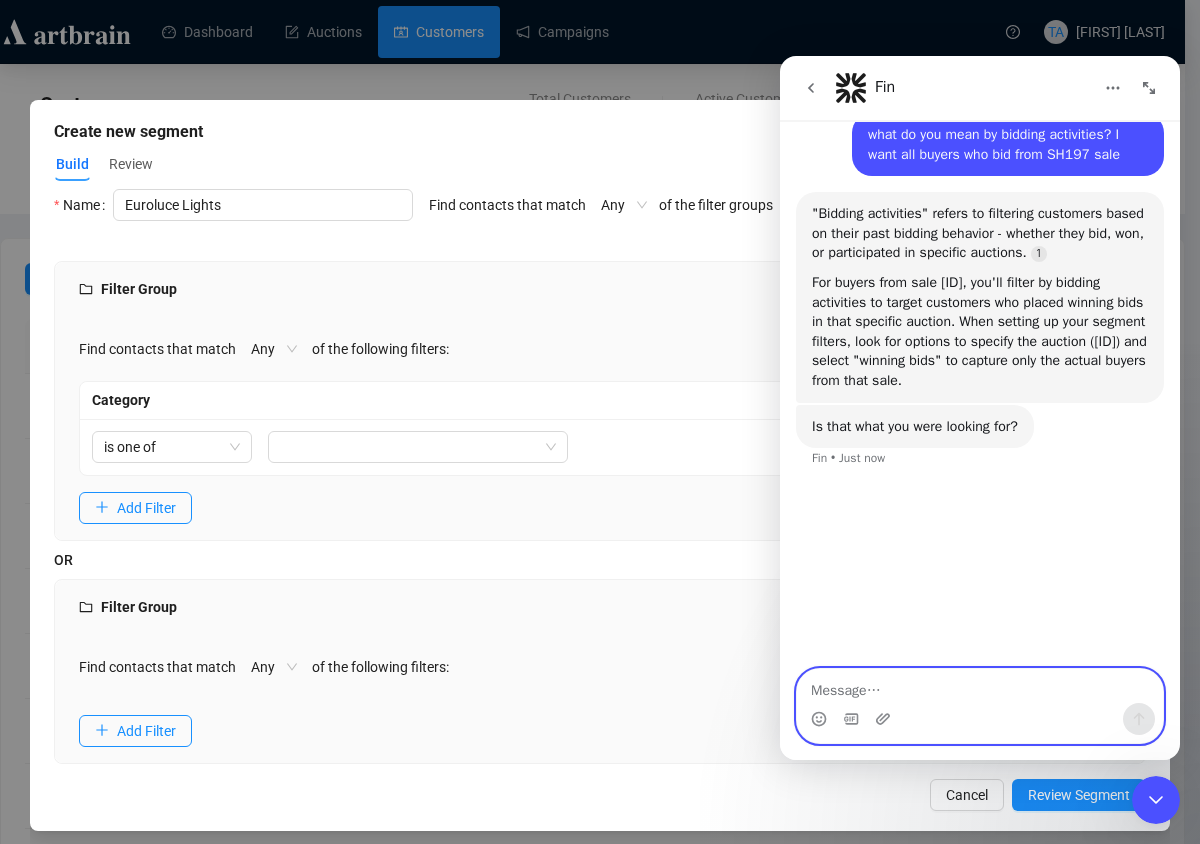 click at bounding box center [980, 686] 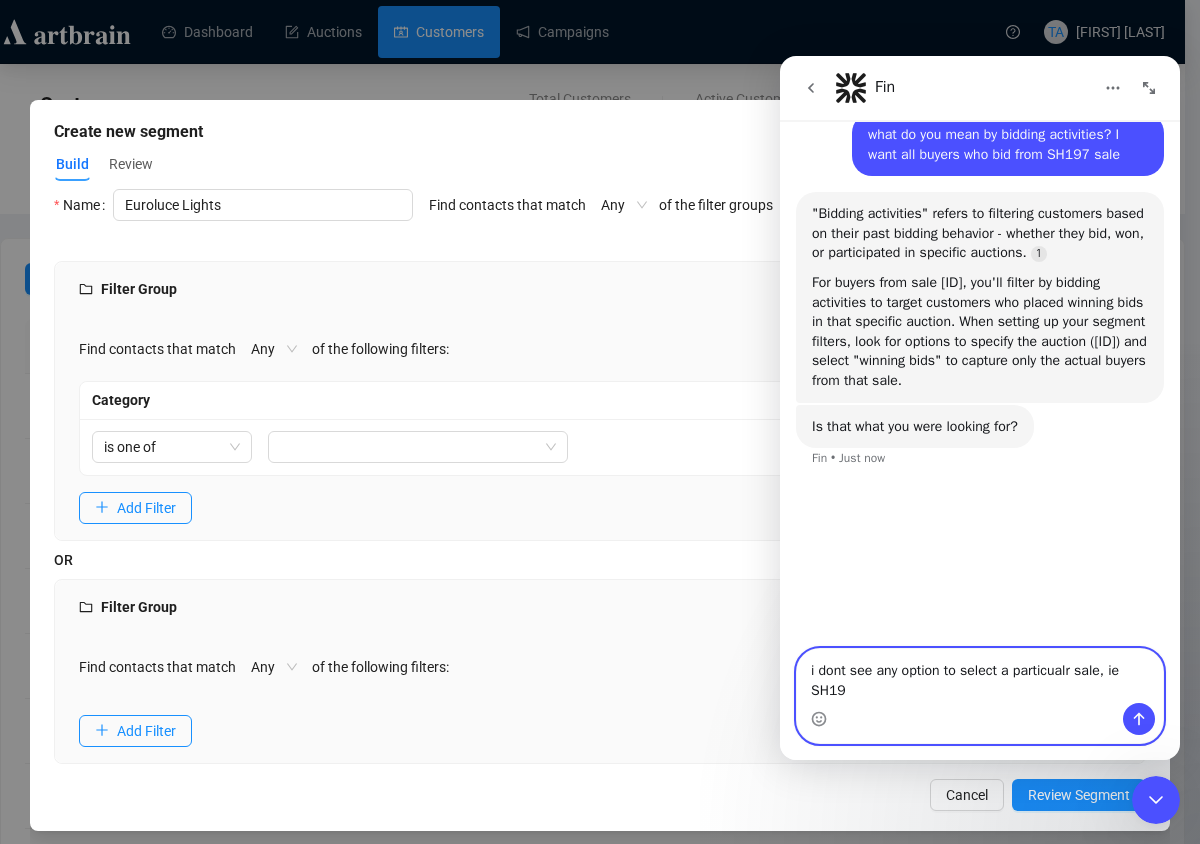 type on "i dont see any option to select a particualr sale, ie [AUCTION_ID]" 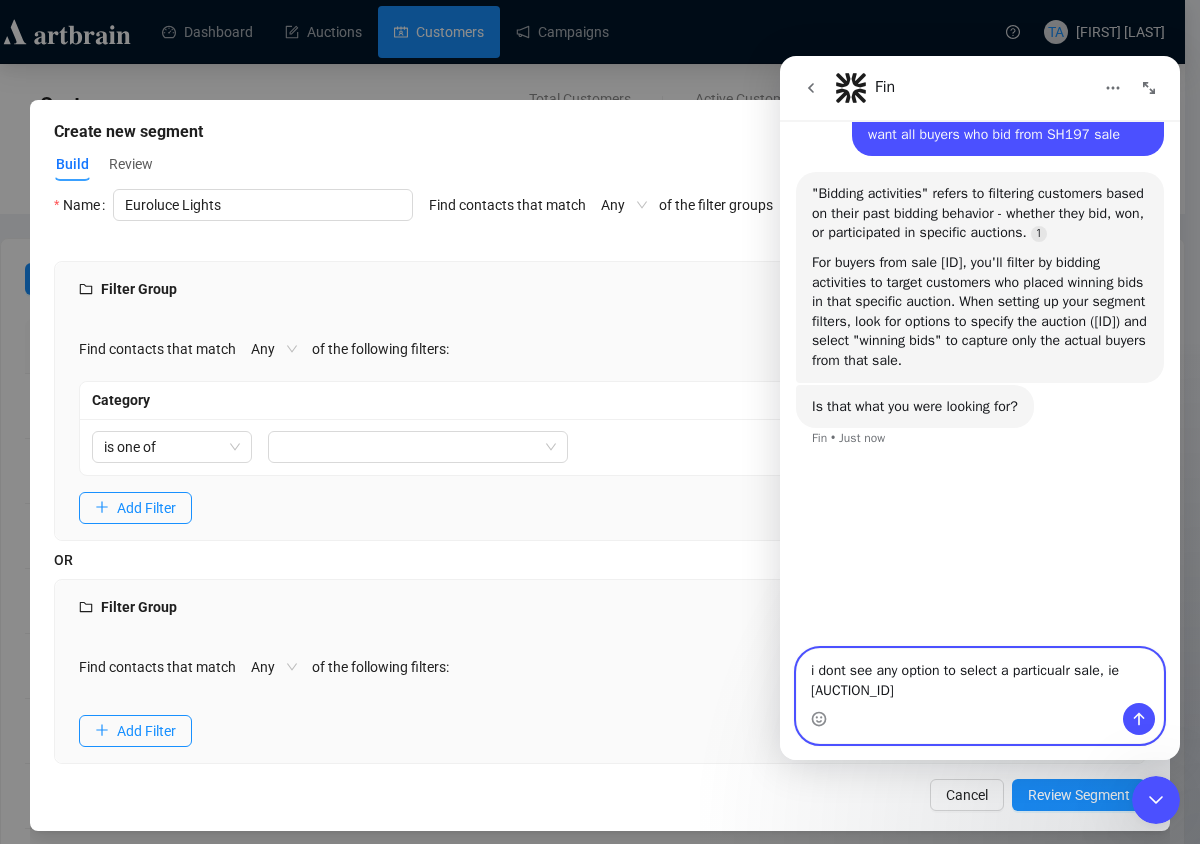 type 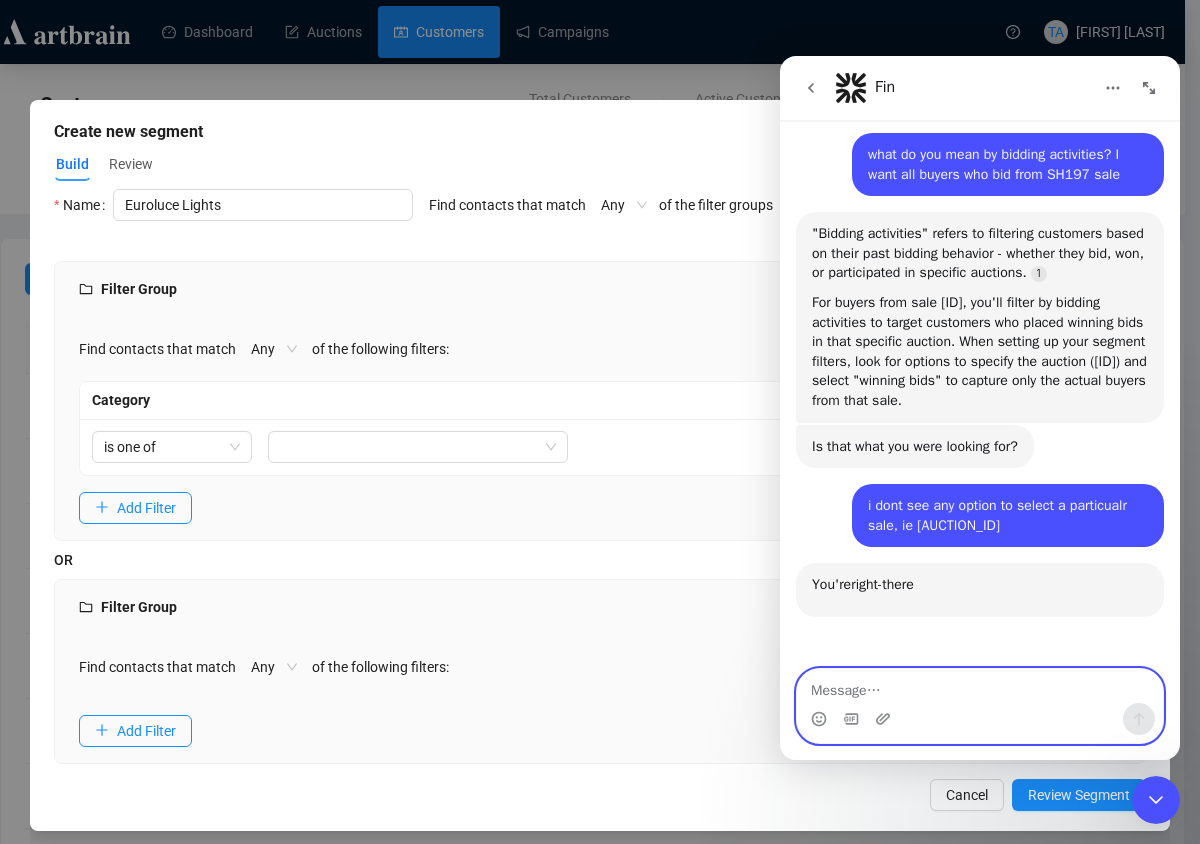 scroll, scrollTop: 996, scrollLeft: 0, axis: vertical 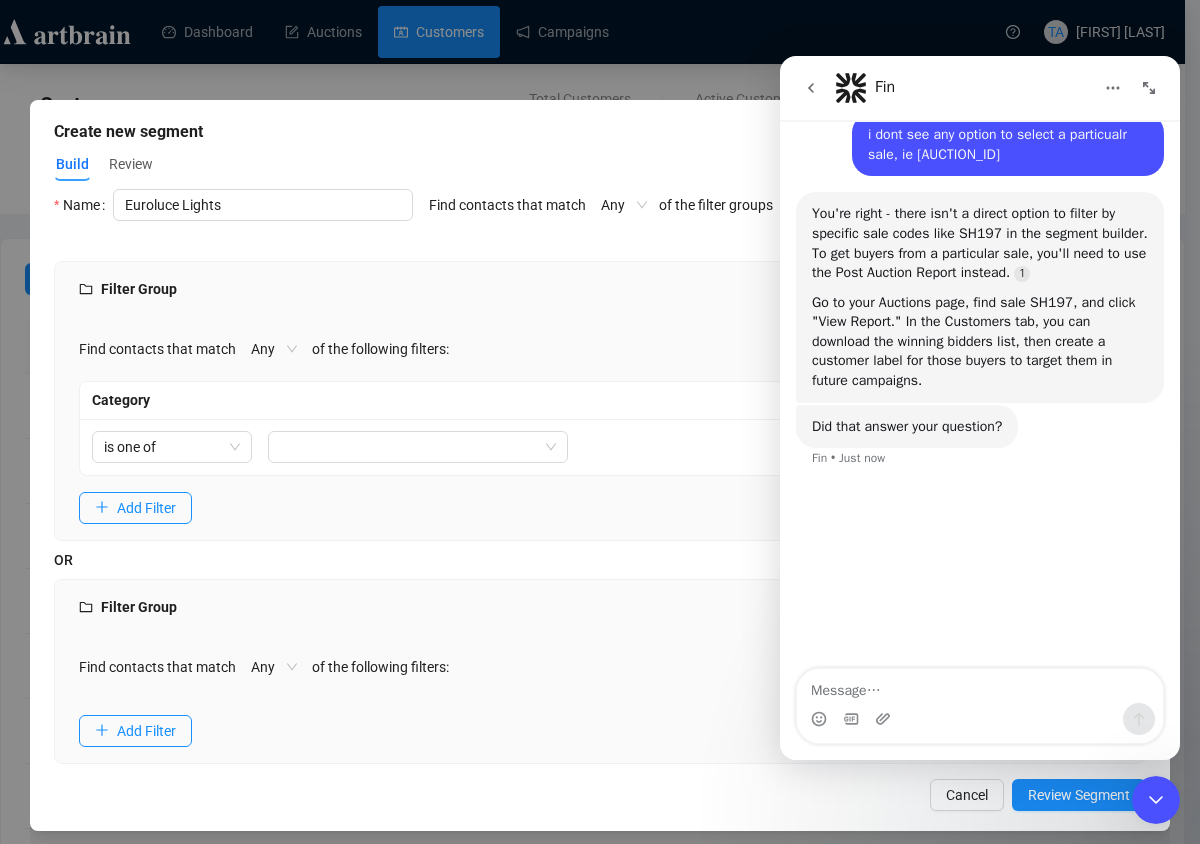 drag, startPoint x: 1001, startPoint y: 77, endPoint x: 1241, endPoint y: 48, distance: 241.74573 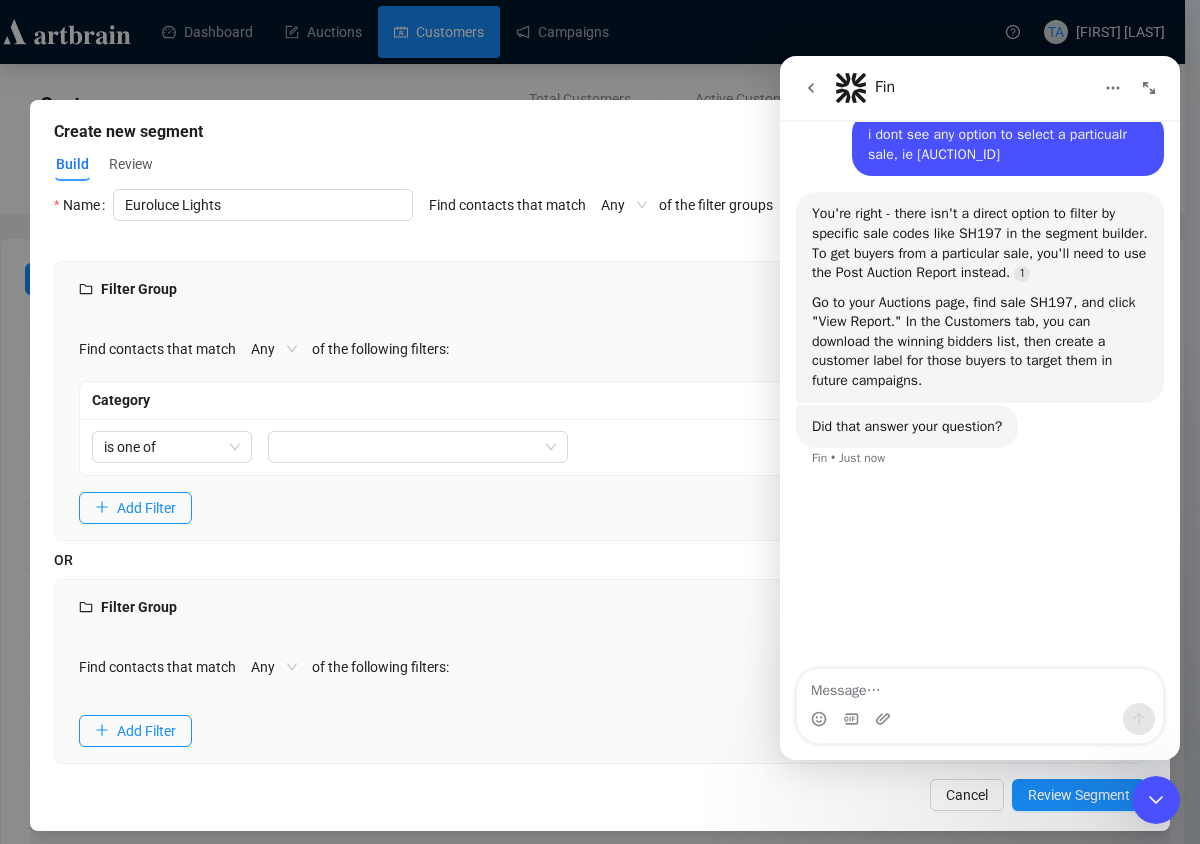 click 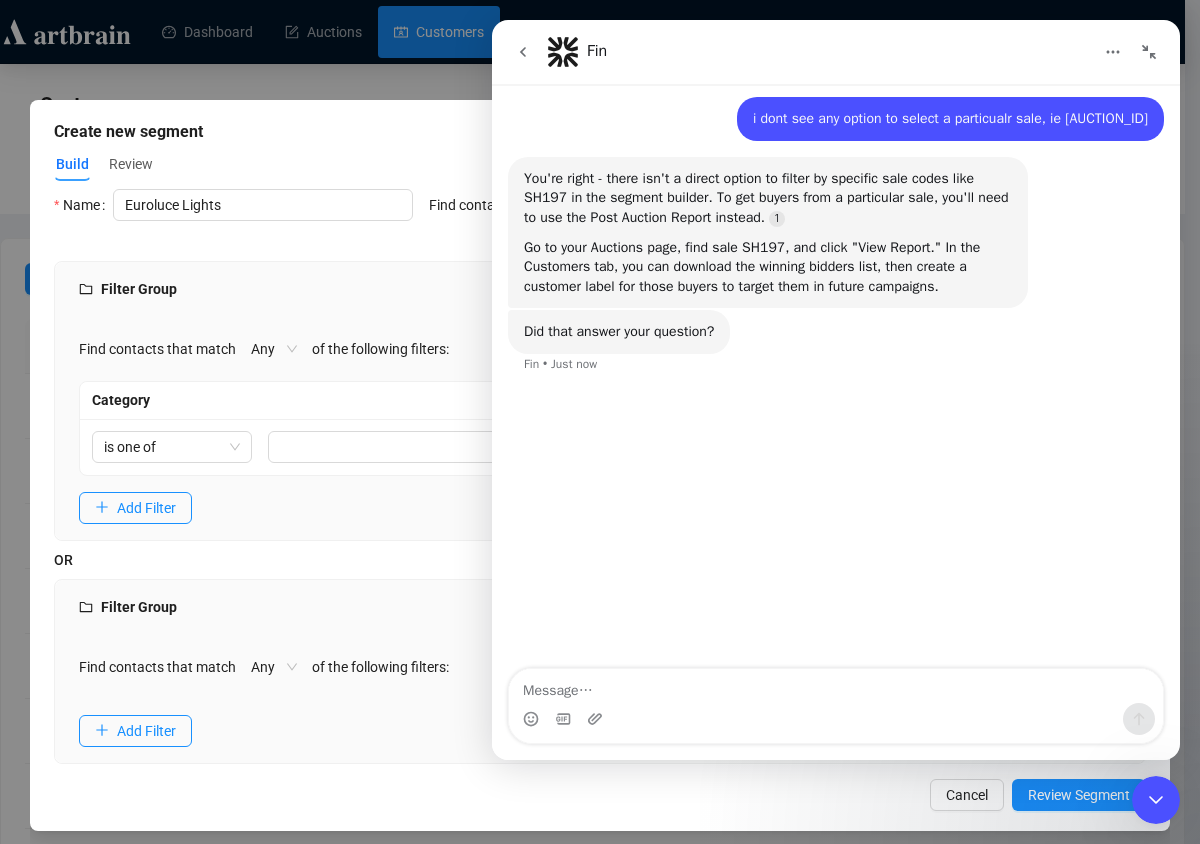 scroll, scrollTop: 782, scrollLeft: 0, axis: vertical 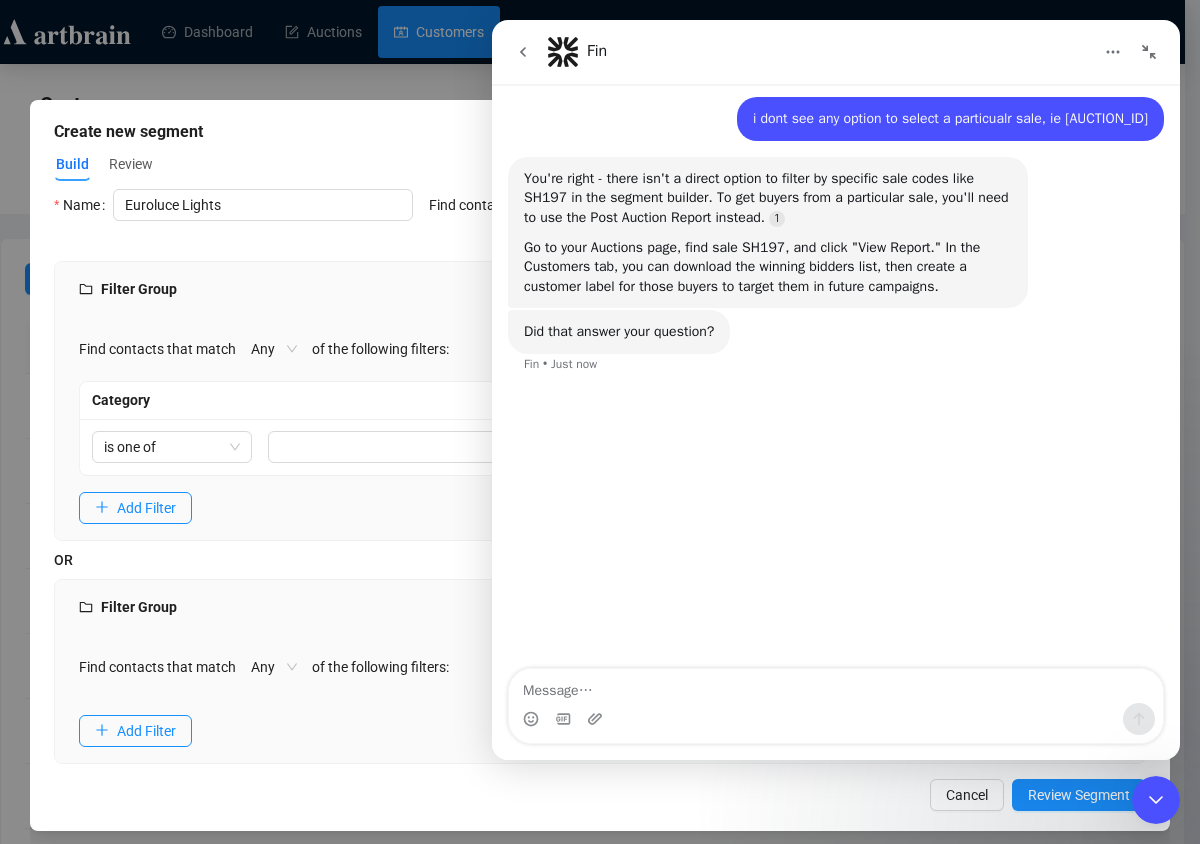 click 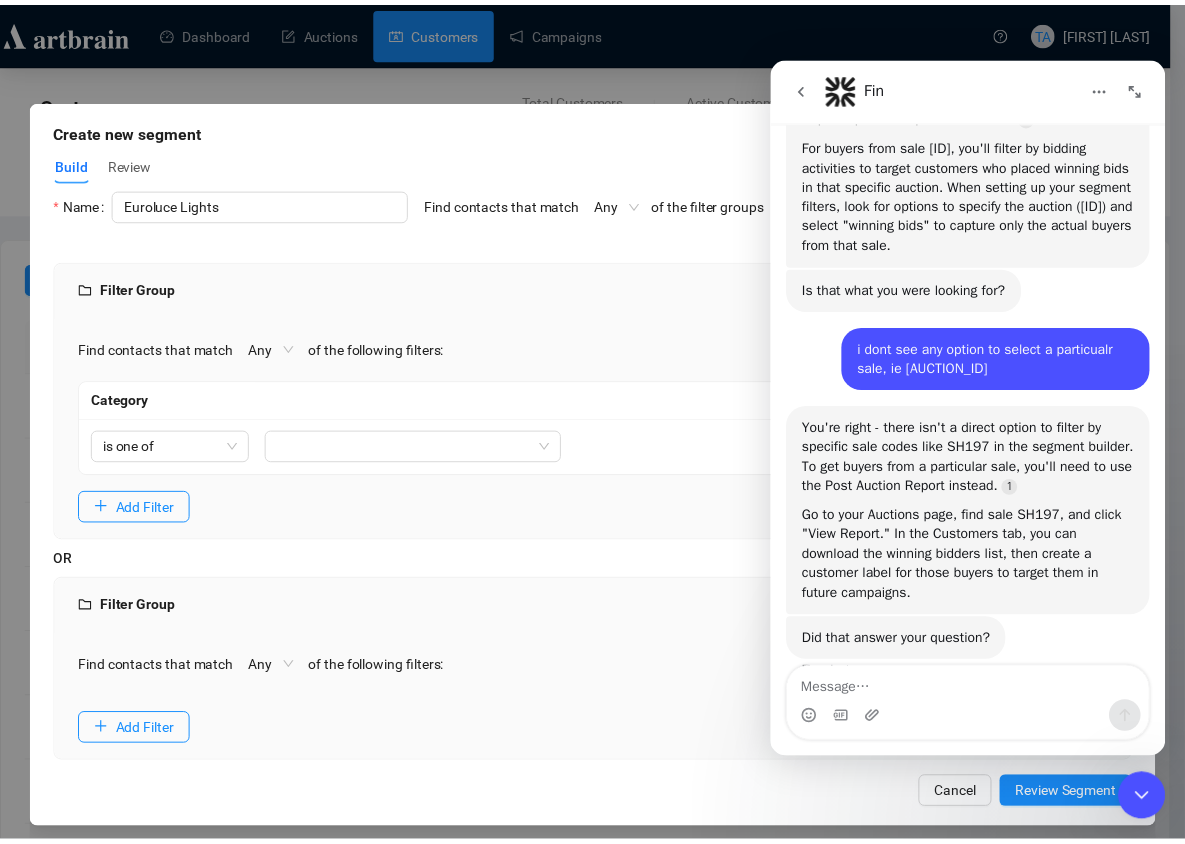 scroll, scrollTop: 976, scrollLeft: 0, axis: vertical 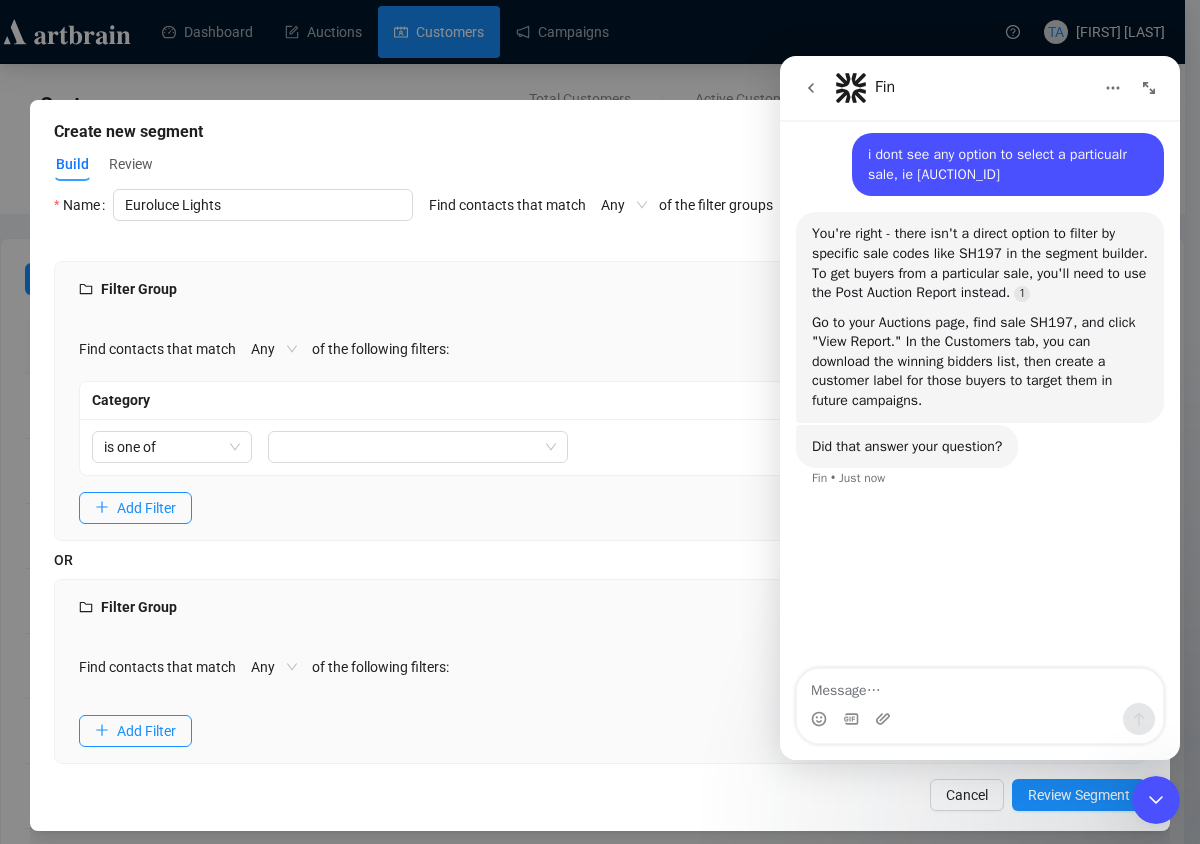 click 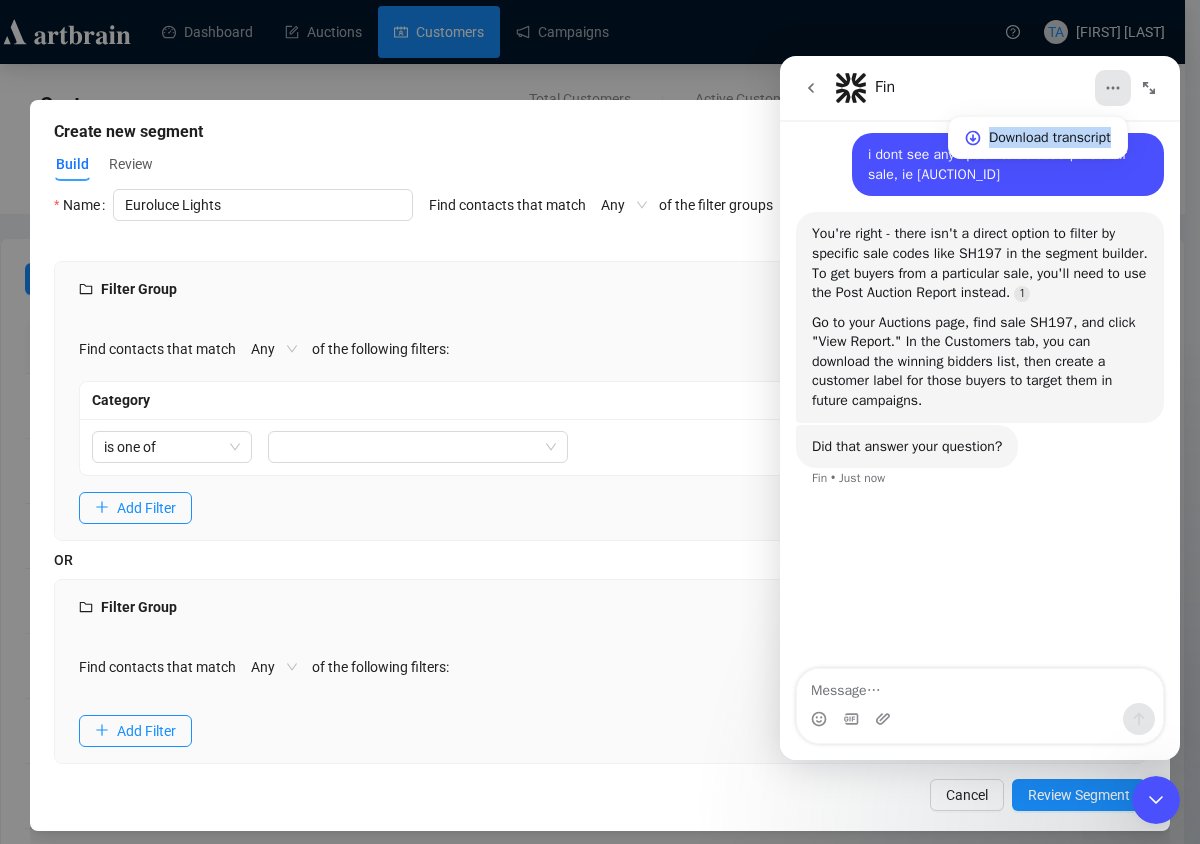 click on "Fin" at bounding box center [964, 88] 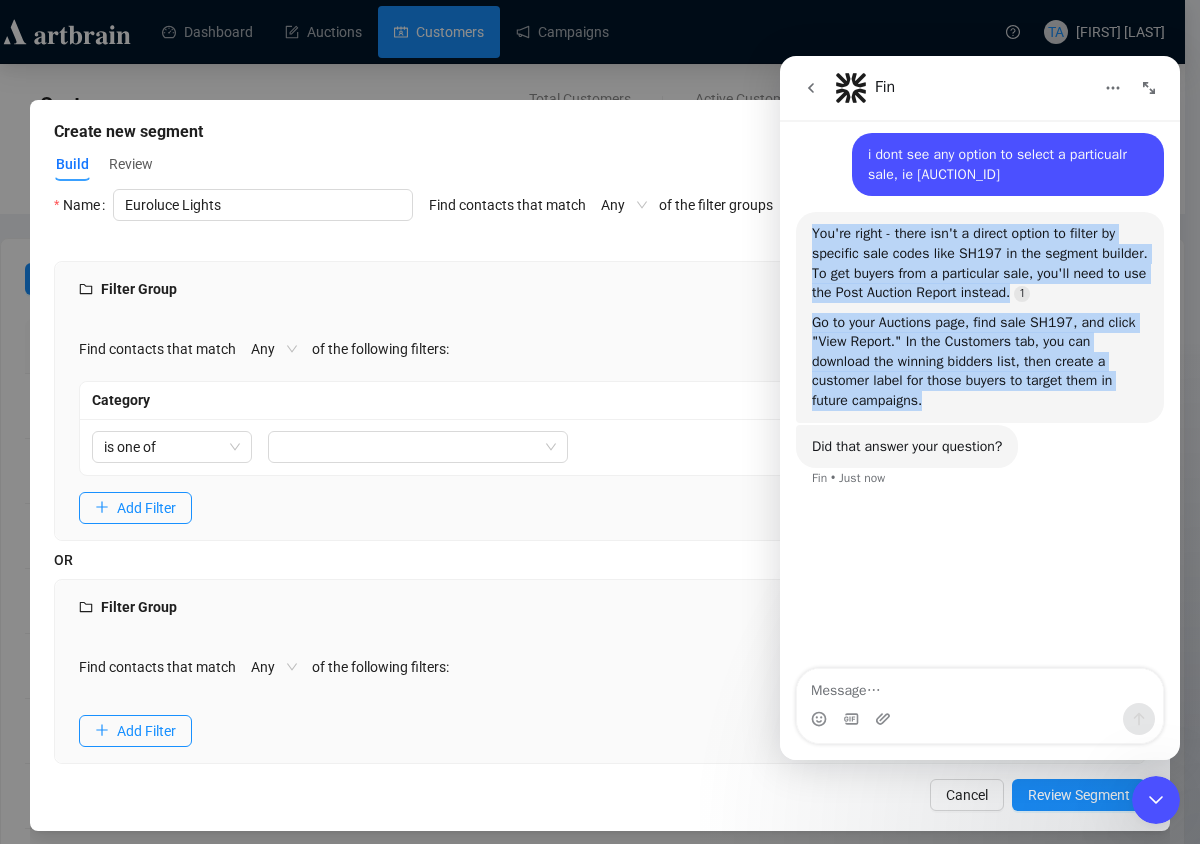 drag, startPoint x: 812, startPoint y: 233, endPoint x: 1108, endPoint y: 399, distance: 339.37 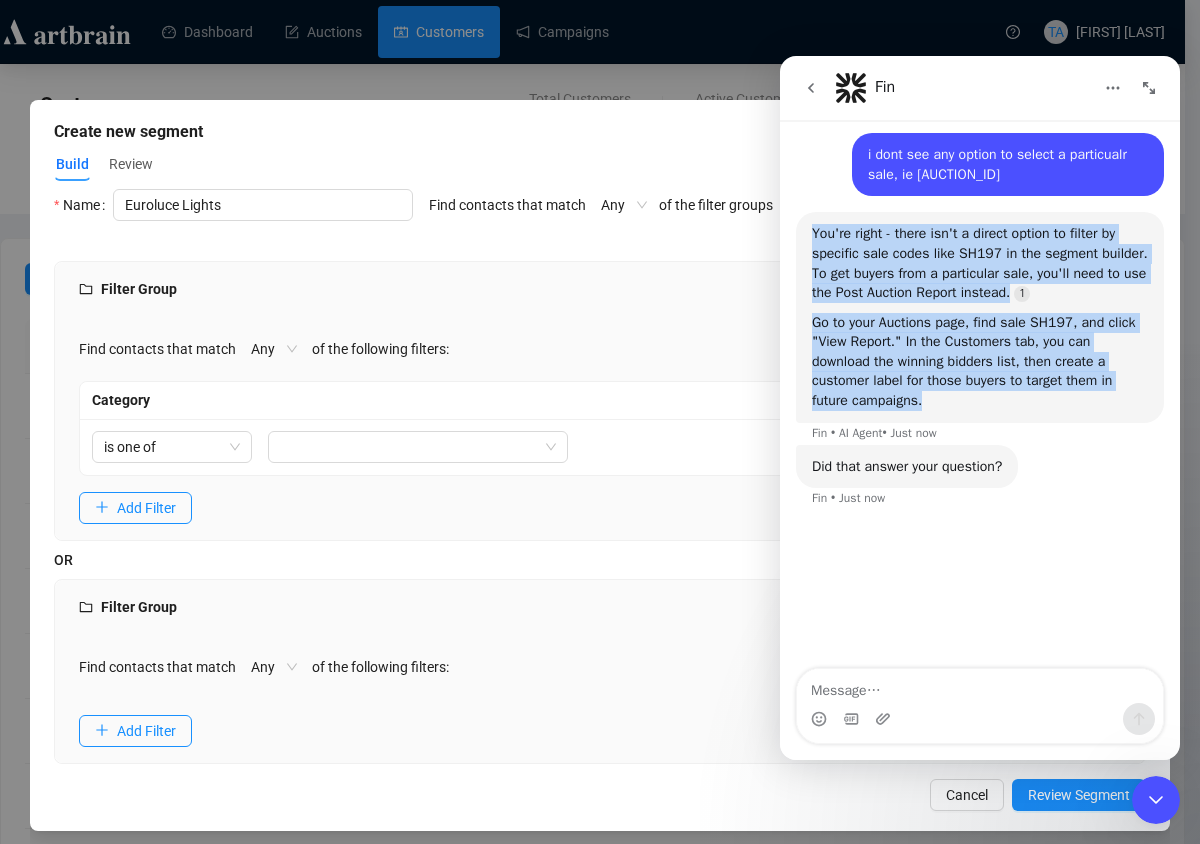 copy on "You're right - there isn't a direct option to filter by specific sale codes like [SALE_CODE] in the segment builder. To get buyers from a particular sale, you'll need to use the Post Auction Report instead. Go to your Auctions page, find sale [SALE_CODE], and click "View Report." In the Customers tab, you can download the winning bidders list, then create a customer label for those buyers to target them in future campaigns." 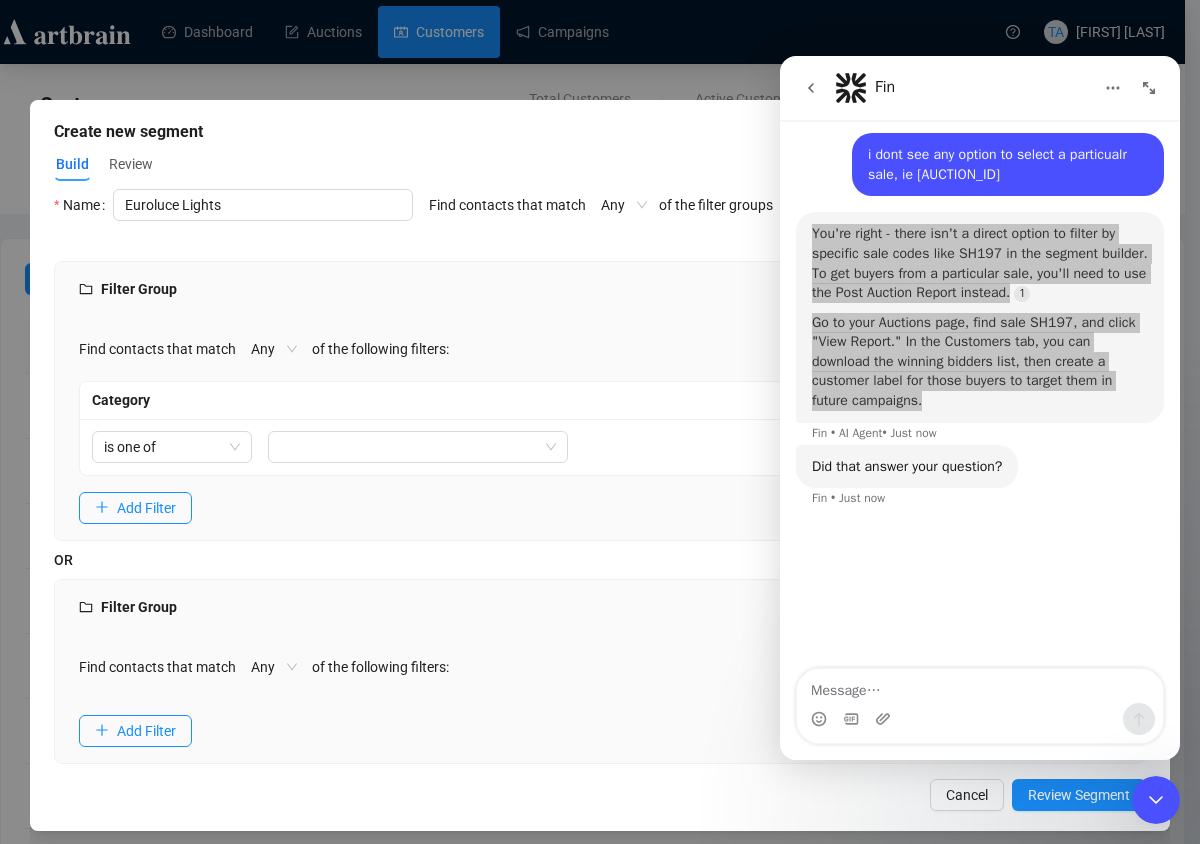 click on "Filter Group Find contacts that match   Any   of the following filters: Category is one of   Add Filter OR Filter Group Find contacts that match   Any   of the following filters: Add Filter Add Filter Group" at bounding box center (600, 514) 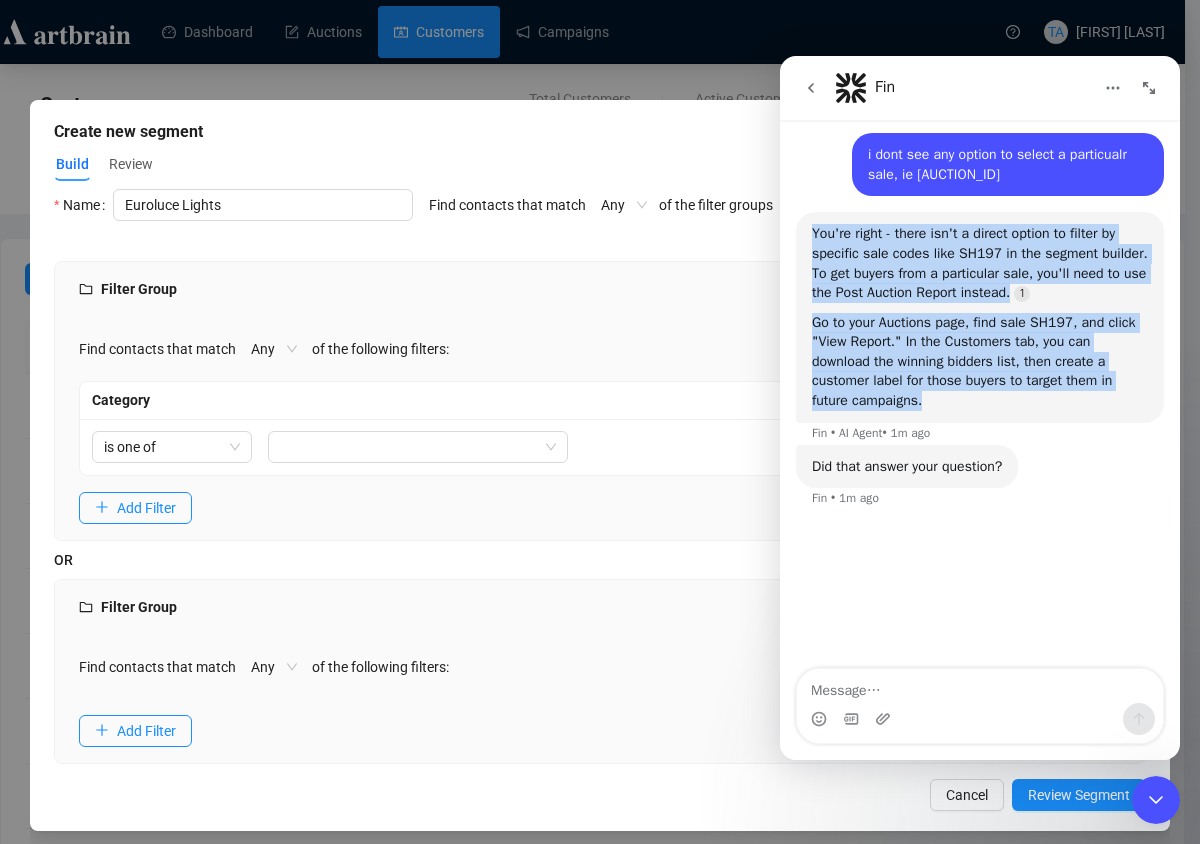 click 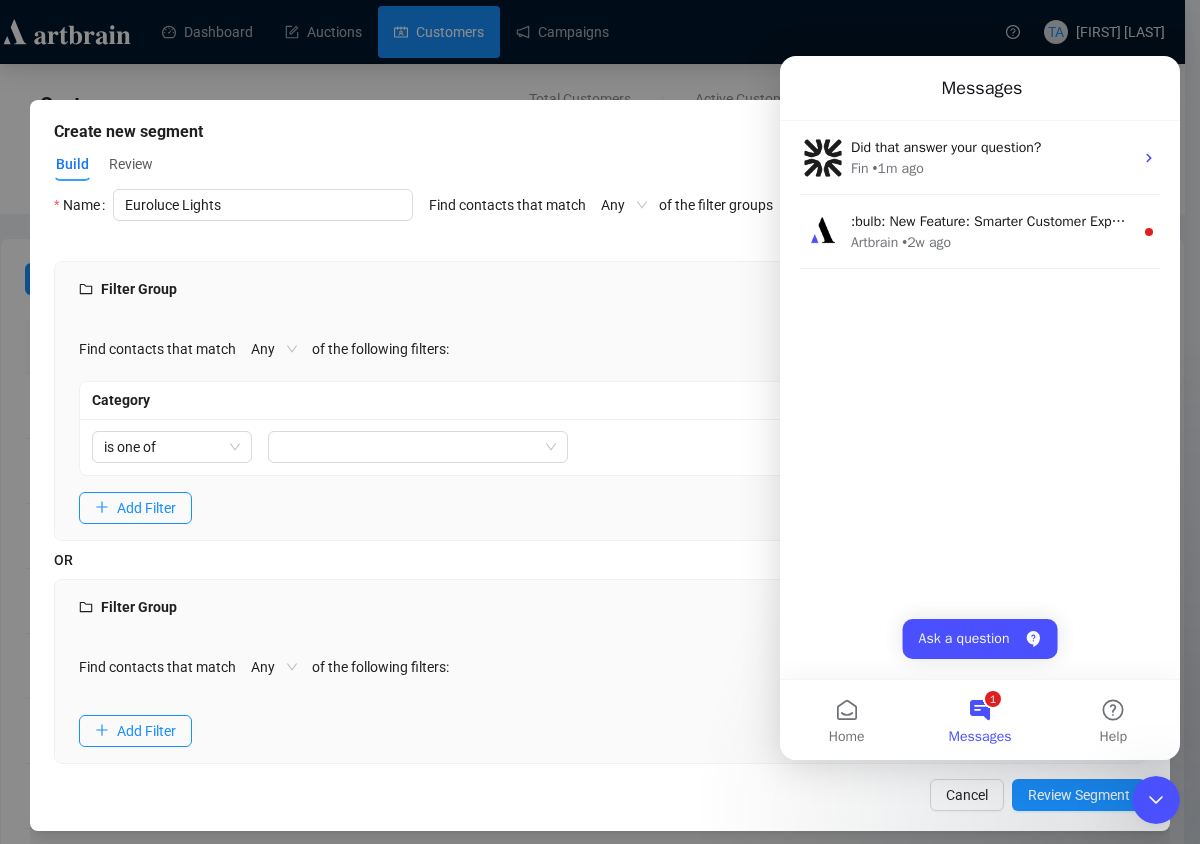 click on "Category" at bounding box center (600, 401) 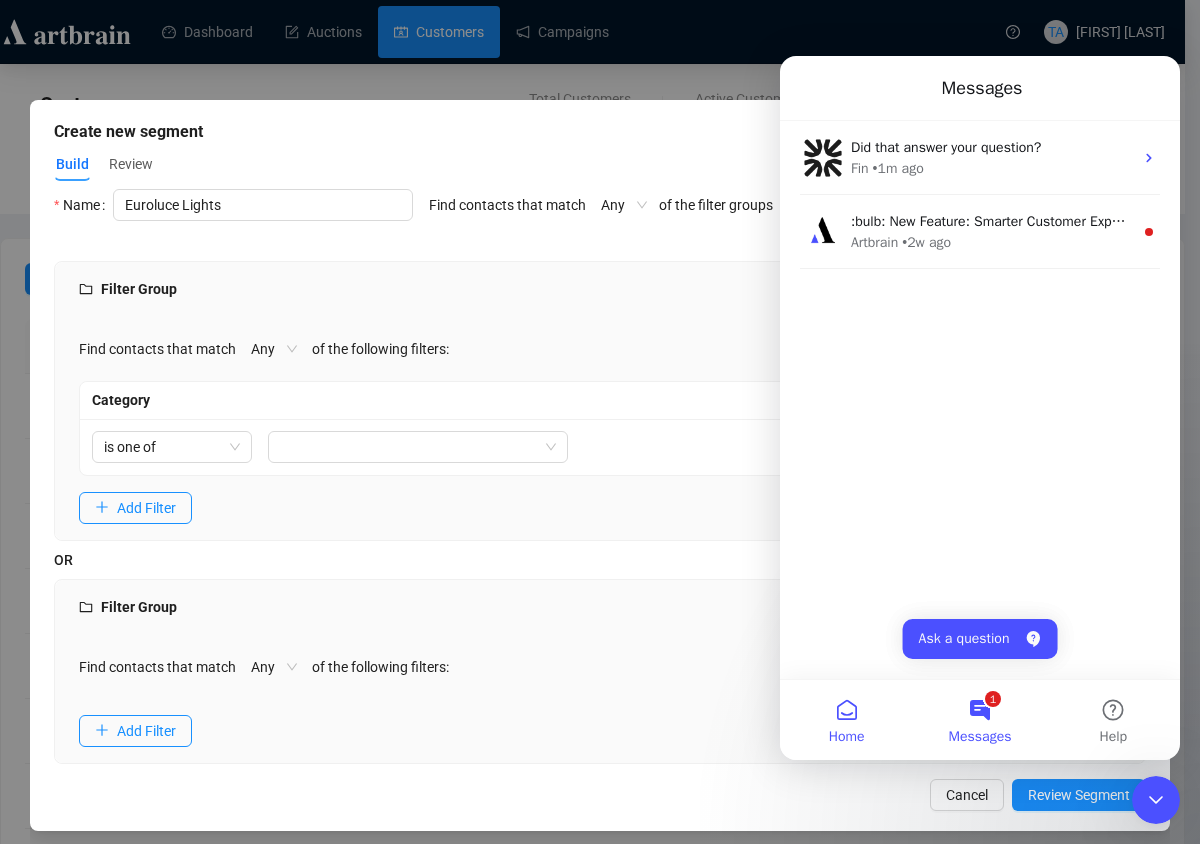 click on "Home" at bounding box center [846, 720] 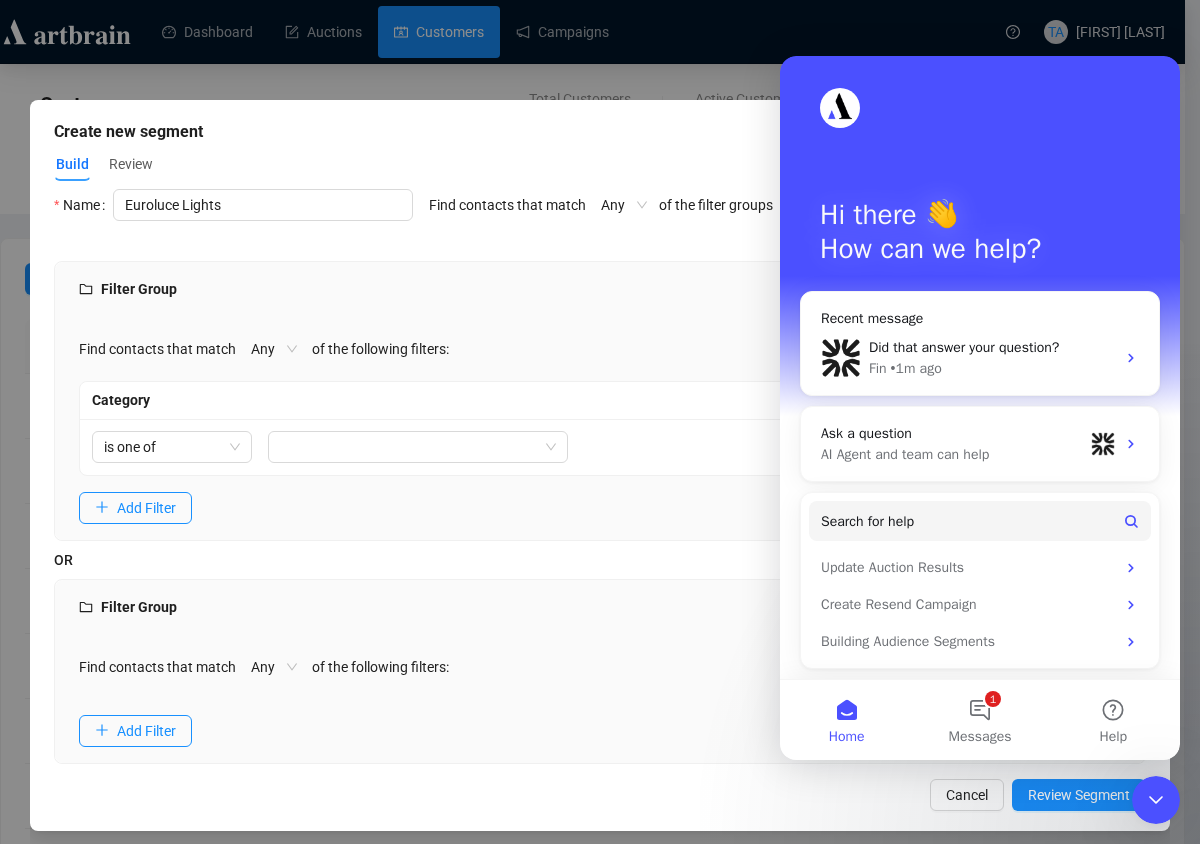 click on "Find contacts that match   Any   of the following filters: Add Filter" at bounding box center [600, 699] 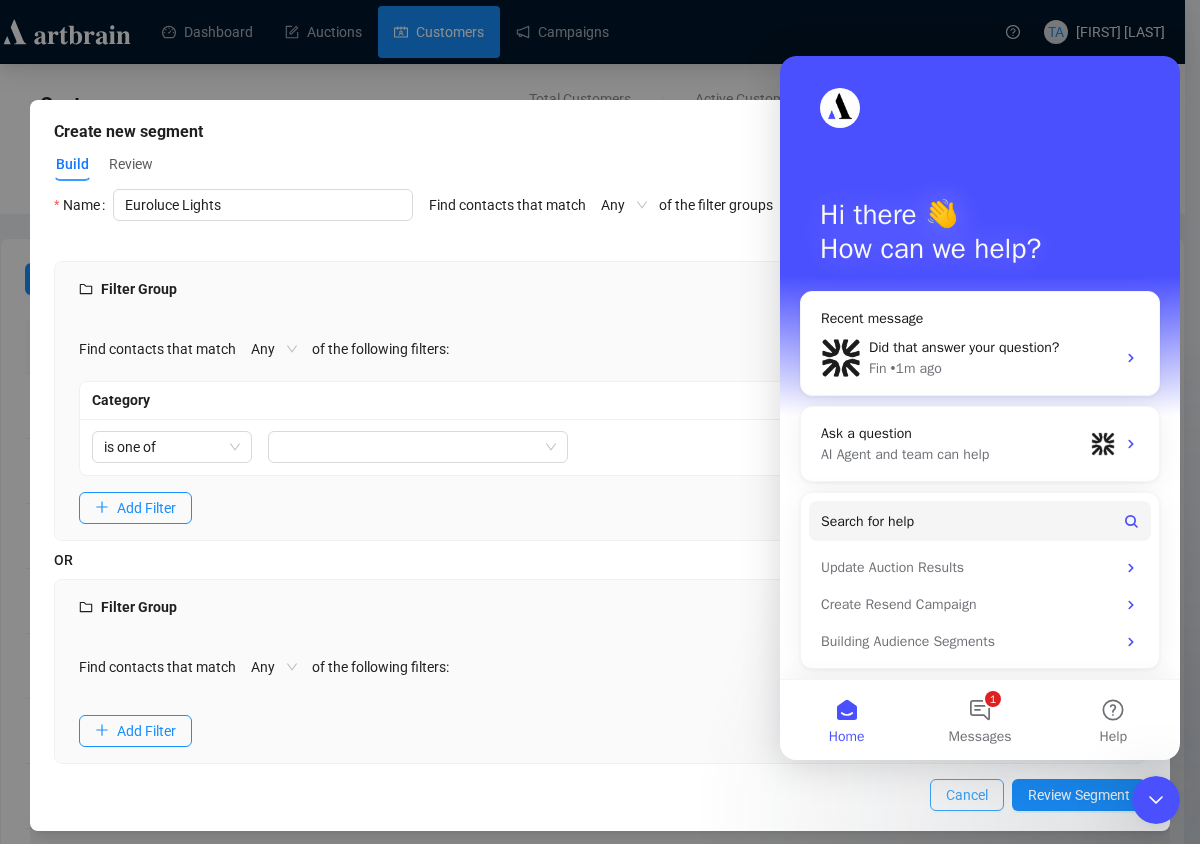 click on "Cancel" at bounding box center [967, 795] 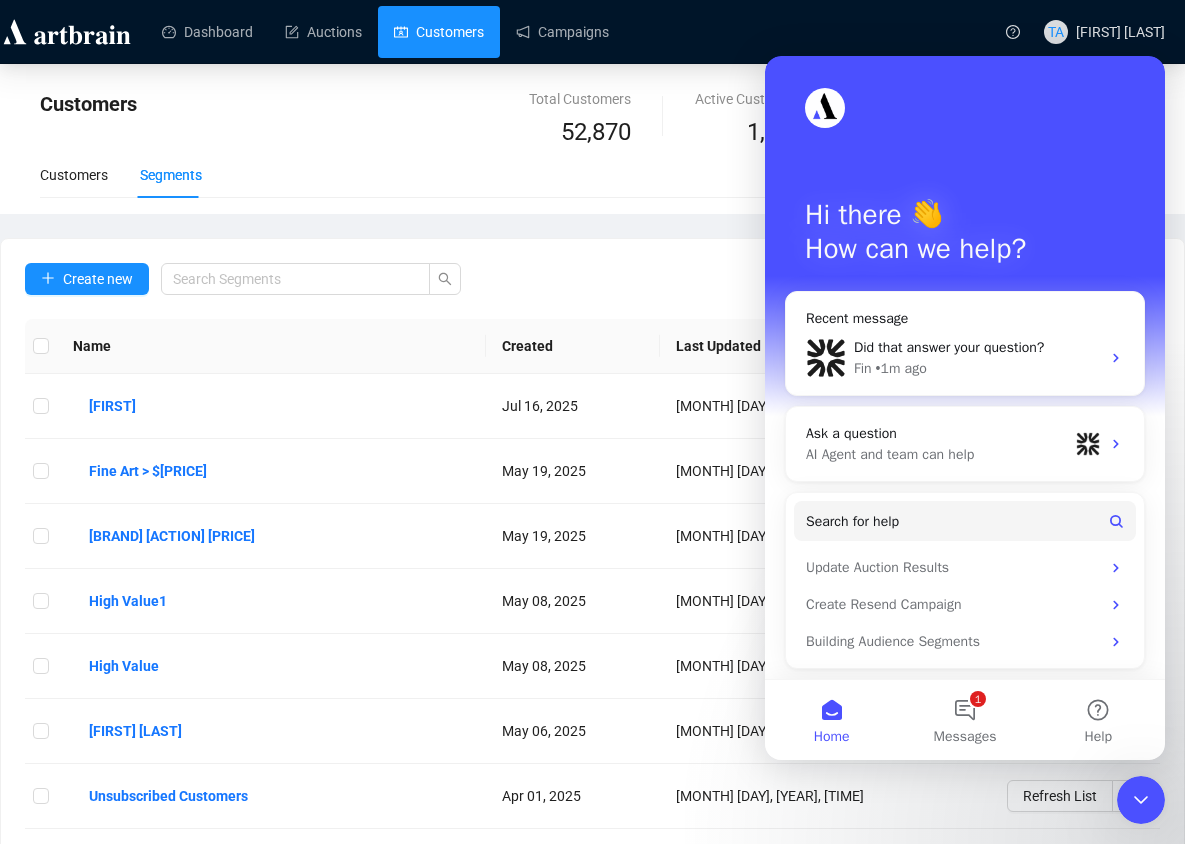 click at bounding box center (1141, 800) 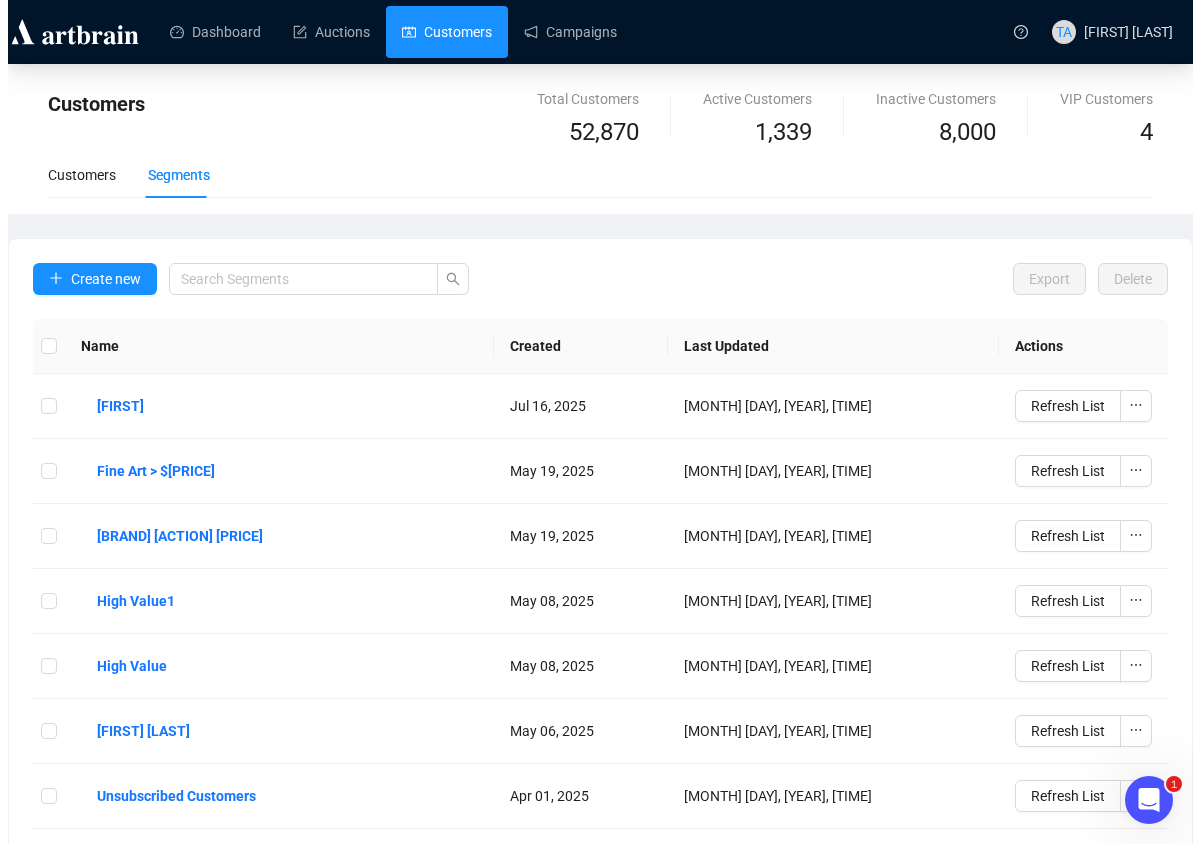 scroll, scrollTop: 0, scrollLeft: 0, axis: both 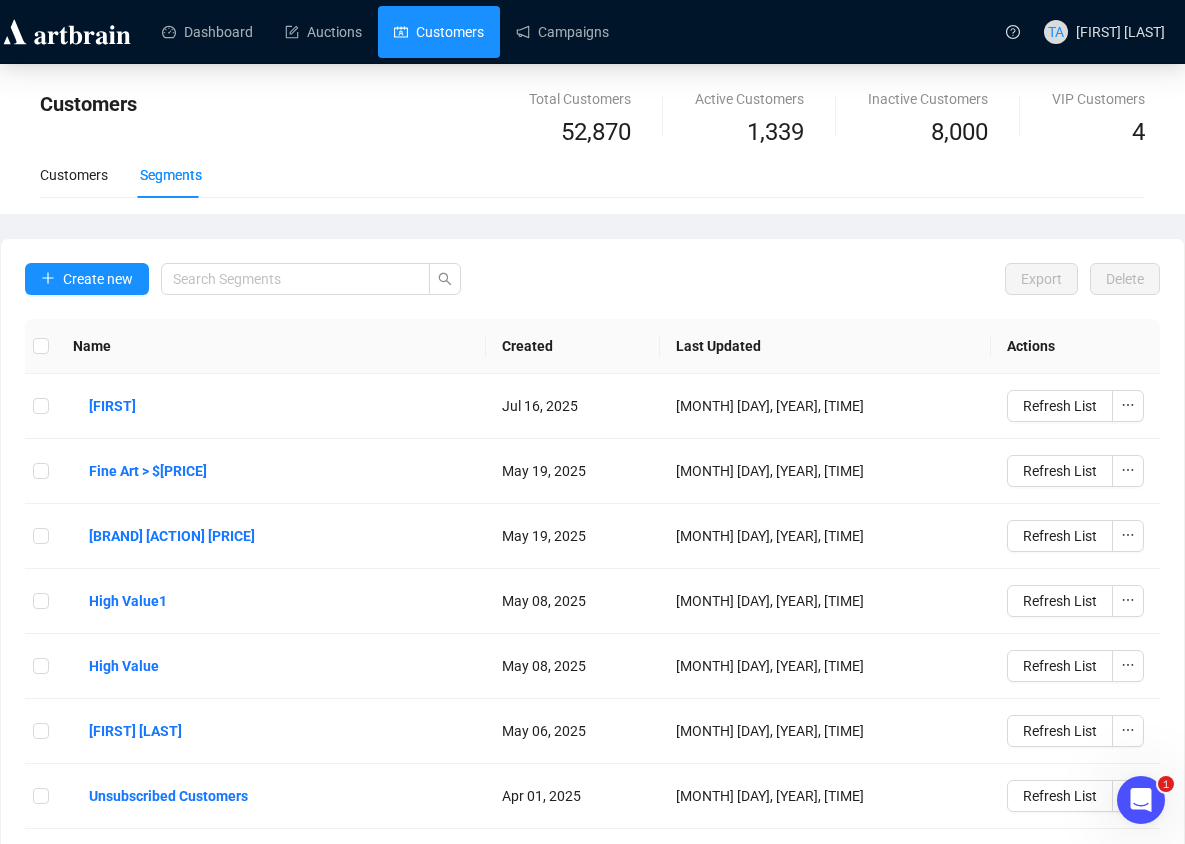 click on "Customers" at bounding box center [439, 32] 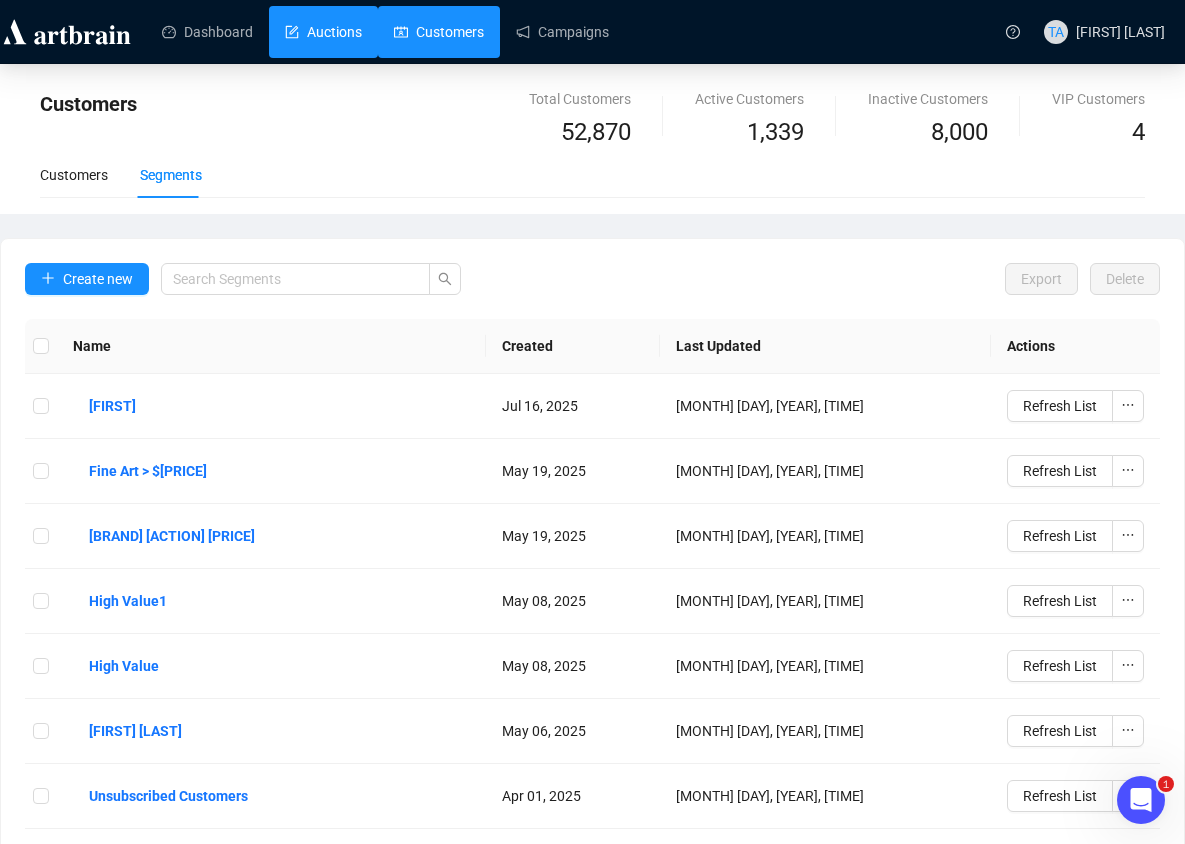click on "Auctions" at bounding box center [323, 32] 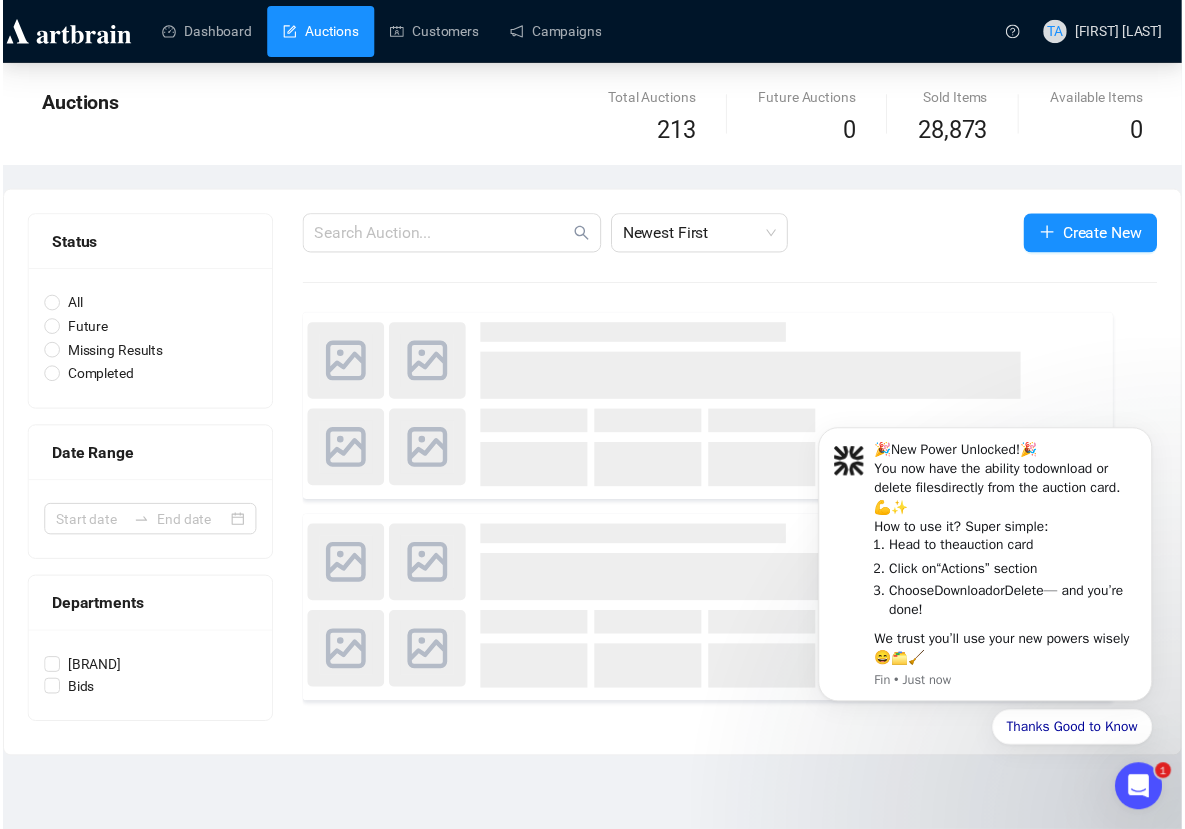 scroll, scrollTop: 0, scrollLeft: 0, axis: both 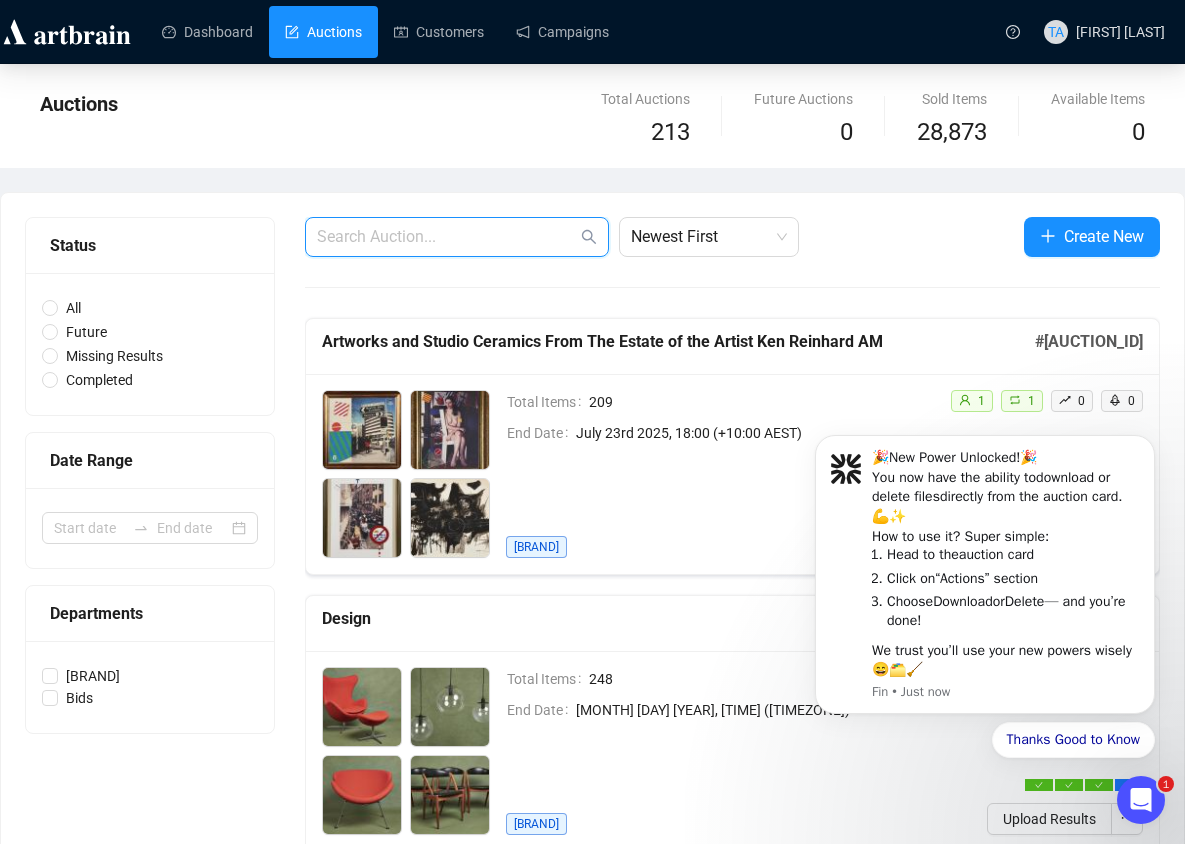 click at bounding box center [447, 237] 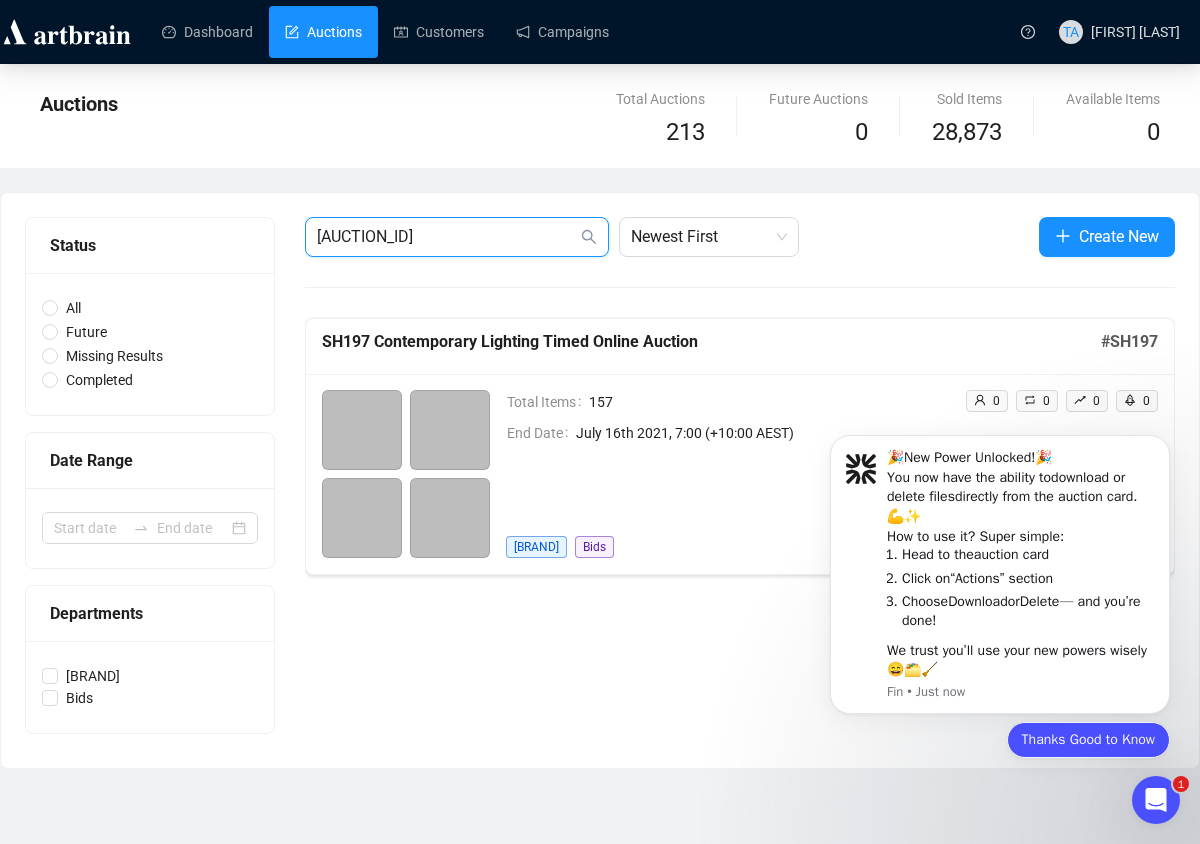 type on "[AUCTION_ID]" 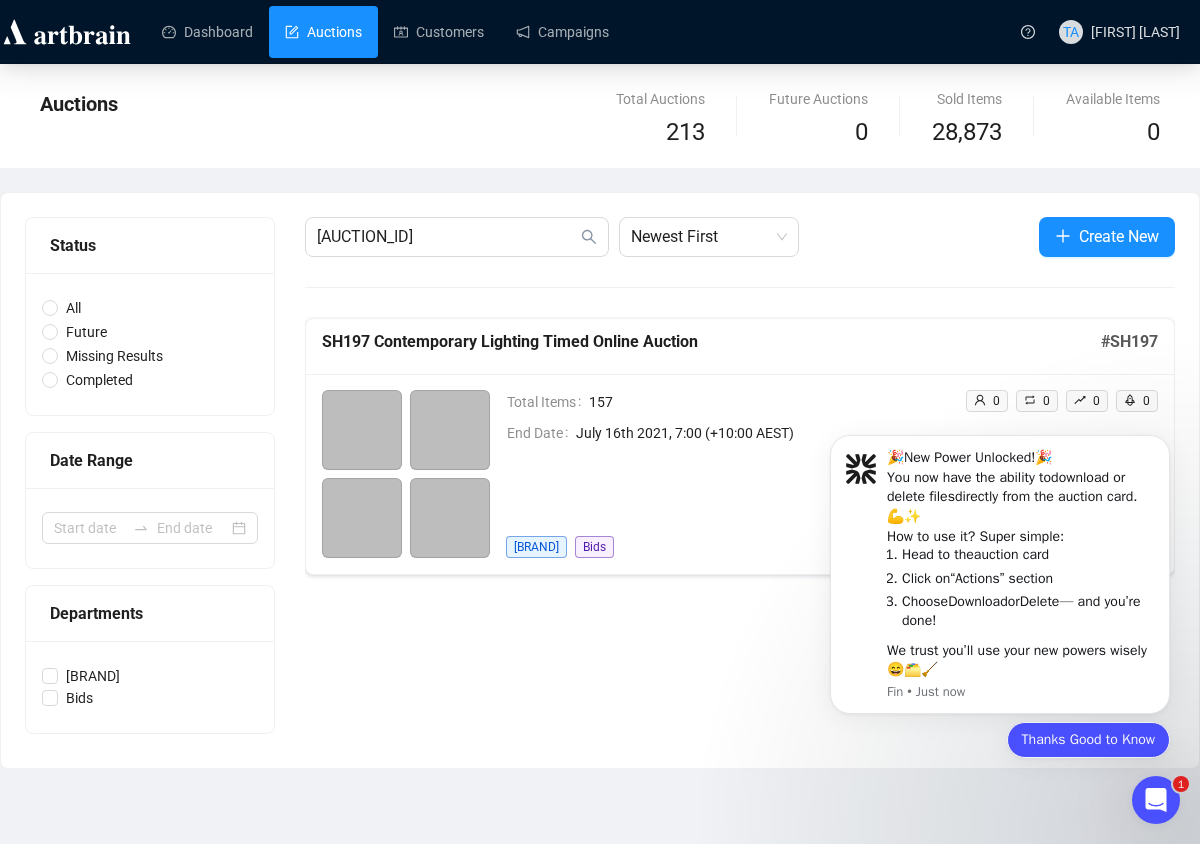 click on "Thanks Good to Know" at bounding box center [1088, 740] 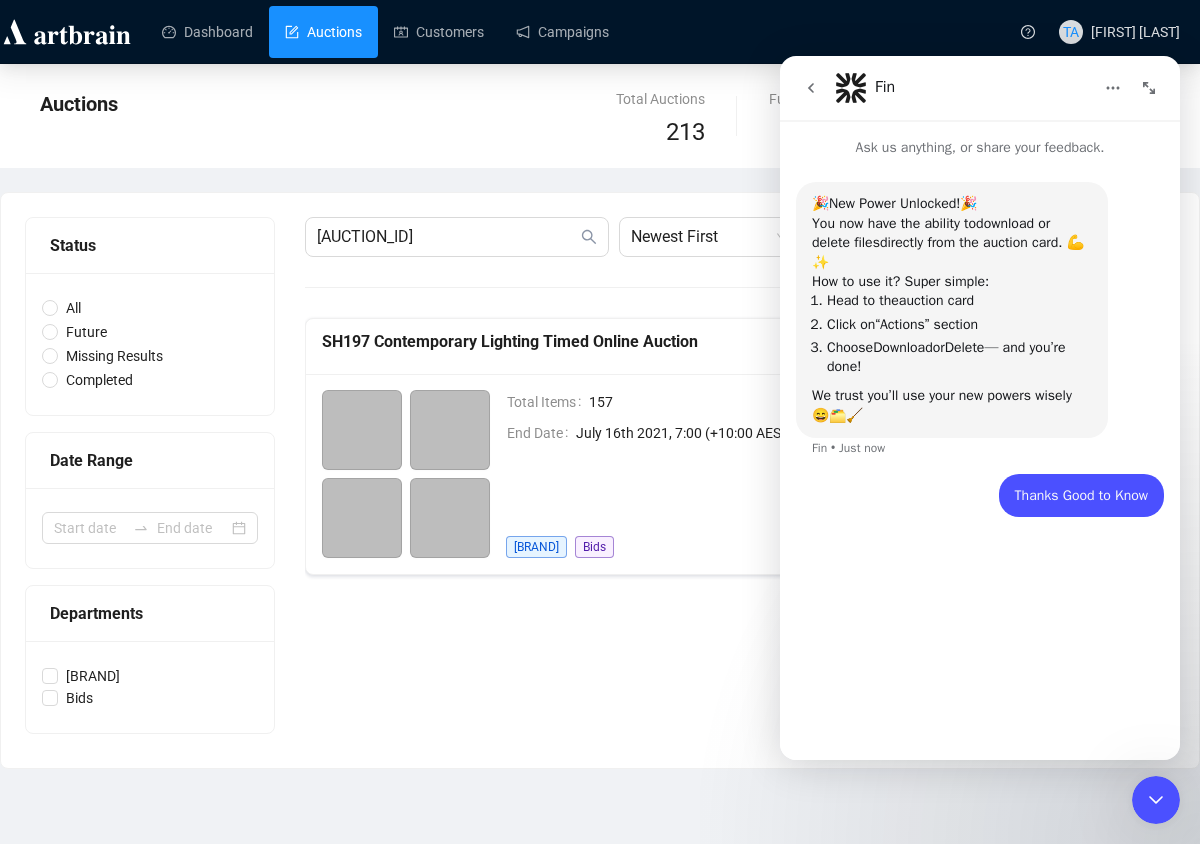 click 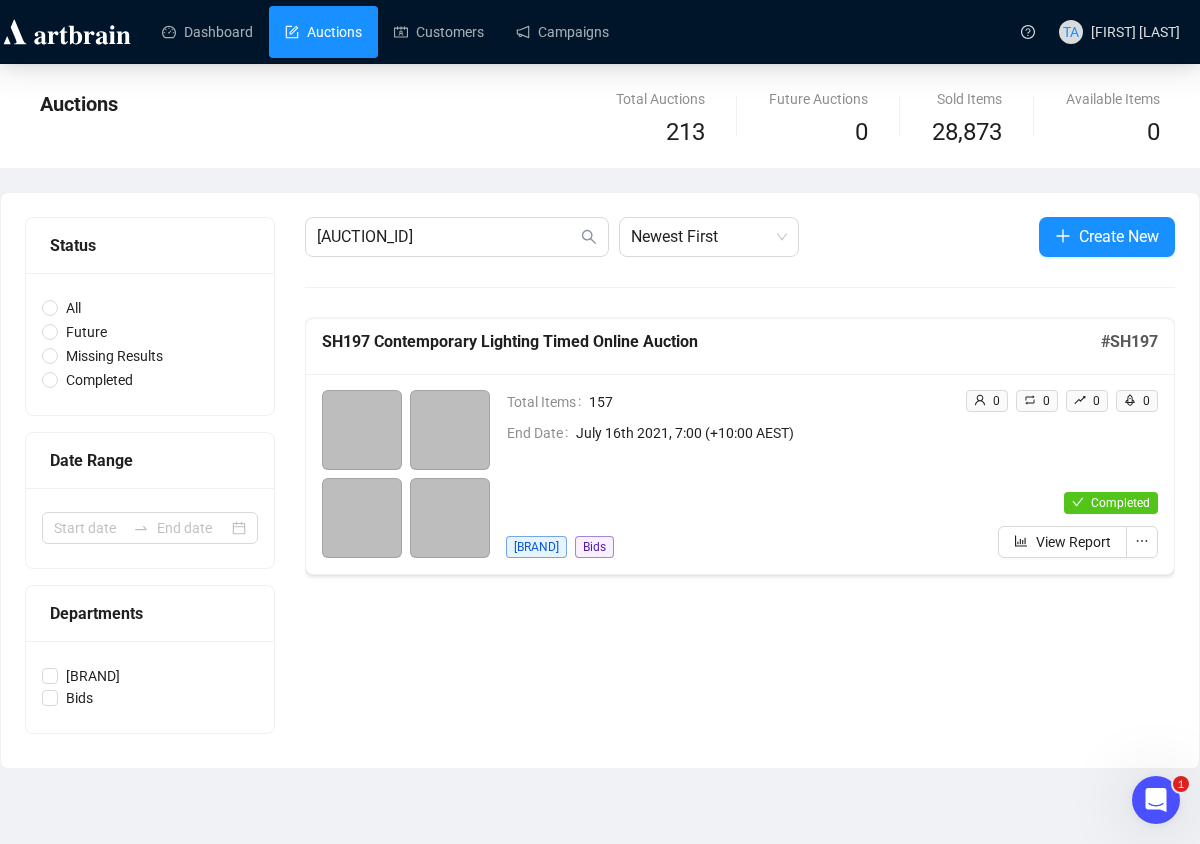 click on "sh197 Newest First Create New SH197 Contemporary Lighting Timed Online Auction # SH197 Total Items 157 End Date July 16th 2021, 7:00 (+10:00 AEST) Shapiro Bids 0 0 0 0 Completed View Report" at bounding box center [740, 480] 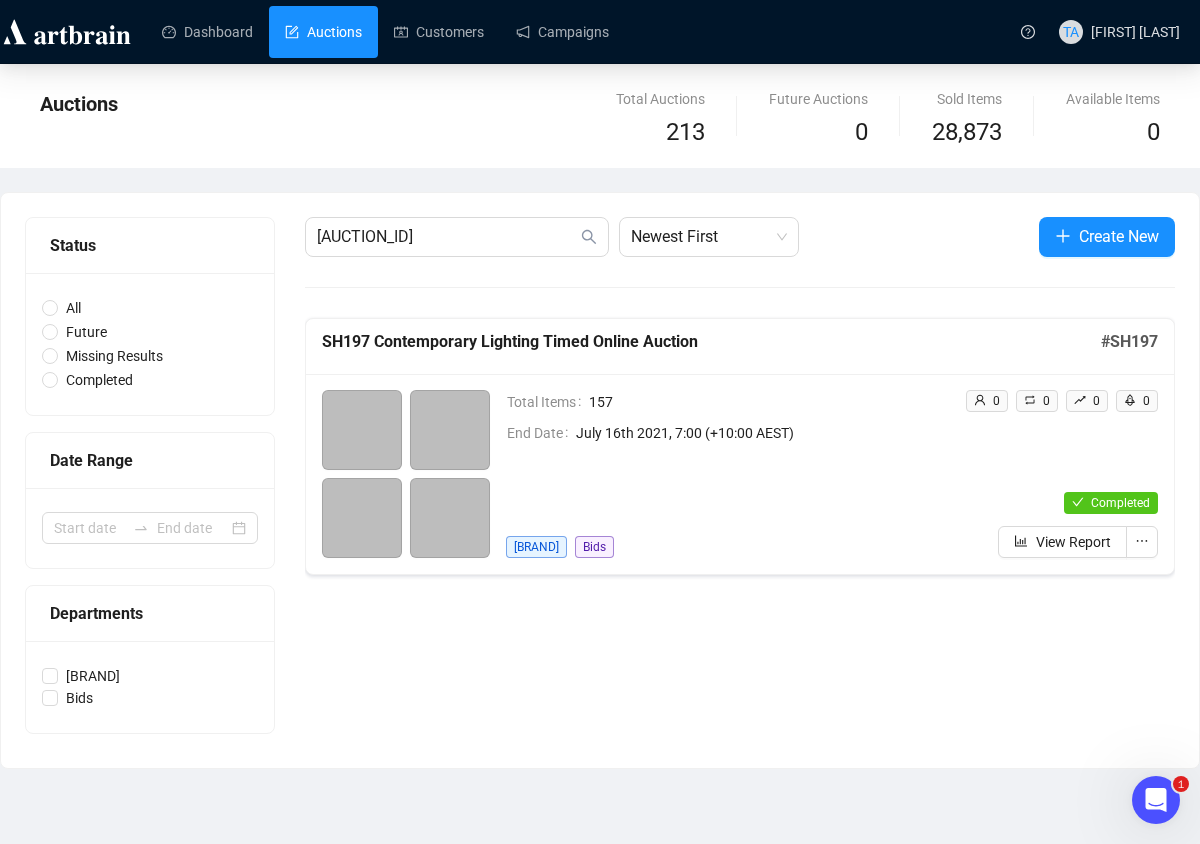 click on "sh197 Newest First Create New" at bounding box center [740, 237] 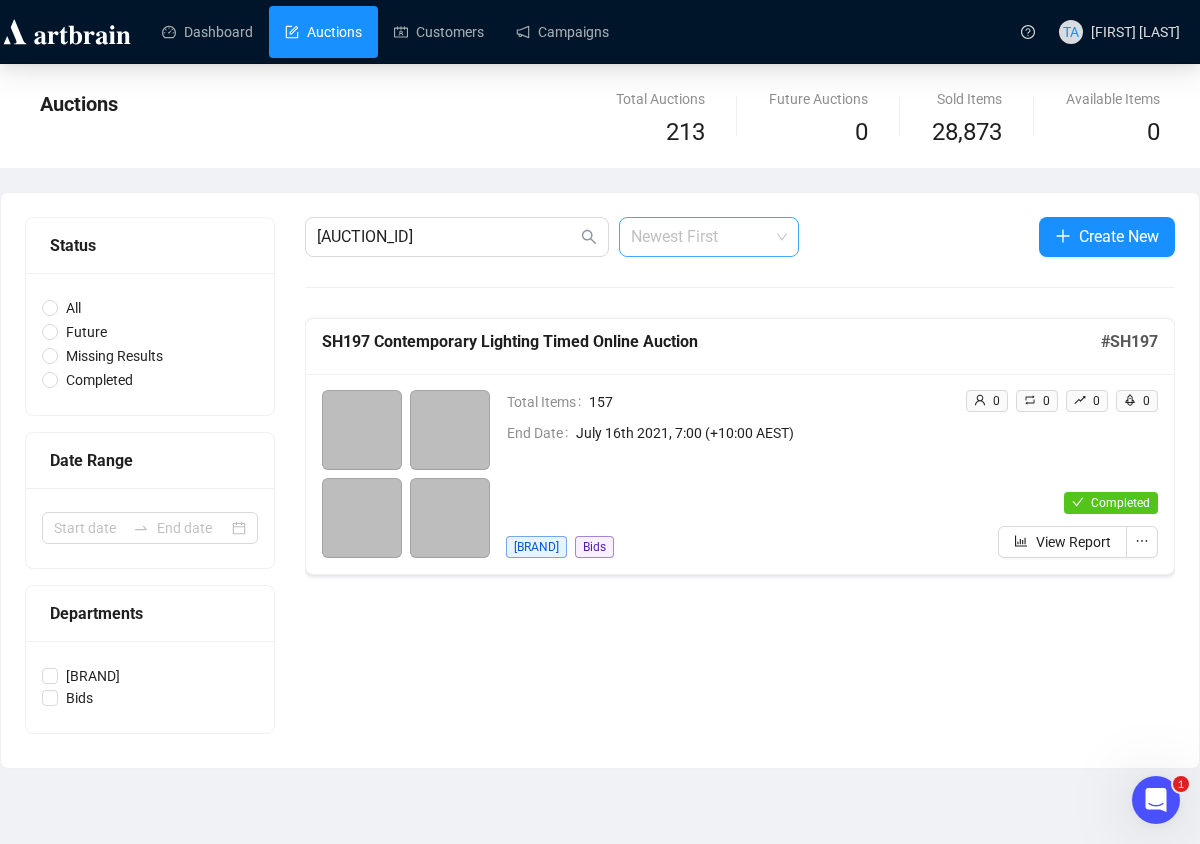 click on "Newest First" at bounding box center (709, 237) 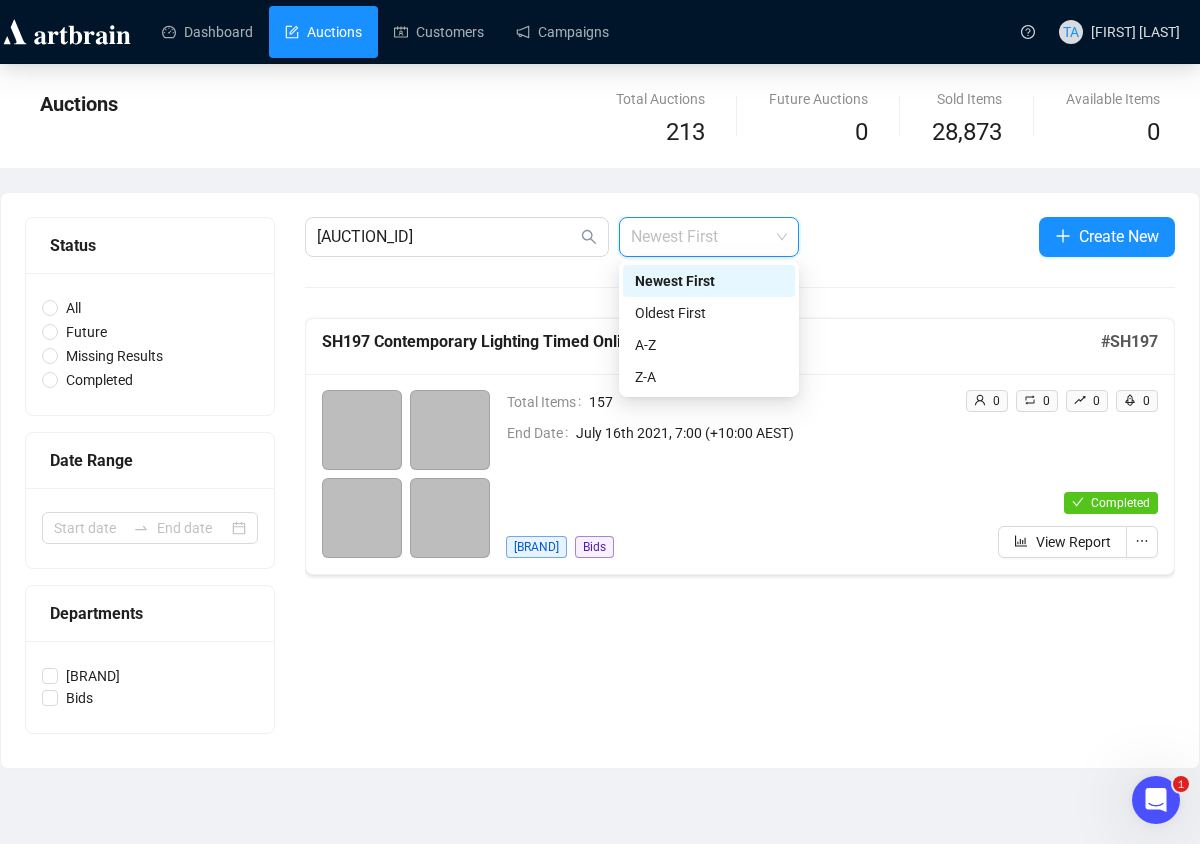 click on "Status All Future Missing Results Completed Date Range Departments Shapiro Bids sh197 Newest First Create New SH197 Contemporary Lighting   Timed Online Auction # SH197 Total Items 157 End Date July 16th 2021, 7:00 (+10:00 AEST) Shapiro Bids 0 0 0 0 Completed View Report" at bounding box center (600, 480) 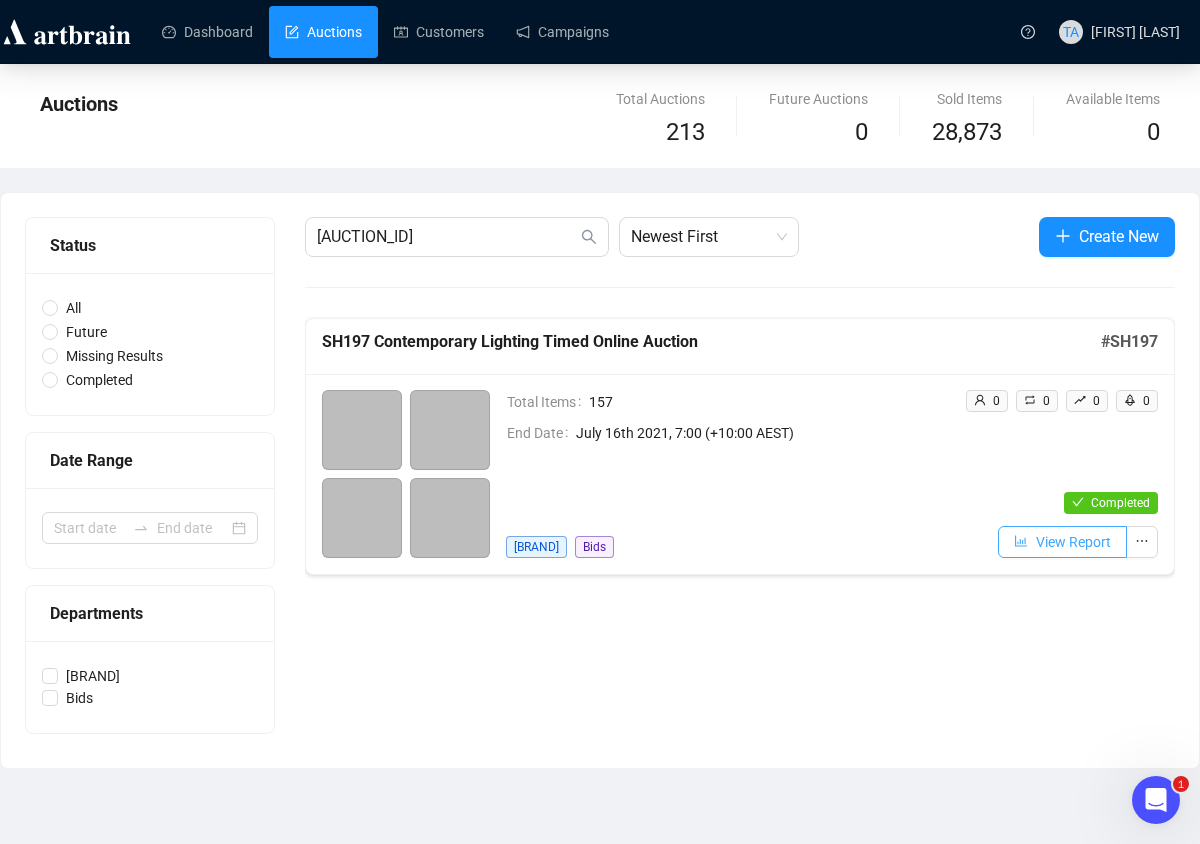click on "View Report" at bounding box center [1073, 542] 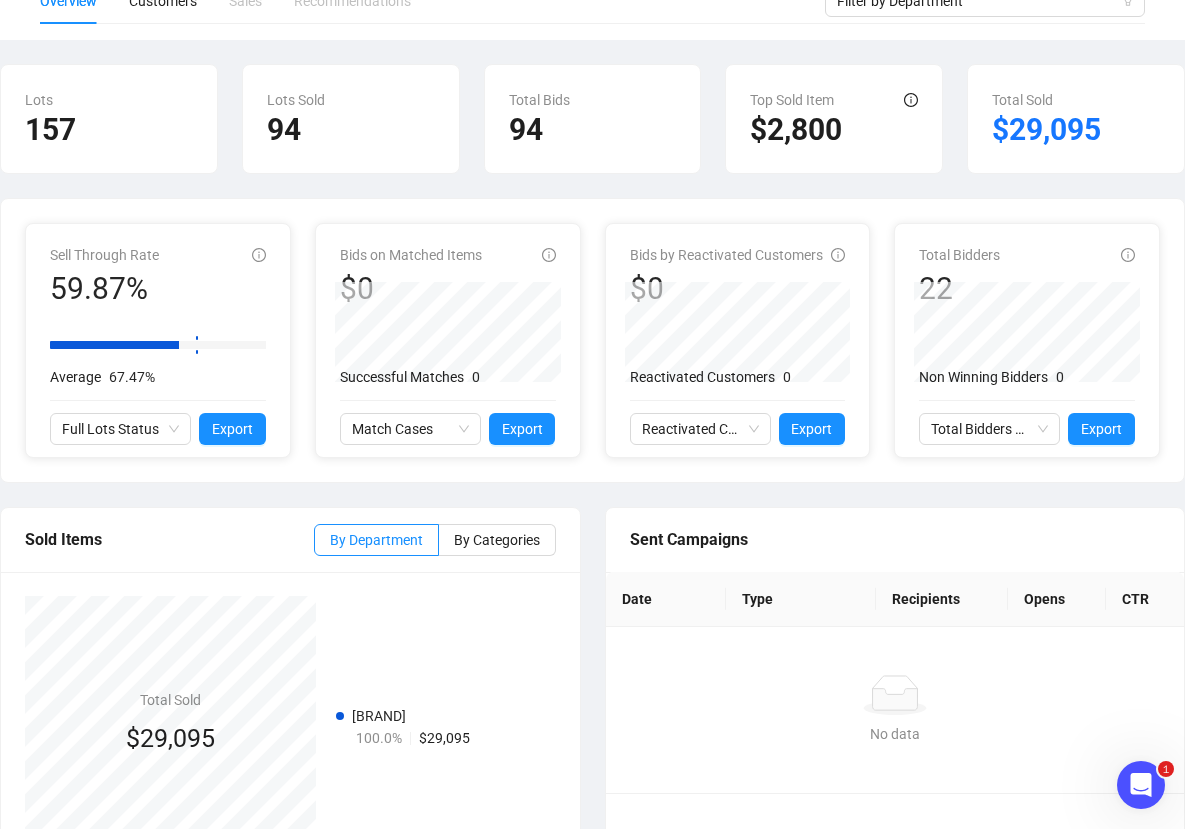 scroll, scrollTop: 0, scrollLeft: 0, axis: both 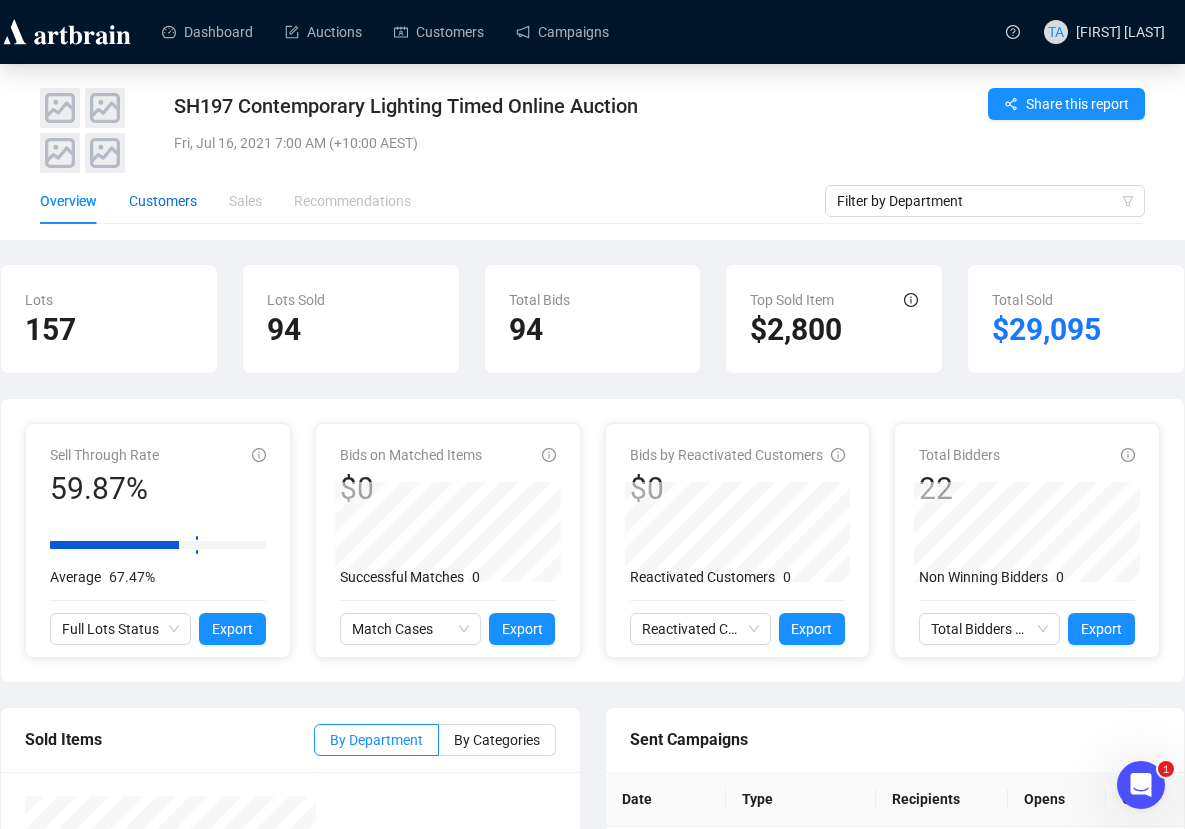 click on "Customers" at bounding box center [163, 201] 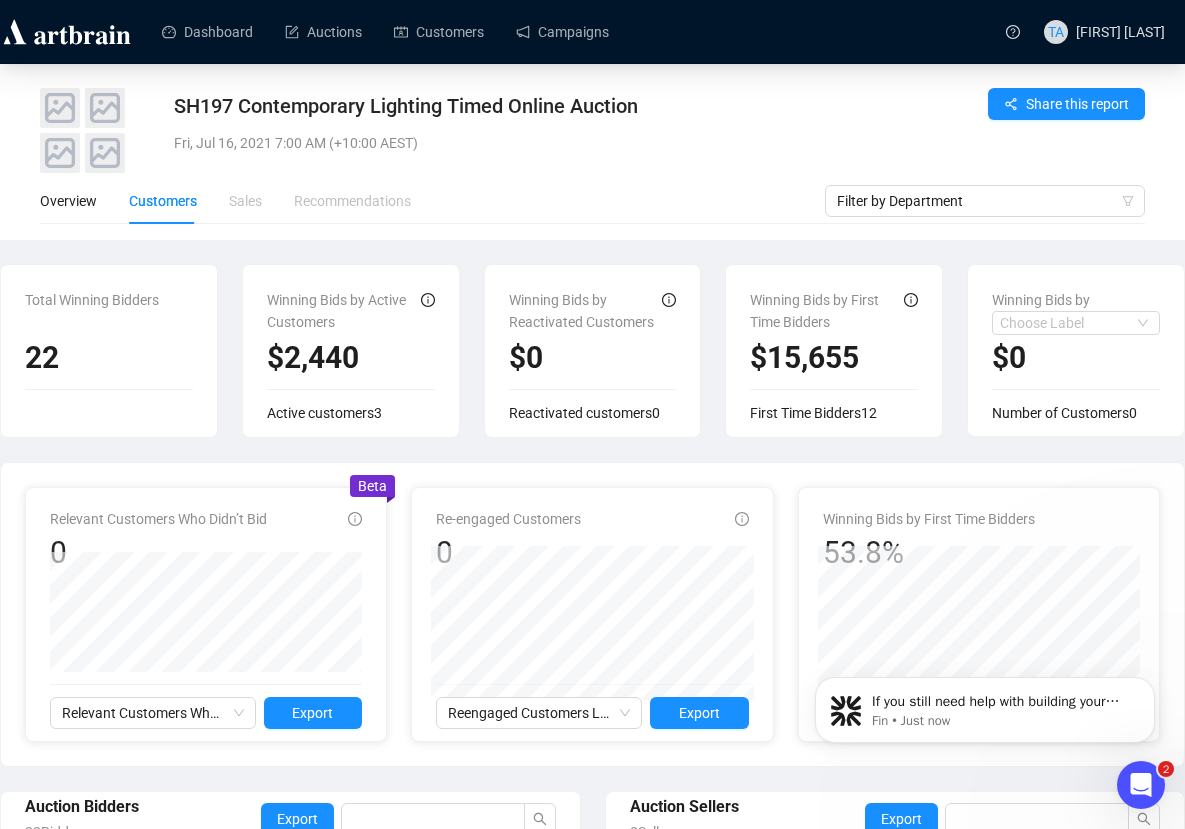 scroll, scrollTop: 0, scrollLeft: 0, axis: both 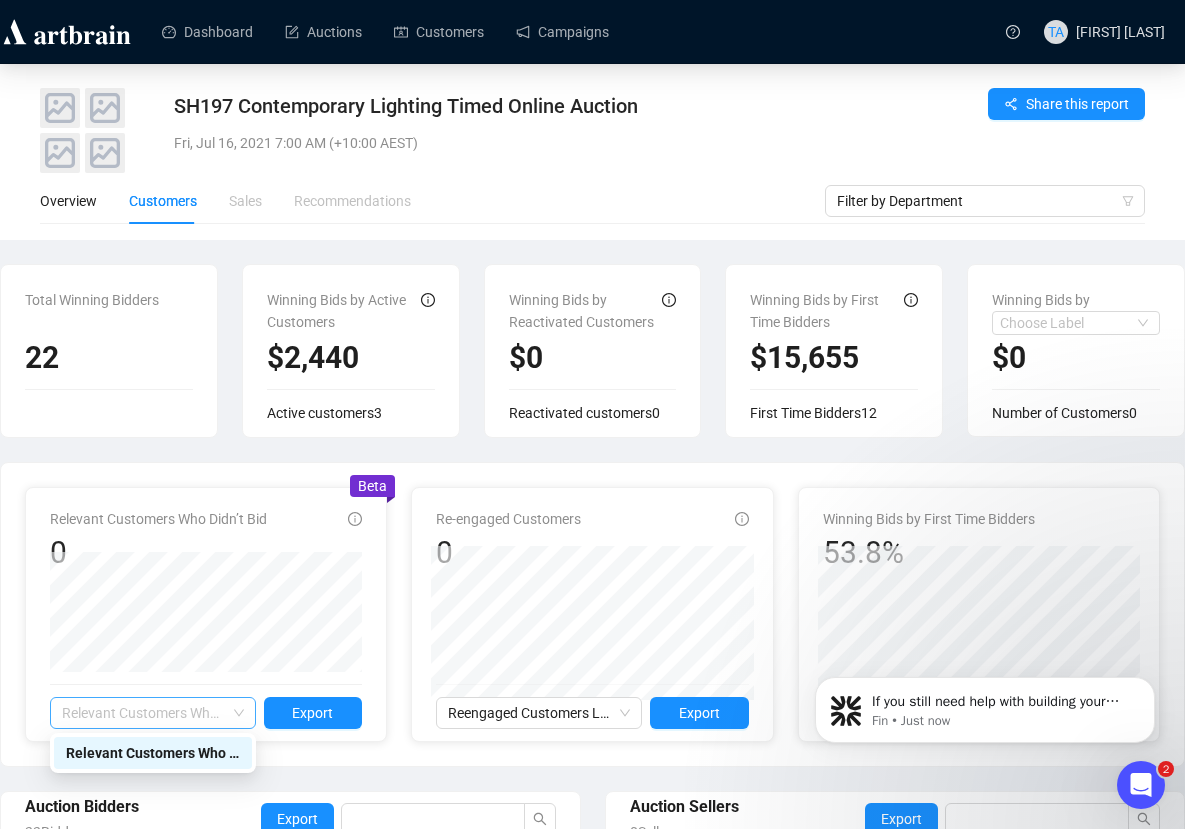 click on "Relevant Customers Who Didn’t Bid" at bounding box center [153, 713] 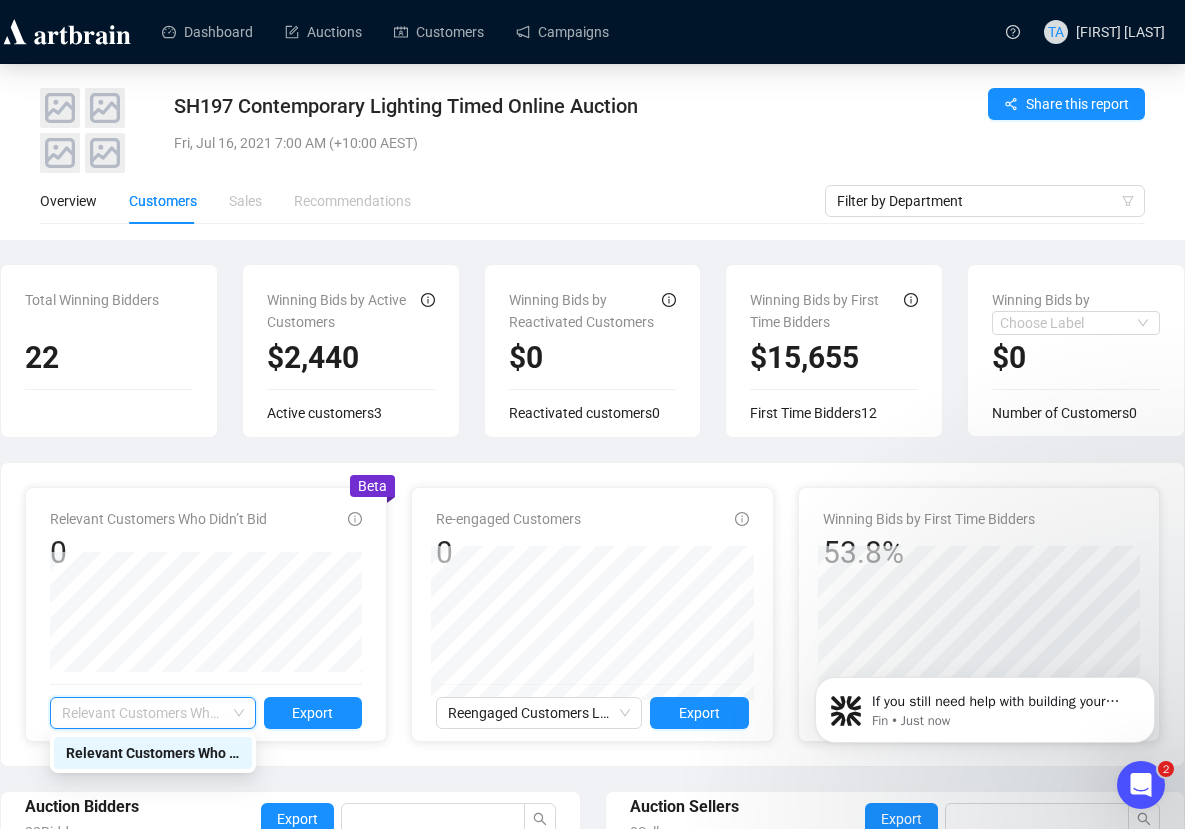 click on "Relevant Customers Who Didn’t Bid" at bounding box center (153, 753) 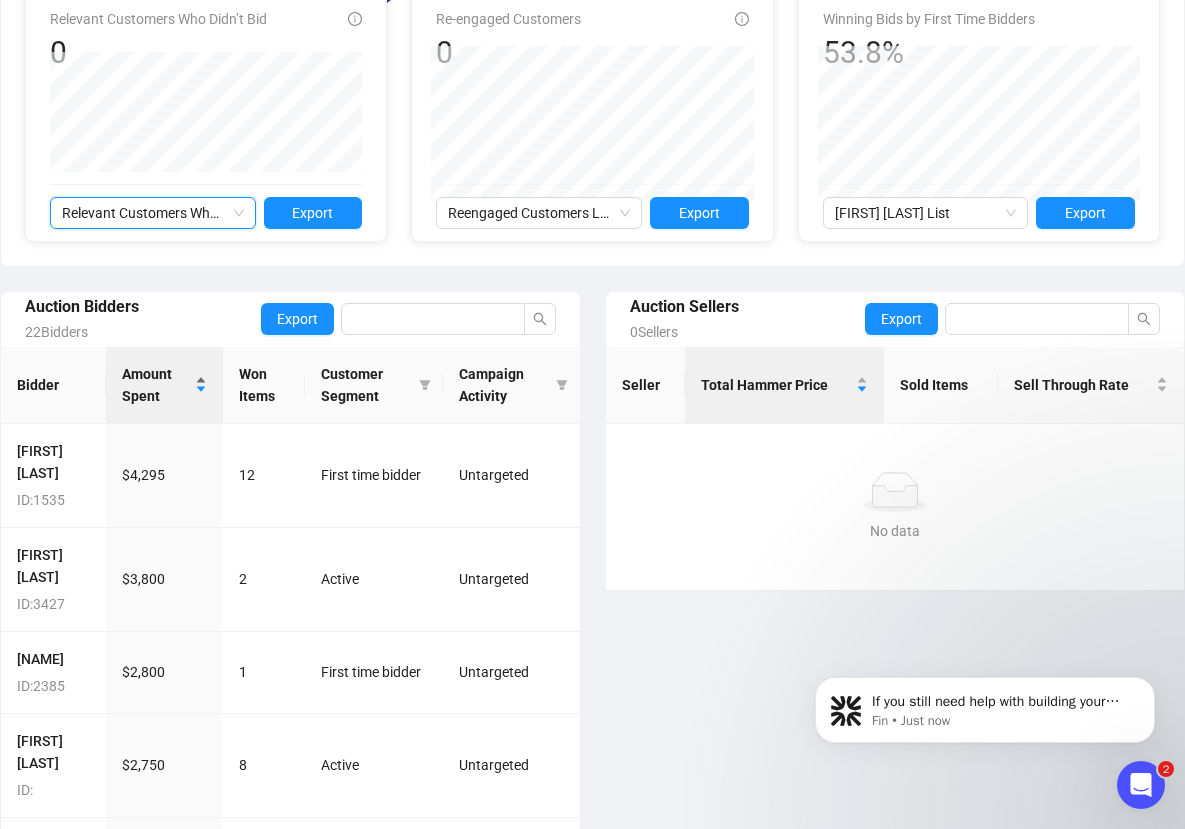 scroll, scrollTop: 682, scrollLeft: 0, axis: vertical 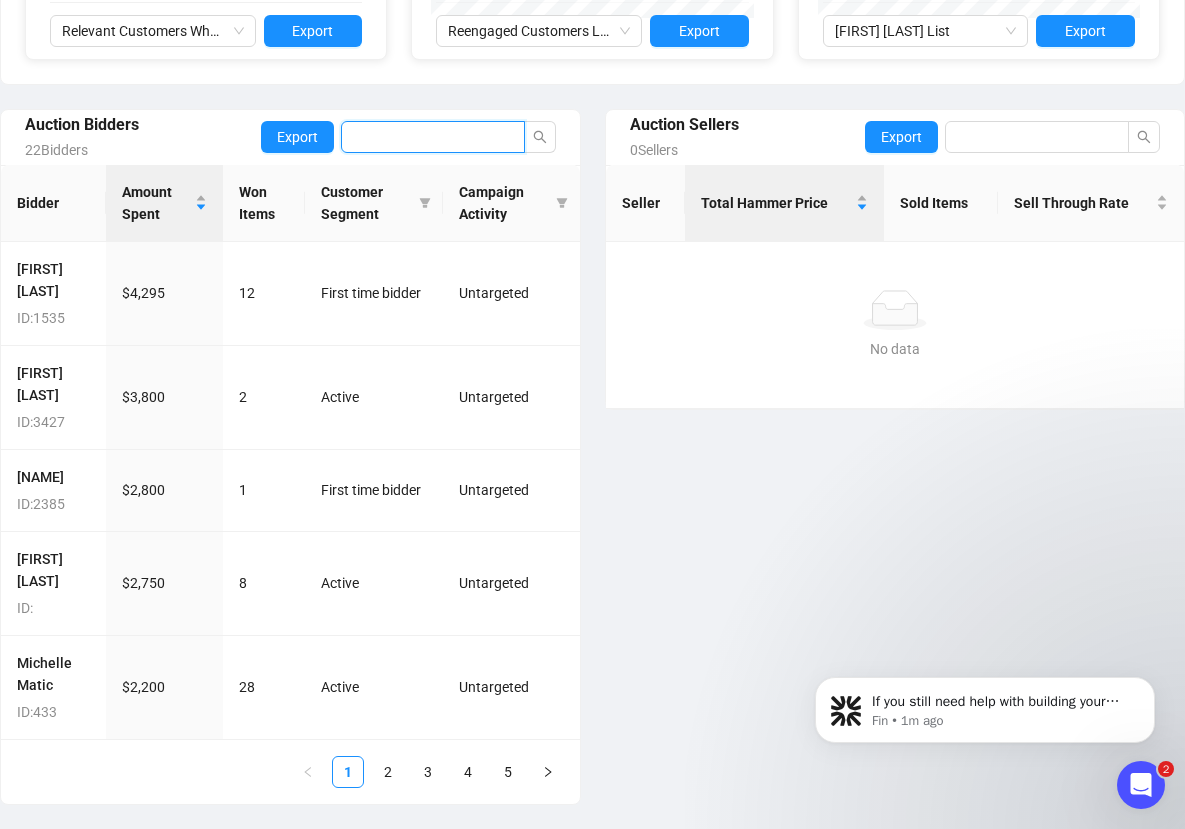 click at bounding box center (433, 137) 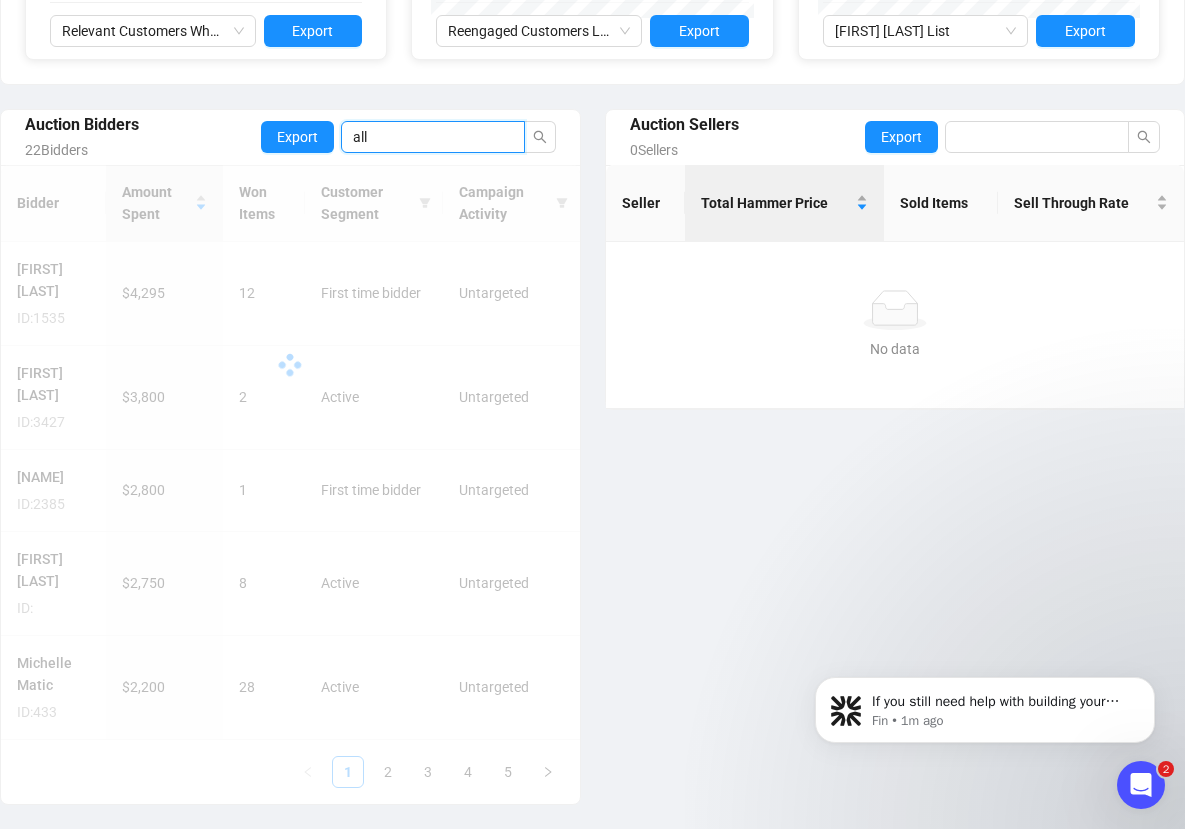 scroll, scrollTop: 287, scrollLeft: 0, axis: vertical 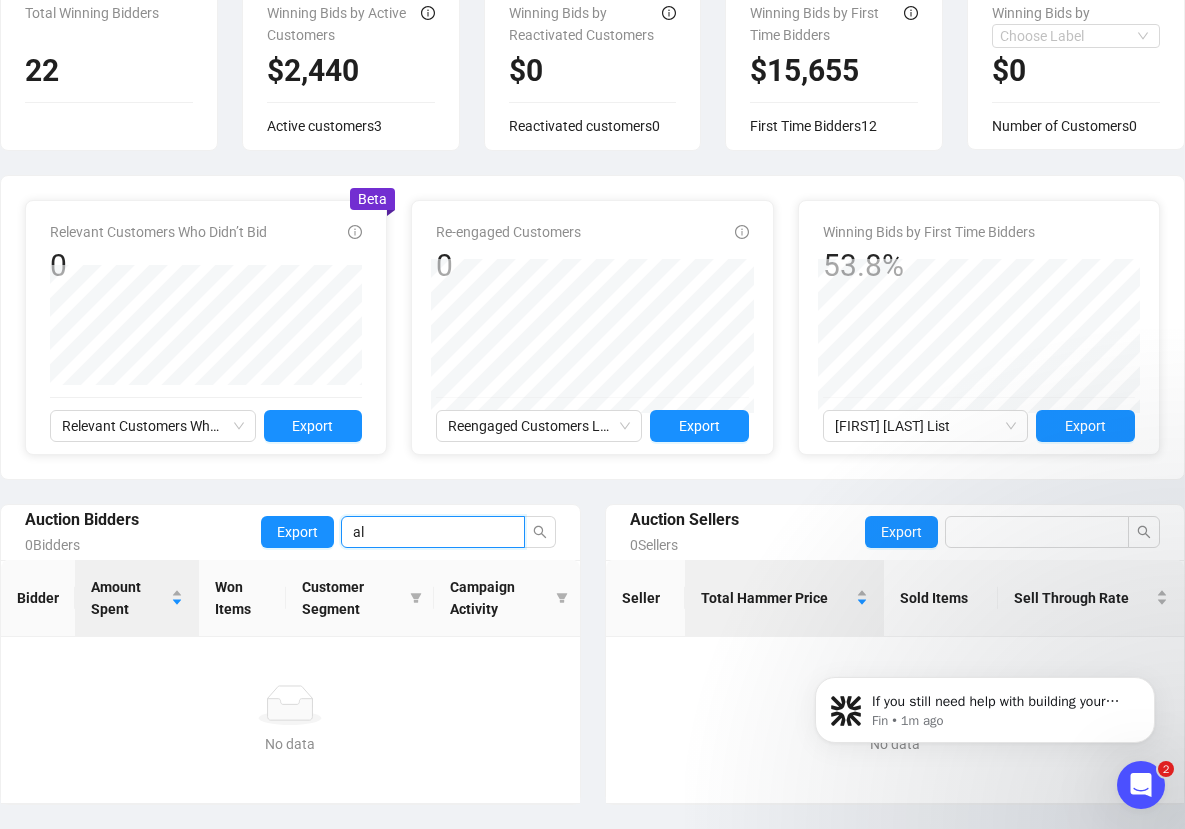 type on "a" 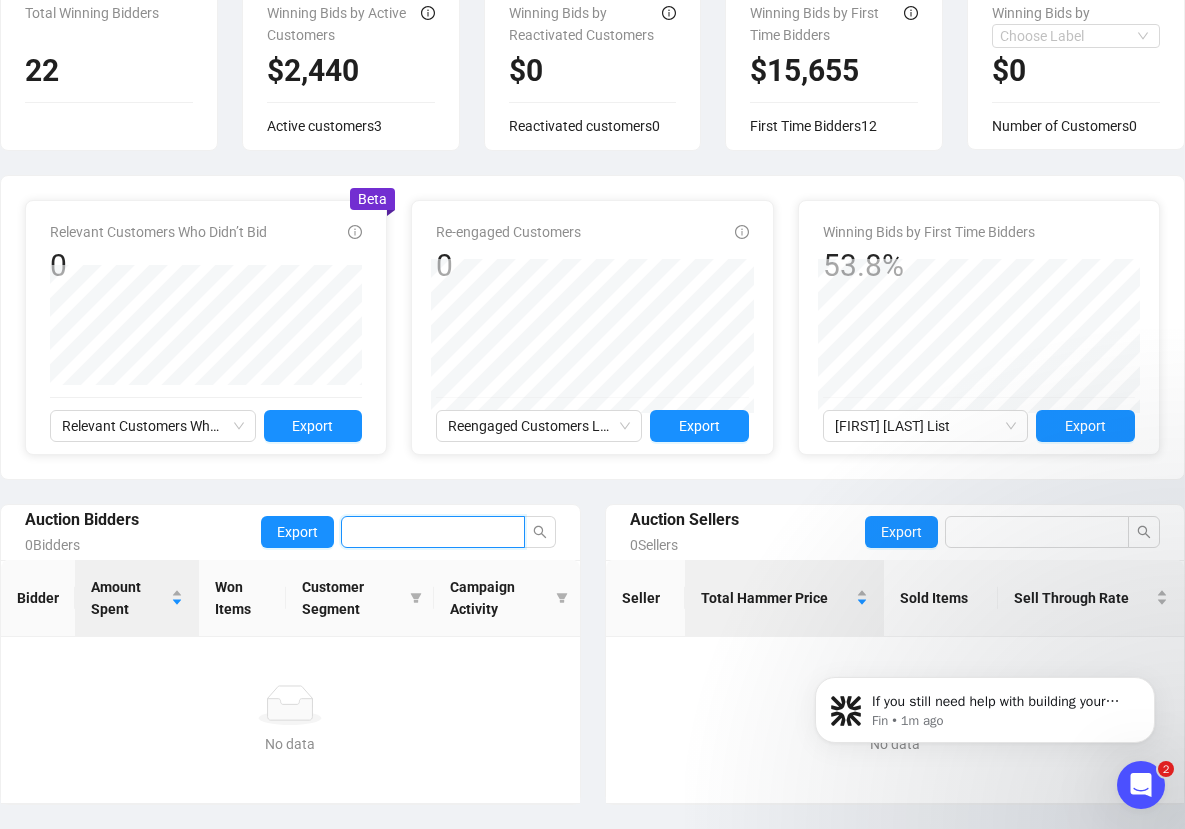 type 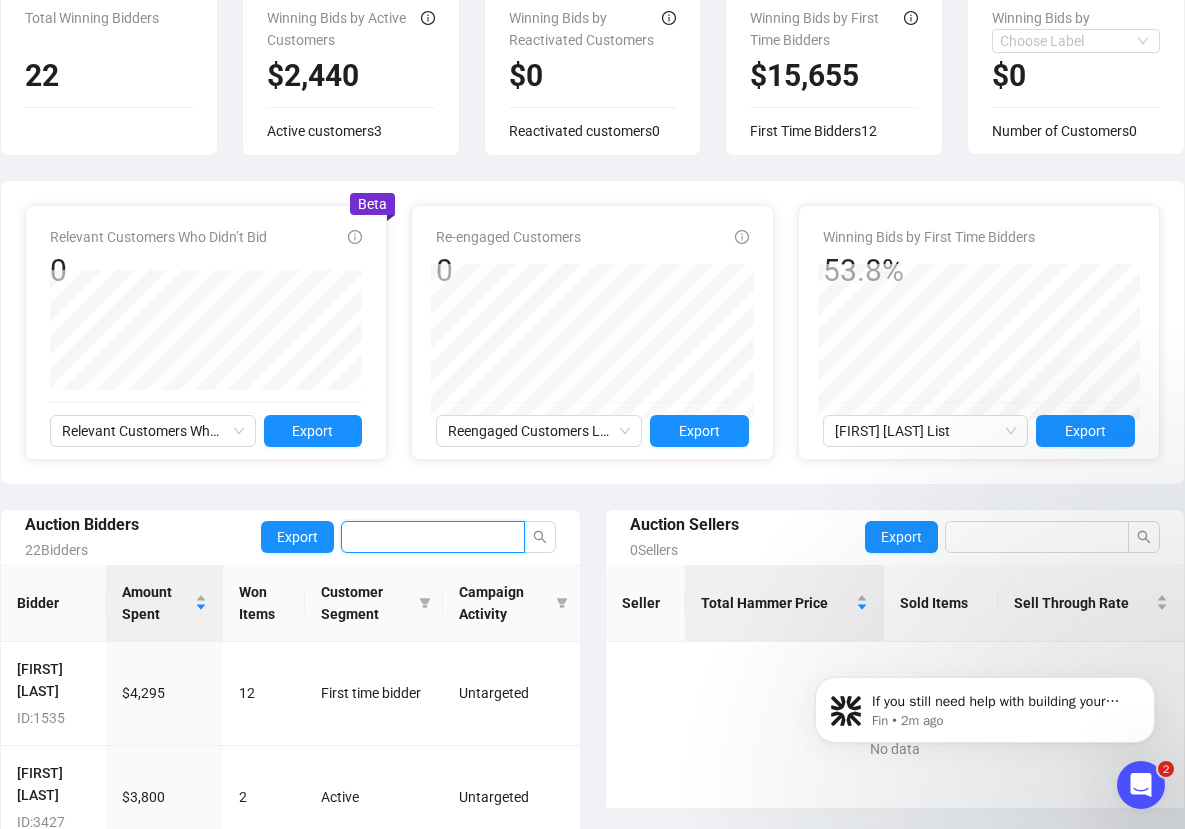 scroll, scrollTop: 482, scrollLeft: 0, axis: vertical 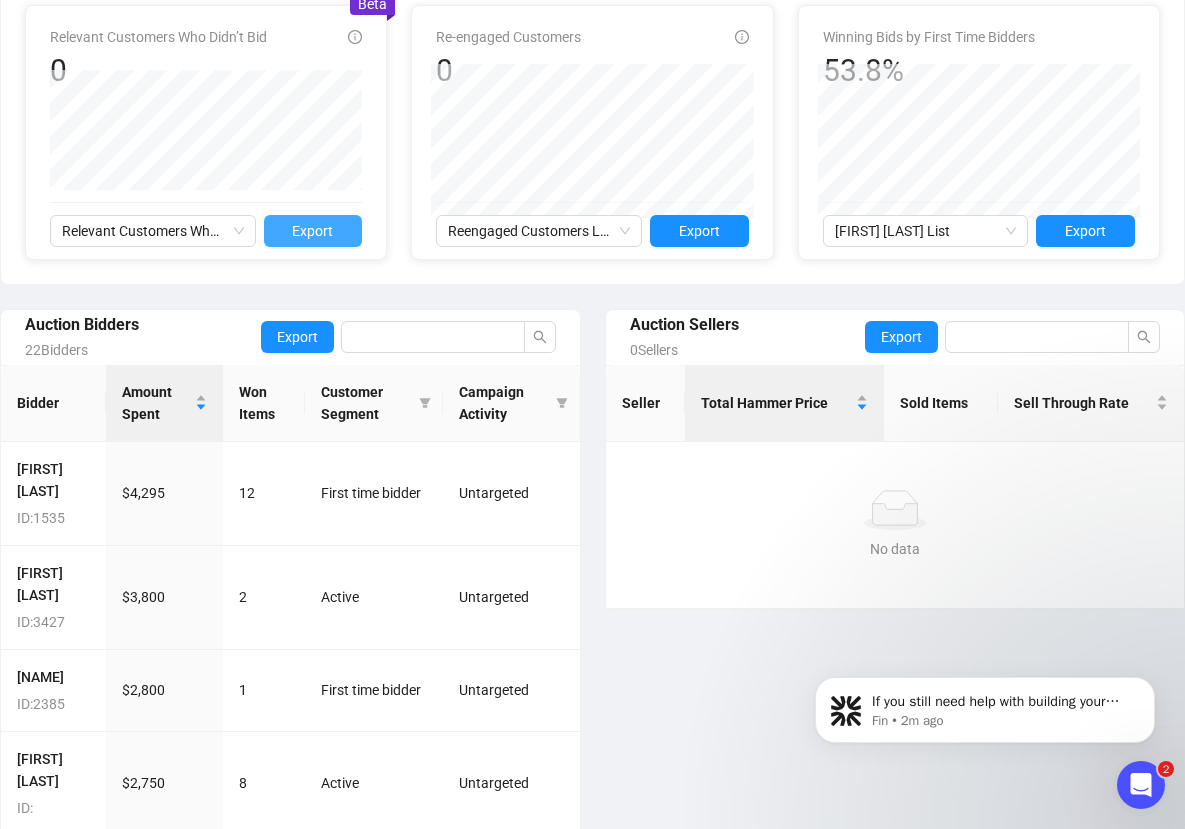 click on "Export" at bounding box center [312, 231] 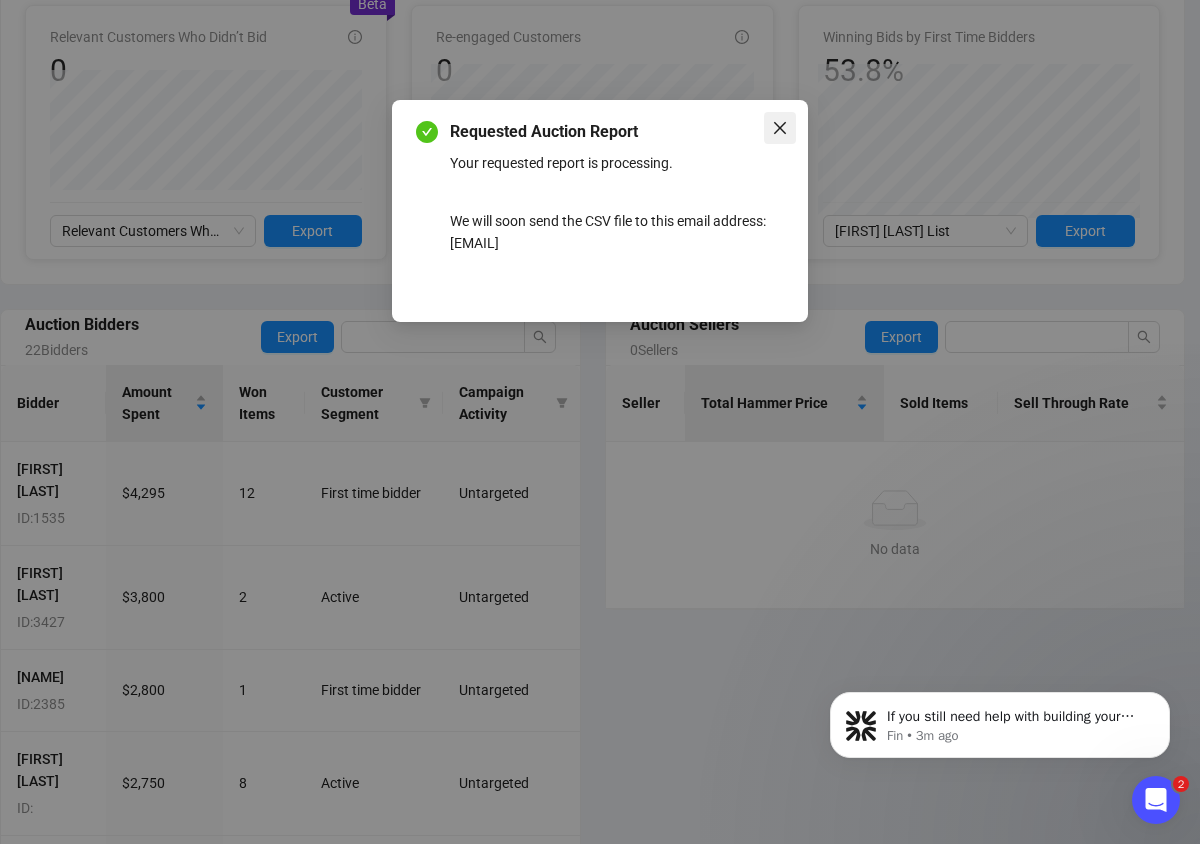 click 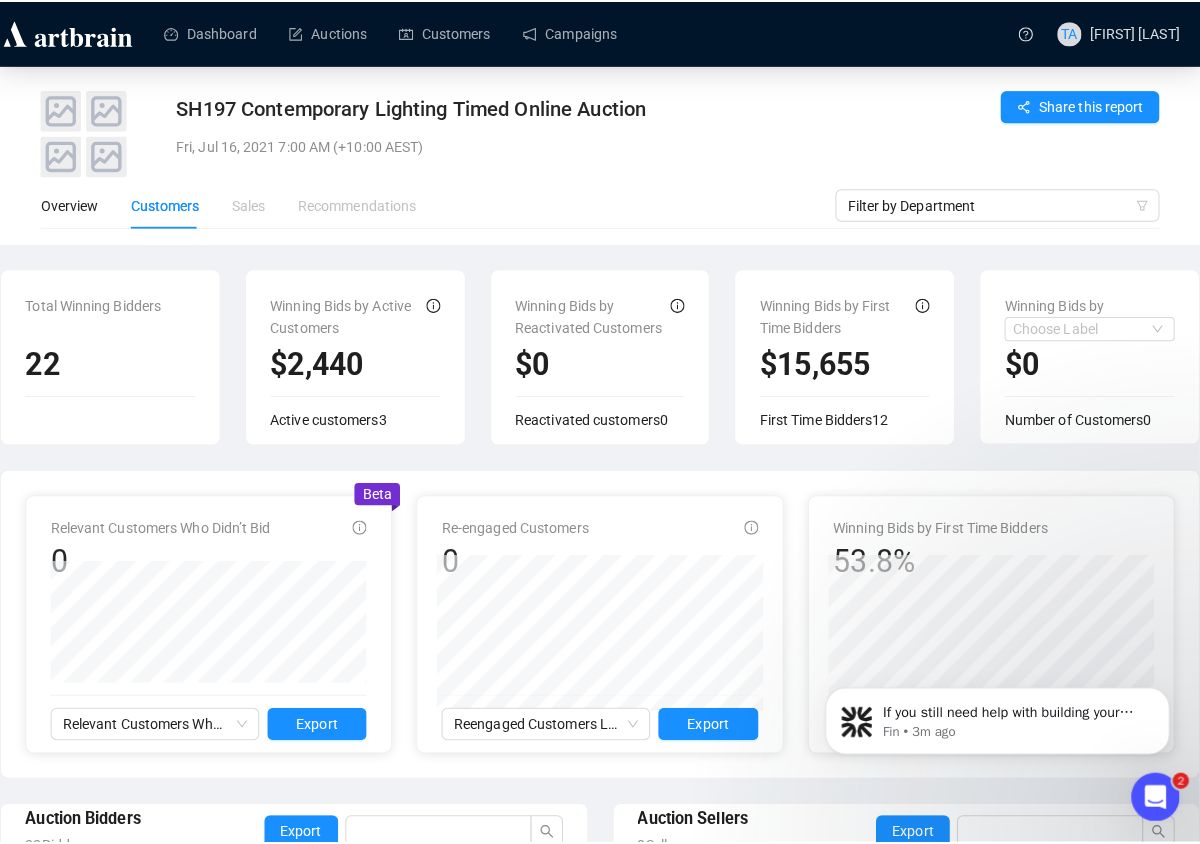 scroll, scrollTop: 300, scrollLeft: 0, axis: vertical 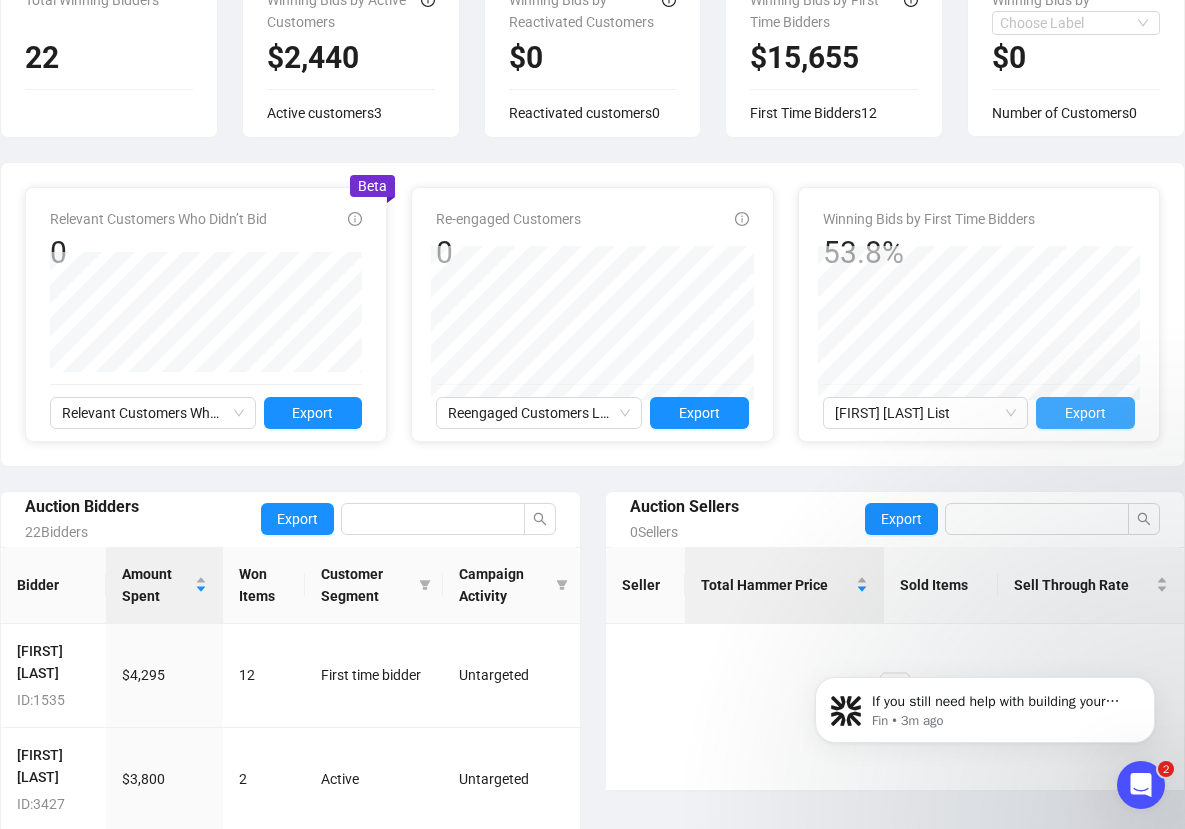 click on "Export" at bounding box center [1085, 413] 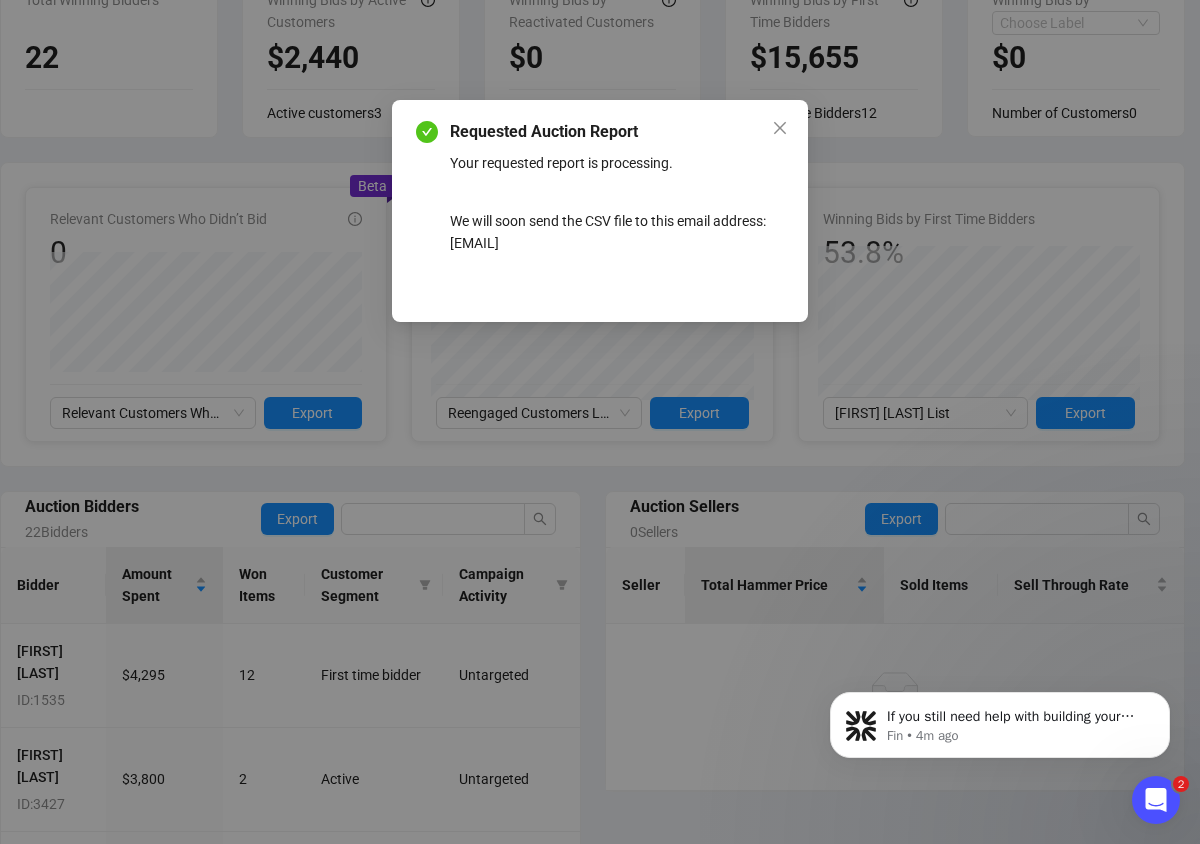 click 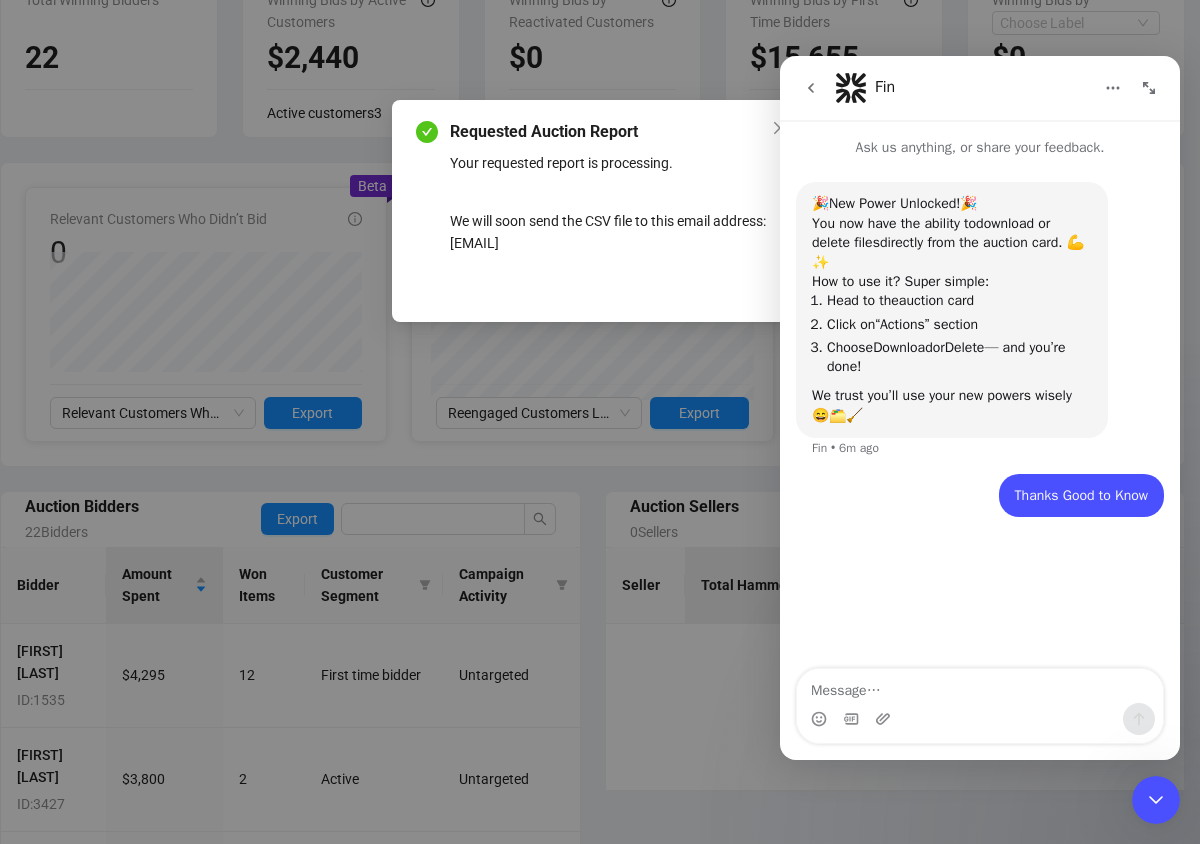 click 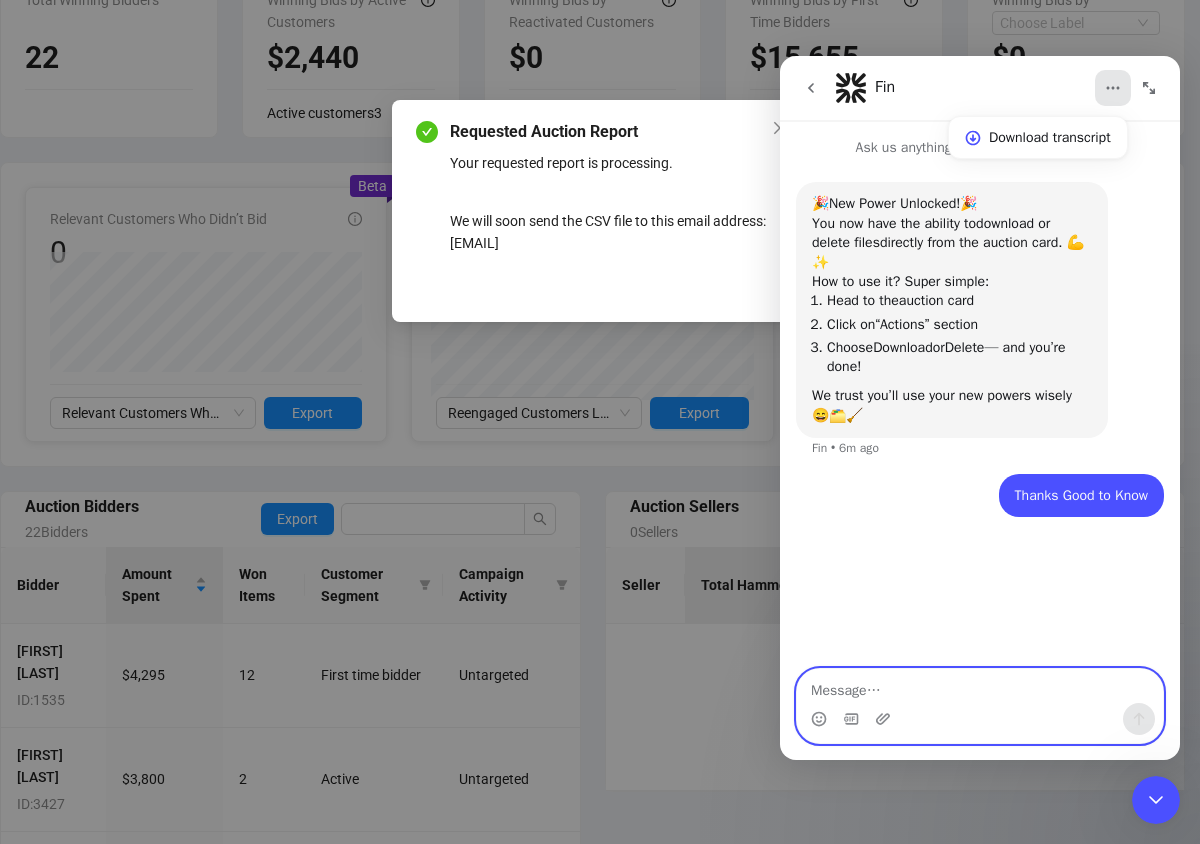 click at bounding box center (980, 686) 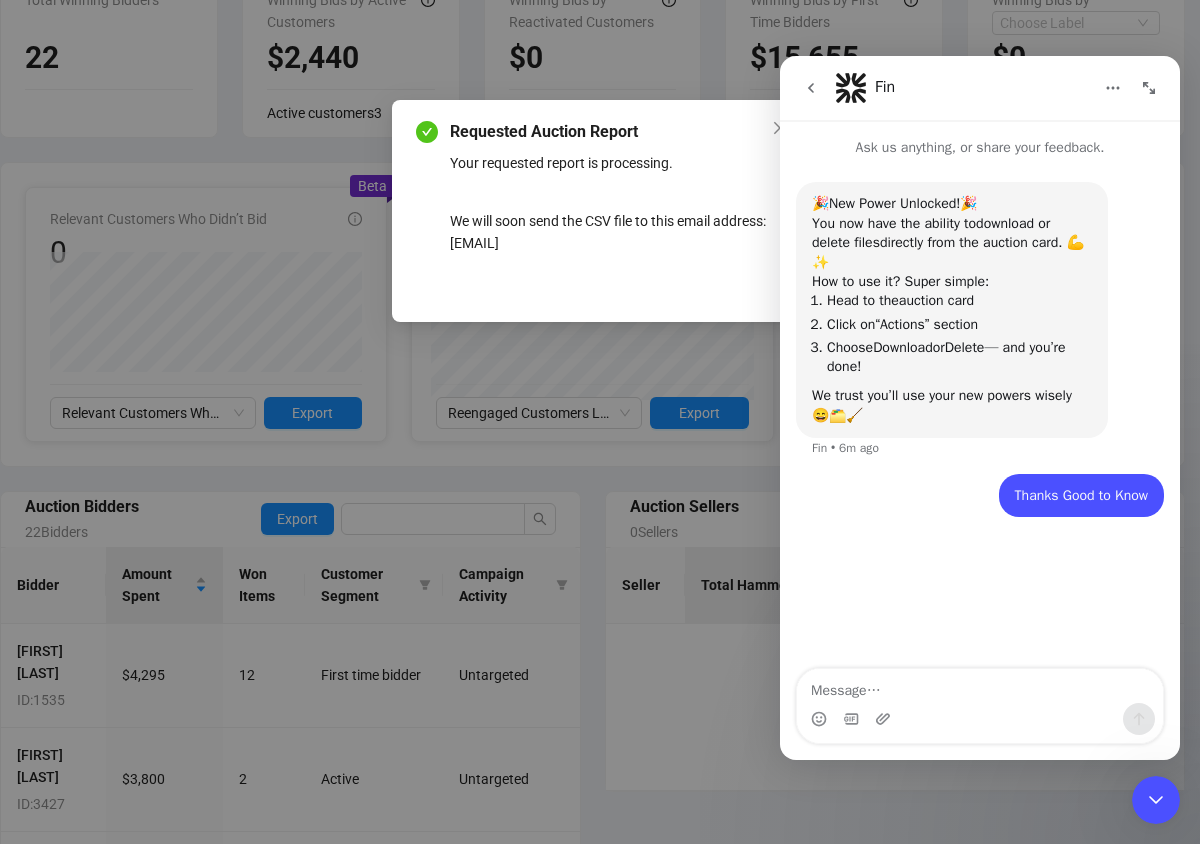 click 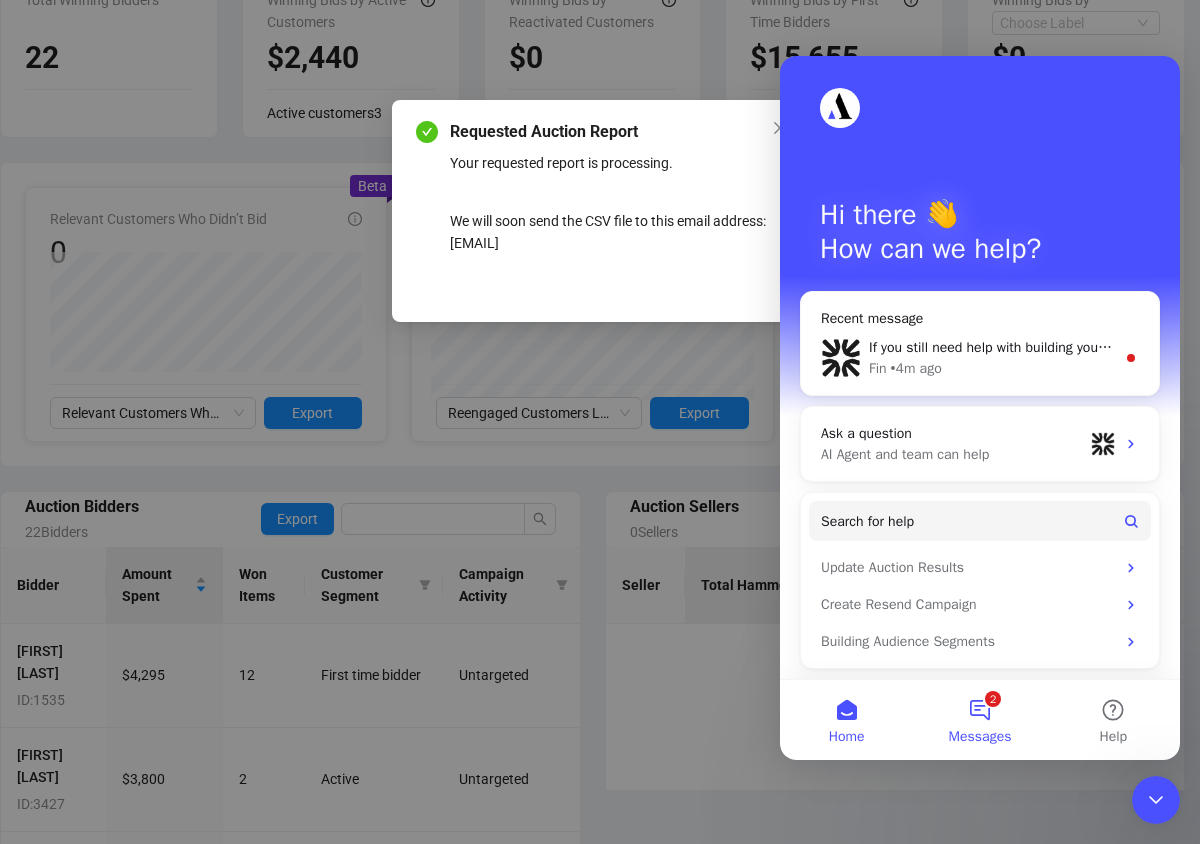 drag, startPoint x: 996, startPoint y: 725, endPoint x: 981, endPoint y: 713, distance: 19.209373 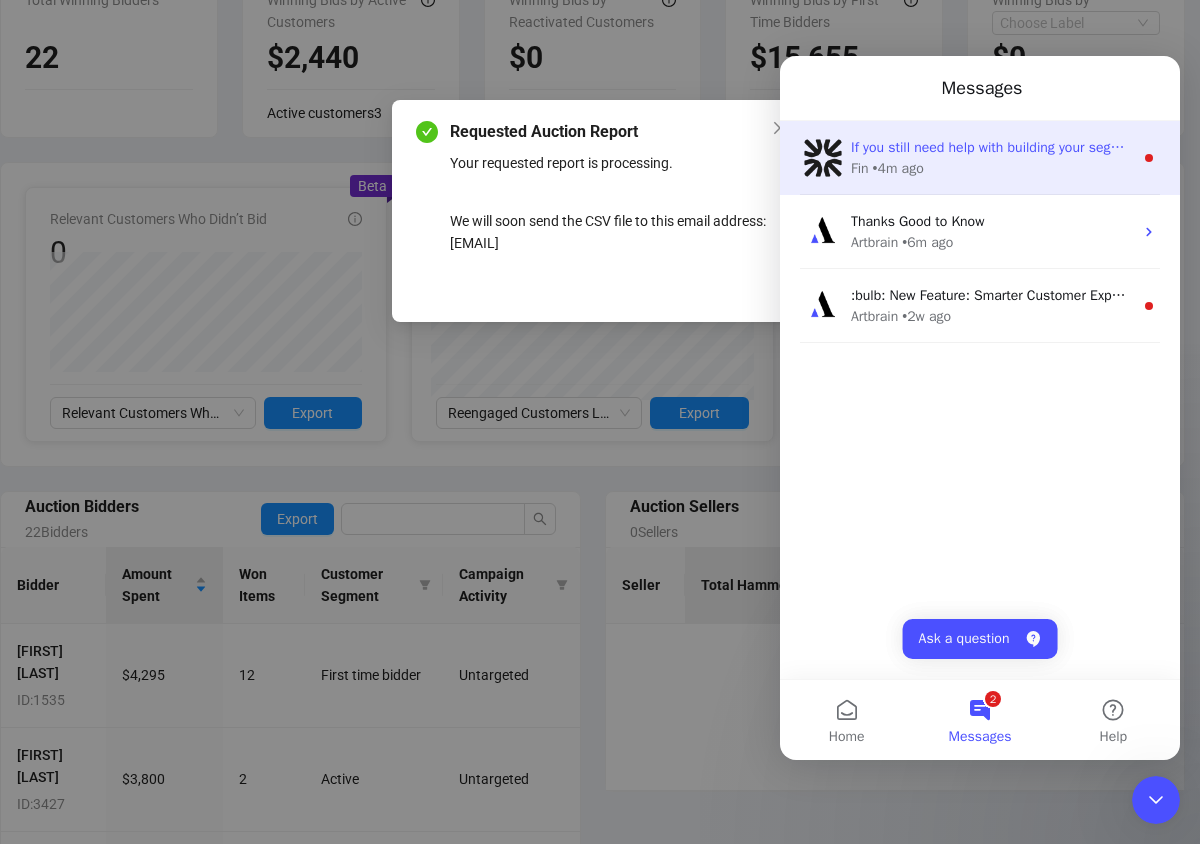 click on "Fin •  4m ago" at bounding box center [992, 168] 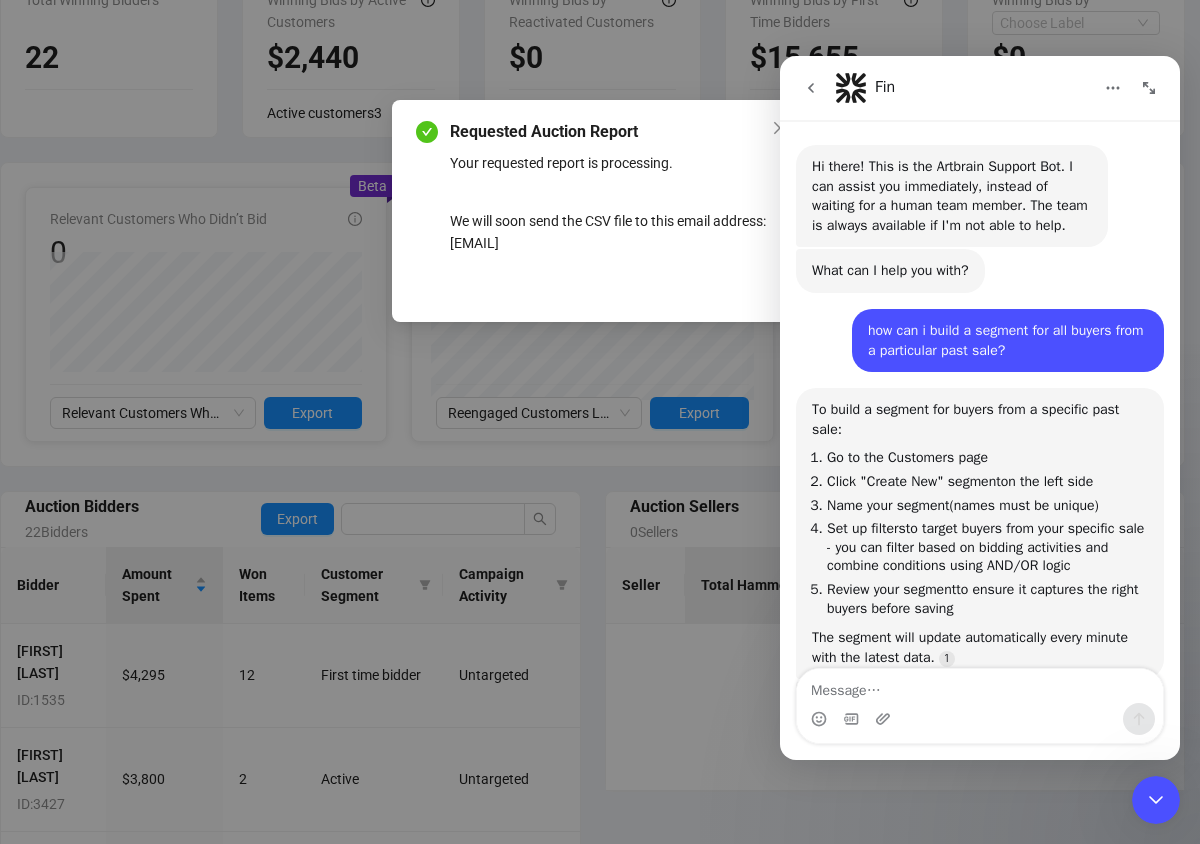 scroll, scrollTop: 3, scrollLeft: 0, axis: vertical 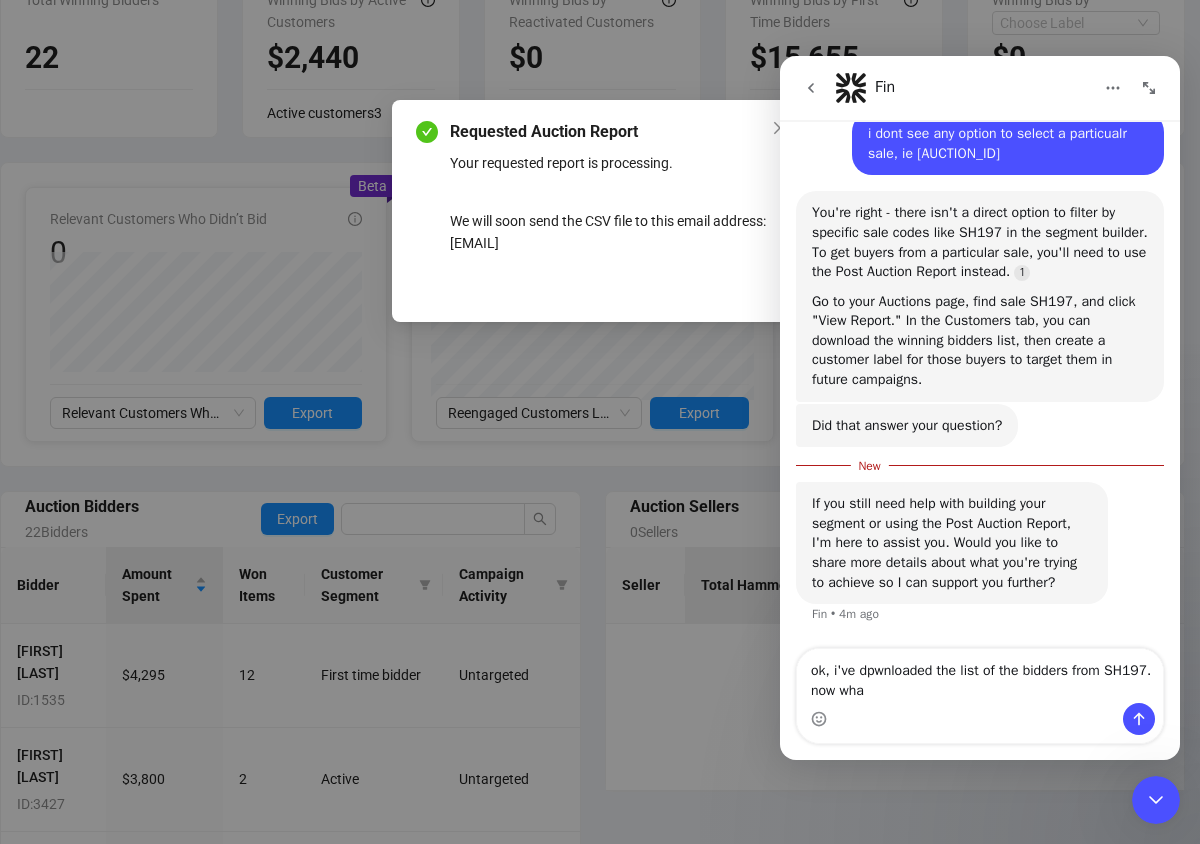 type on "ok, i've dpwnloaded the list of the bidders from [AUCTION_ID]. now what" 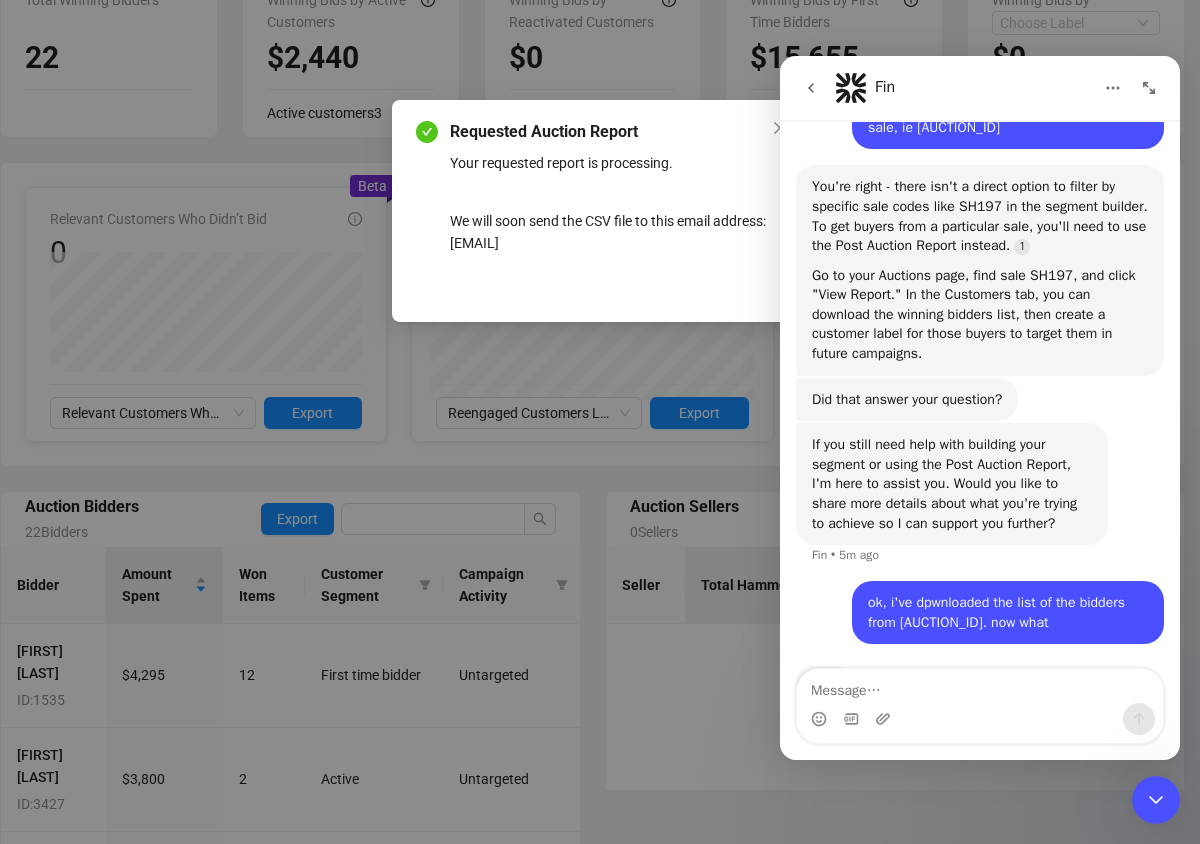 scroll, scrollTop: 1068, scrollLeft: 0, axis: vertical 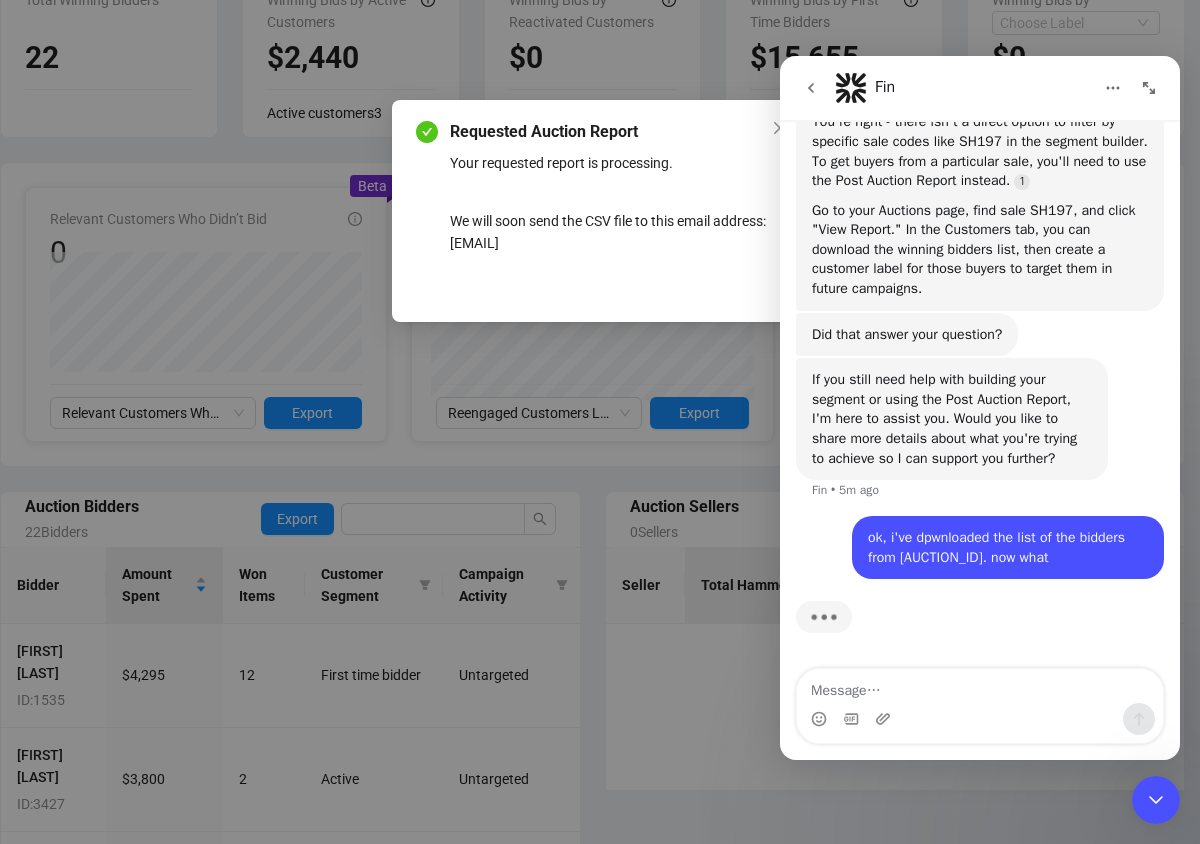 click on "Requested Auction Report Your requested report is processing. We will soon send the CSV file to this email address:  [EMAIL]. OK" at bounding box center [600, 211] 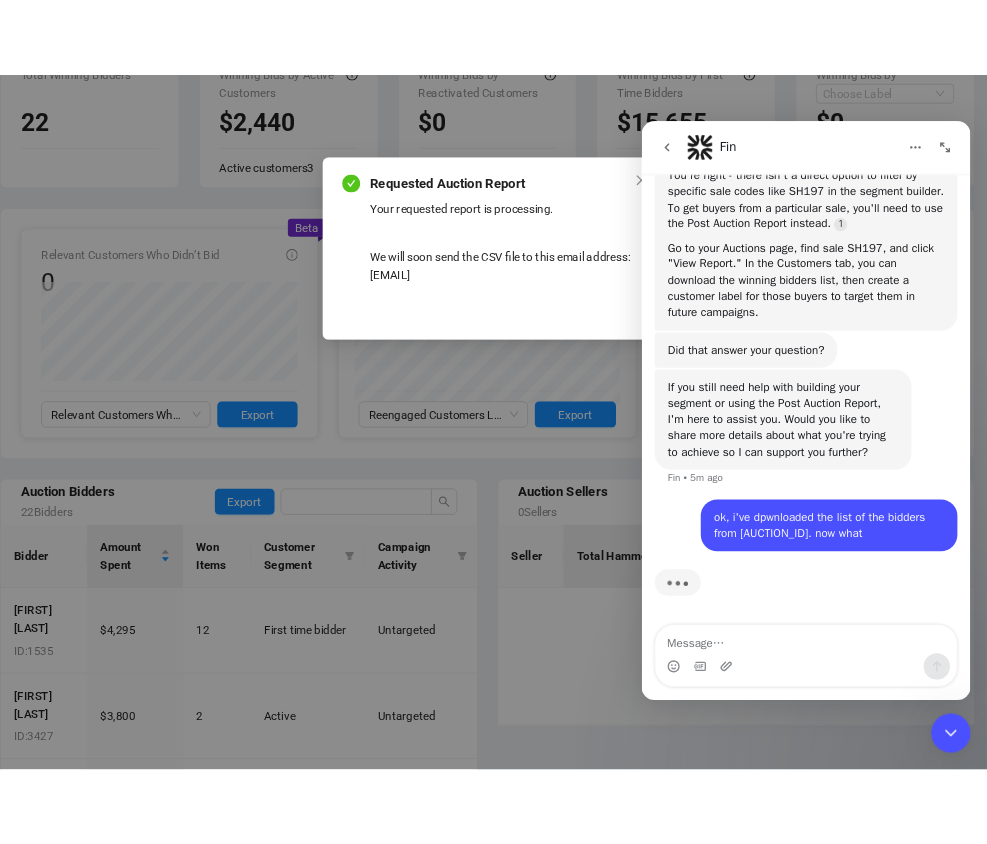 scroll, scrollTop: 1451, scrollLeft: 0, axis: vertical 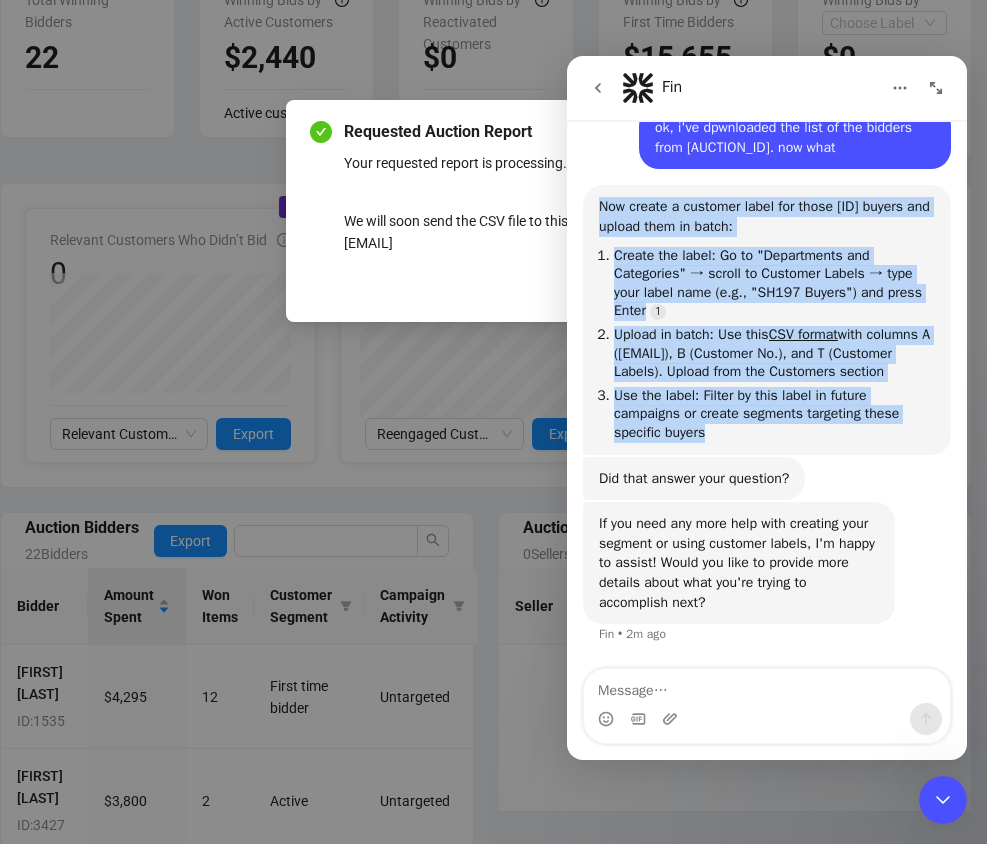 drag, startPoint x: 602, startPoint y: 186, endPoint x: 931, endPoint y: 432, distance: 410.80045 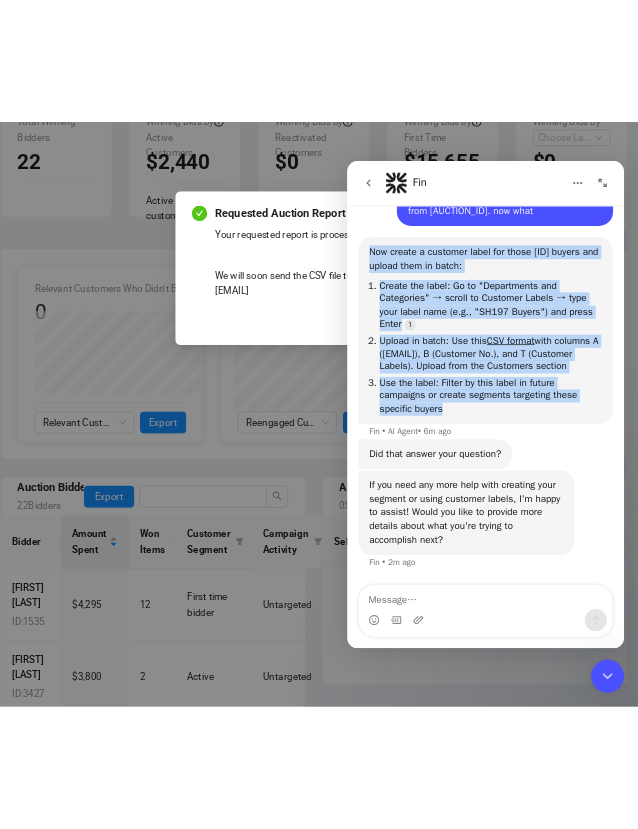 scroll, scrollTop: 332, scrollLeft: 0, axis: vertical 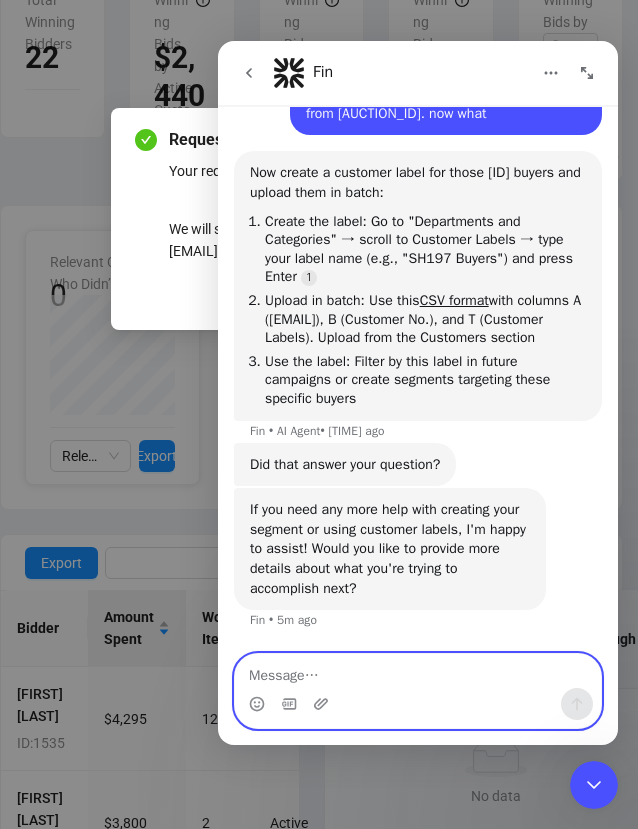 click at bounding box center (418, 671) 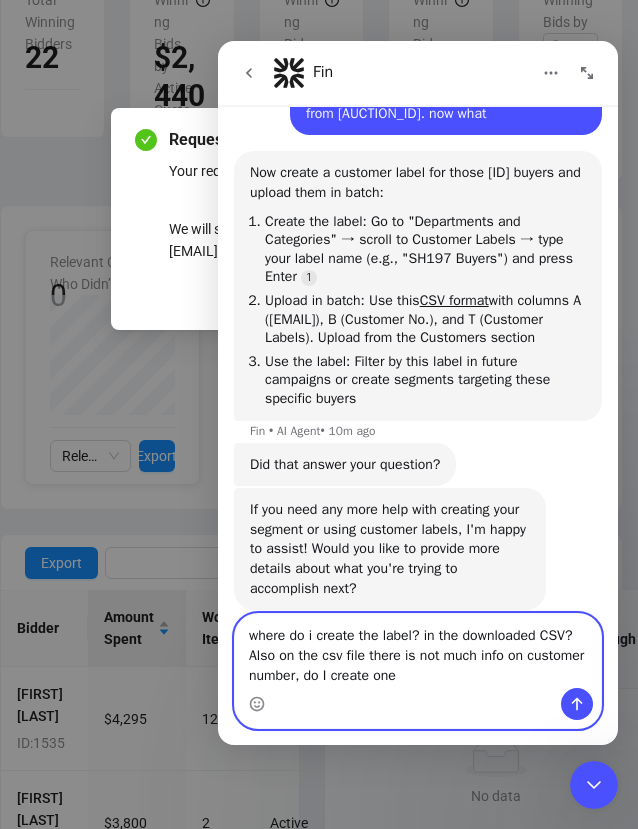 type on "where do i create the label? in the downloaded CSV? Also on the csv file there is not much info on customer number, do I create one?" 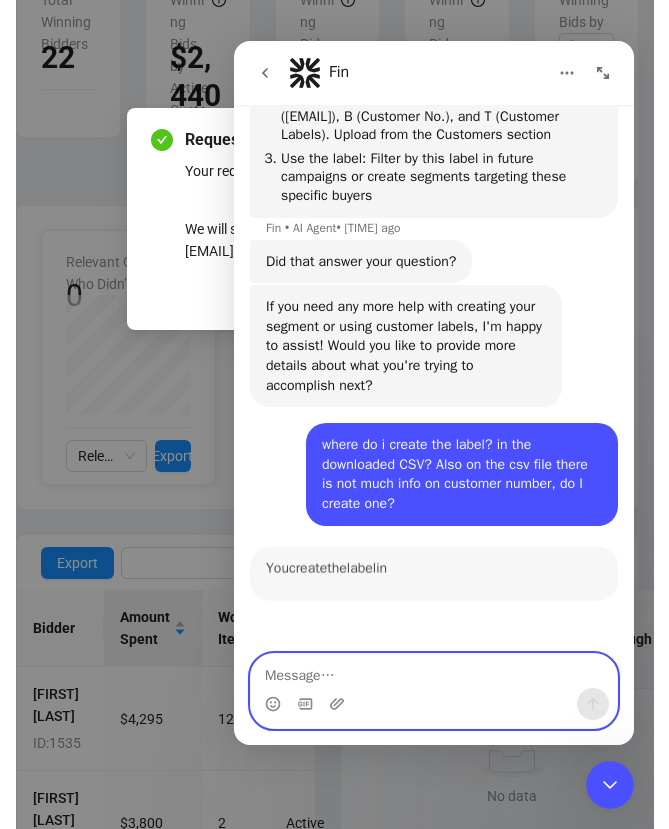 scroll, scrollTop: 2024, scrollLeft: 0, axis: vertical 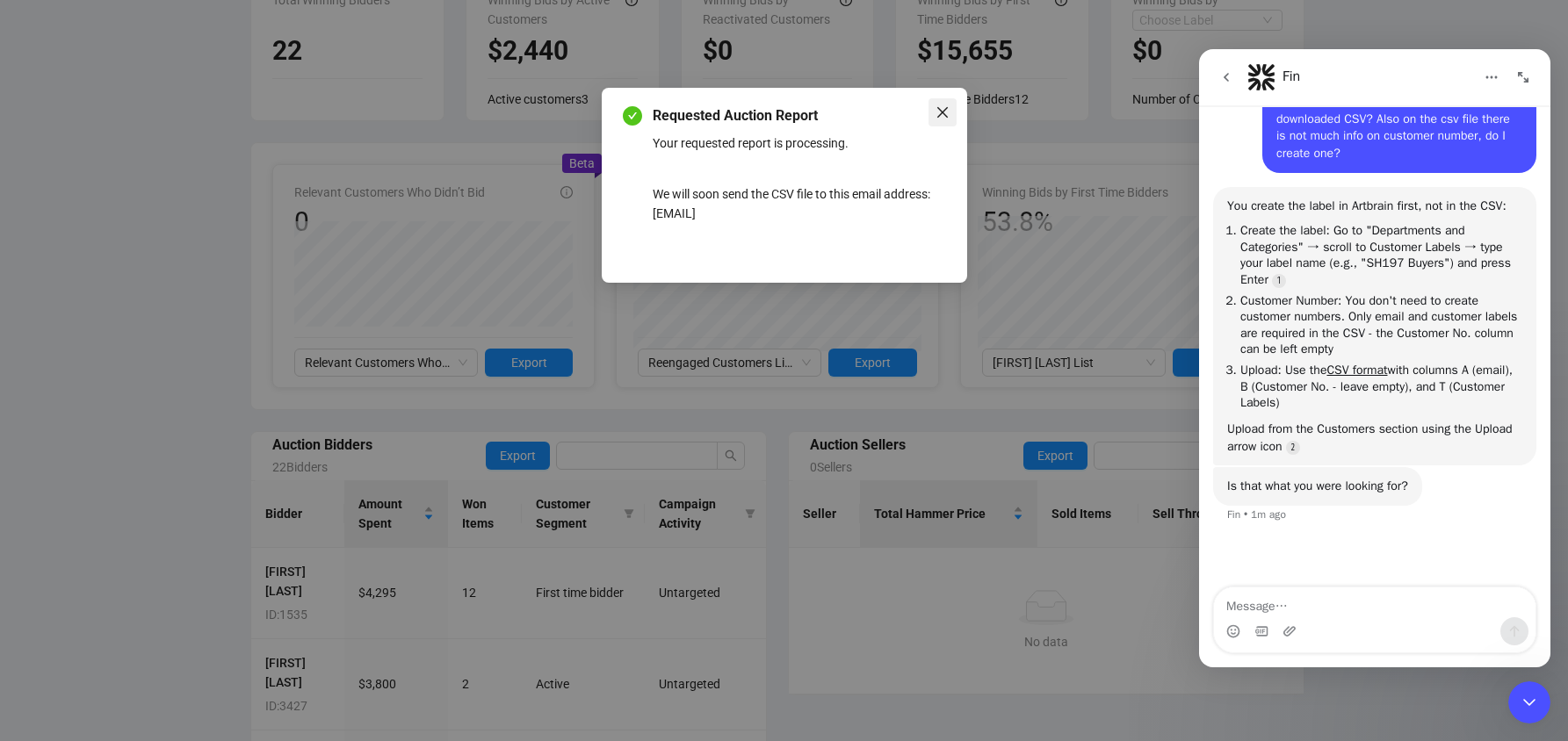 click 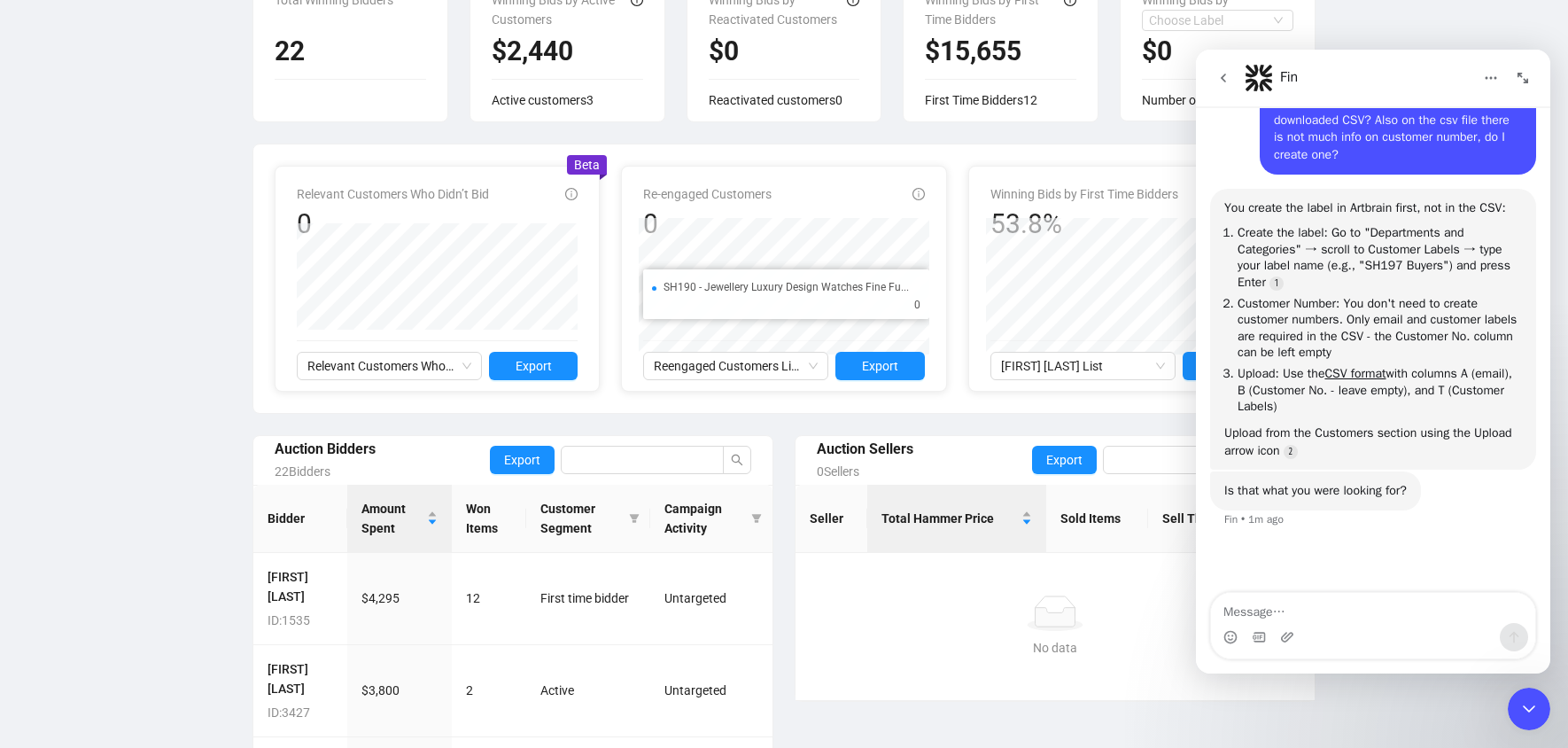 scroll, scrollTop: 0, scrollLeft: 0, axis: both 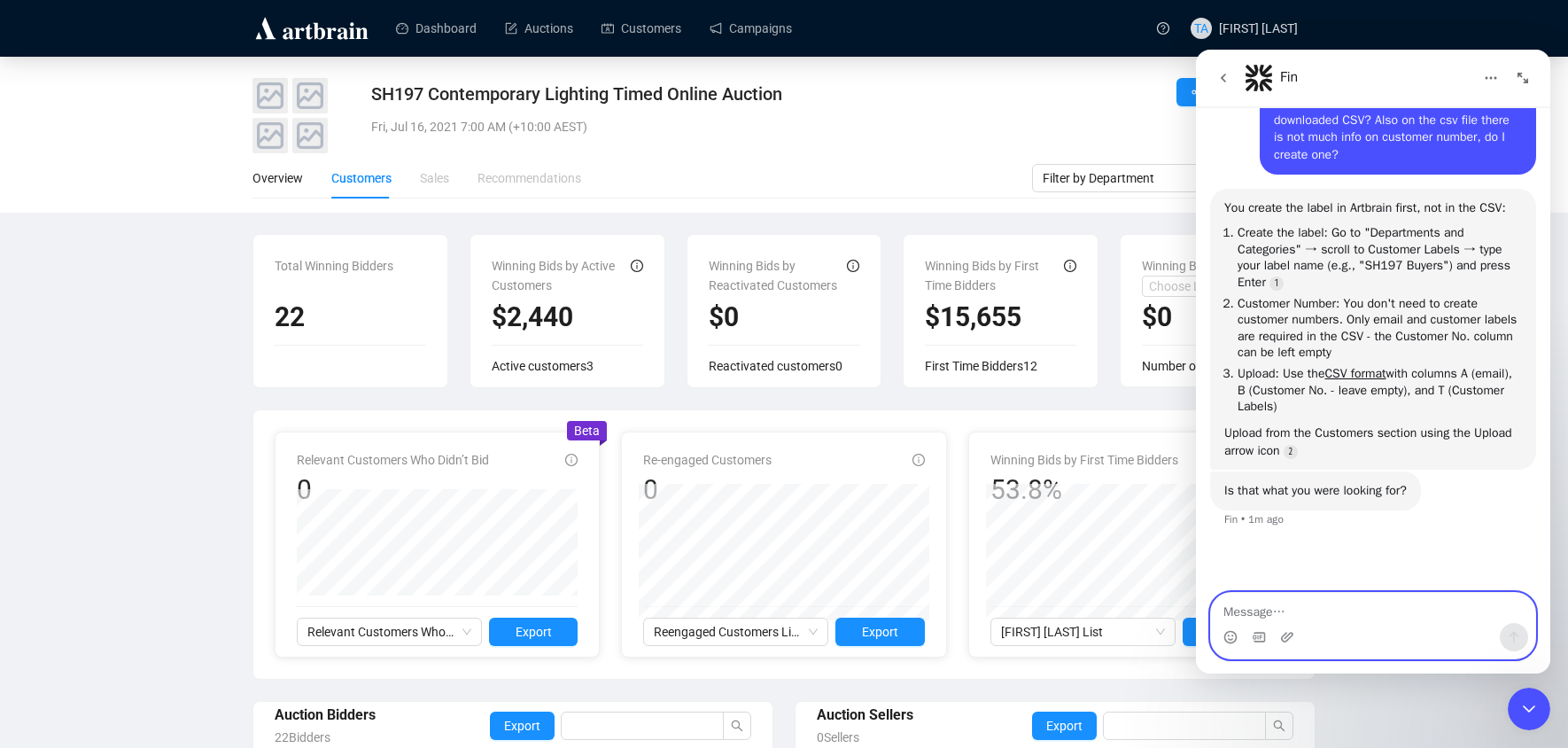 click at bounding box center [1373, 608] 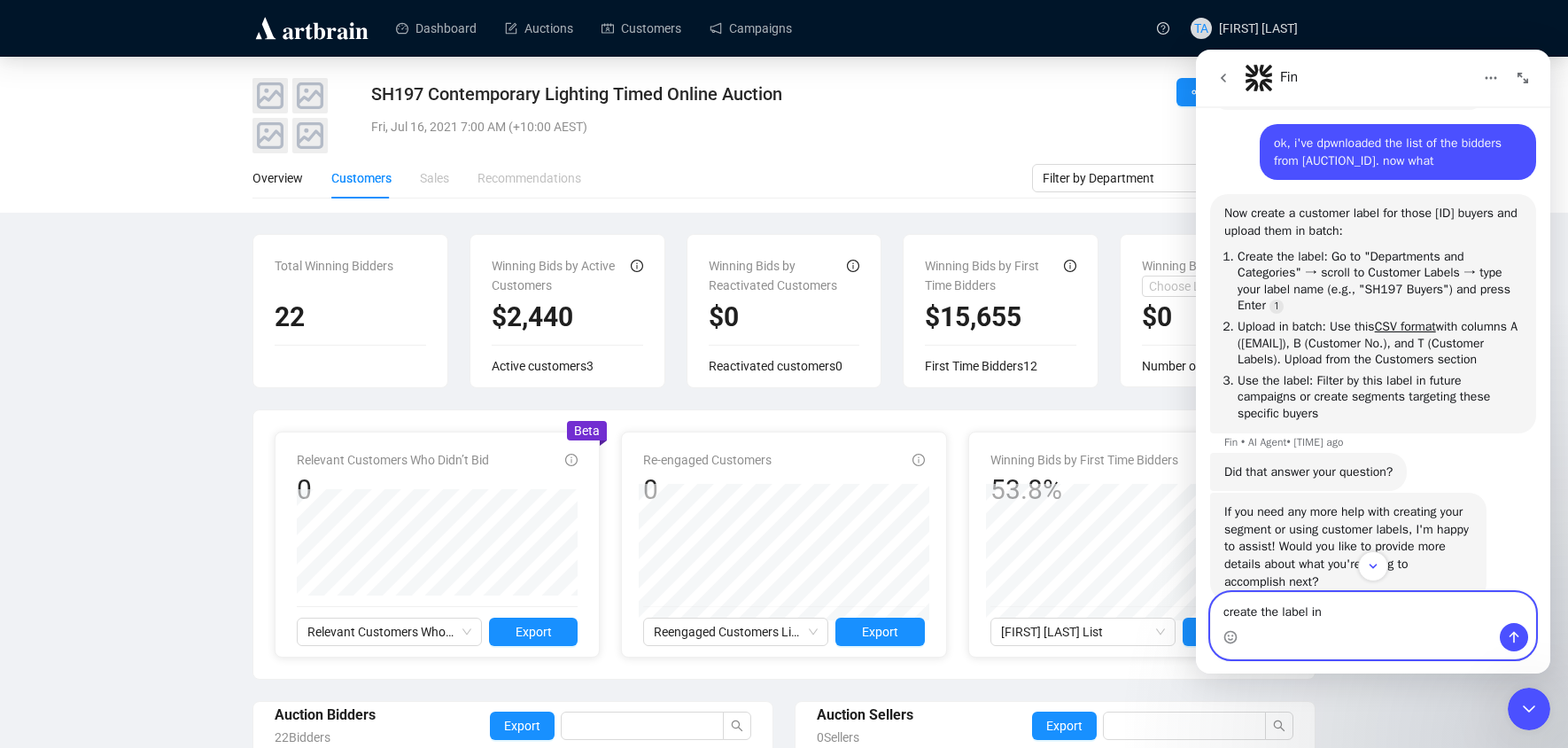 scroll, scrollTop: 1705, scrollLeft: 0, axis: vertical 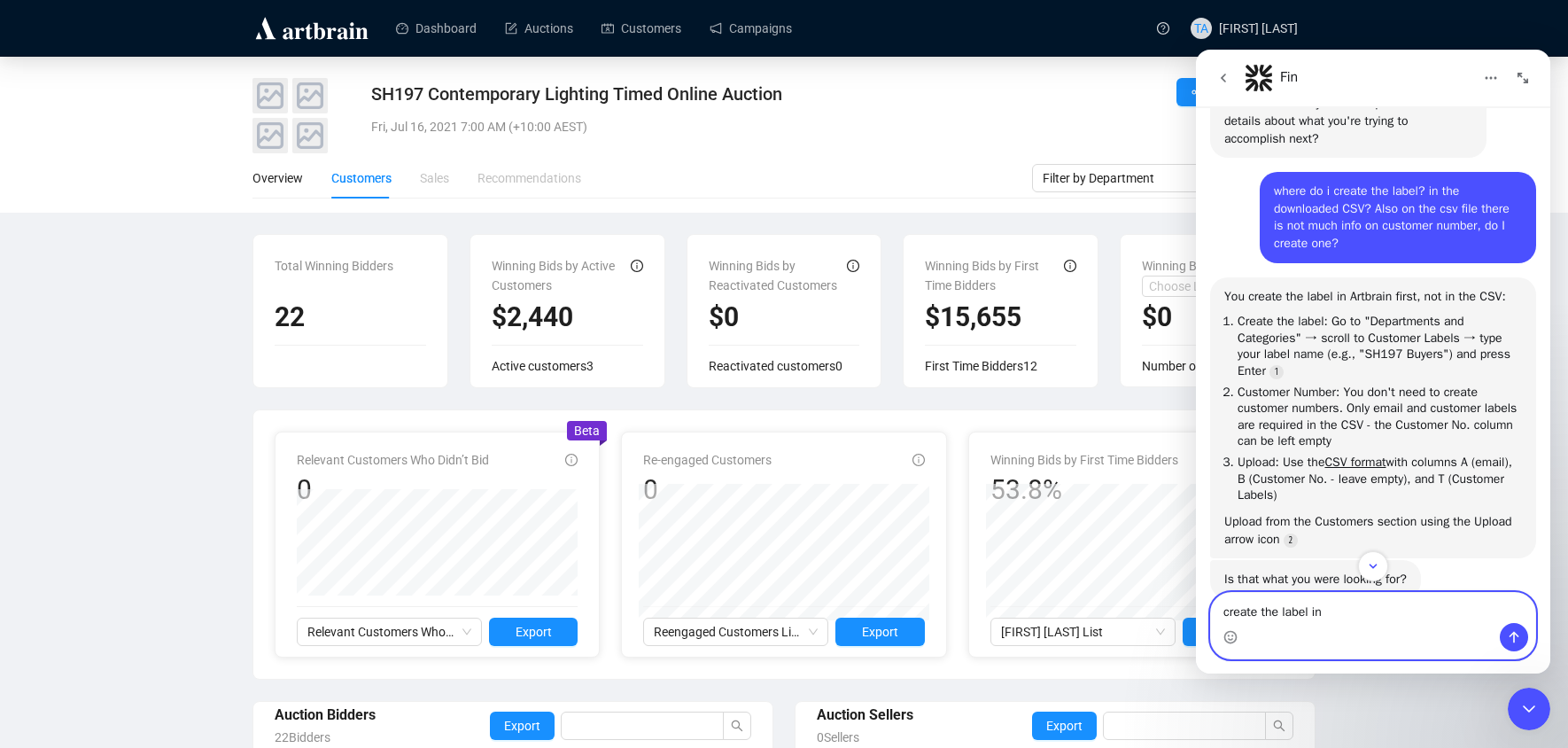 click on "create the label in" at bounding box center (1373, 608) 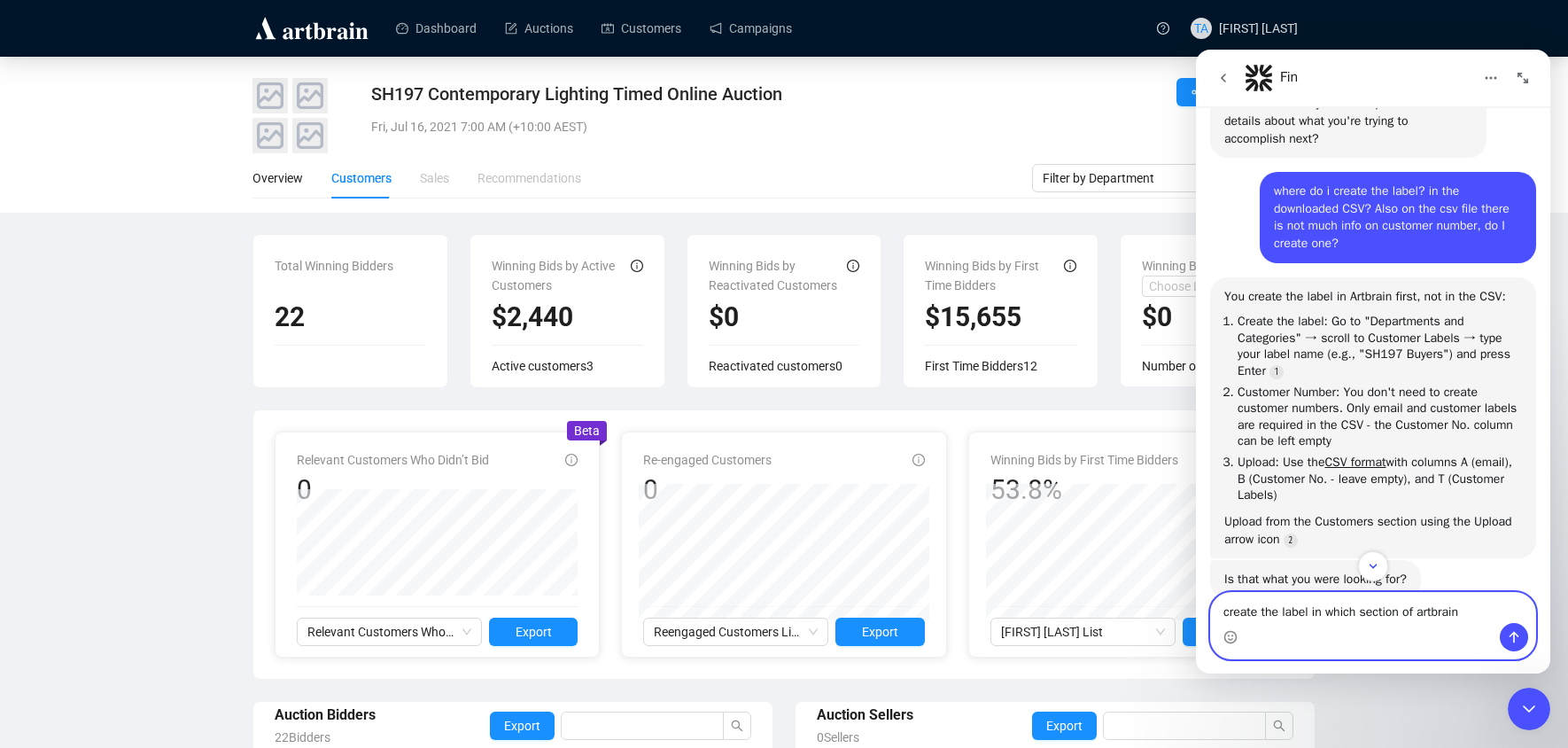 type on "create the label in which section of artbrain?" 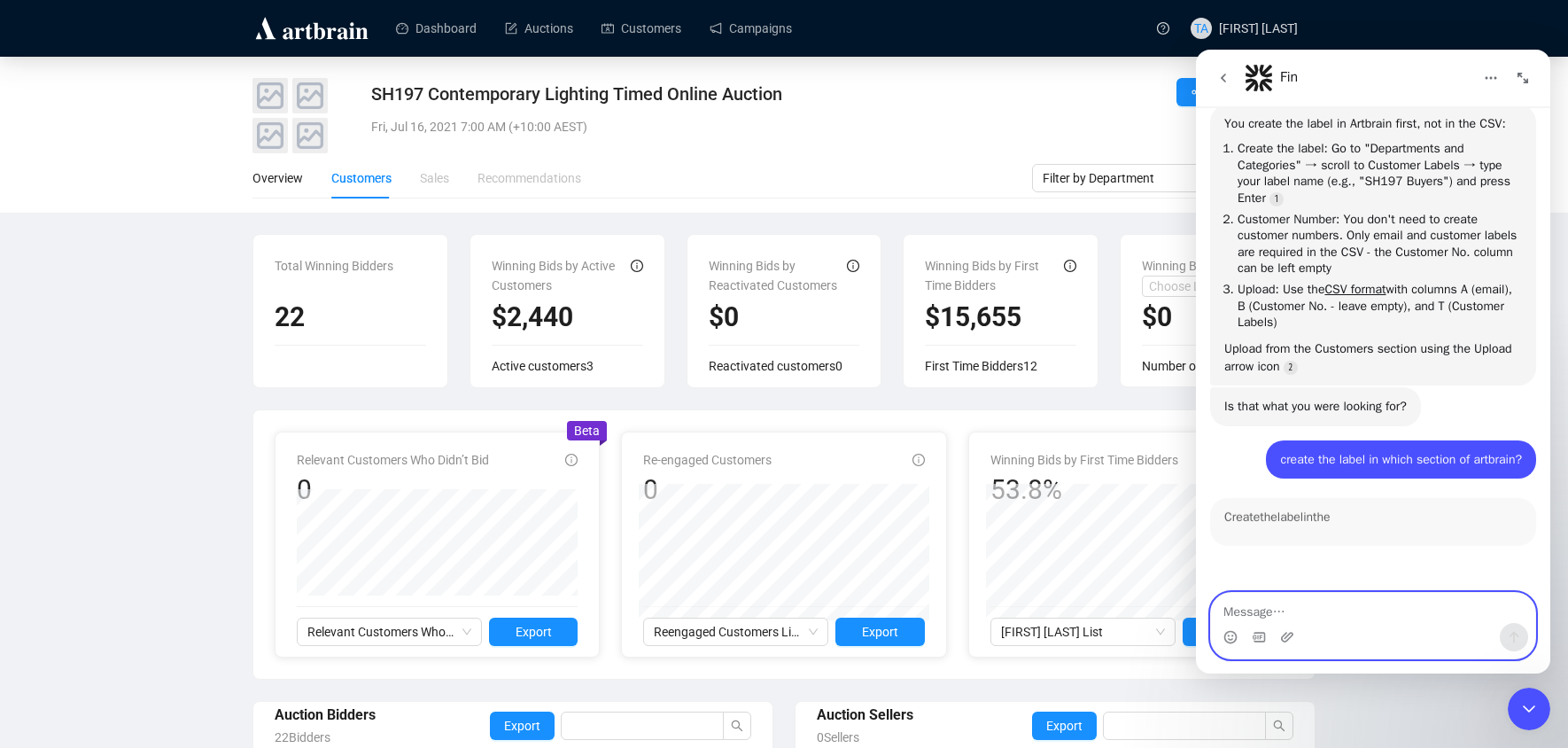 scroll, scrollTop: 2234, scrollLeft: 0, axis: vertical 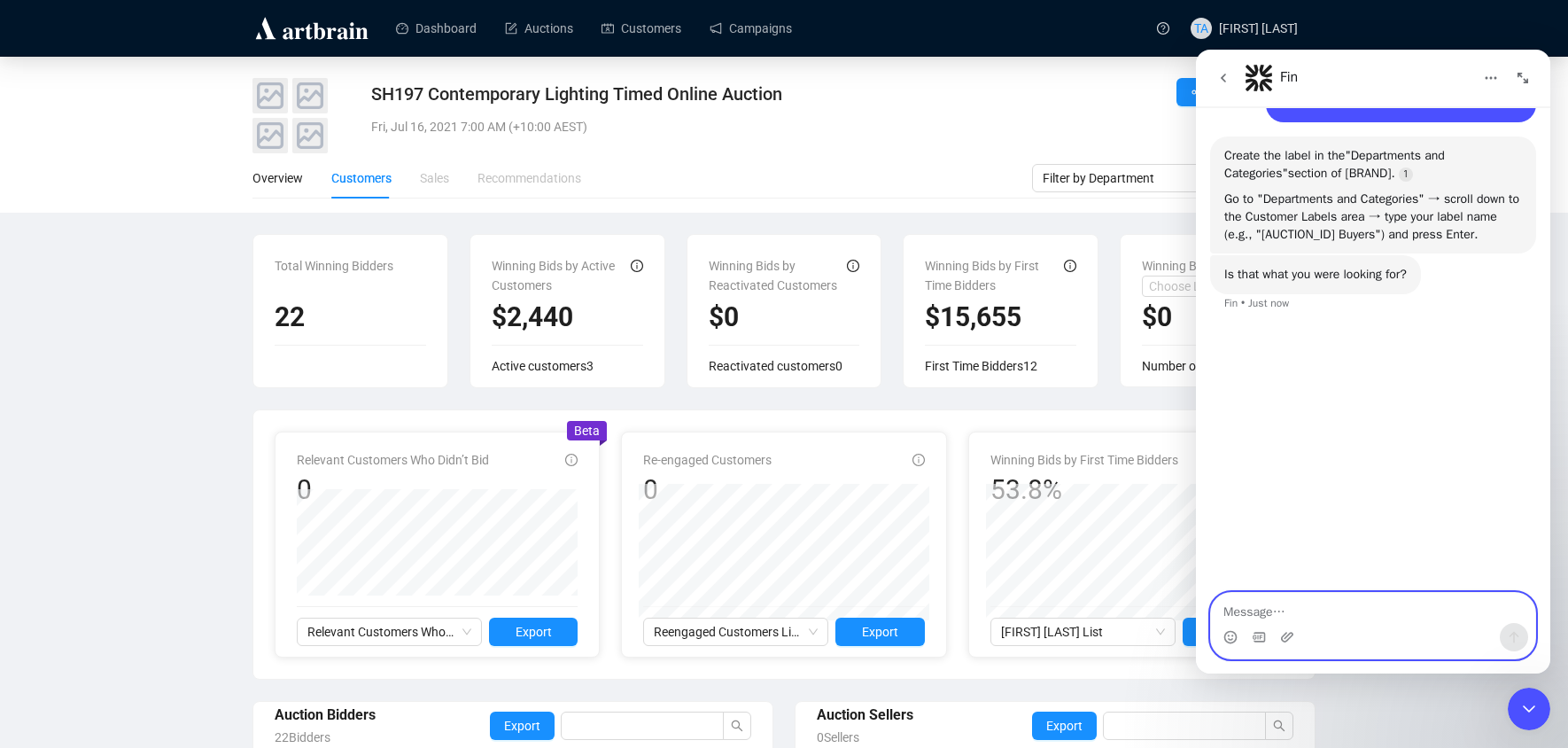 drag, startPoint x: 1424, startPoint y: 613, endPoint x: 1410, endPoint y: 621, distance: 16.12452 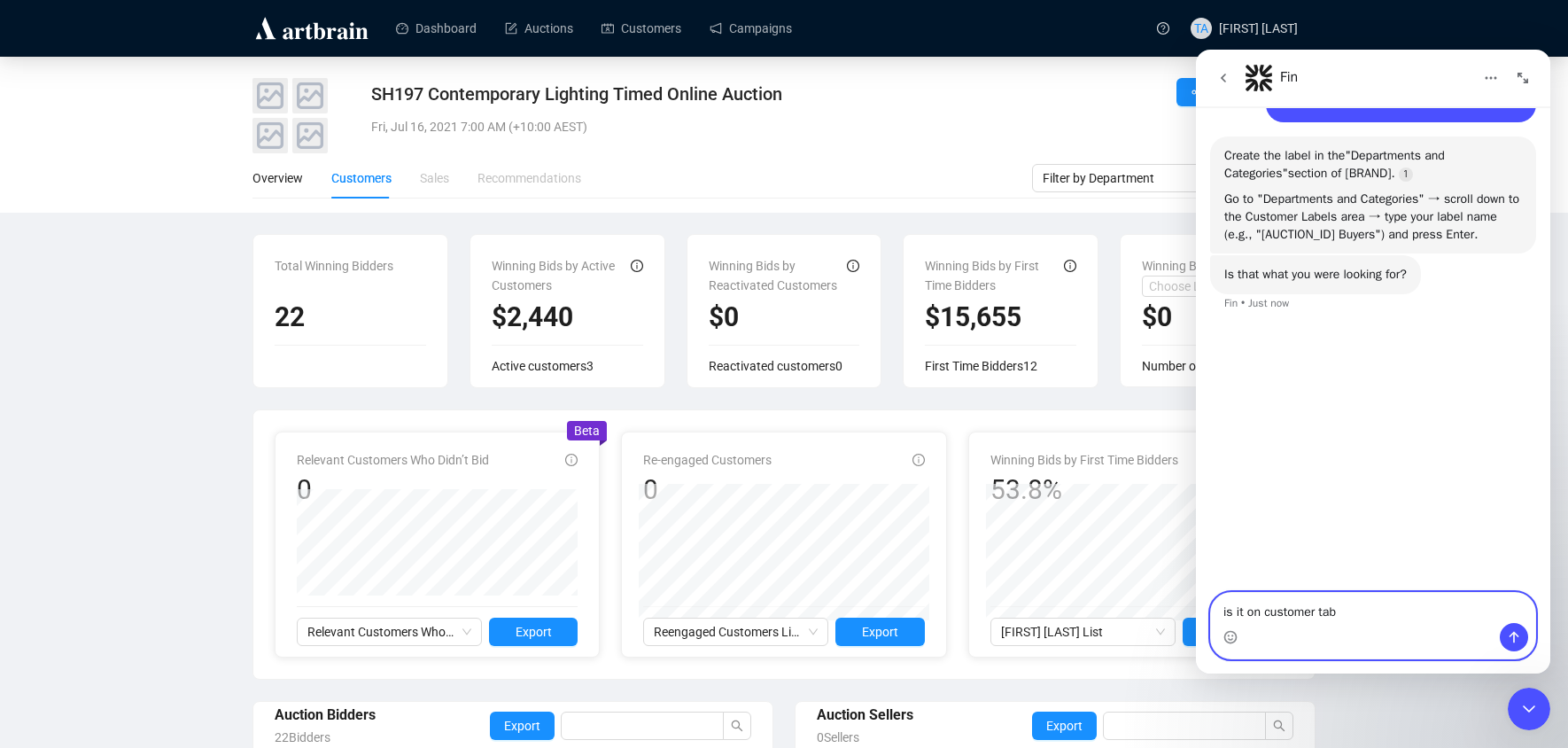 type on "is it on customer tab?" 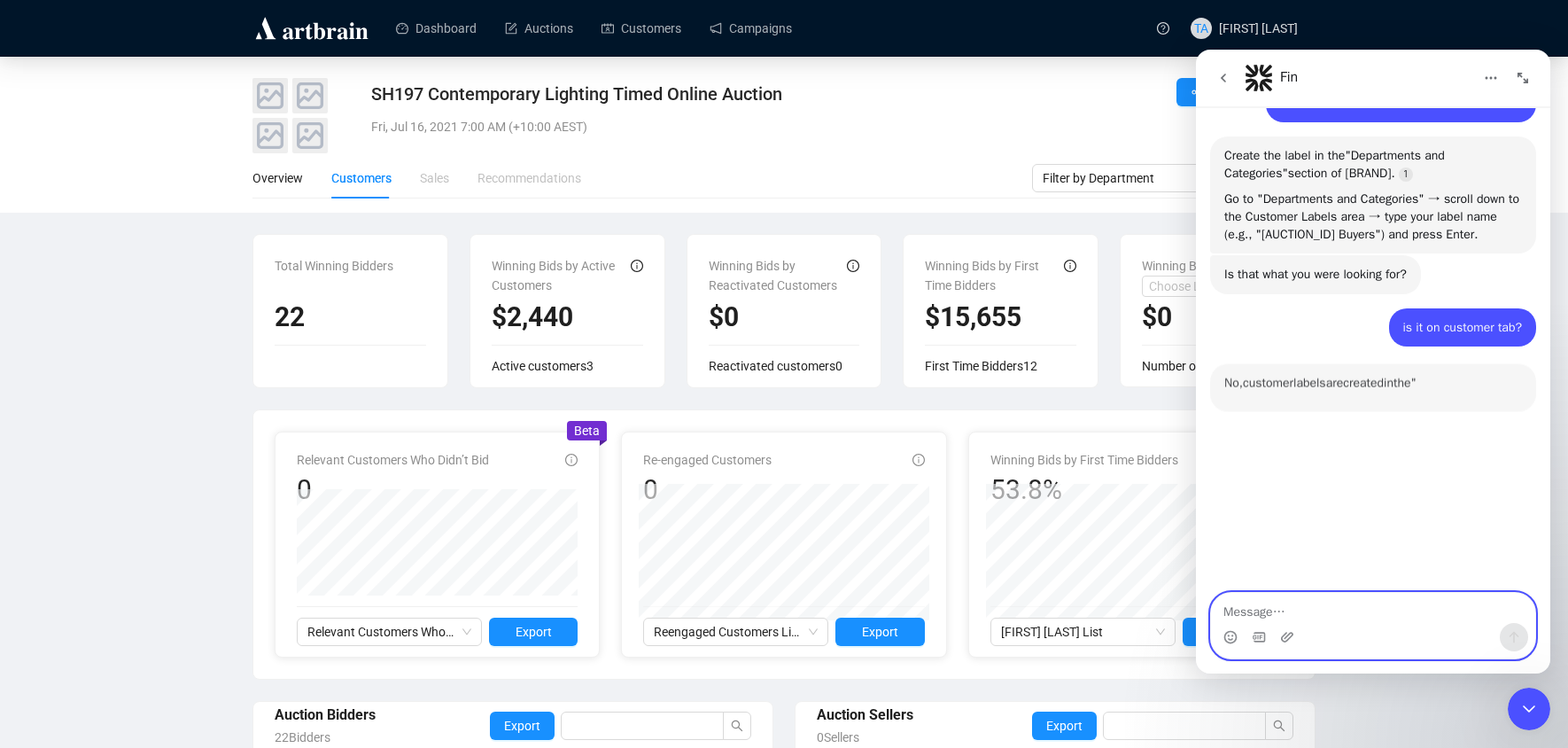 scroll, scrollTop: 2458, scrollLeft: 0, axis: vertical 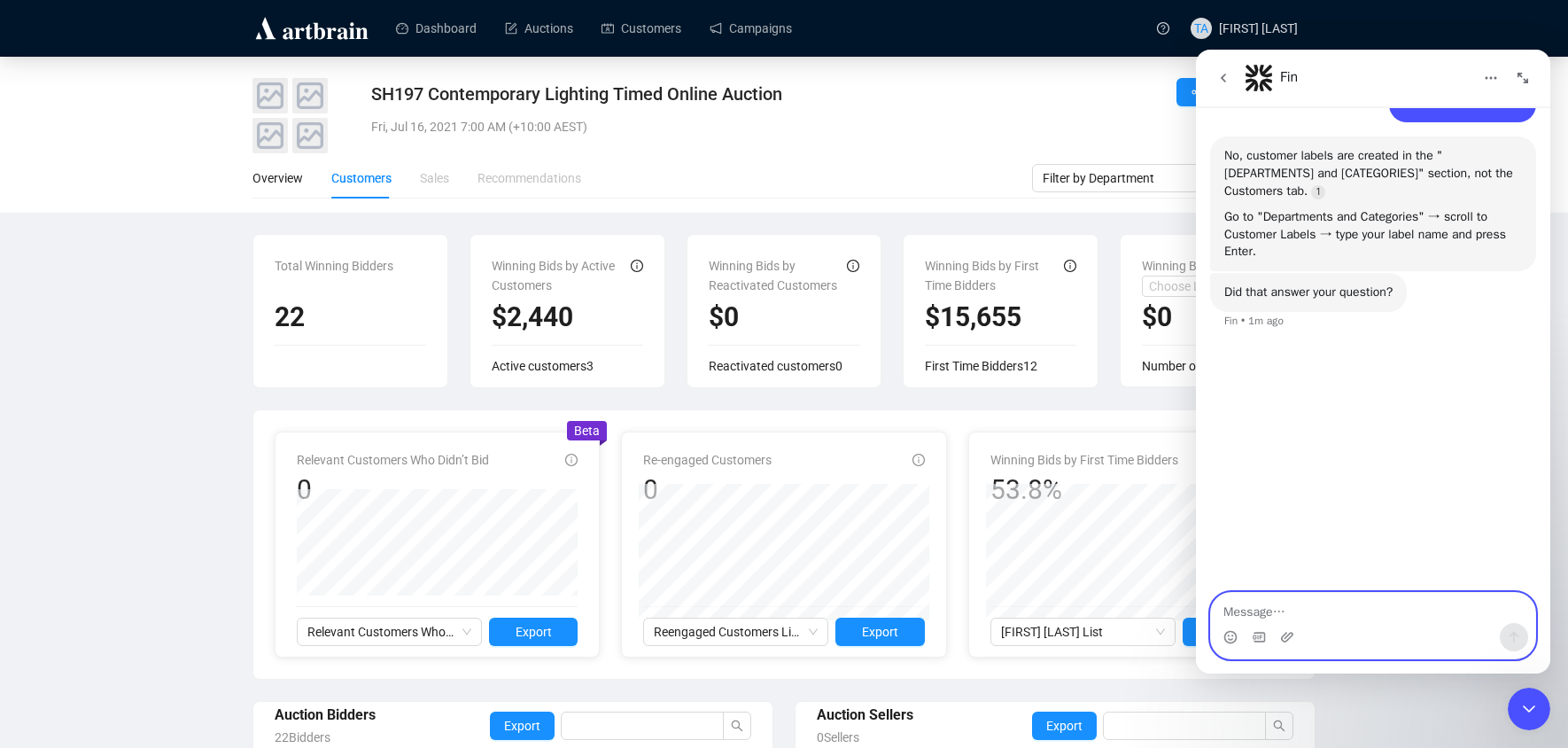 click at bounding box center [1373, 608] 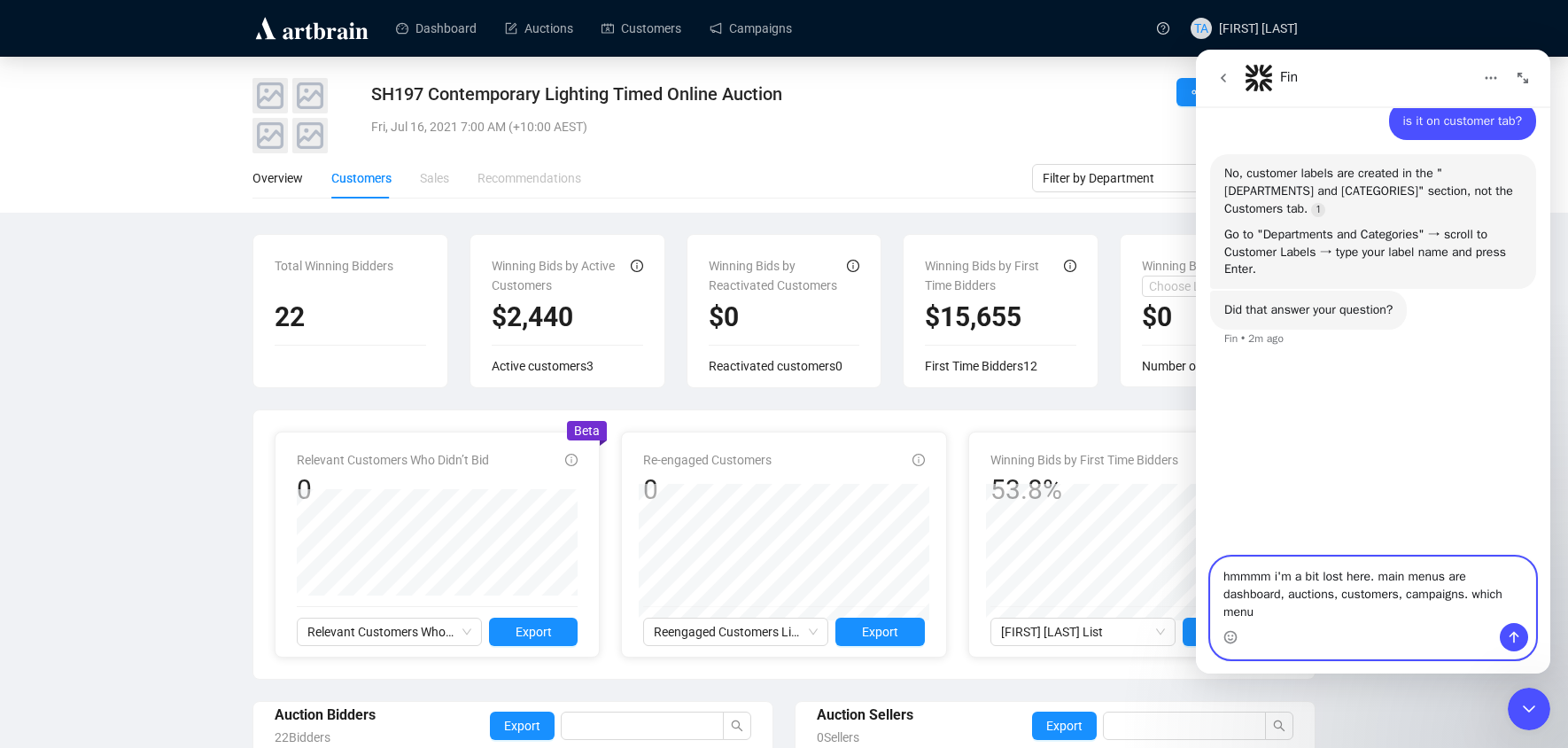 scroll, scrollTop: 2441, scrollLeft: 0, axis: vertical 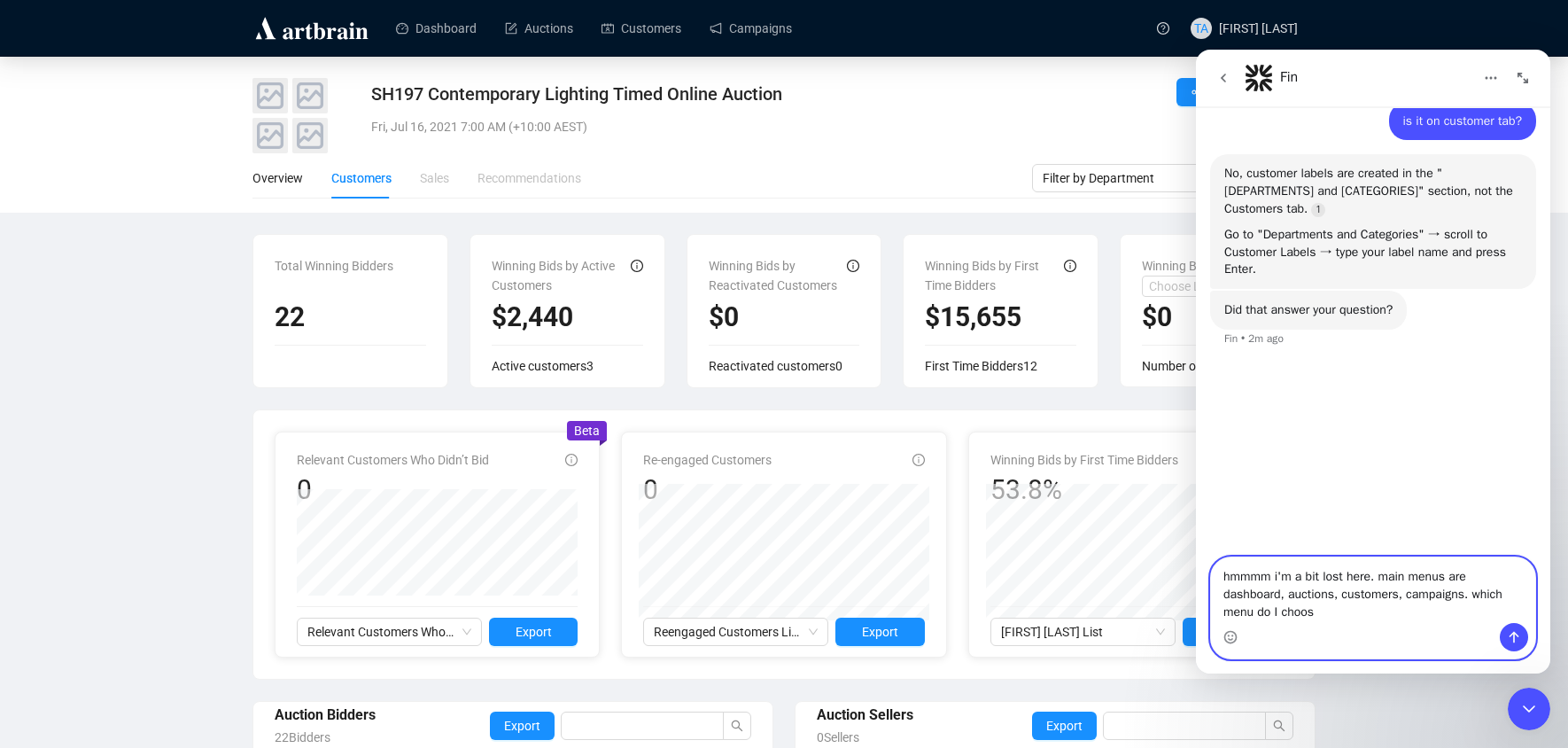 type on "hmmmm i'm a bit lost here. main menus are dashboard, auctions, customers, campaigns. which menu do I choose" 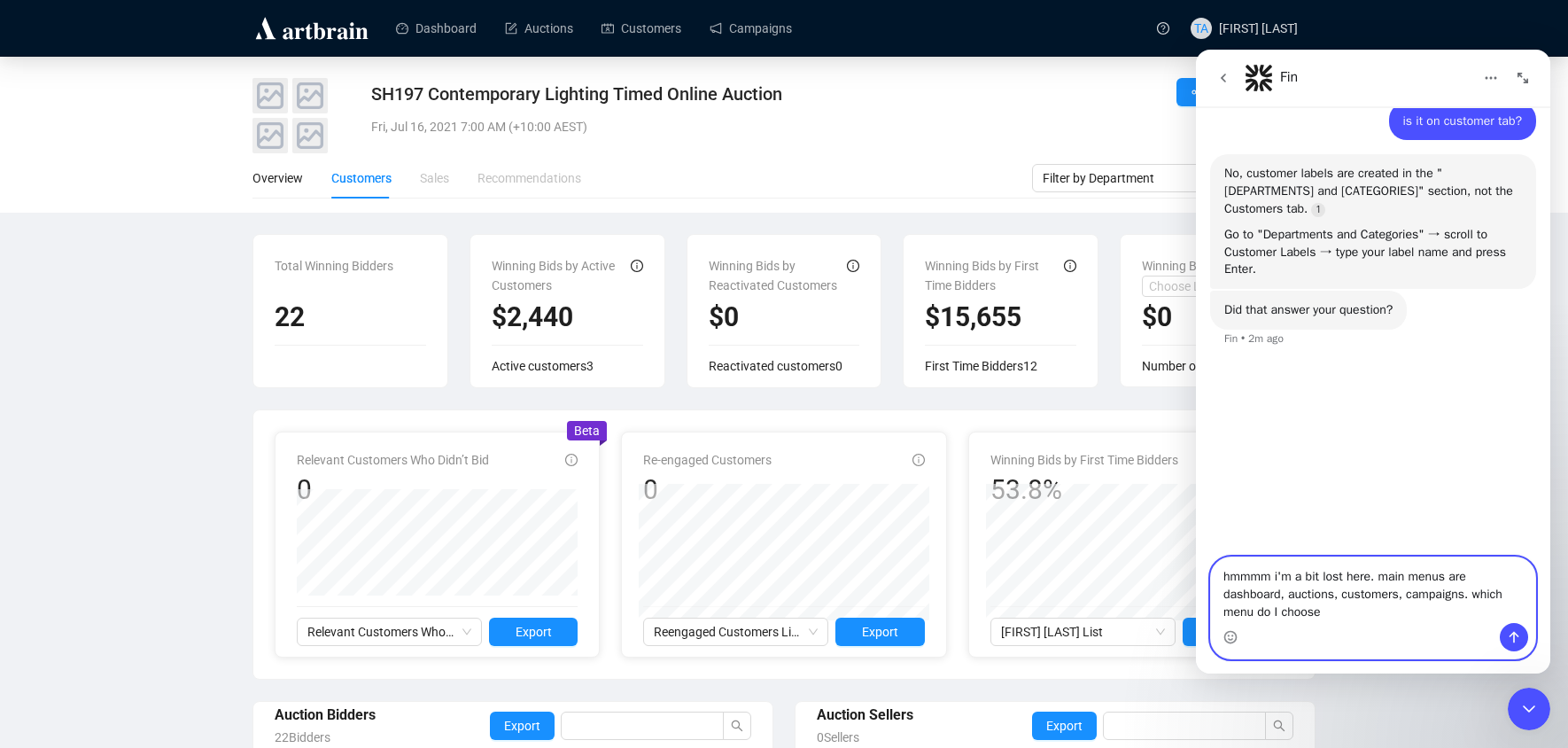 type 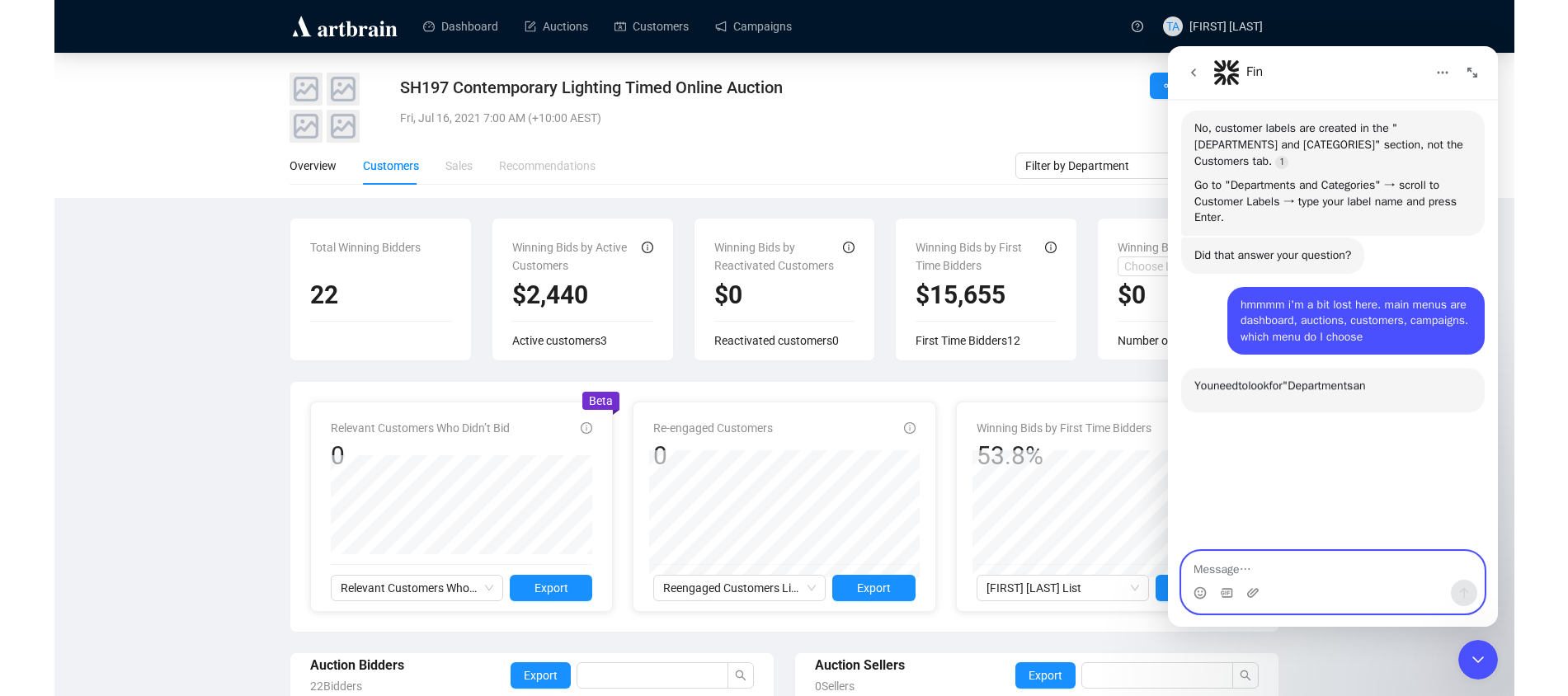 scroll, scrollTop: 2497, scrollLeft: 0, axis: vertical 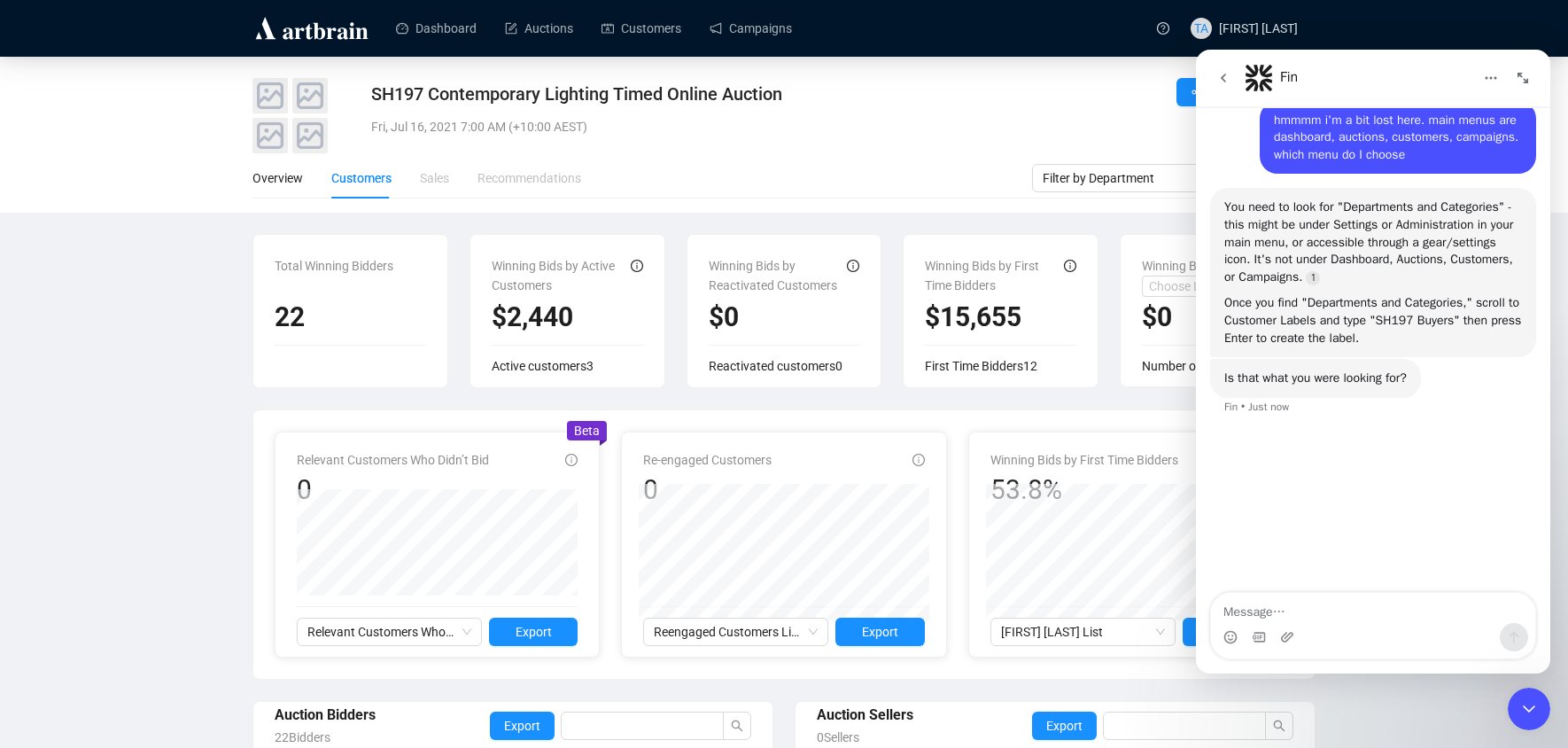 click at bounding box center [312, 28] 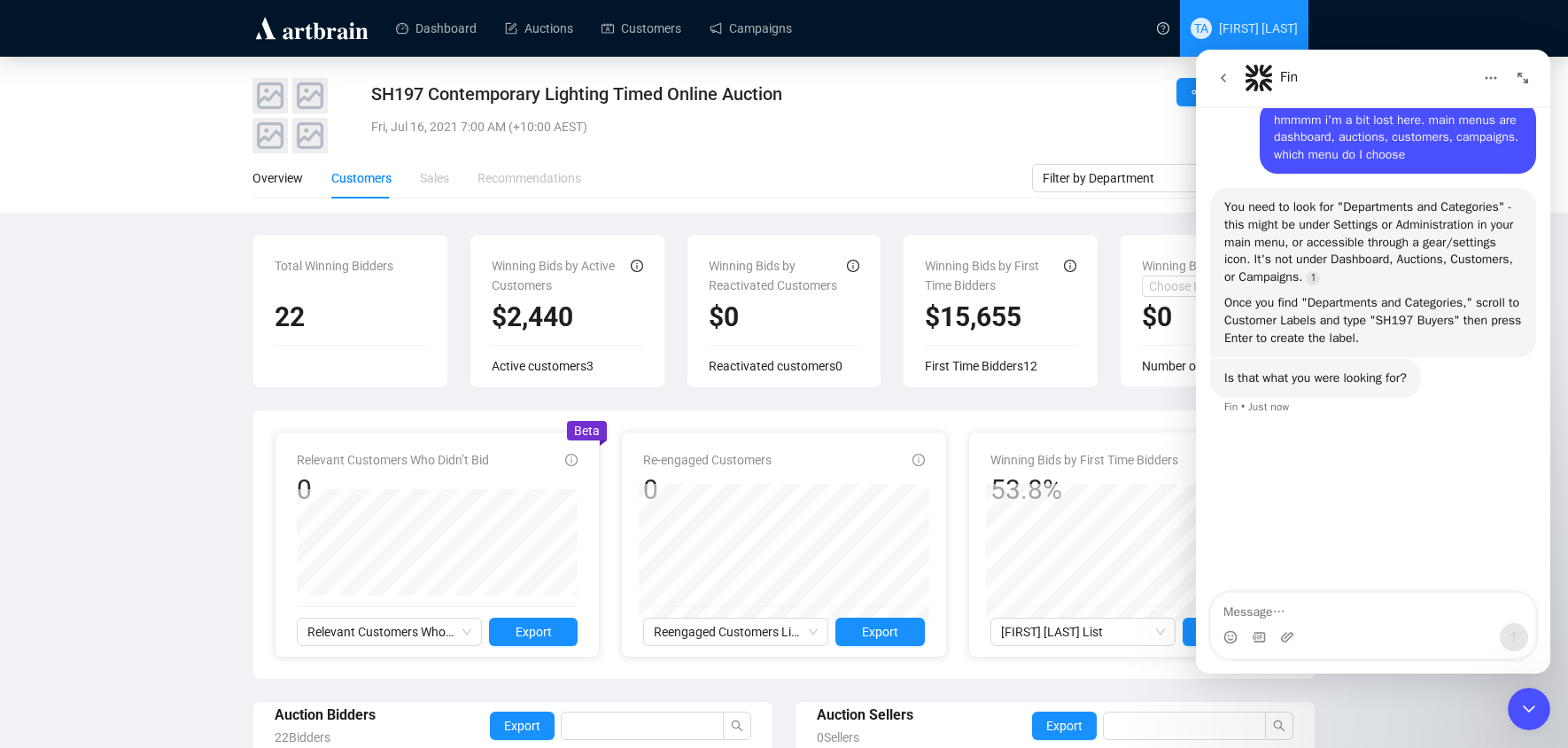 click on "[FIRST] [LAST]" at bounding box center (1258, 28) 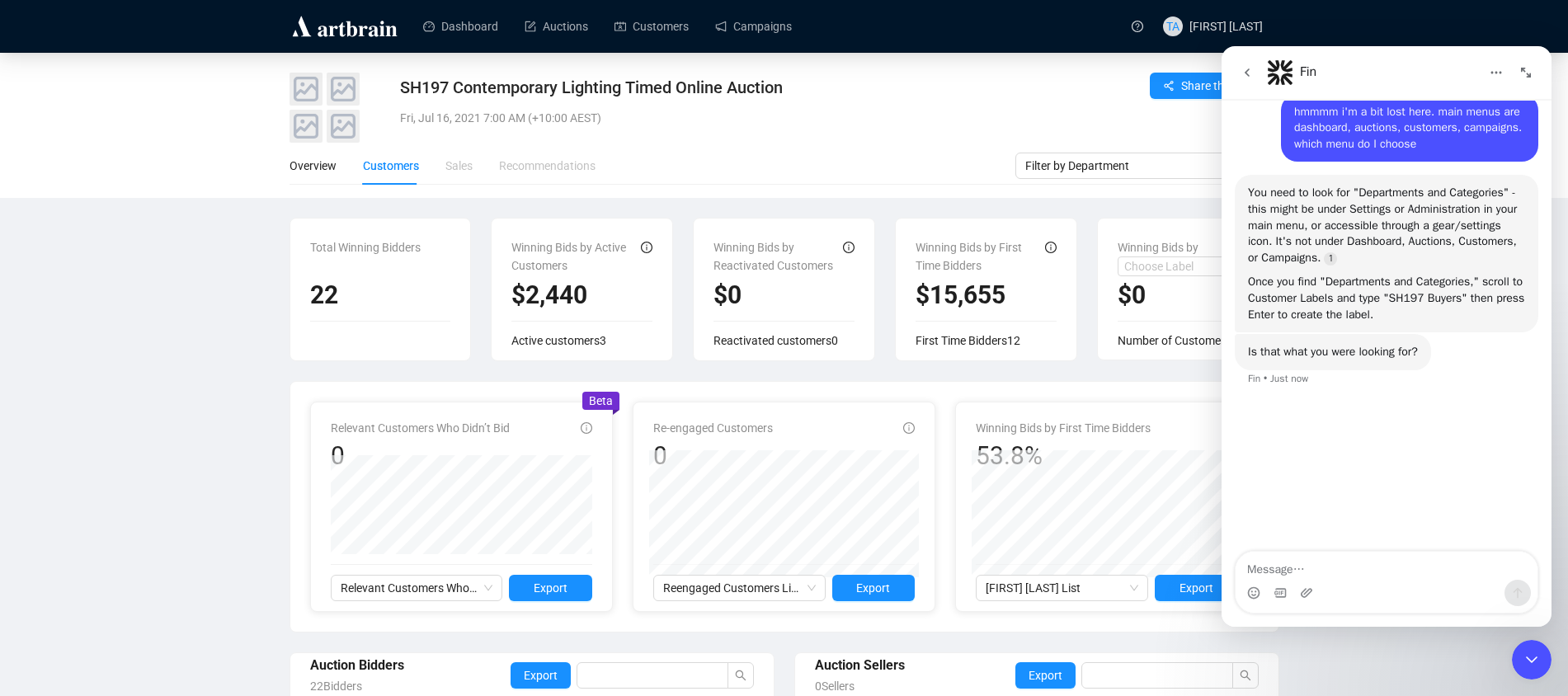 click 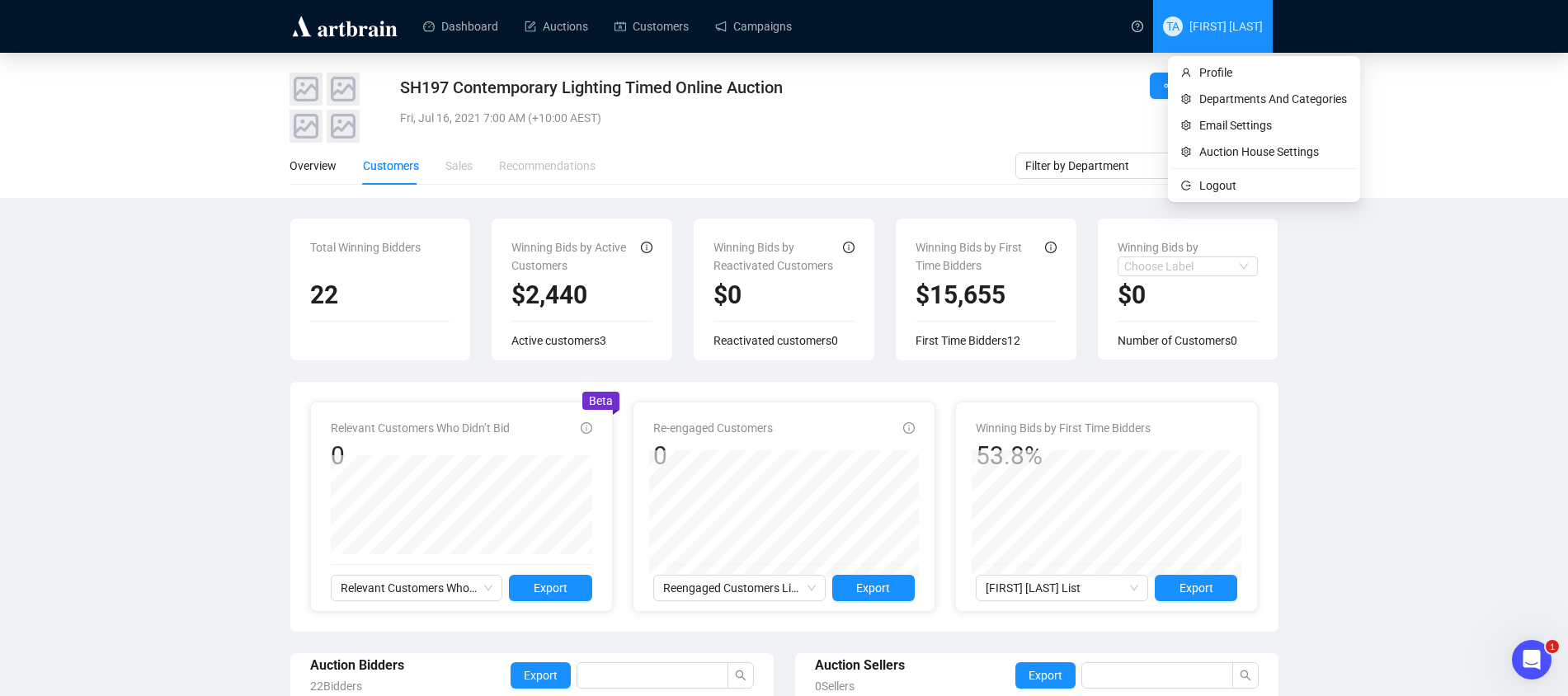 click on "TA [FIRST] [LAST]" at bounding box center [1212, 26] 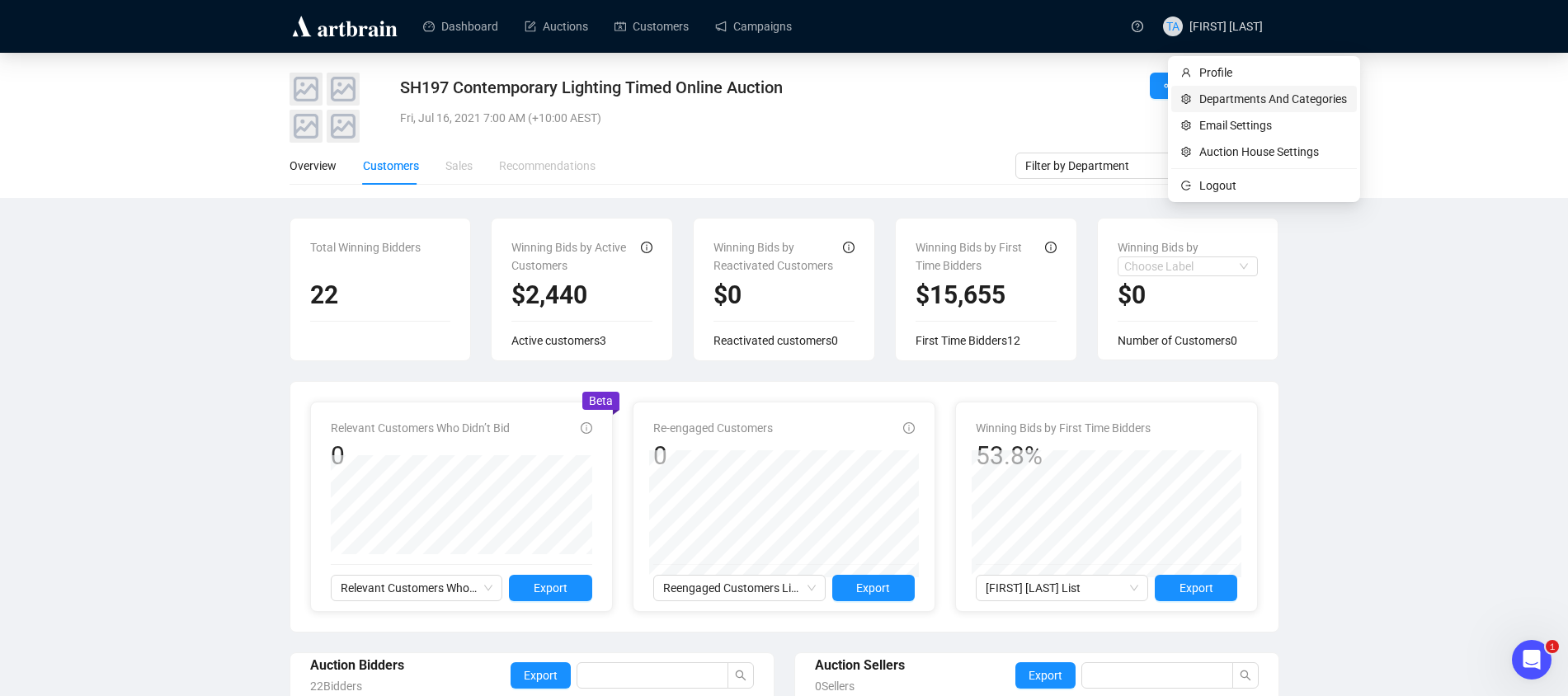 click on "Departments And Categories" at bounding box center [1273, 99] 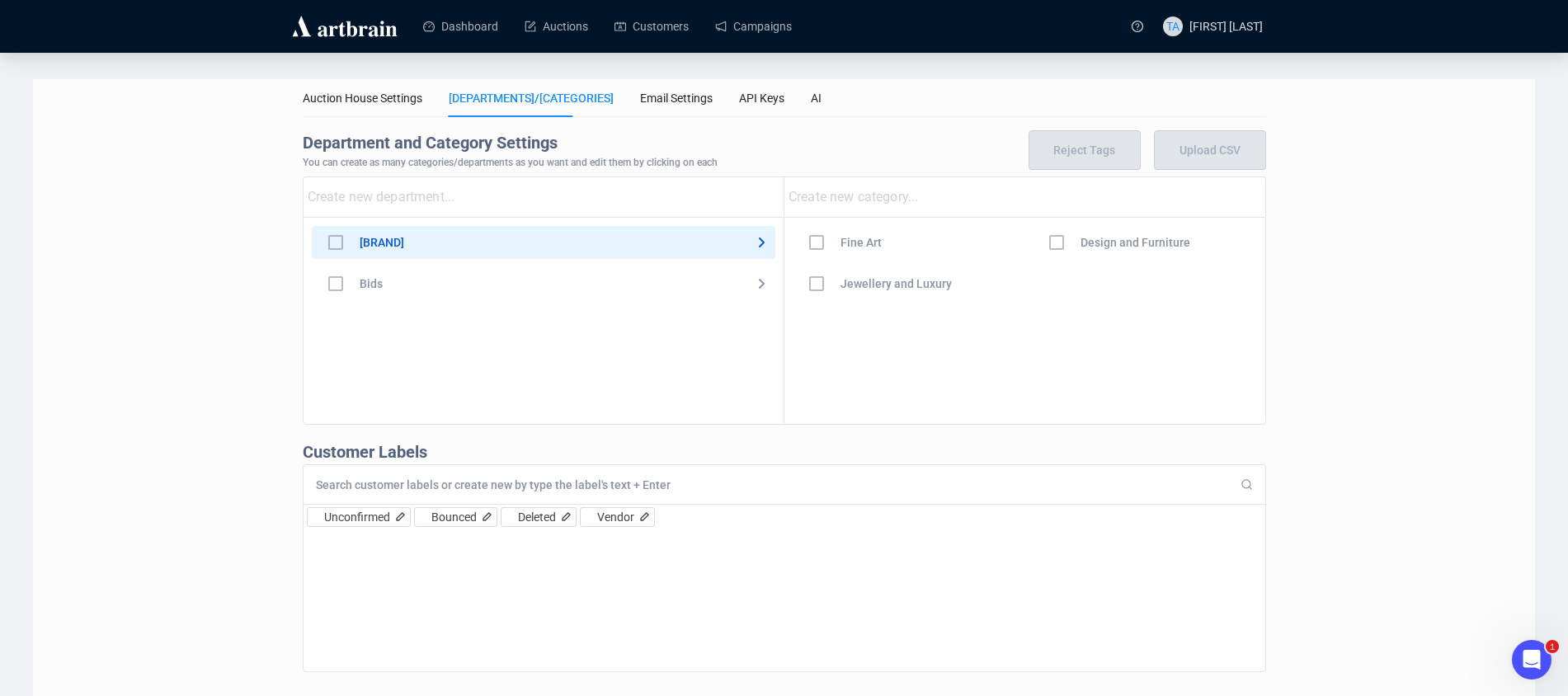 click 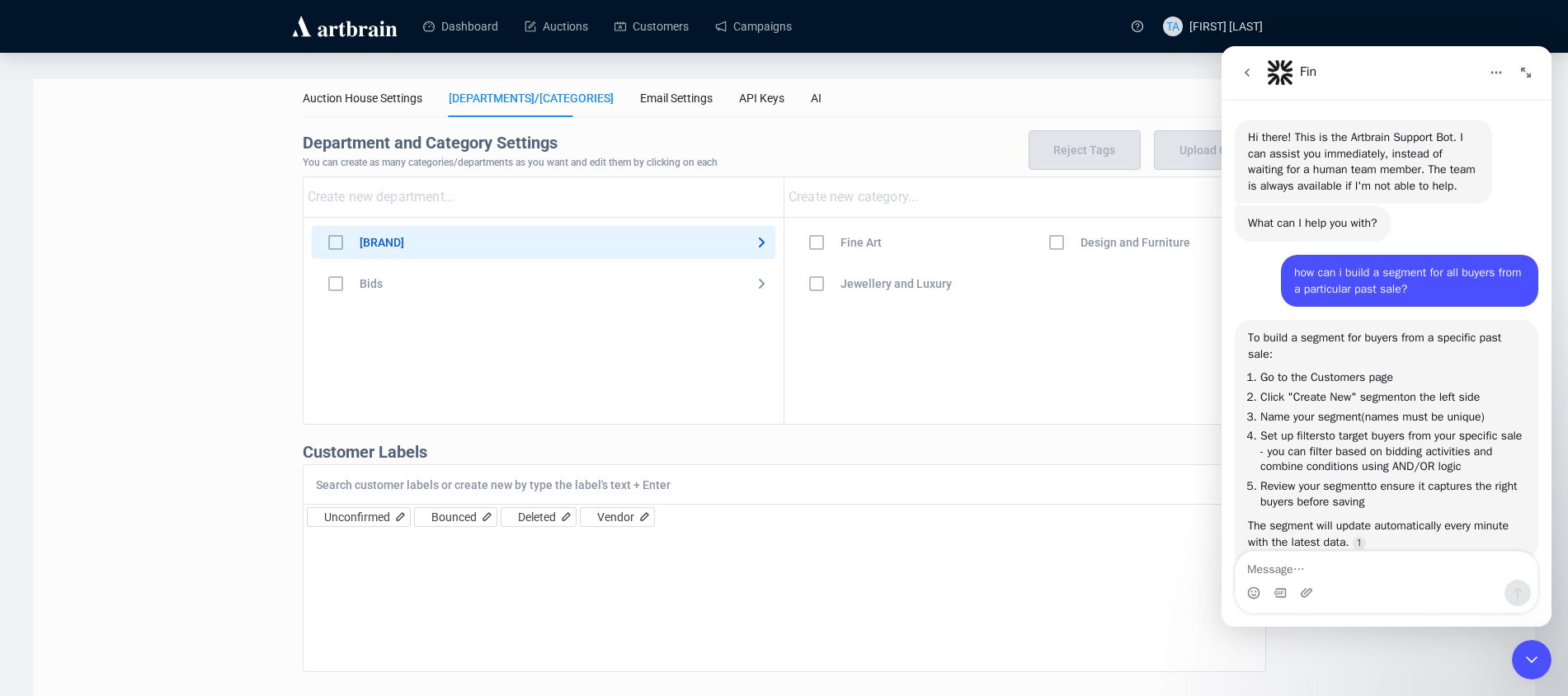 scroll, scrollTop: 2335, scrollLeft: 0, axis: vertical 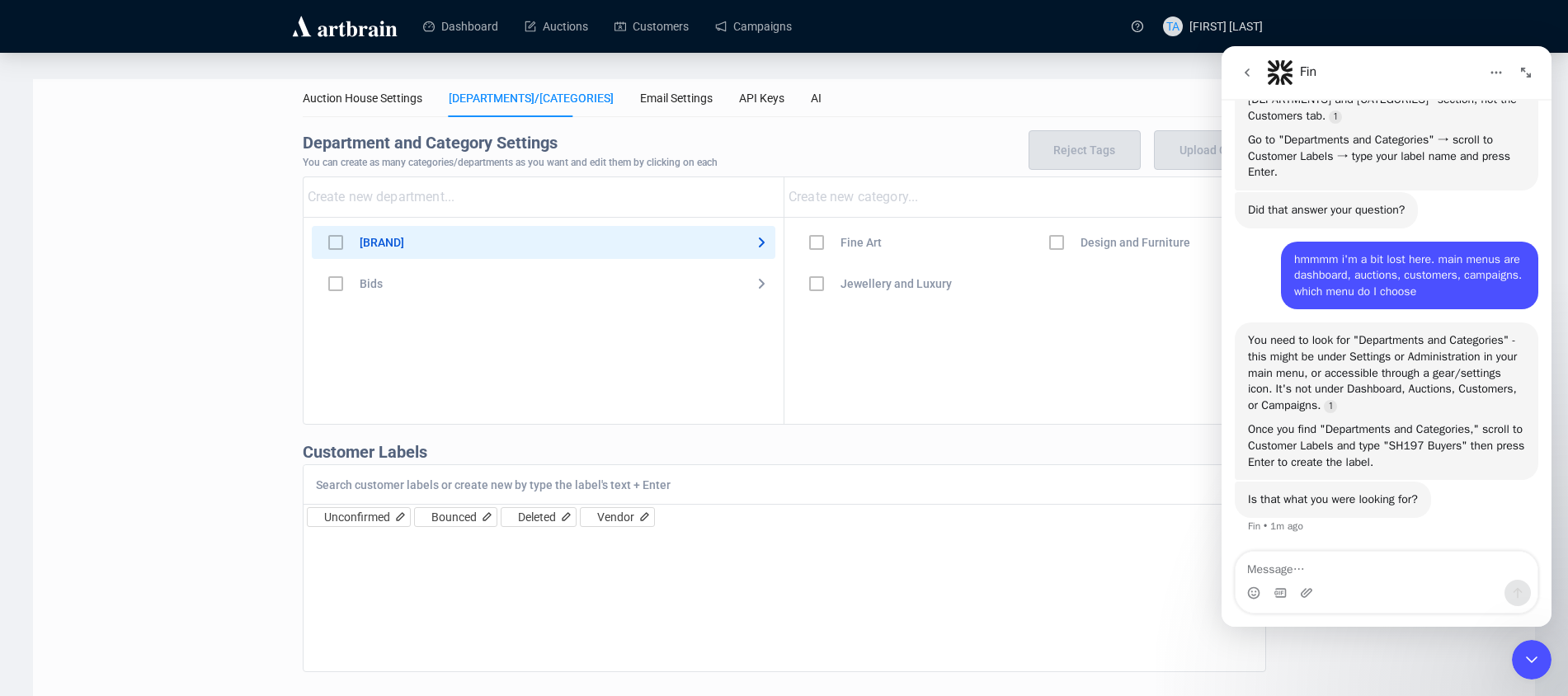 click at bounding box center (775, 485) 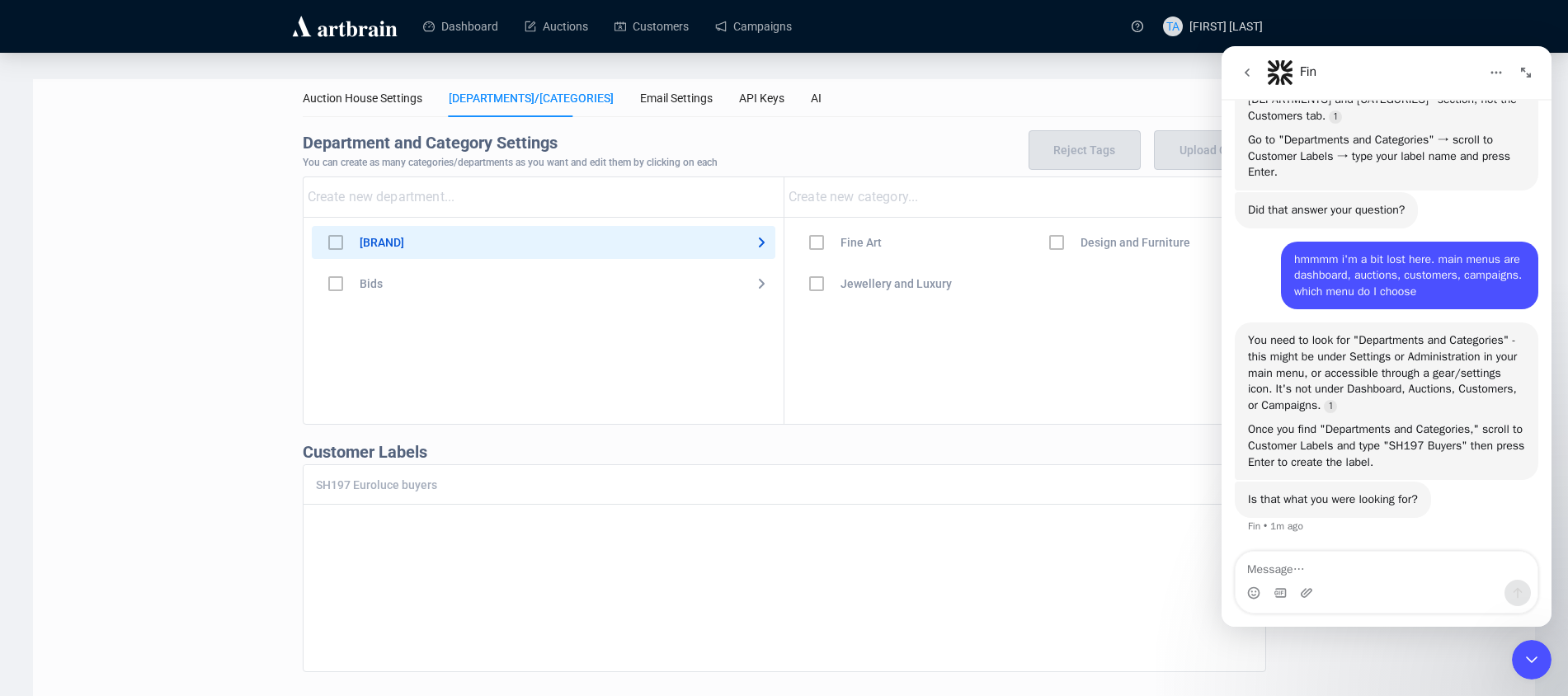 scroll, scrollTop: 27, scrollLeft: 0, axis: vertical 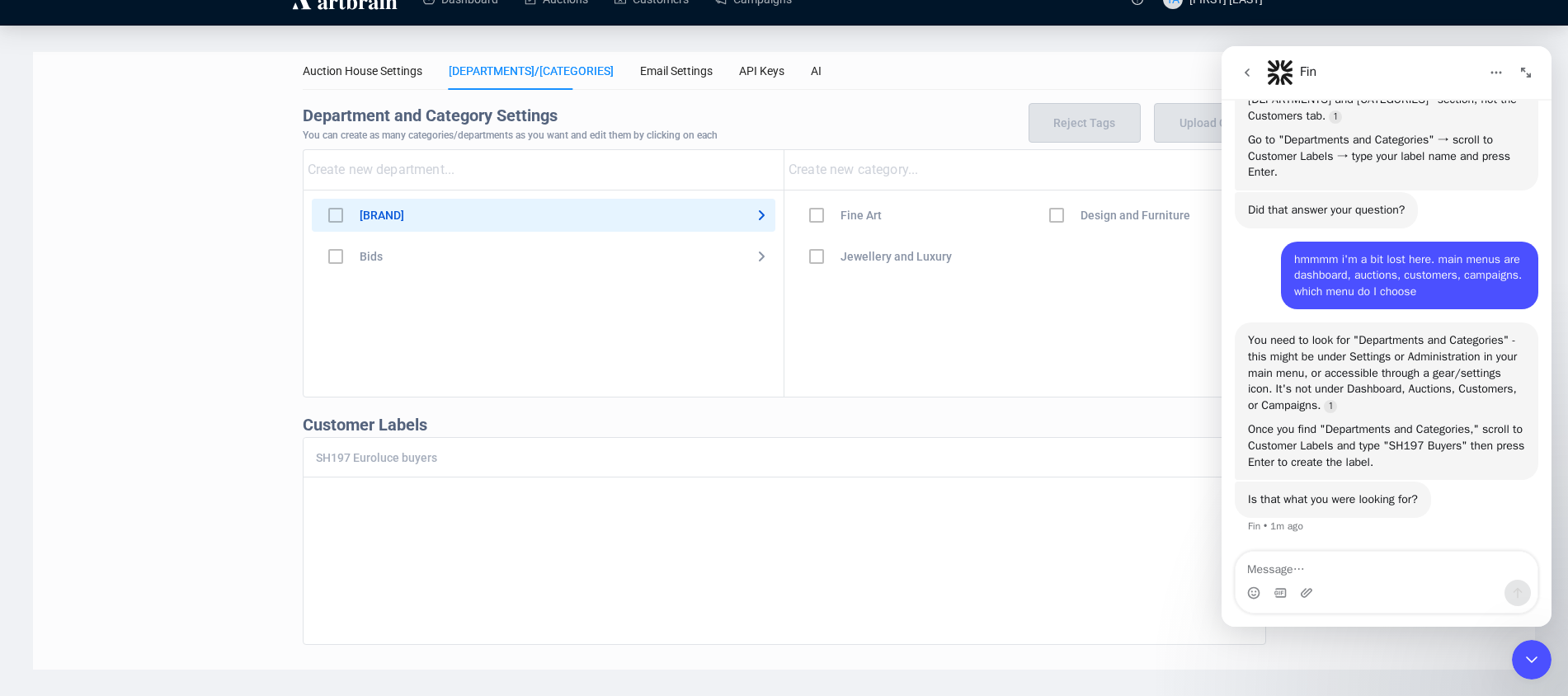 click on "SH197 Euroluce buyers" at bounding box center (775, 458) 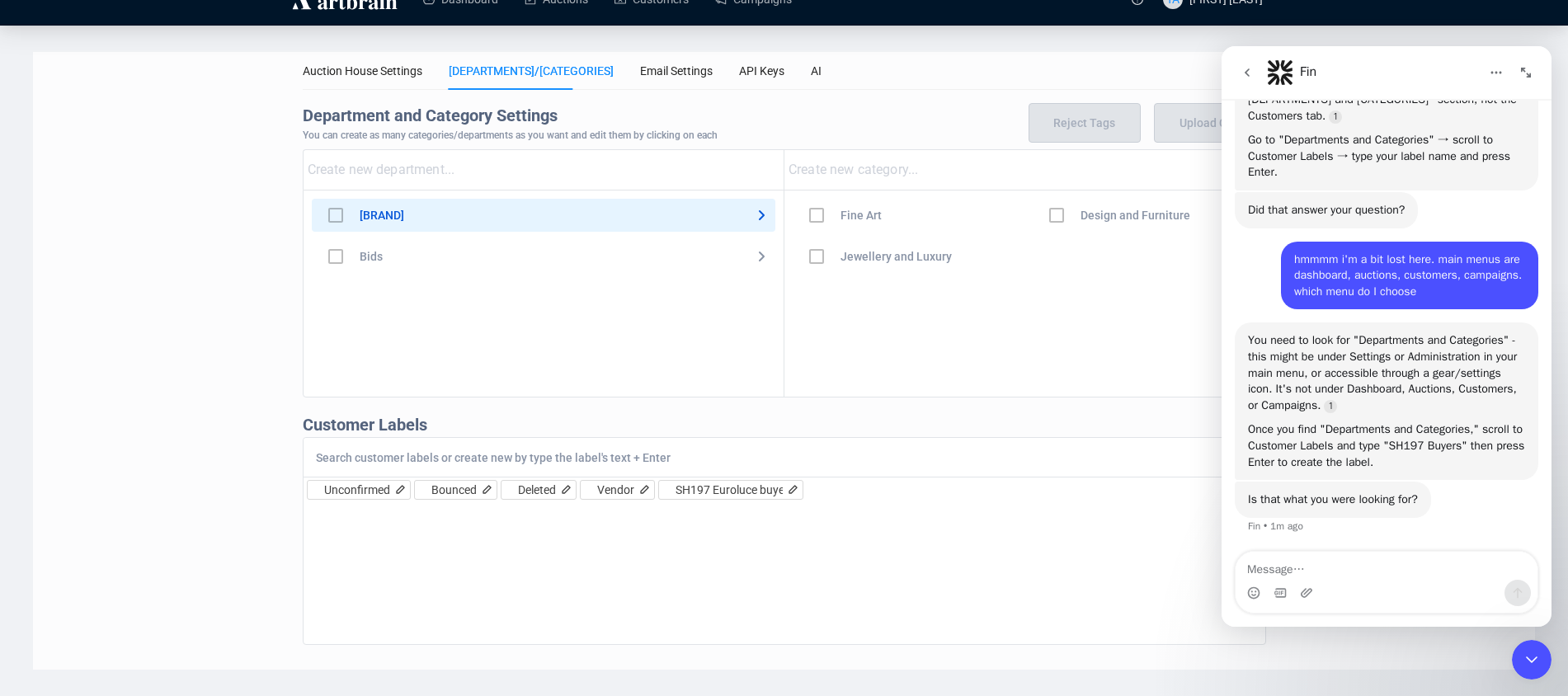 click on "Fin    •   1m ago" at bounding box center (1275, 526) 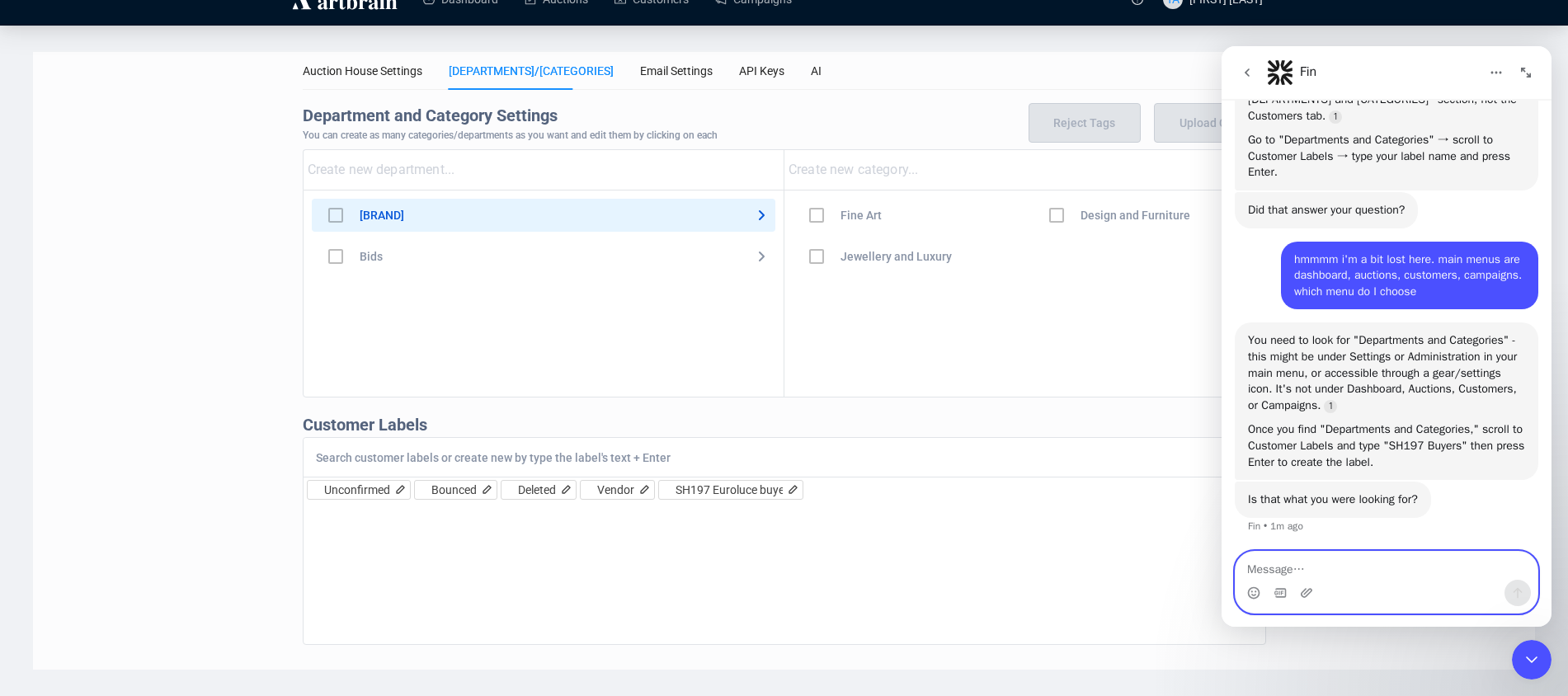 click at bounding box center [1387, 566] 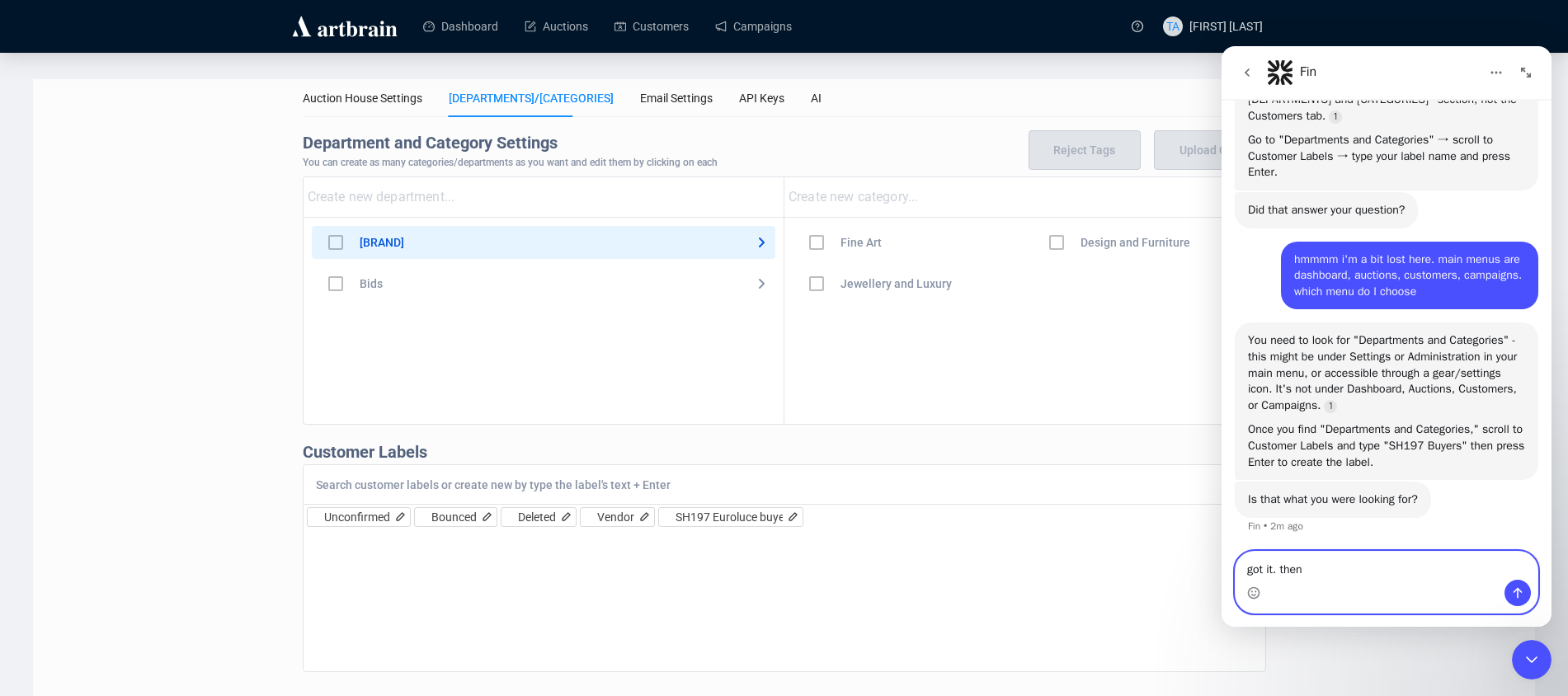 scroll, scrollTop: 27, scrollLeft: 0, axis: vertical 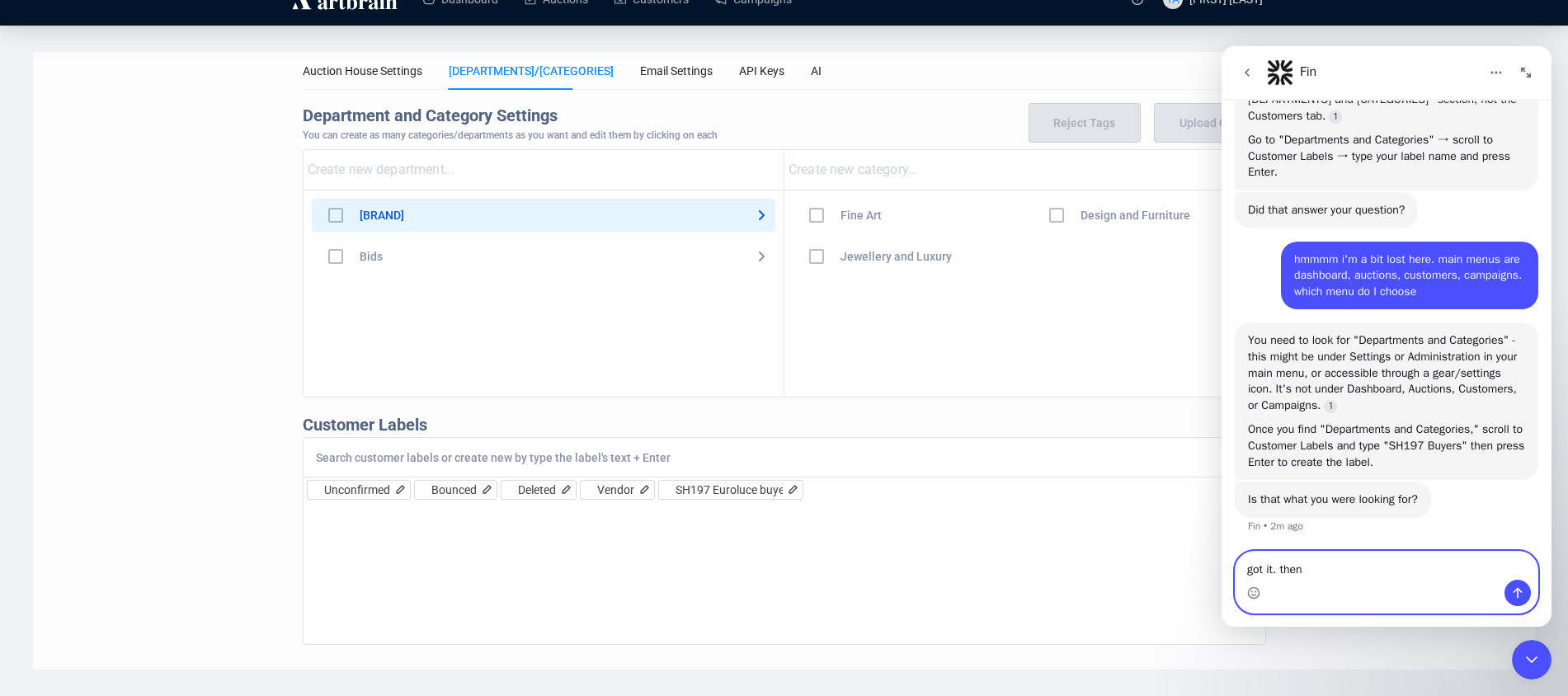 type on "got it. then" 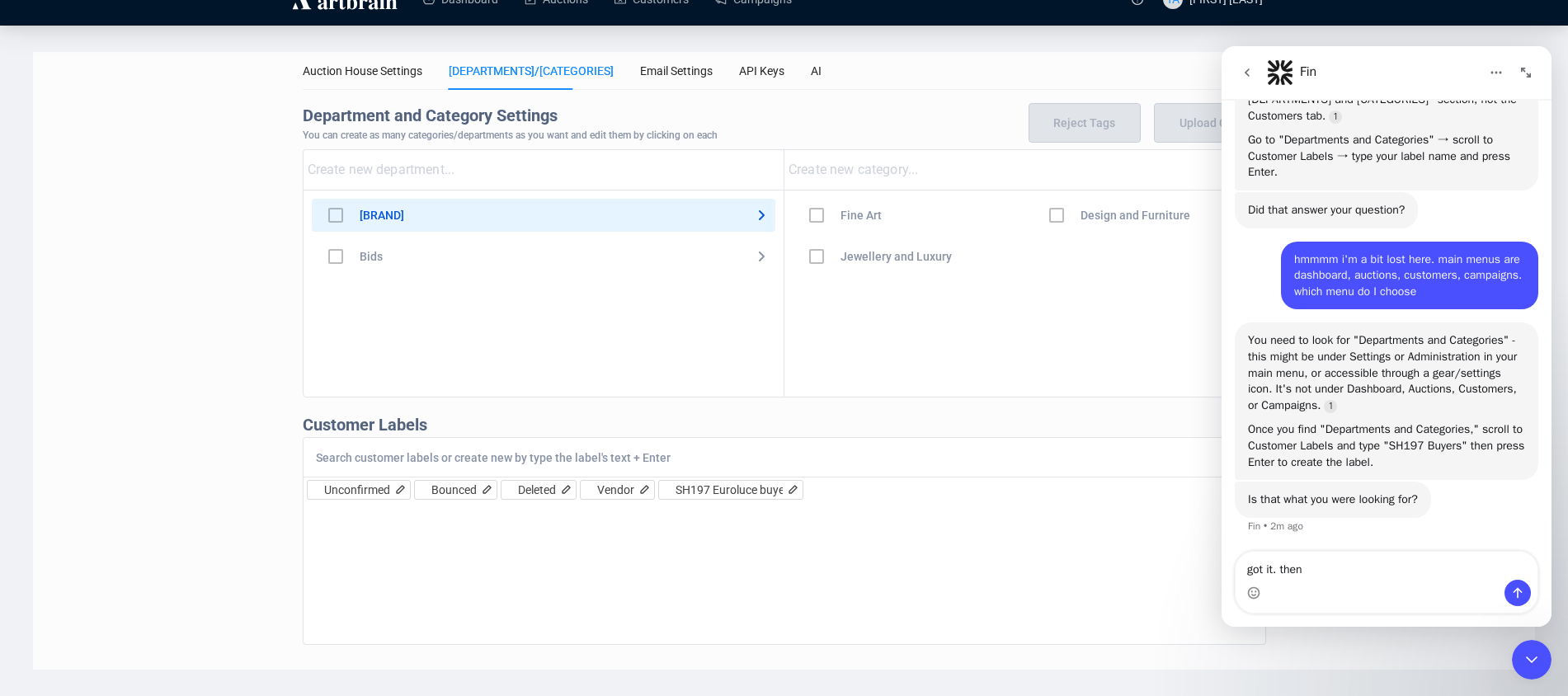 click 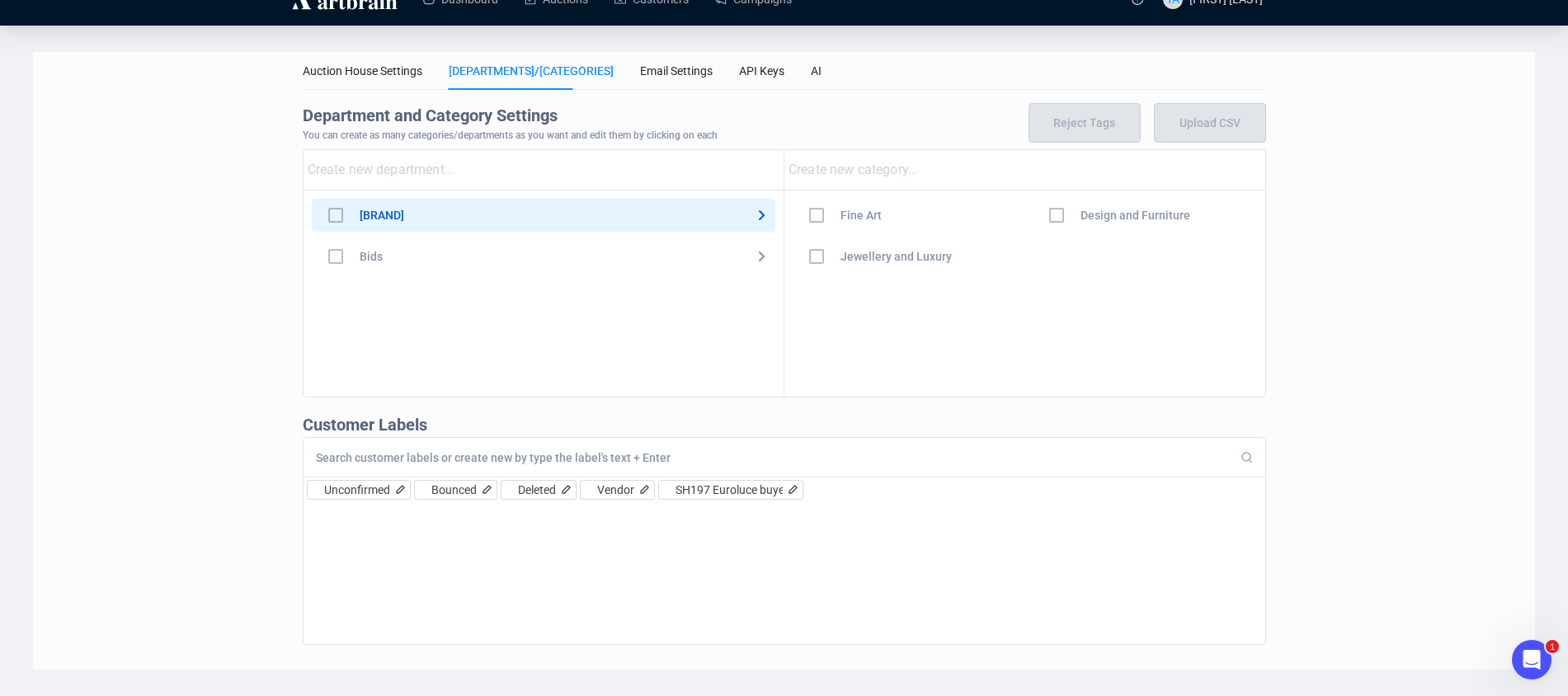 click 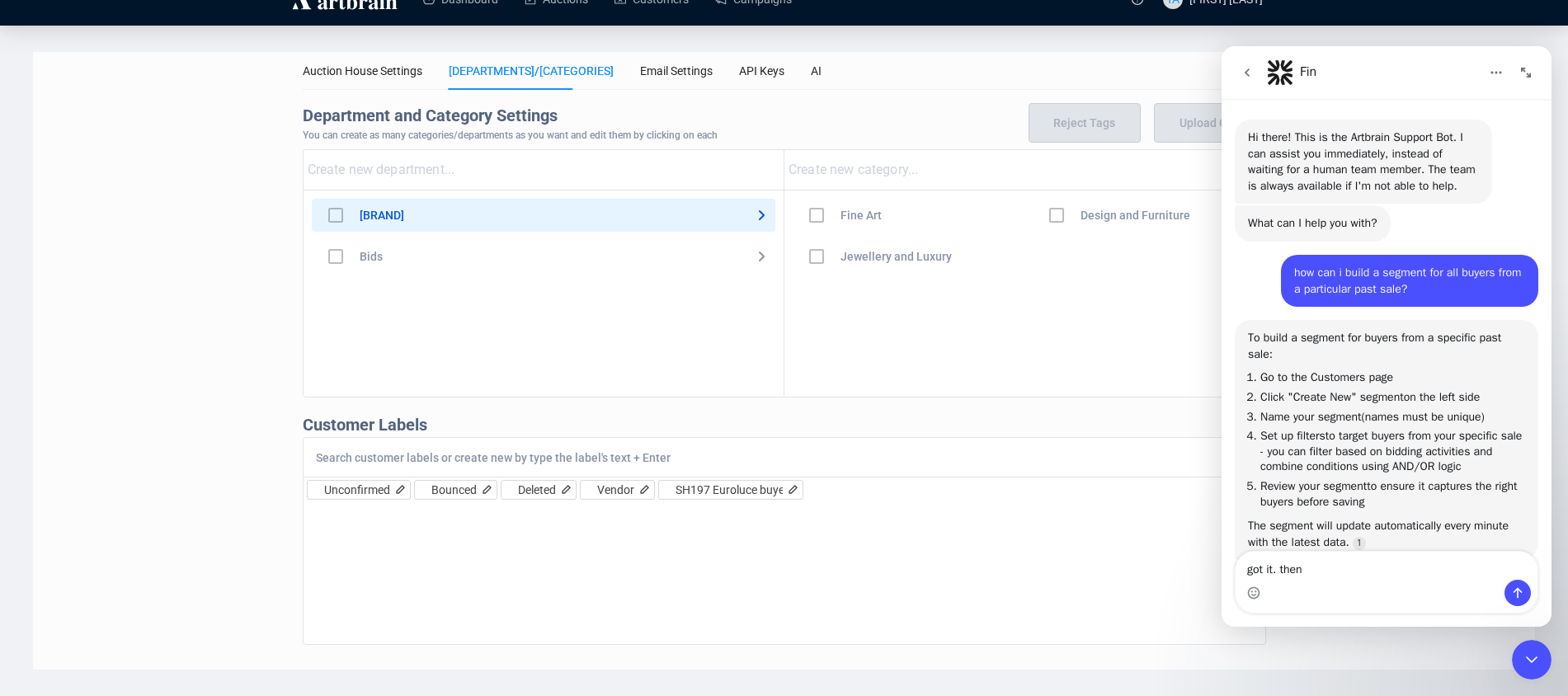 scroll, scrollTop: 2335, scrollLeft: 0, axis: vertical 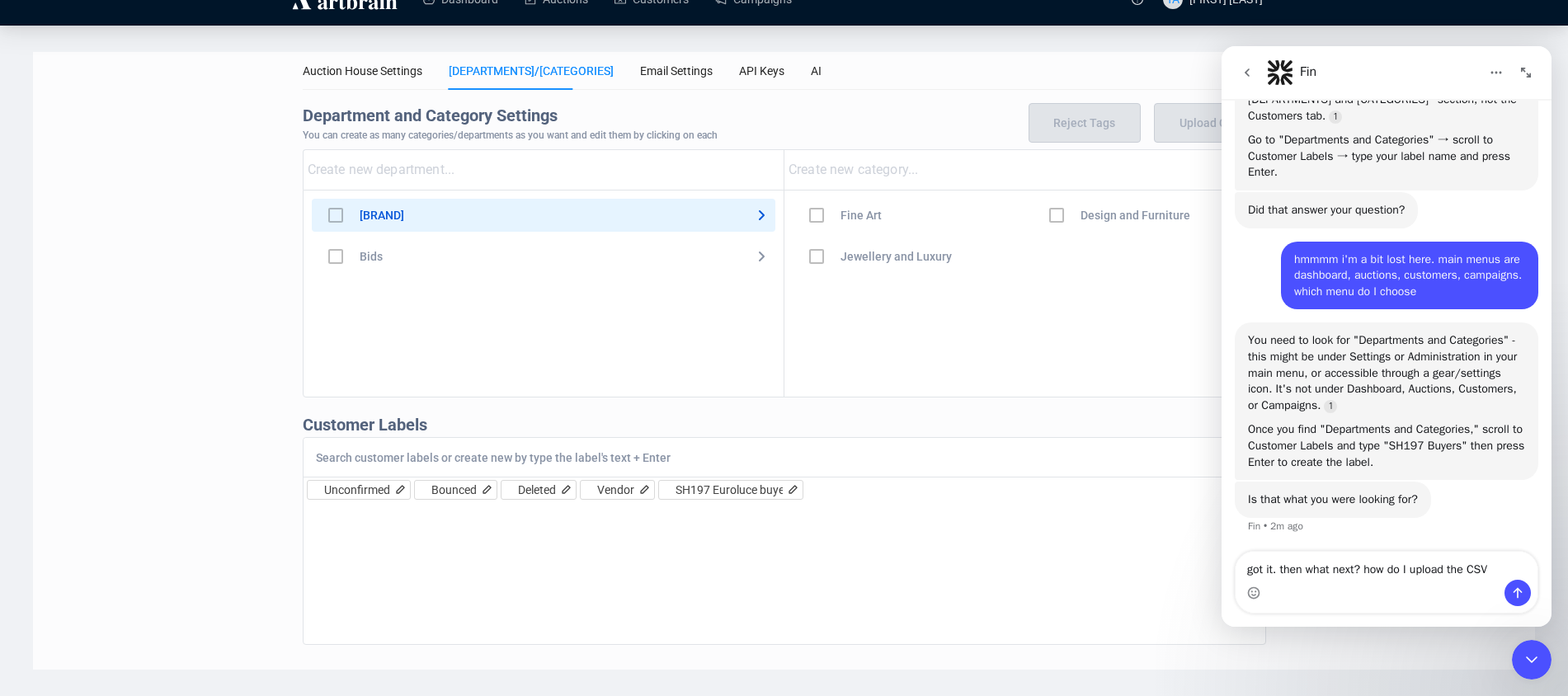 type on "got it. then what next? how do I upload the CSV?" 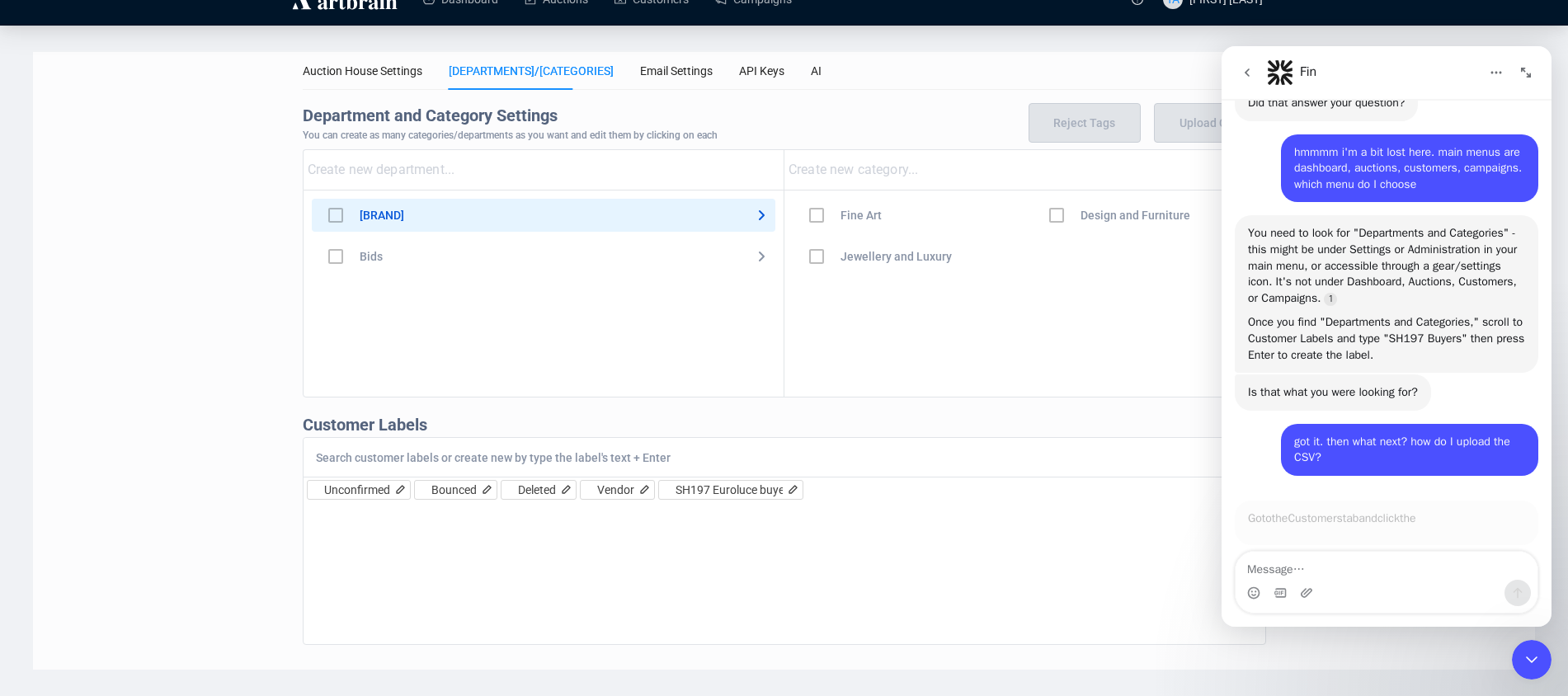 scroll, scrollTop: 2457, scrollLeft: 0, axis: vertical 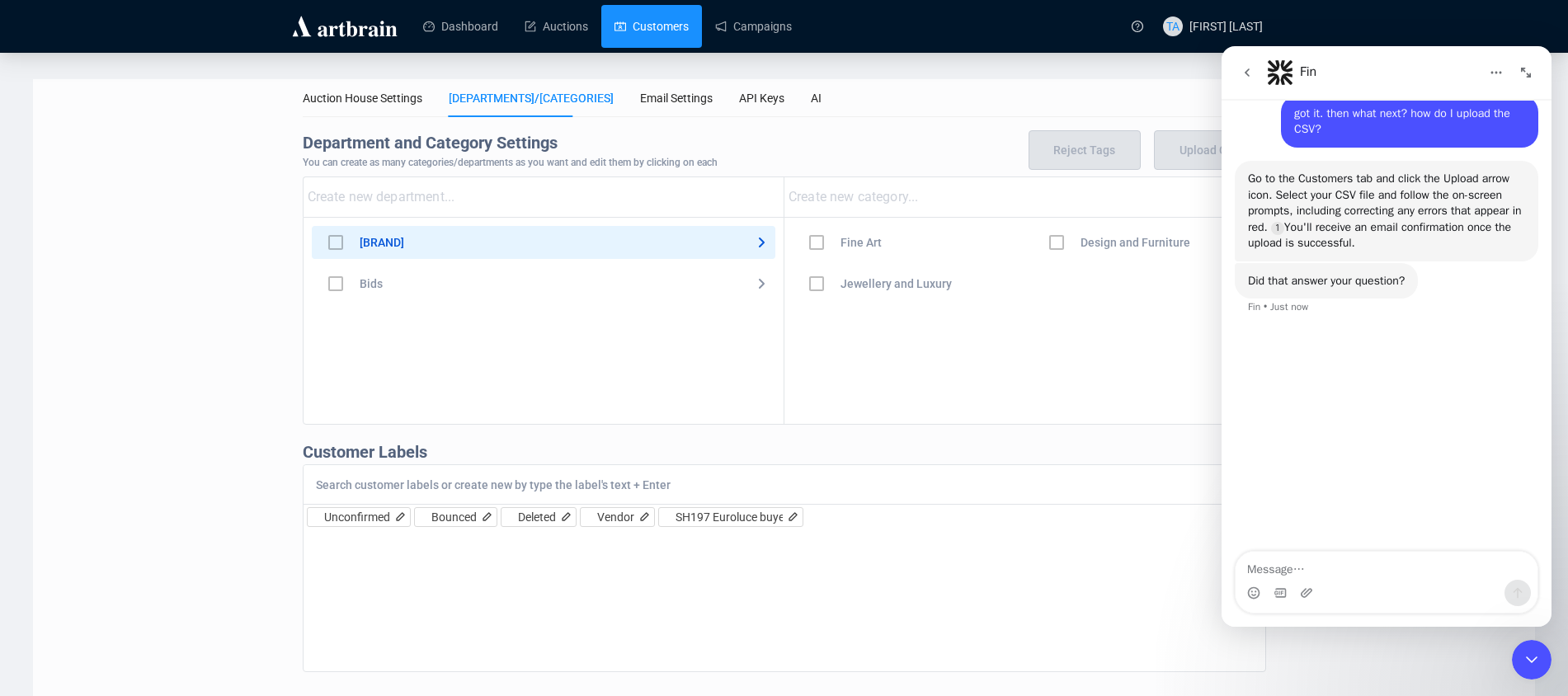 type 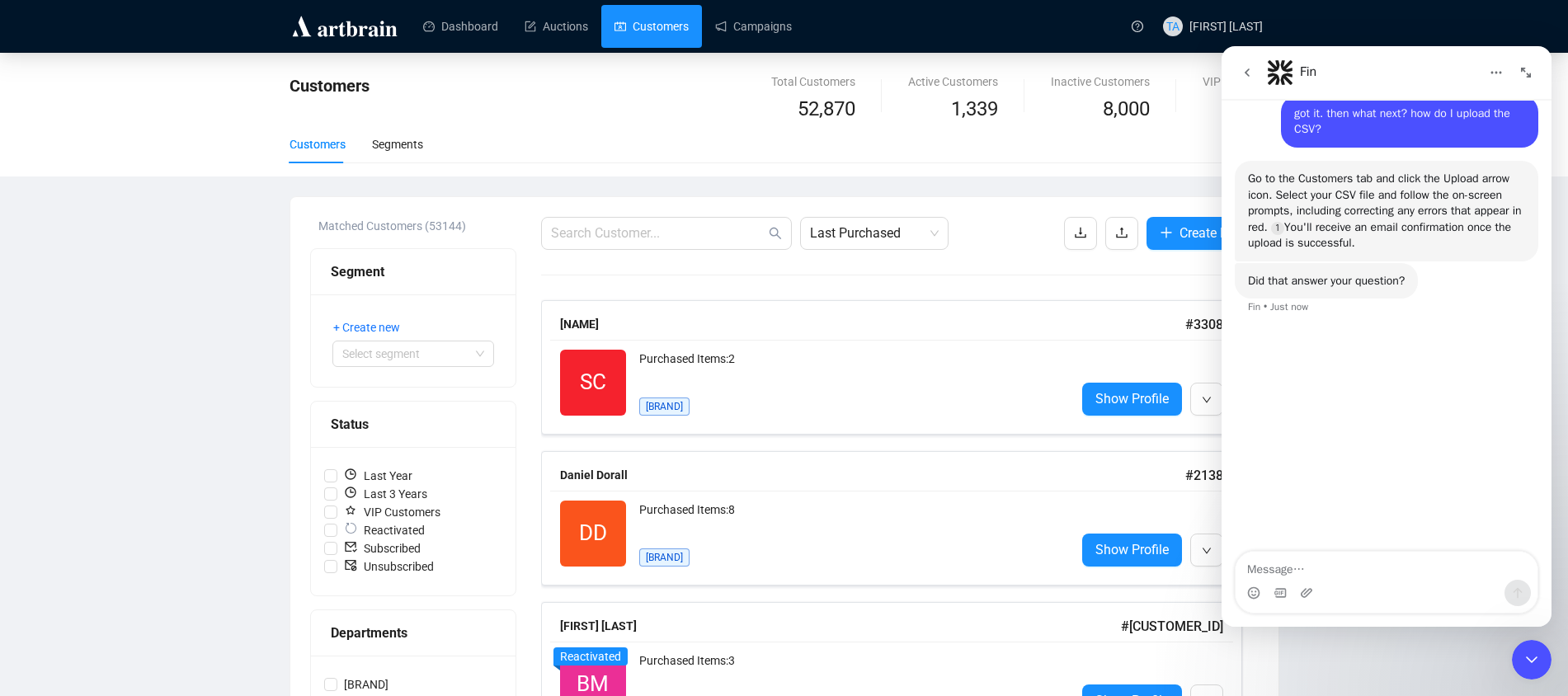 click 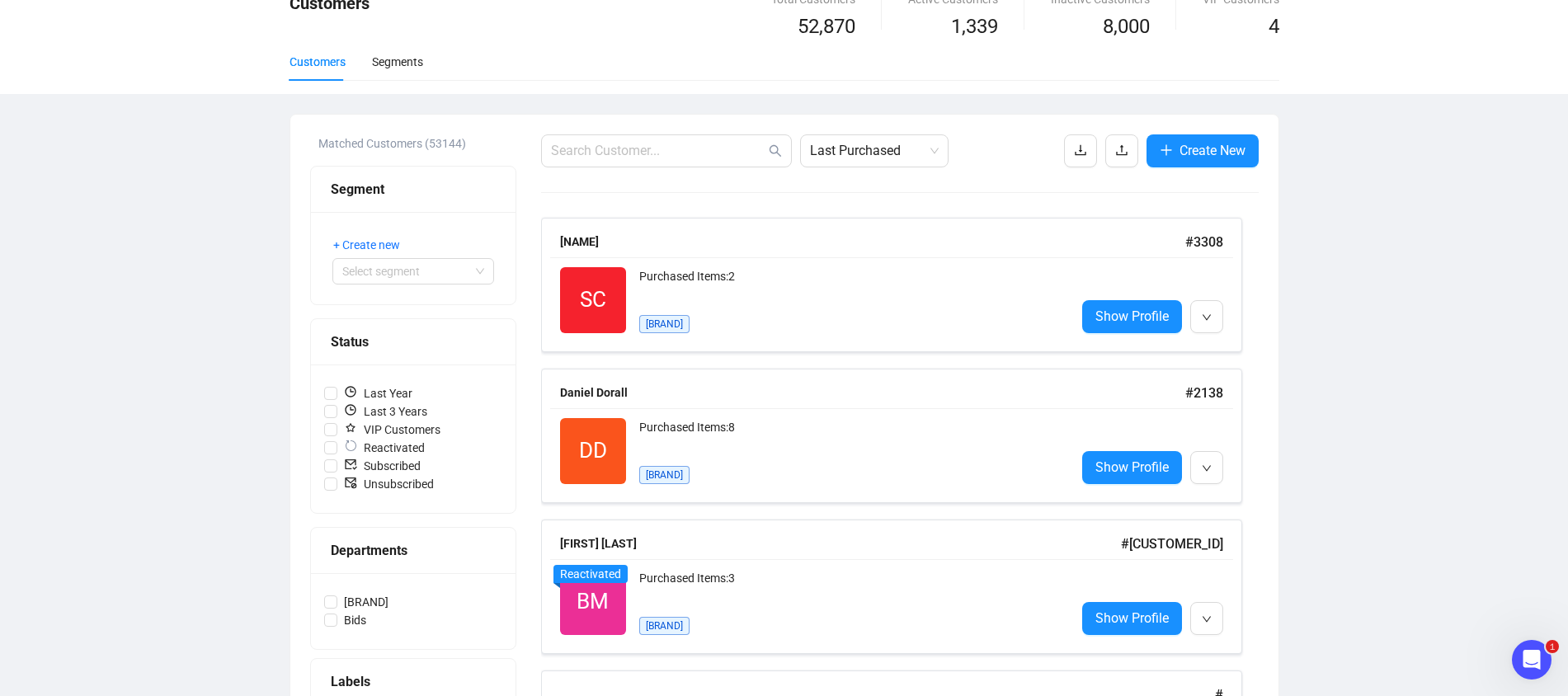 scroll, scrollTop: 0, scrollLeft: 0, axis: both 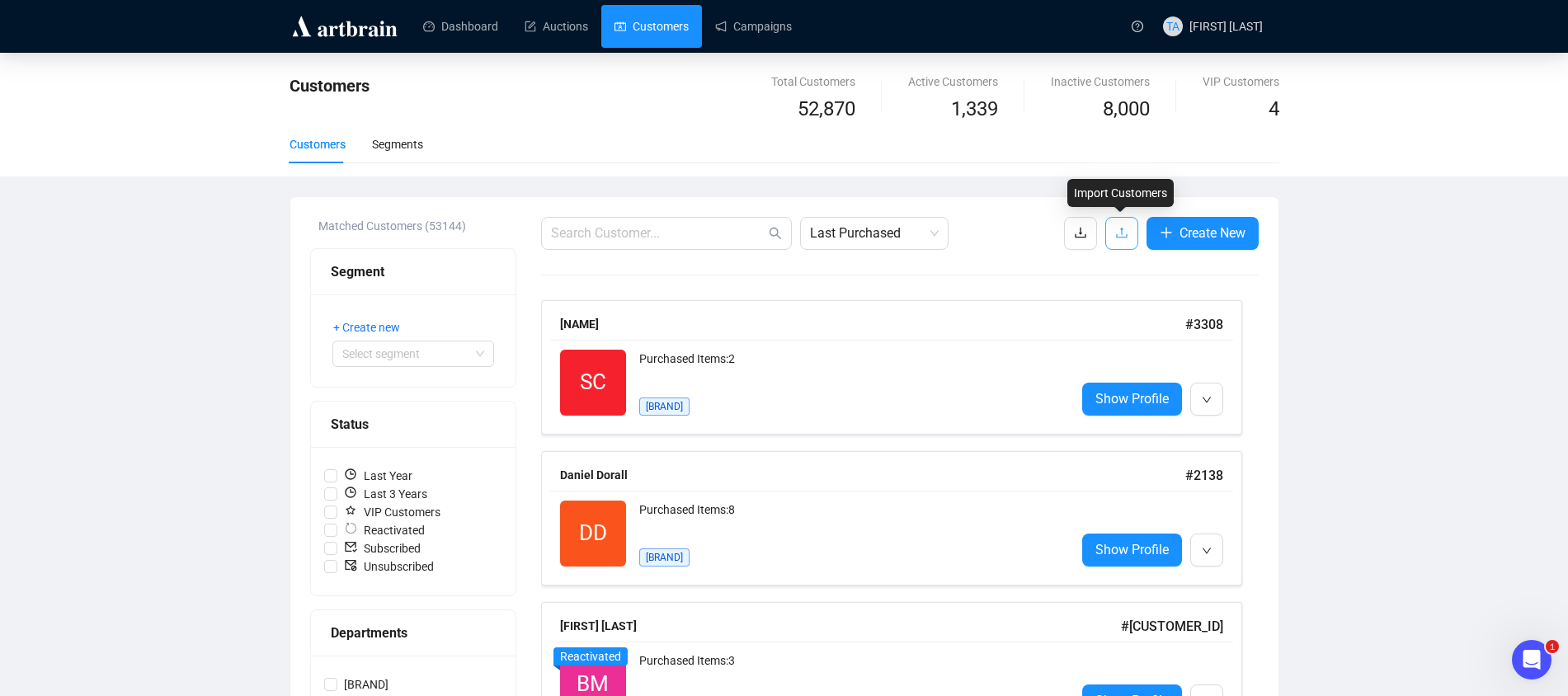 click 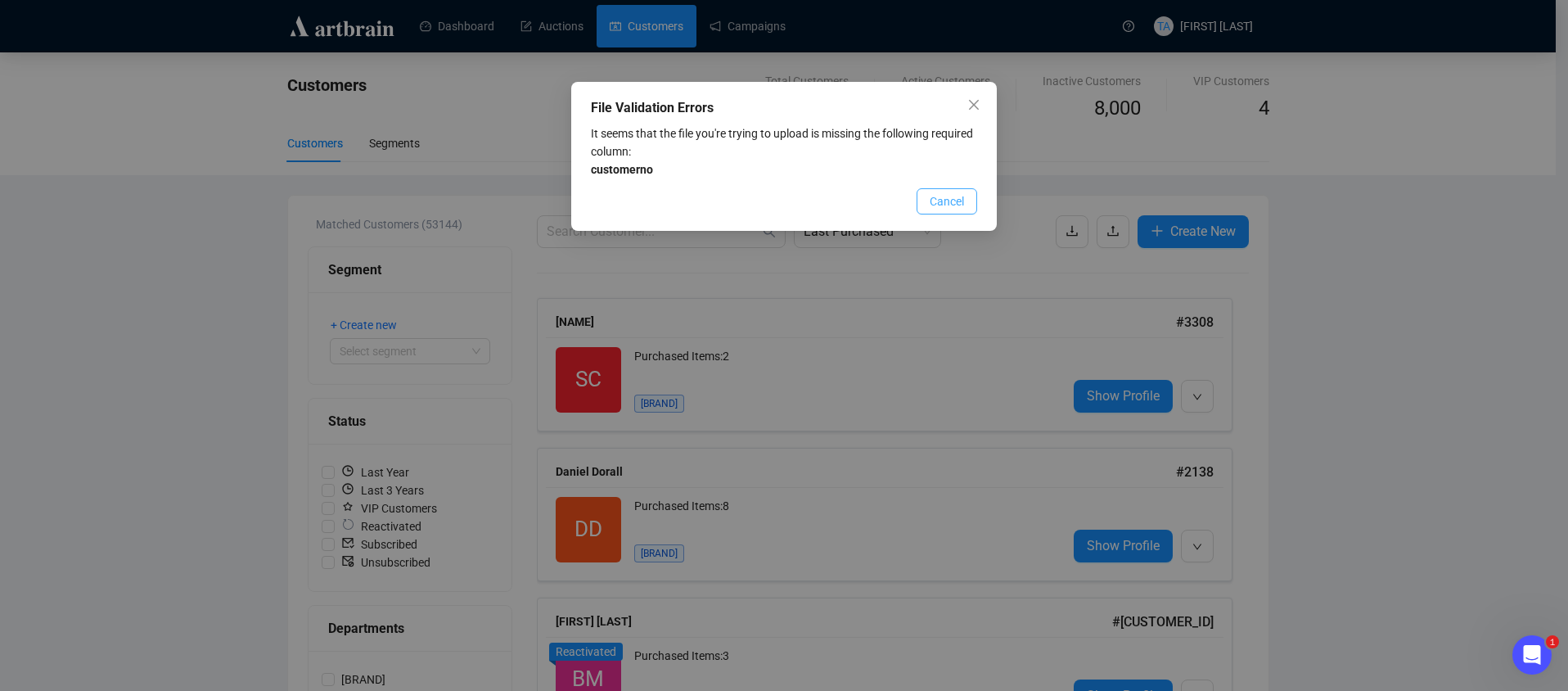 click on "Cancel" at bounding box center (947, 201) 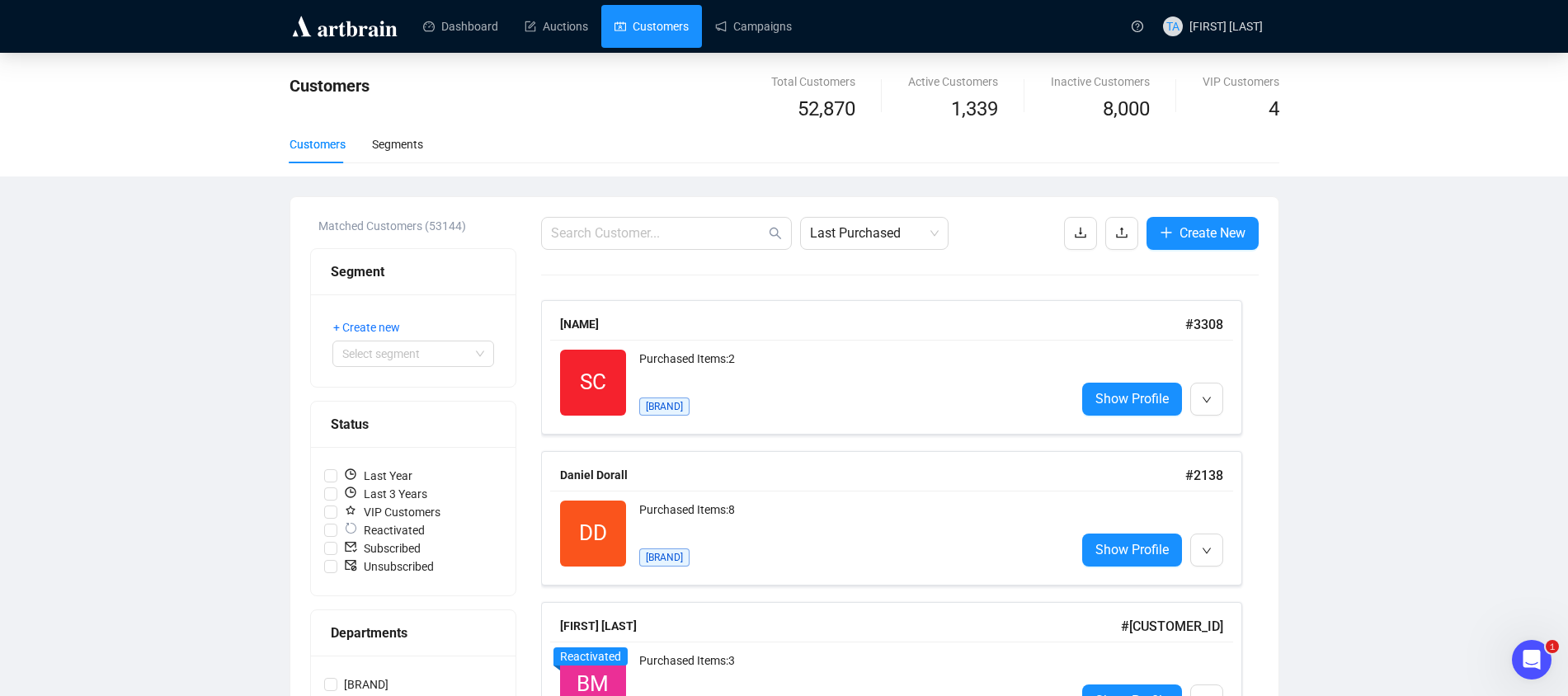 click 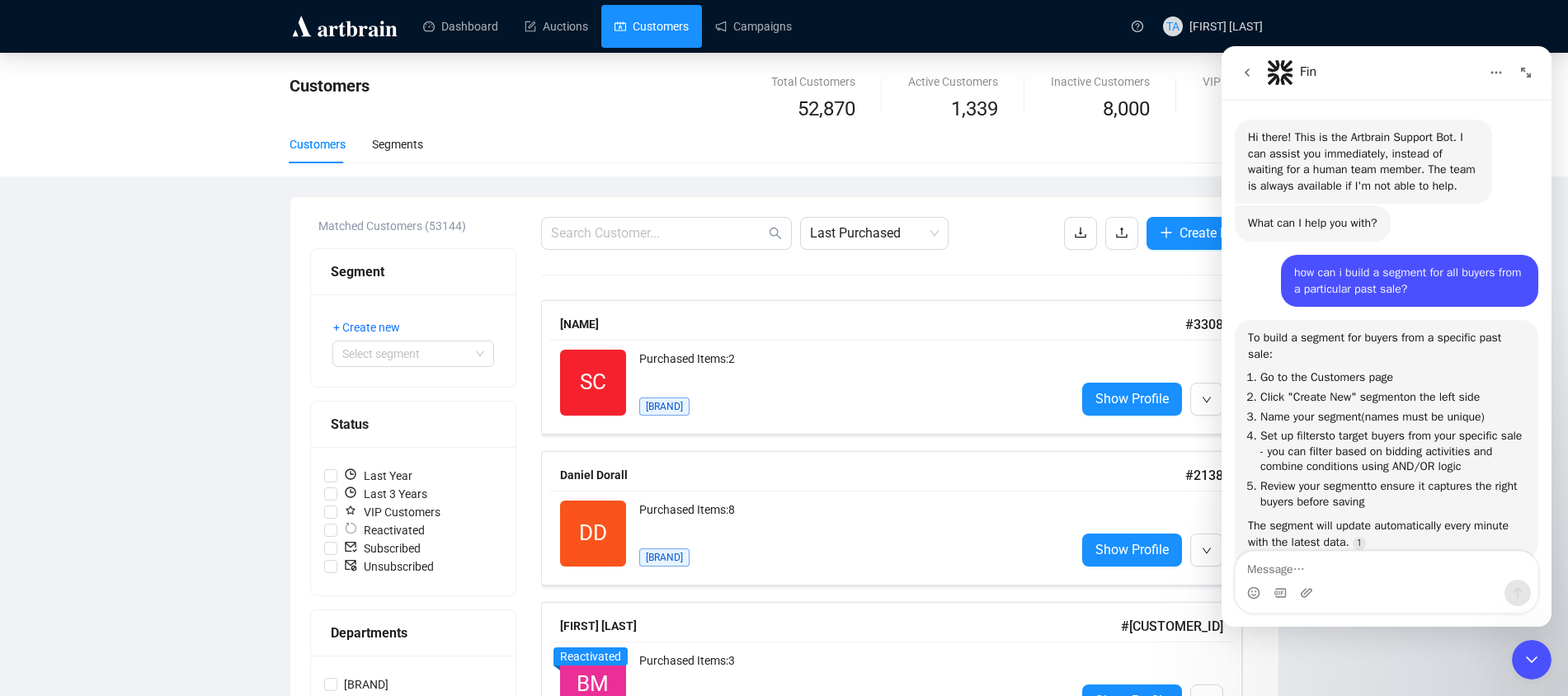 scroll, scrollTop: 2552, scrollLeft: 0, axis: vertical 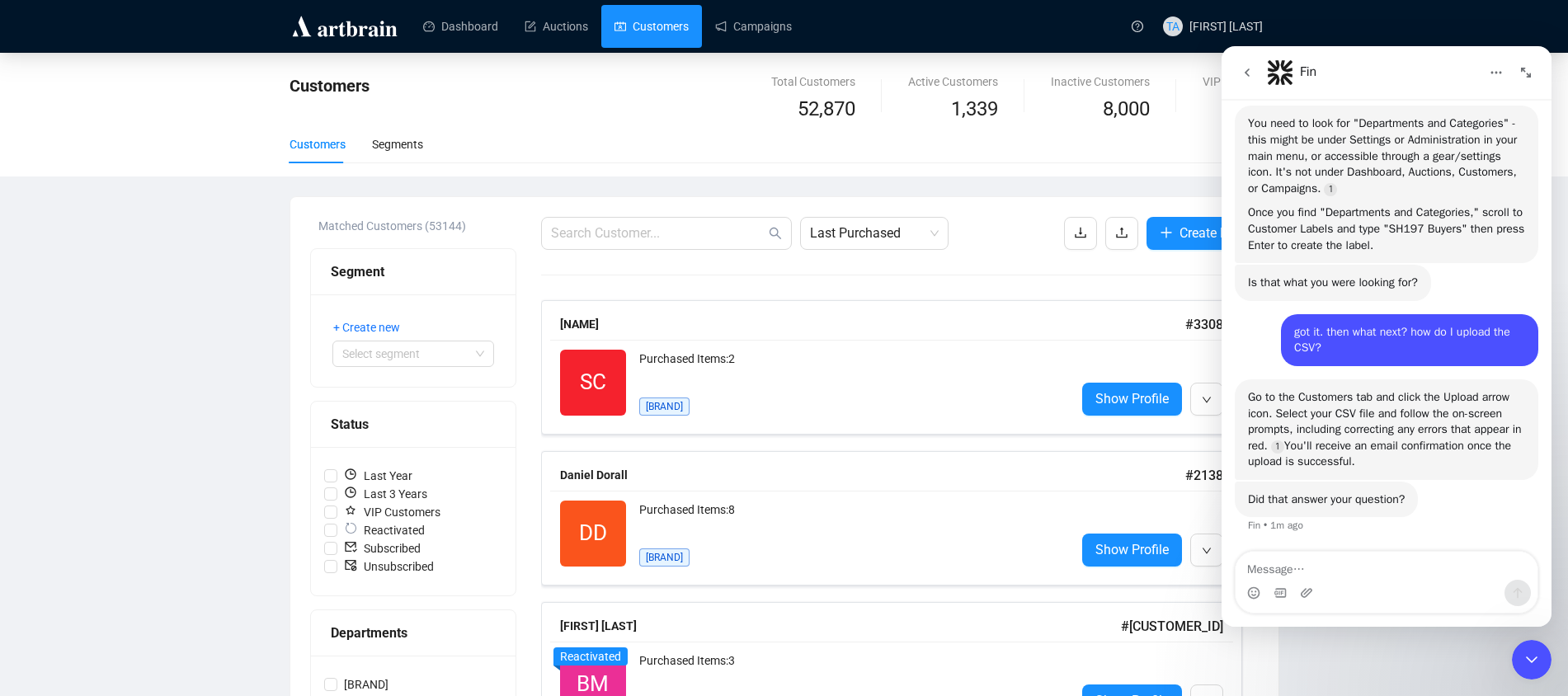 click at bounding box center (1387, 566) 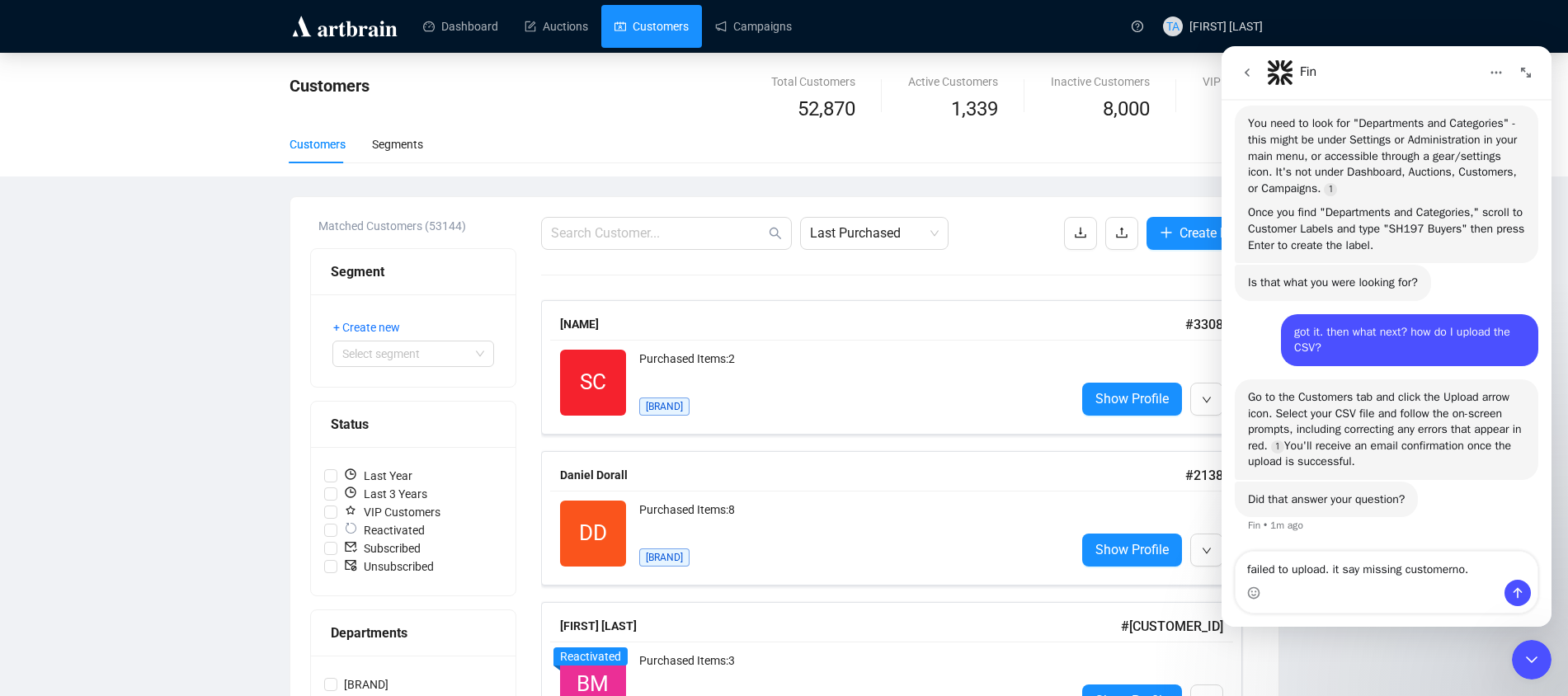 type on "failed to upload. it says missing customerno." 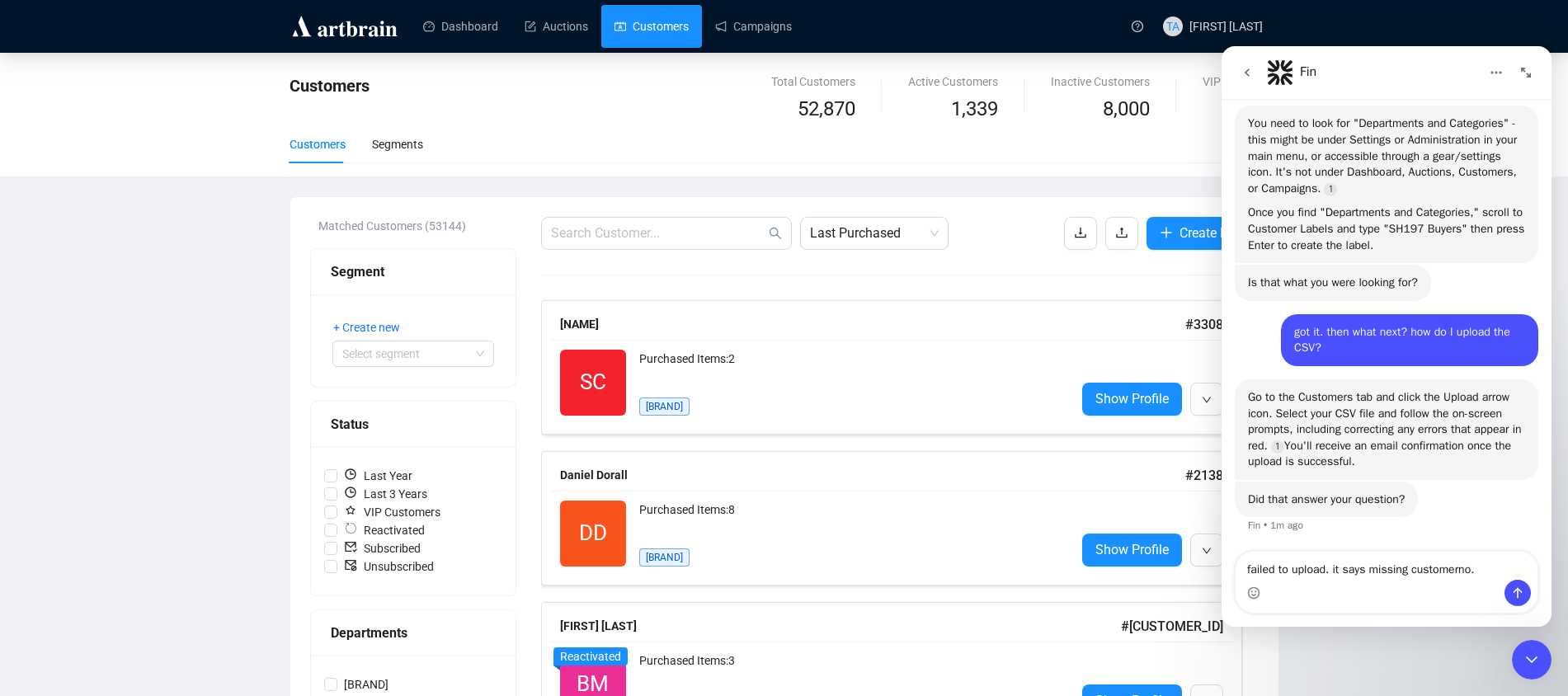 type 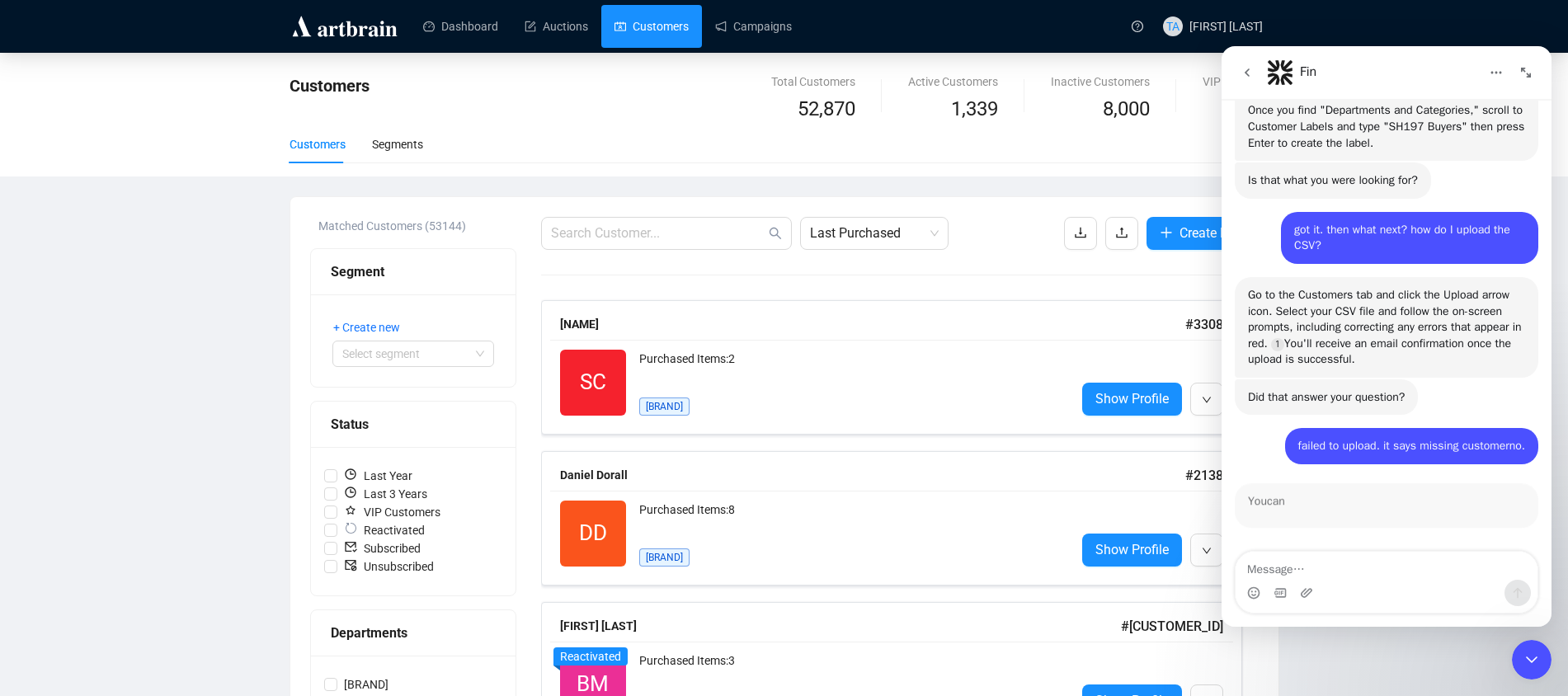 scroll, scrollTop: 2987, scrollLeft: 0, axis: vertical 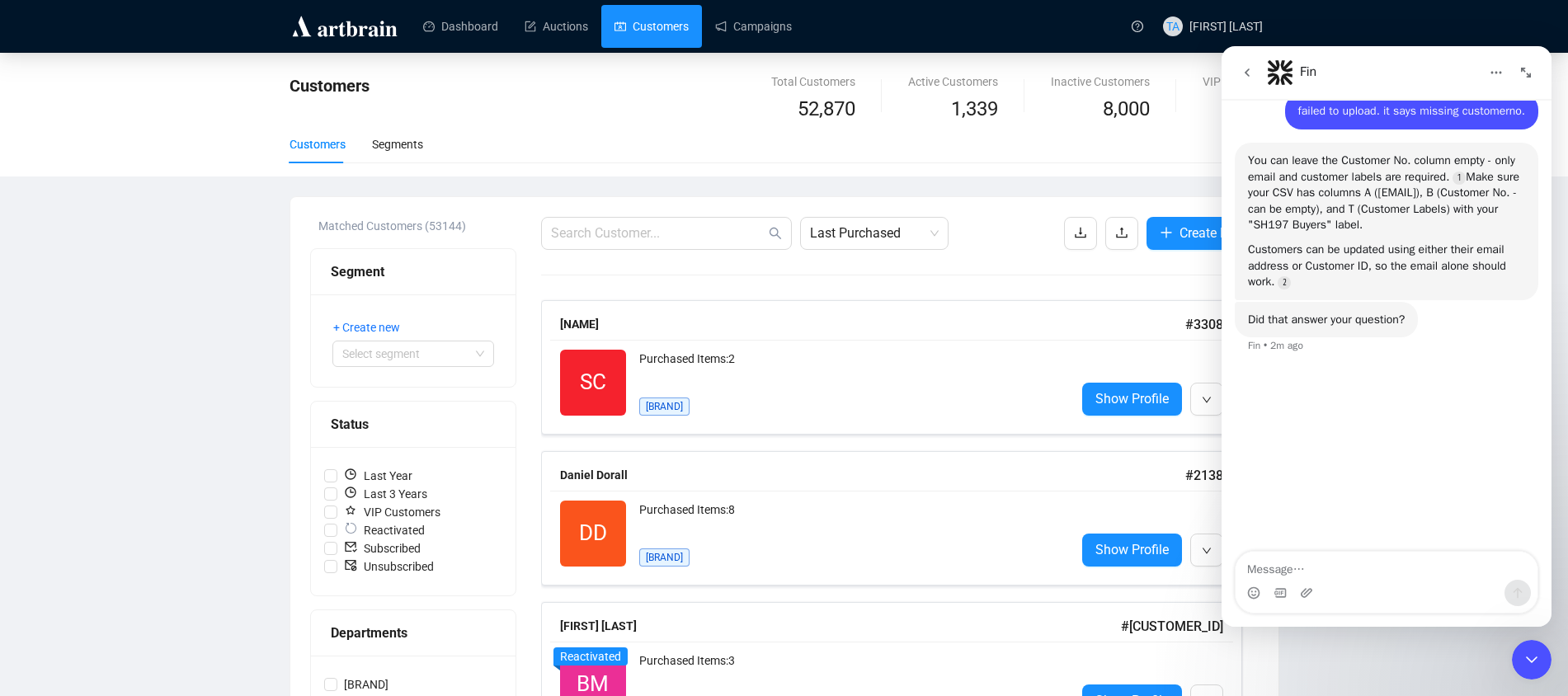 click on "Customers Total Customers 52,870 Active Customers 1,339 Inactive Customers 8,000 VIP Customers 4 Customers Segments Matched Customers (53144) Segment + Create new Select segment Status
Last Year
Last 3 Years
VIP Customers
Reactivated
Subscribed
Unsubscribed Departments Shapiro Bids Labels Unconfirmed Bounced Deleted Vendor SH197 Euroluce buyers Last Purchased Create New [FIRST] [LAST] # 3308 SC Reactivated Purchased Items:  2 Shapiro Show Profile Daniel Dorall # 2138 DD Reactivated Purchased Items:  8 Shapiro Show Profile Bridget Maynard # MAYNARD1 BM Reactivated Purchased Items:  3 Shapiro Show Profile # Reactivated Purchased Items:  2 Shapiro Show Profile Julienne Penny # 2549 JP Reactivated Purchased Items:  25 Shapiro Show Profile Wadih Hanna # WH Reactivated Purchased Items:  8 Shapiro Show Profile Ari Horton # AH Reactivated Purchased Items:  1 Shapiro Show Profile Christopher Douglas # 1023 CD Reactivated" at bounding box center (784, 962) 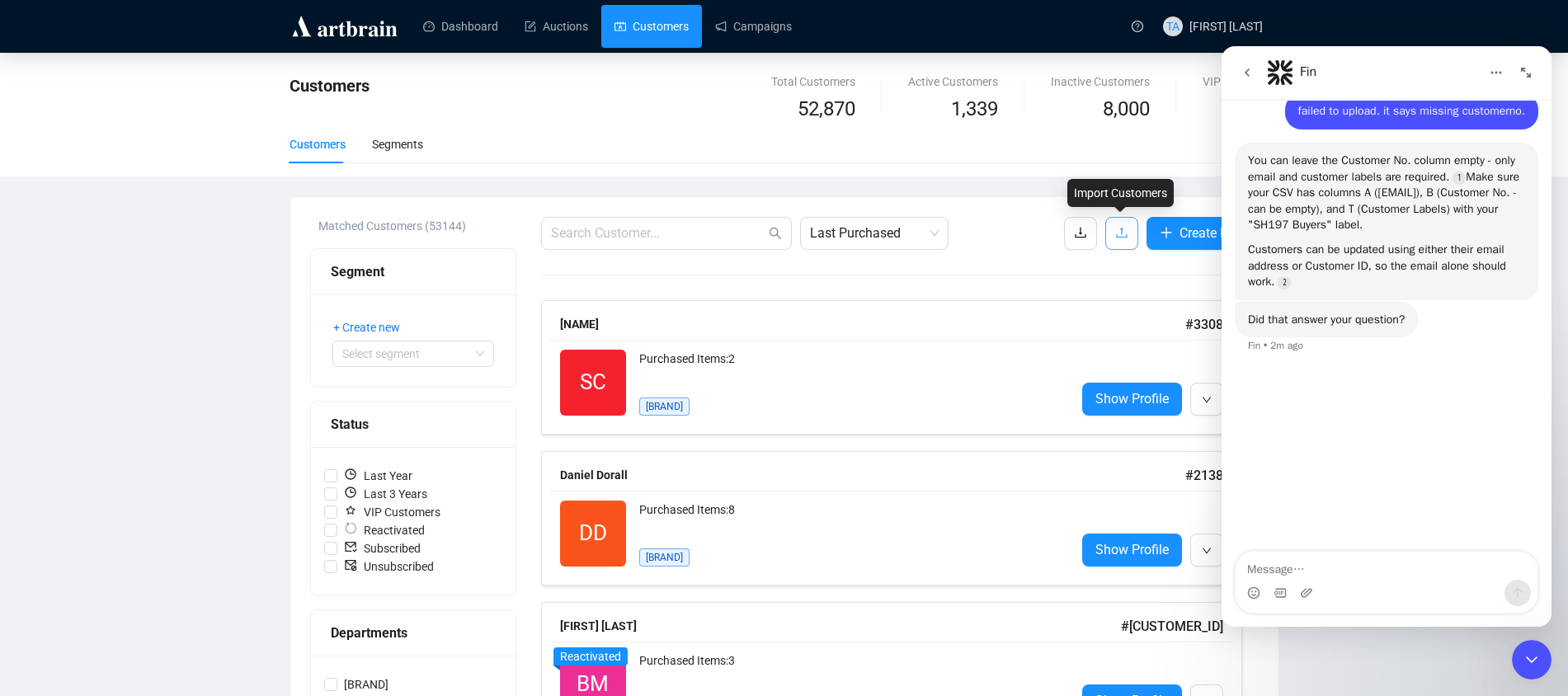 click 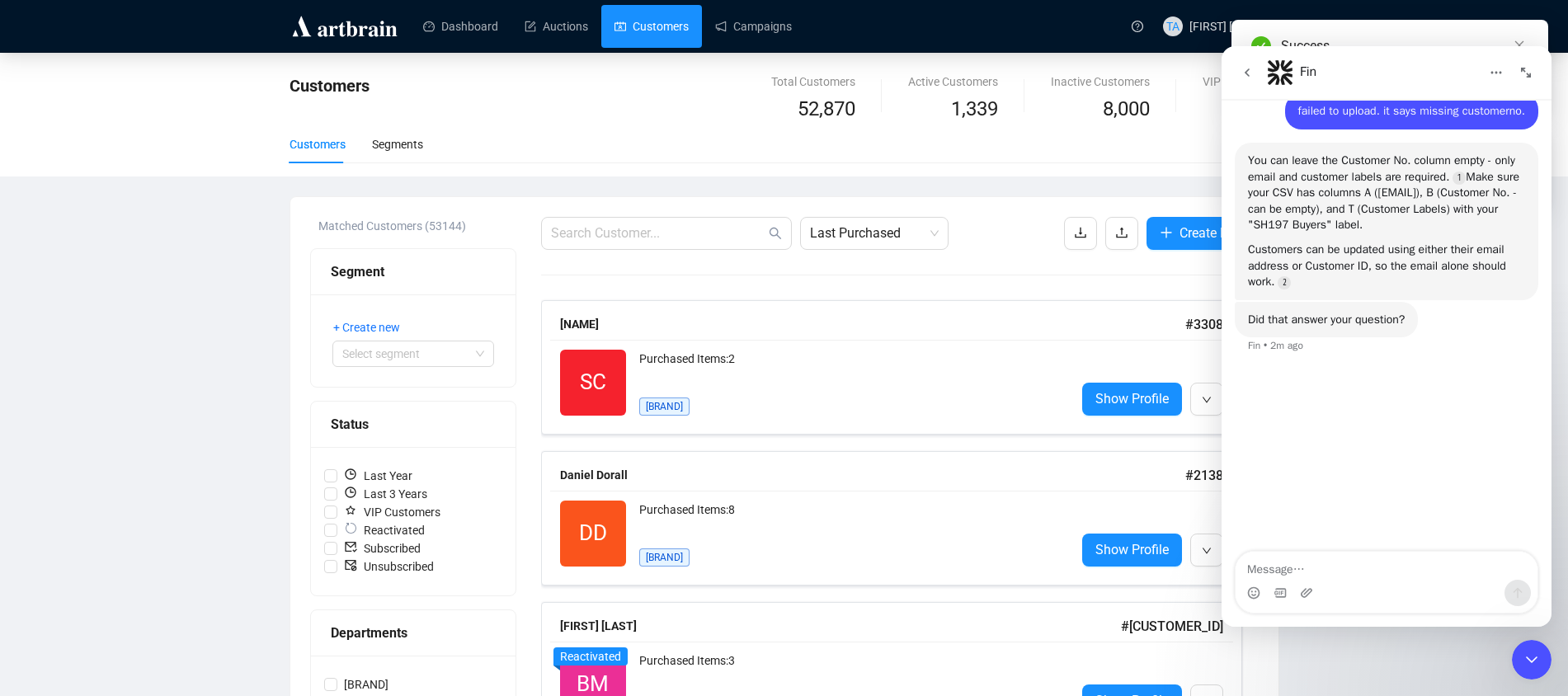 click at bounding box center (1532, 660) 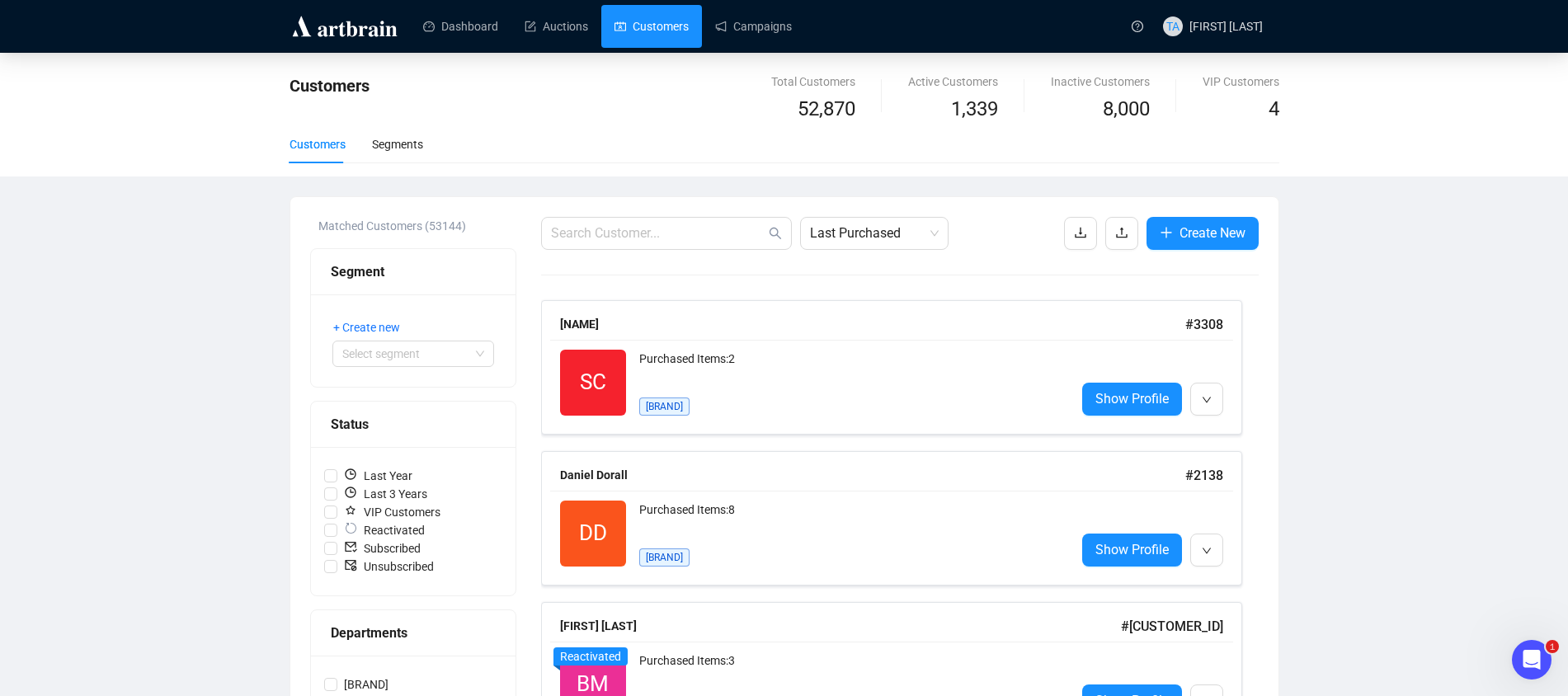 click 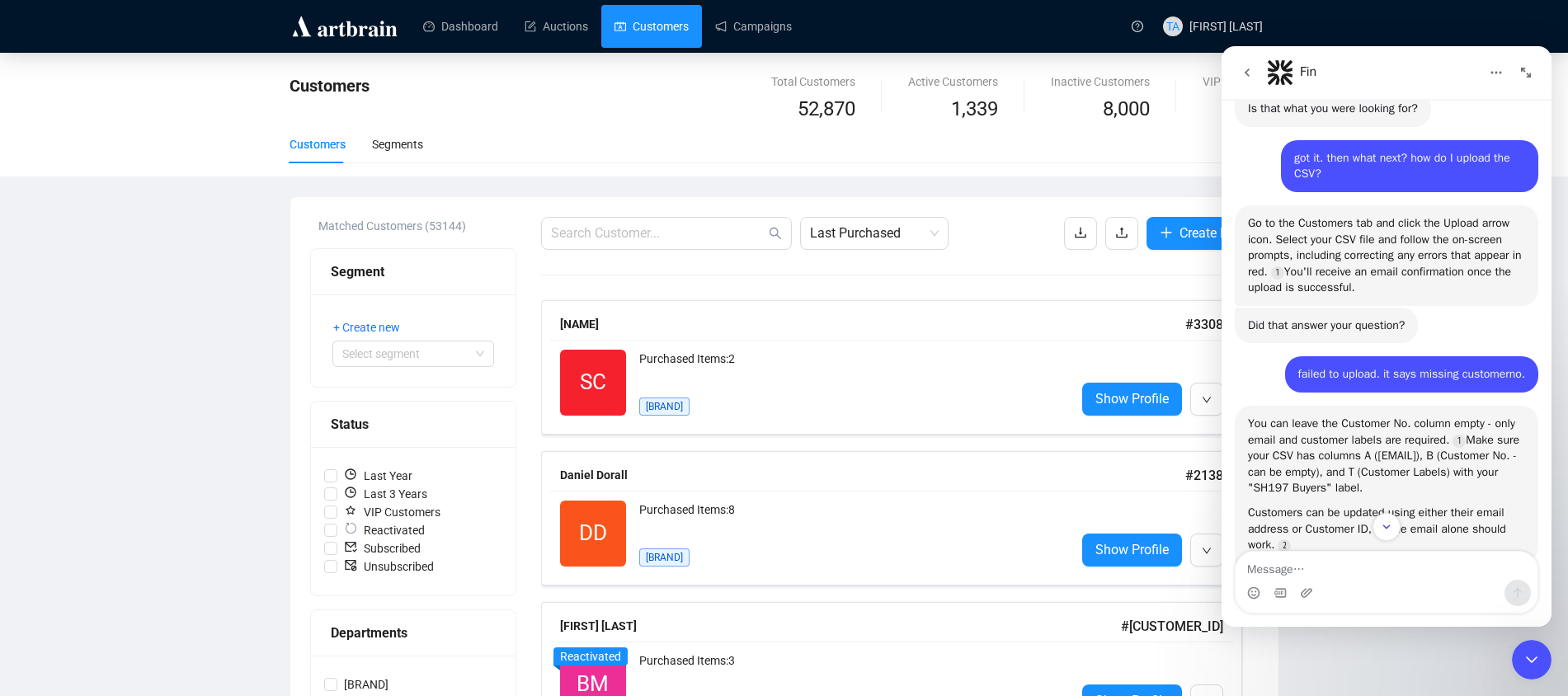 scroll, scrollTop: 2644, scrollLeft: 0, axis: vertical 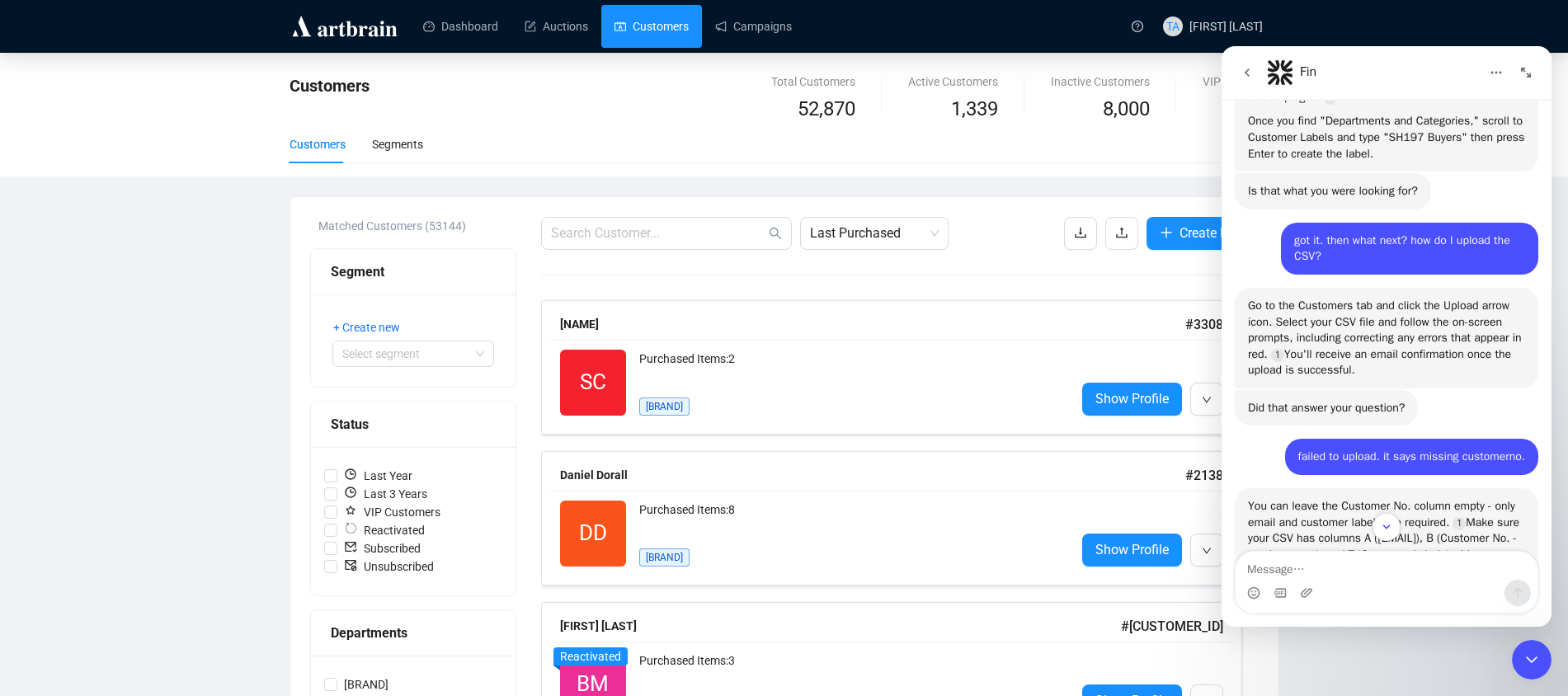 click at bounding box center [1387, 566] 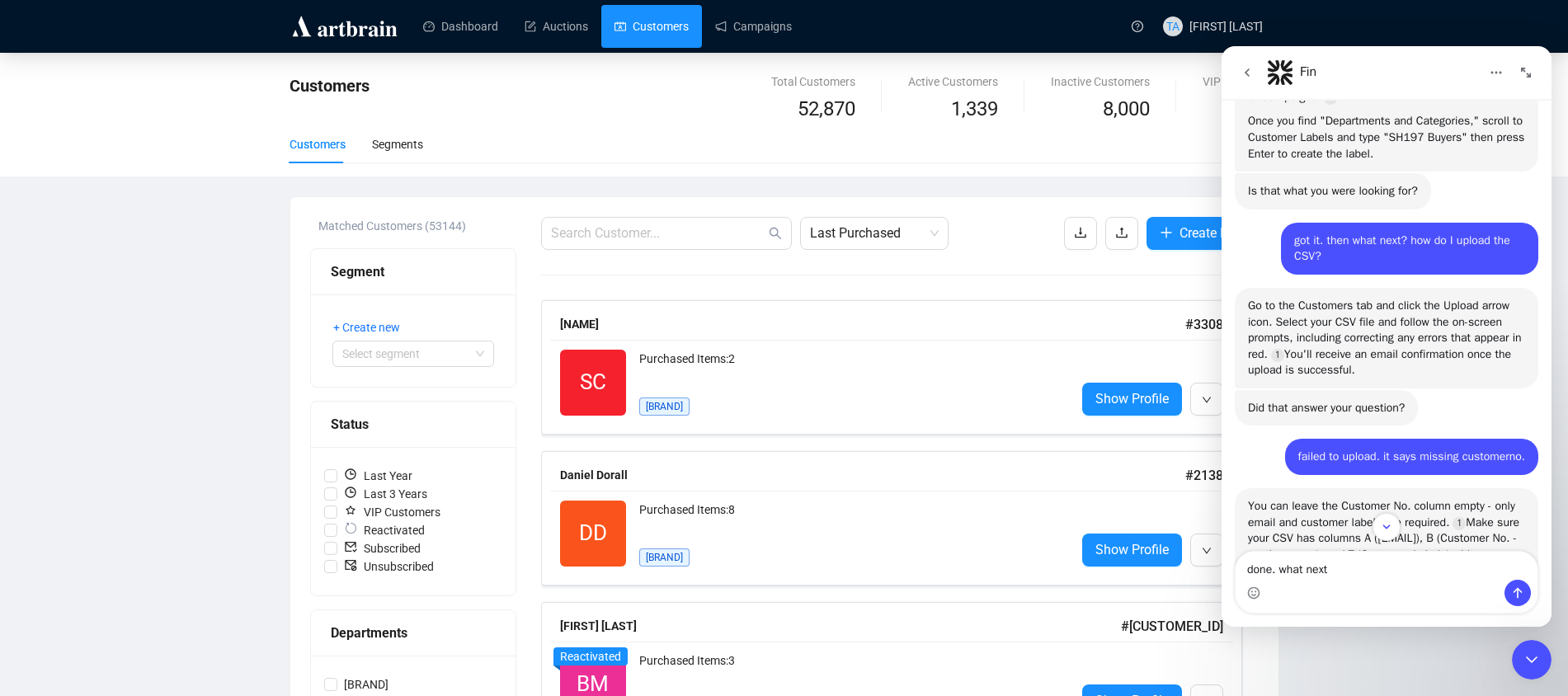 type on "done. what next?" 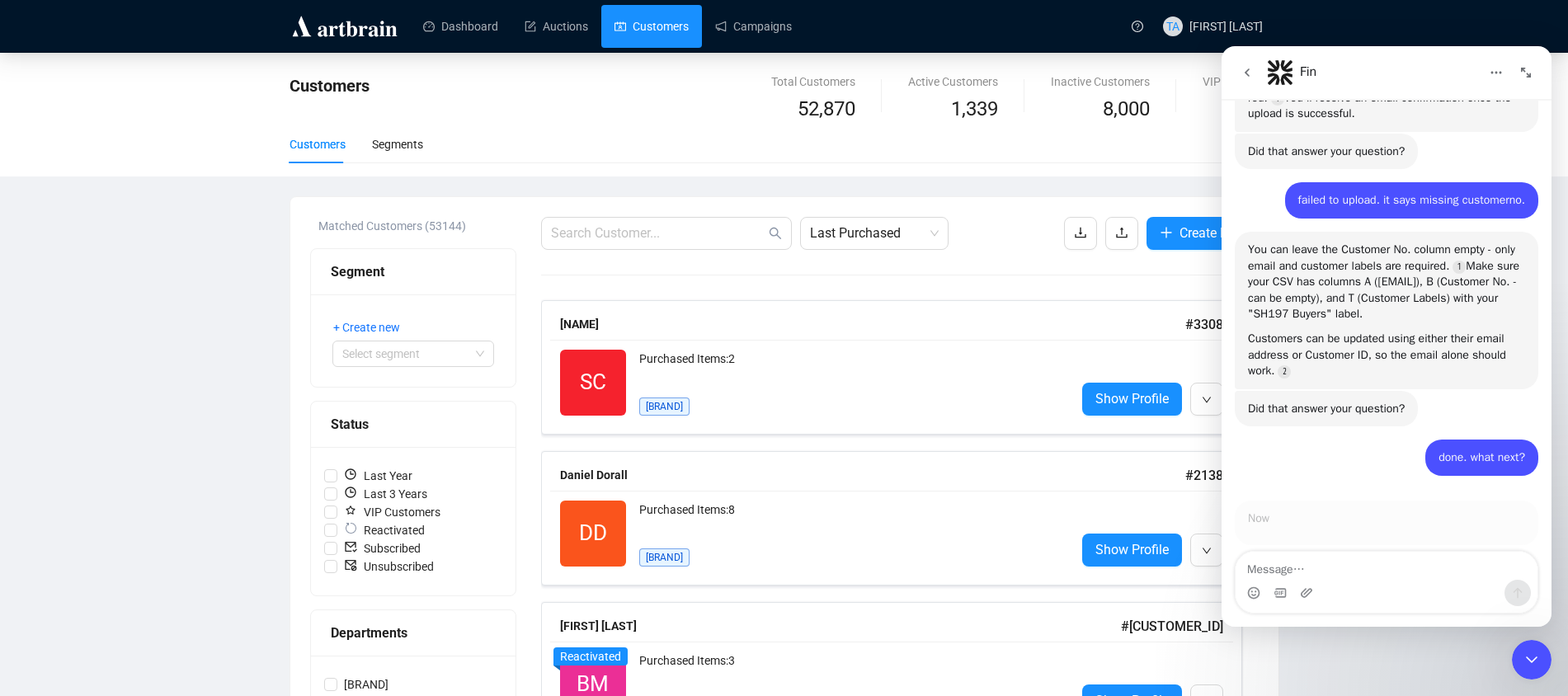 scroll, scrollTop: 3243, scrollLeft: 0, axis: vertical 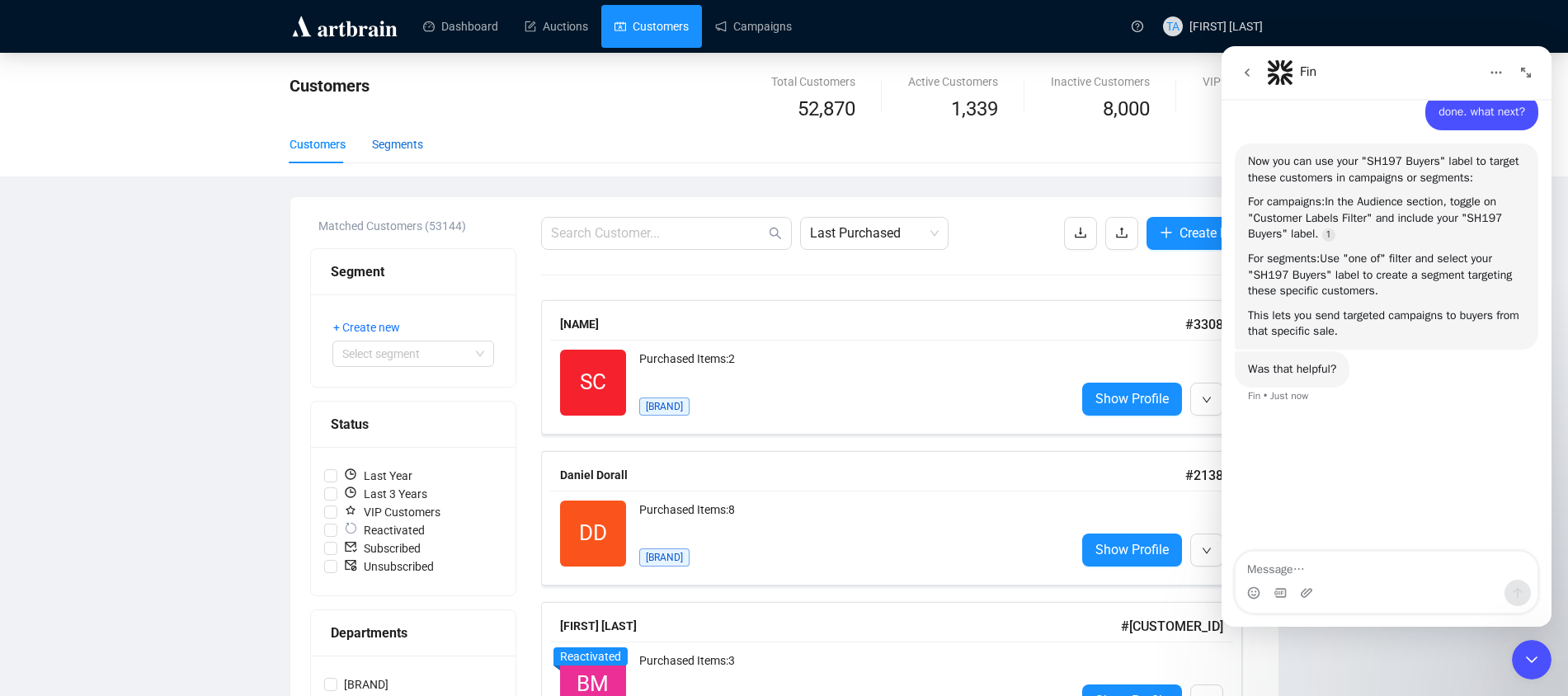 click on "Segments" at bounding box center (398, 144) 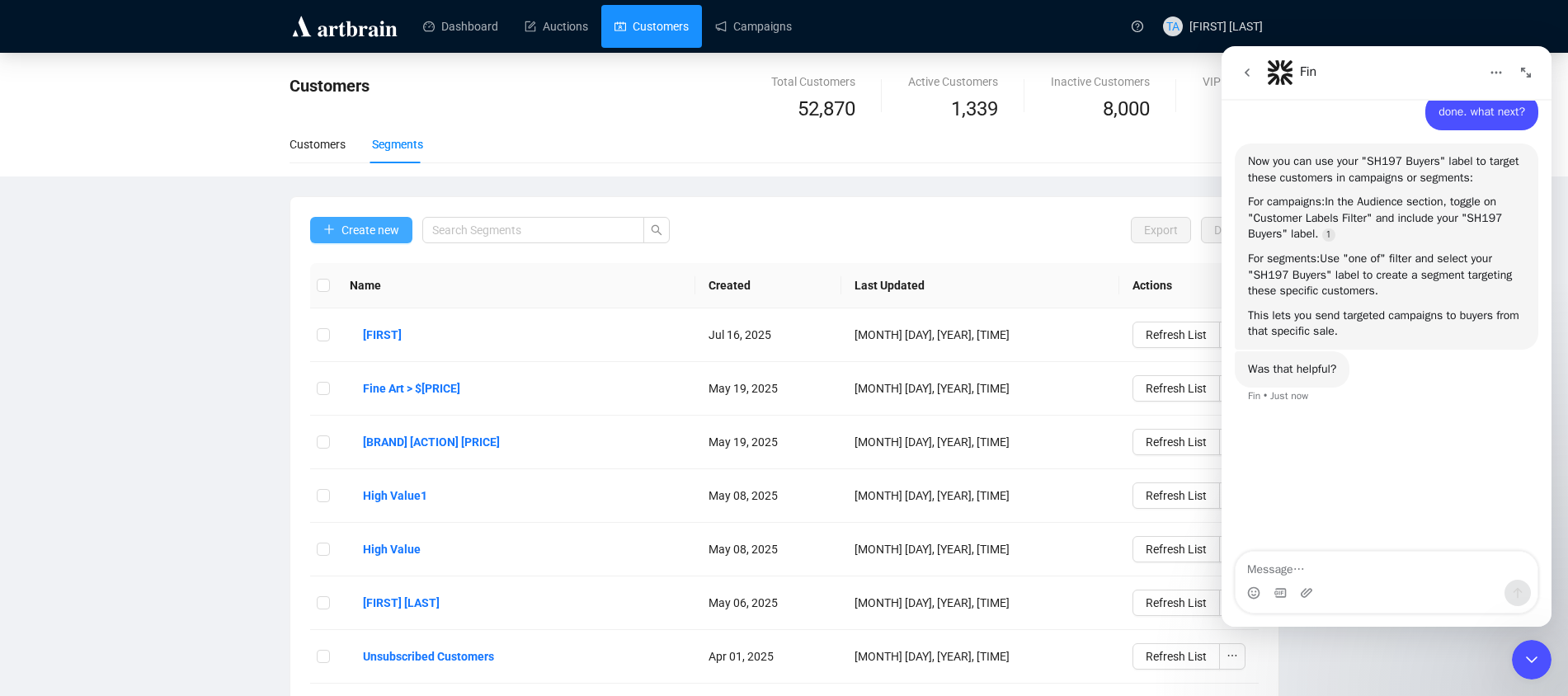 click on "Create new" at bounding box center (370, 230) 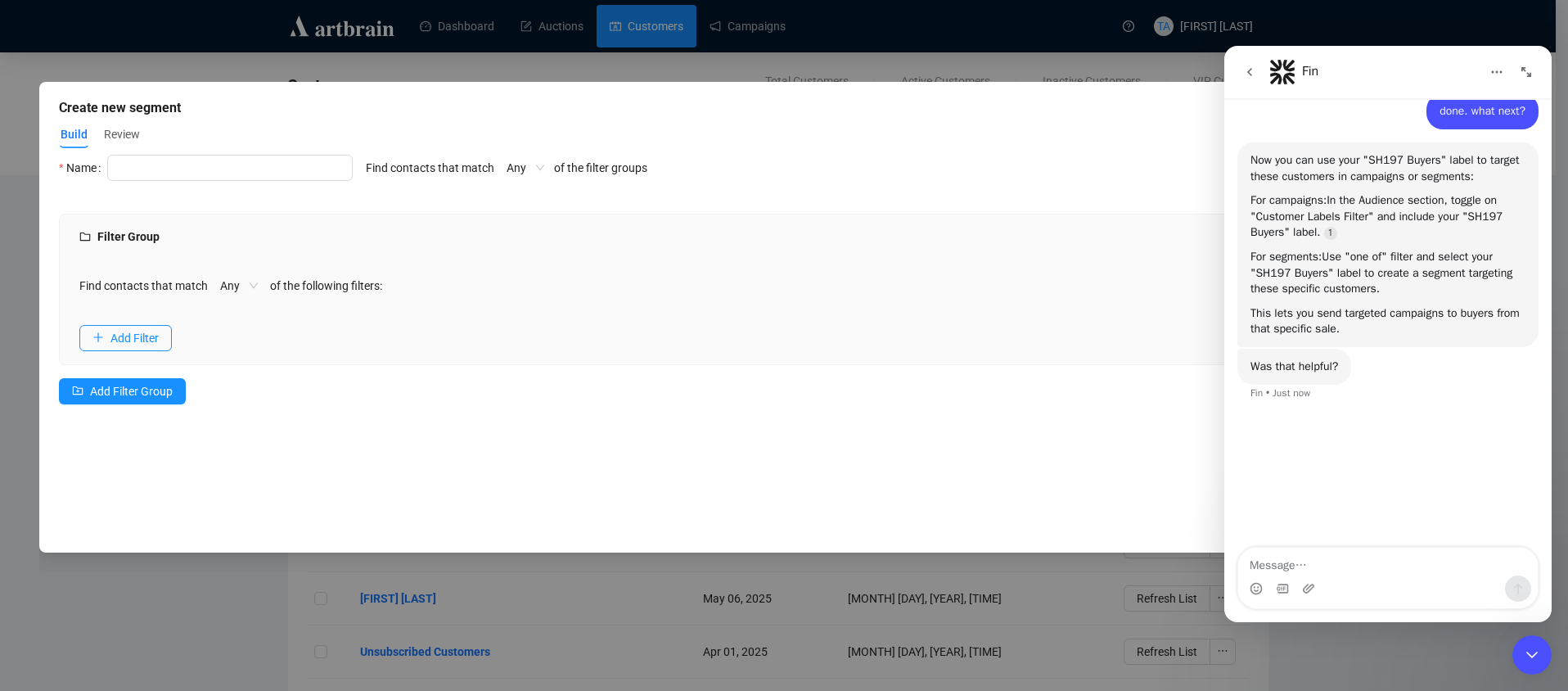 click on "Create new segment Build Review Name Find contacts that match   Any of the filter groups Filter Group Find contacts that match   Any   of the following filters: Add Filter Add Filter Group Cancel Review Segment" at bounding box center (784, 346) 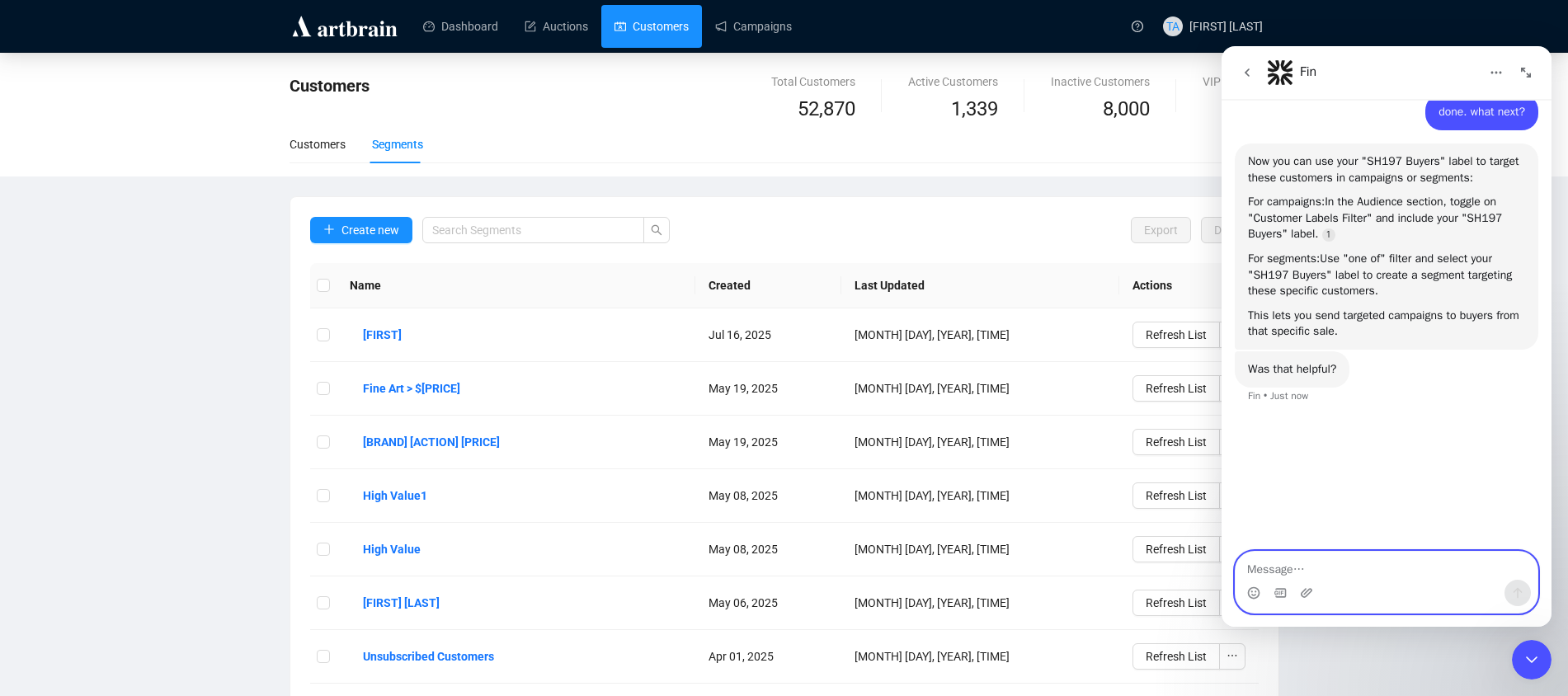 click at bounding box center [1387, 566] 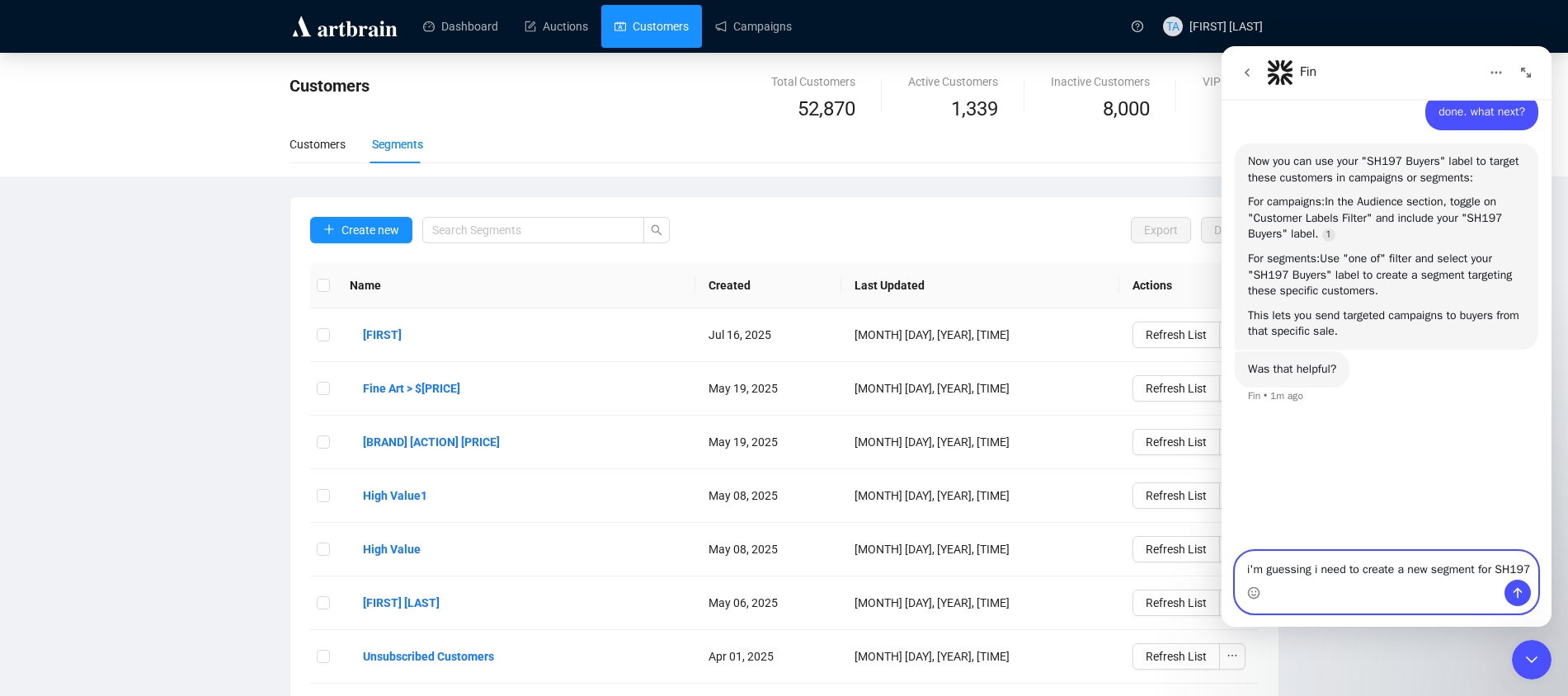 type on "i'm guessing i need to create a new segment for [SALE_CODE]?" 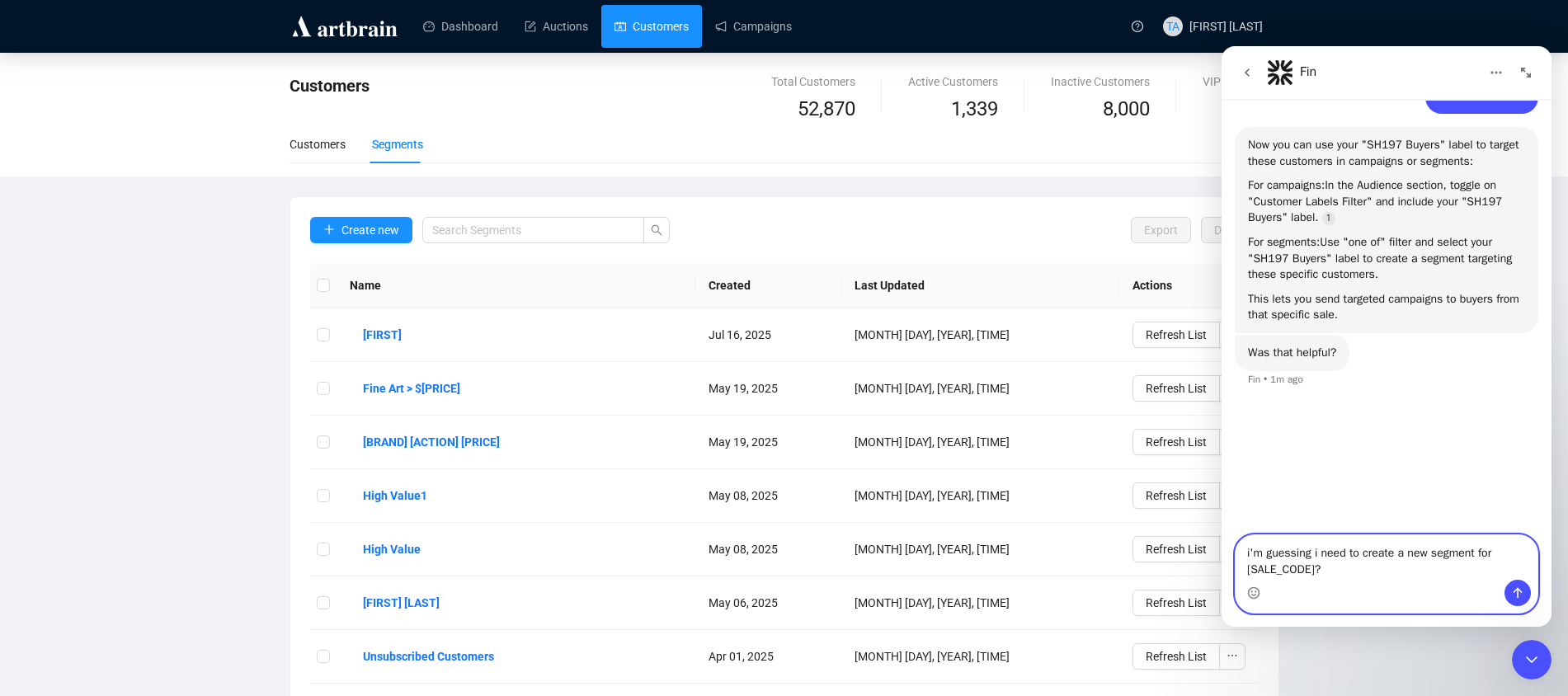 type 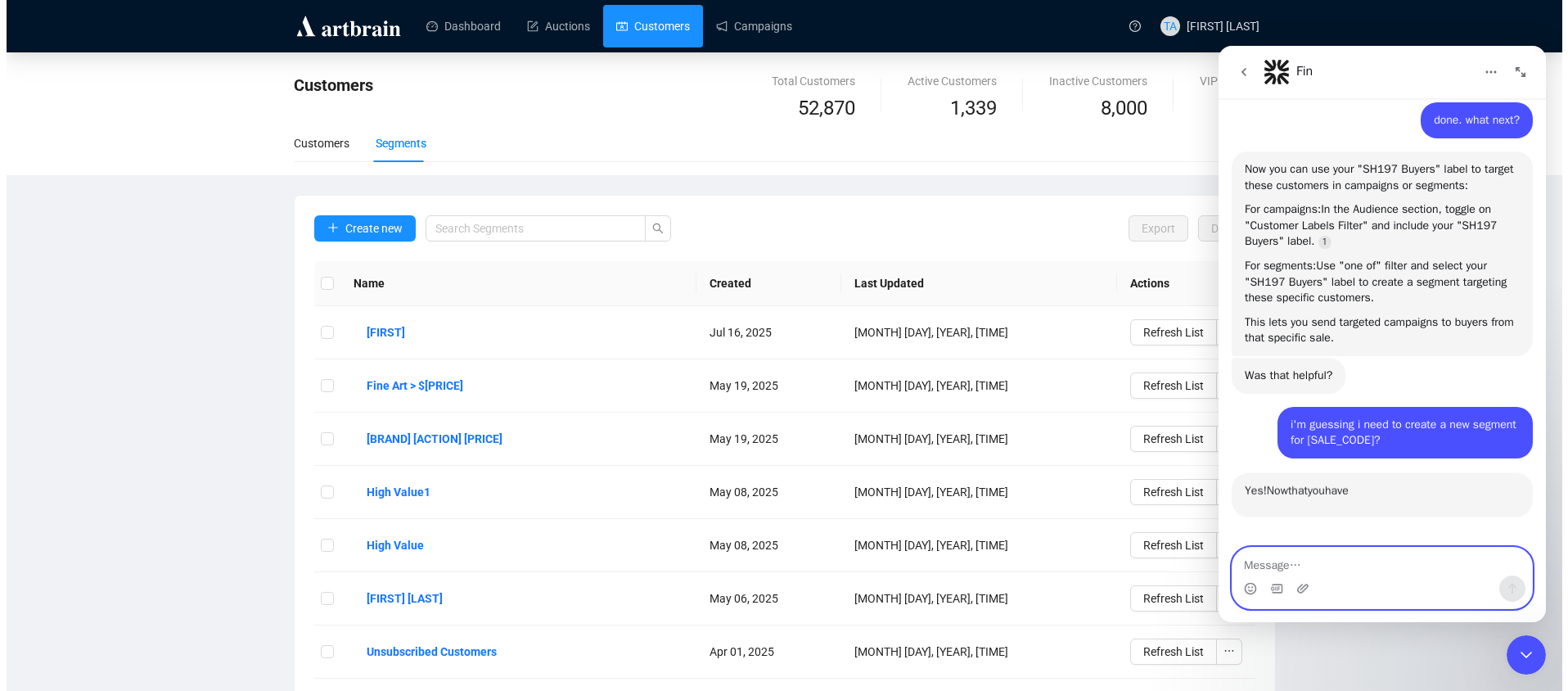 scroll, scrollTop: 3525, scrollLeft: 0, axis: vertical 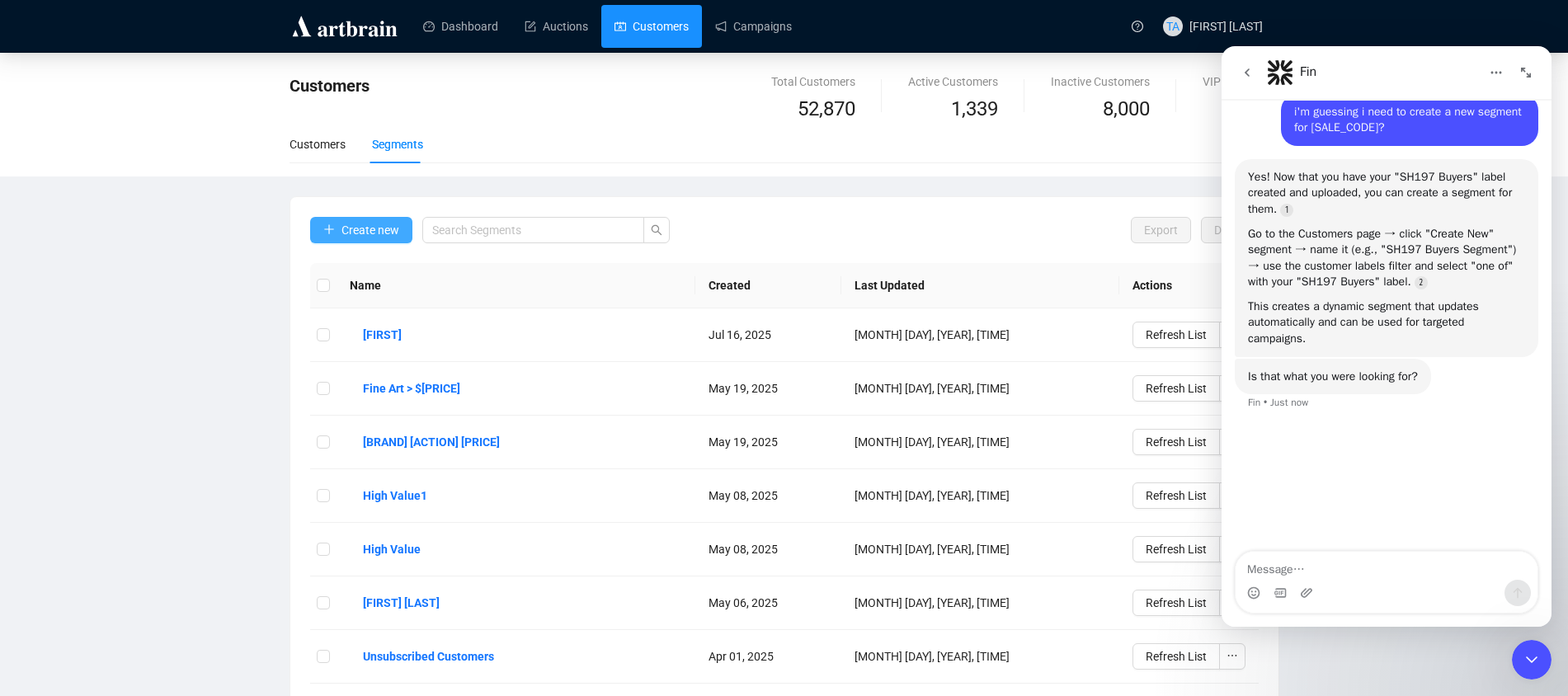 click on "Create new" at bounding box center (370, 230) 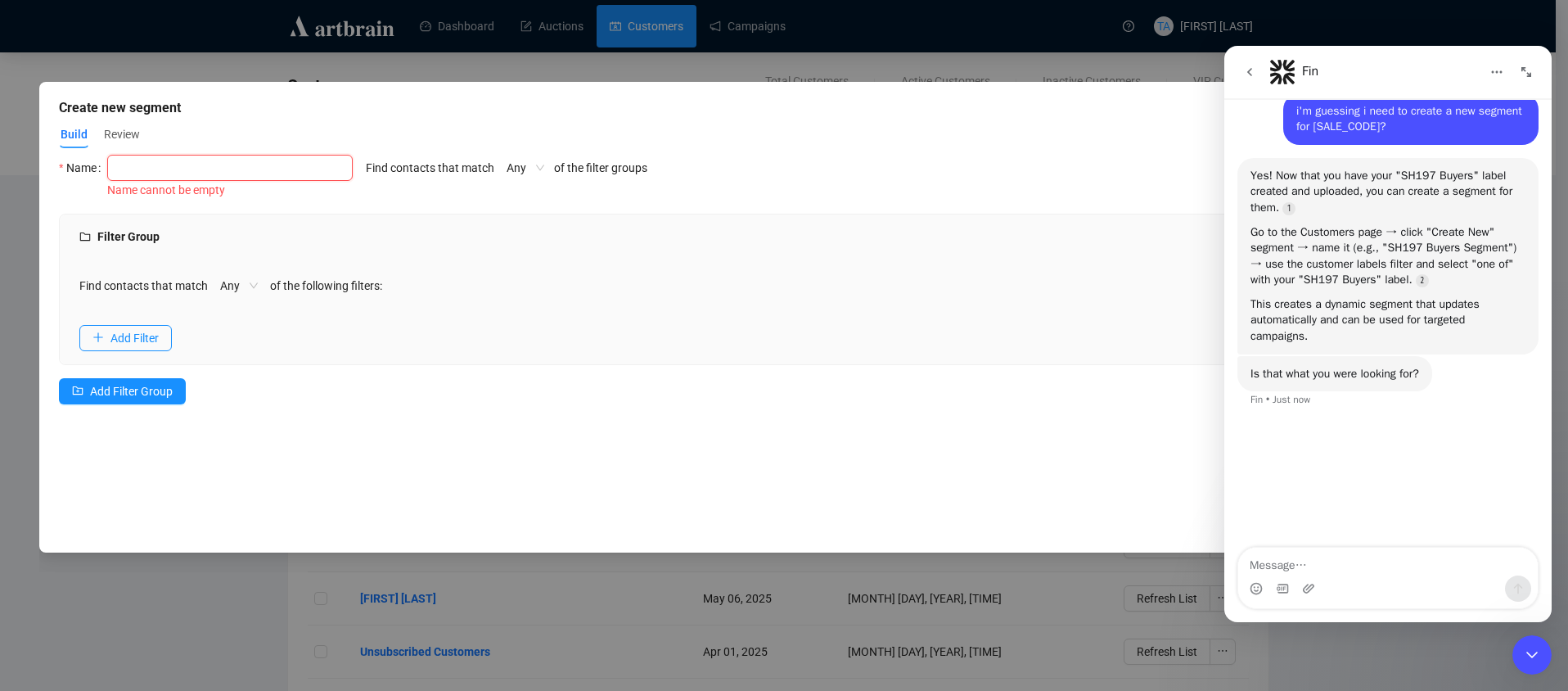 click at bounding box center (230, 168) 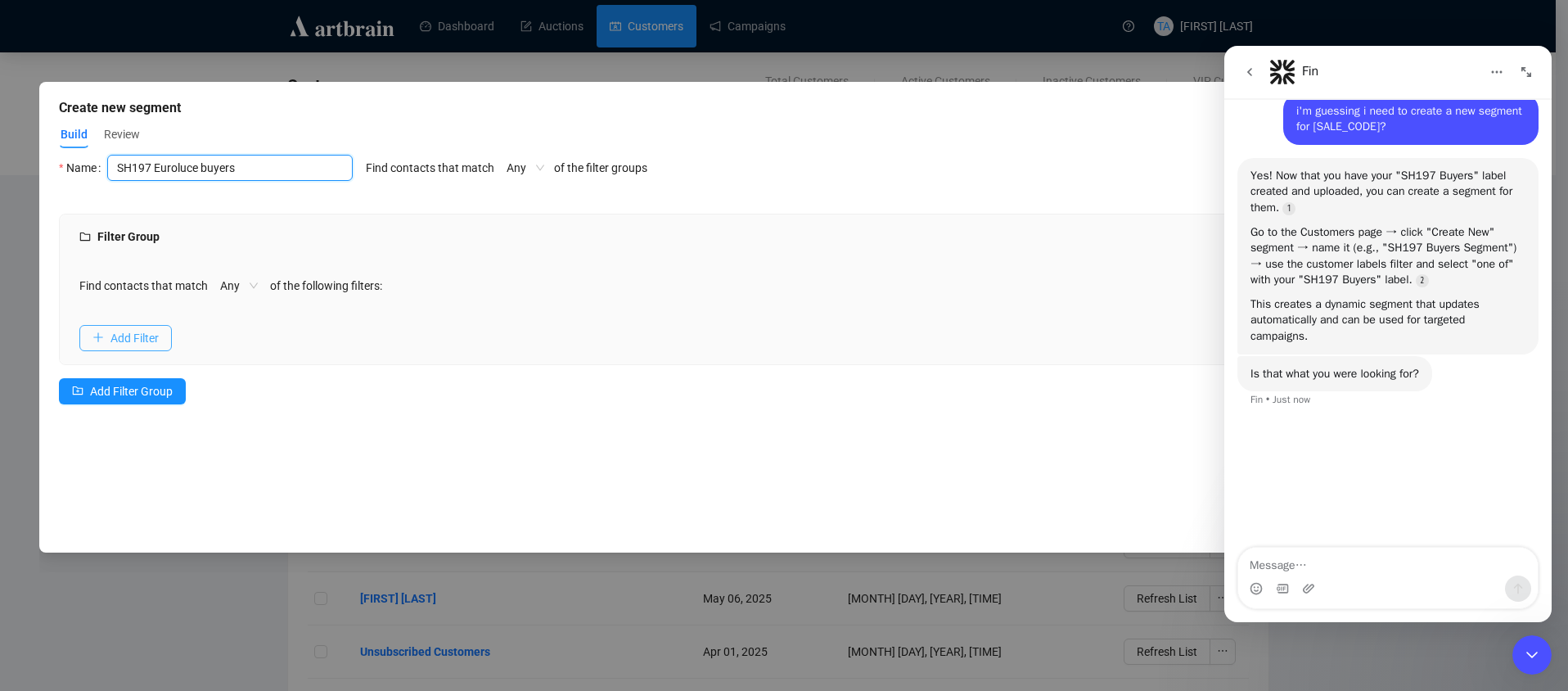 type on "SH197 Euroluce buyers" 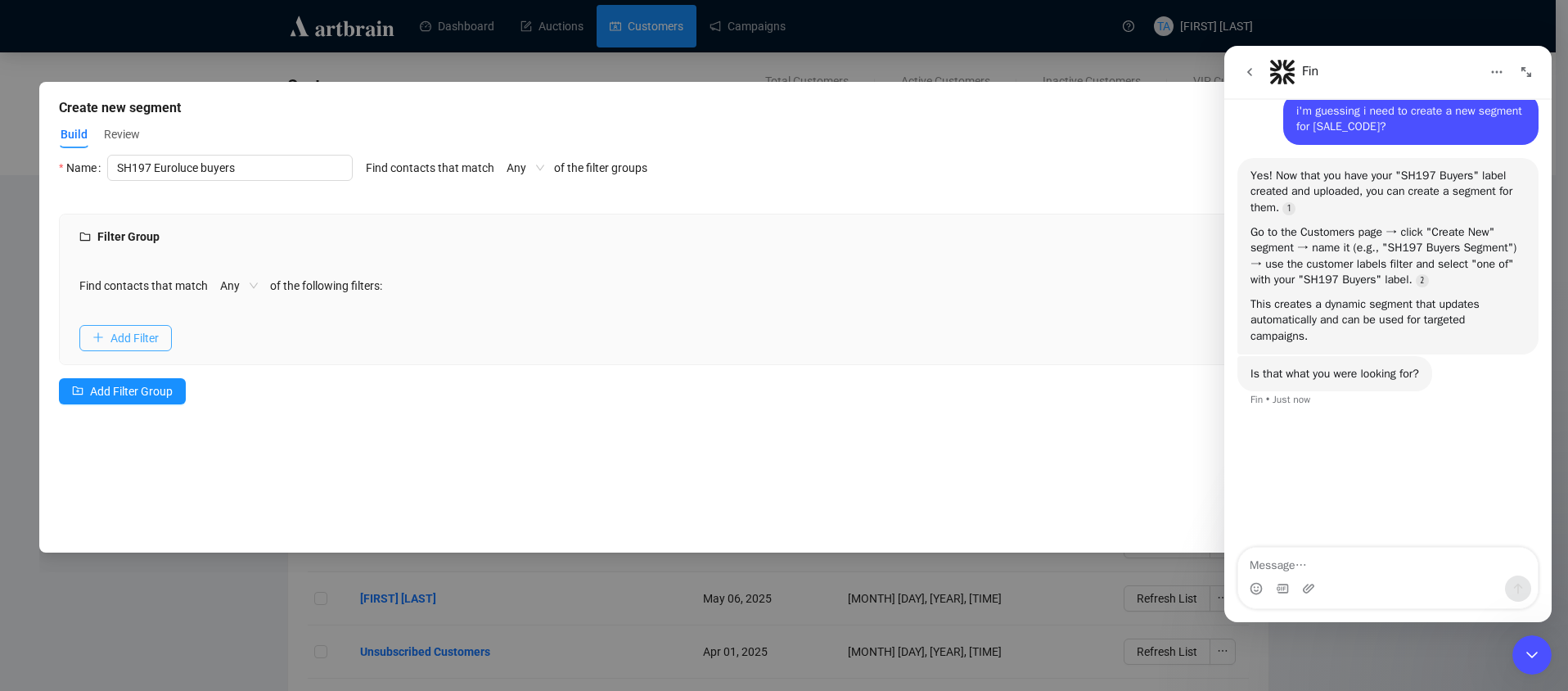 click on "Add Filter" at bounding box center (134, 338) 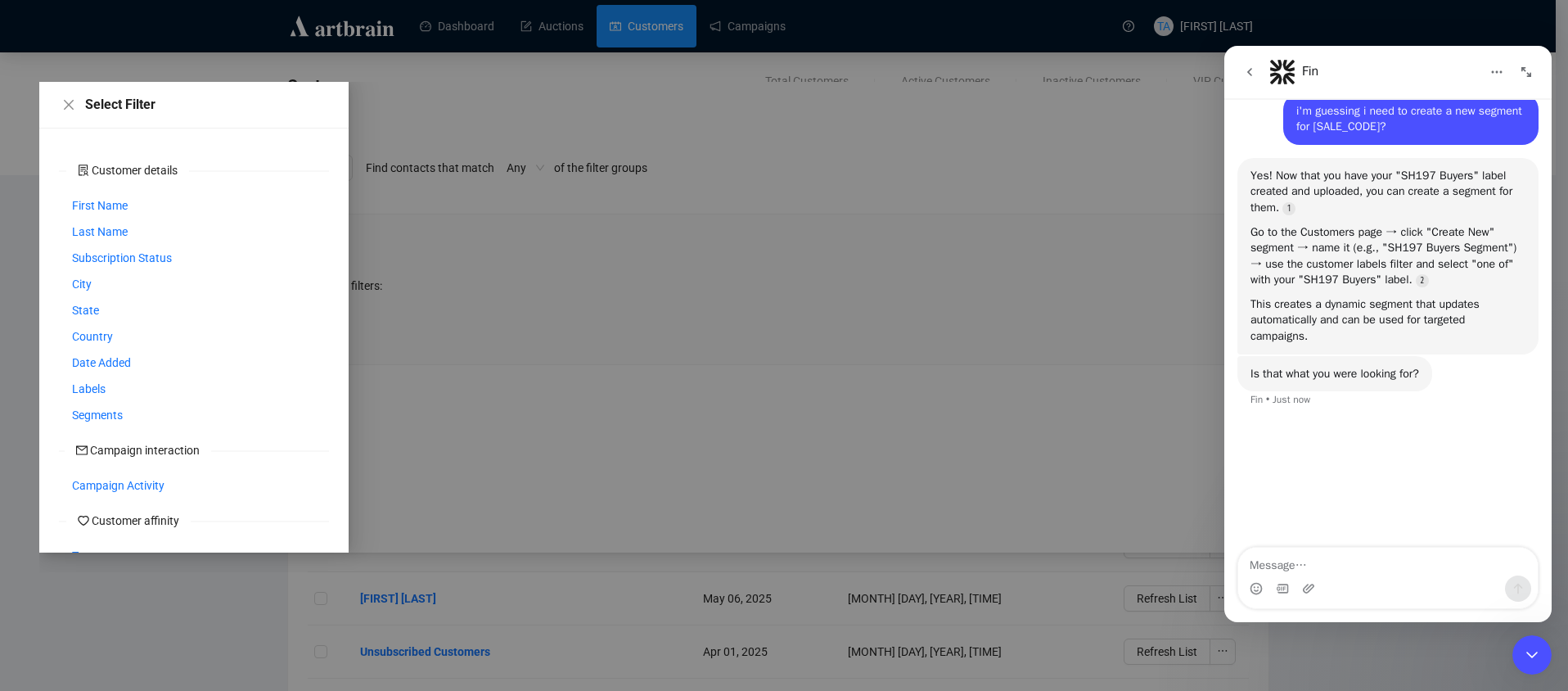 click at bounding box center (784, 317) 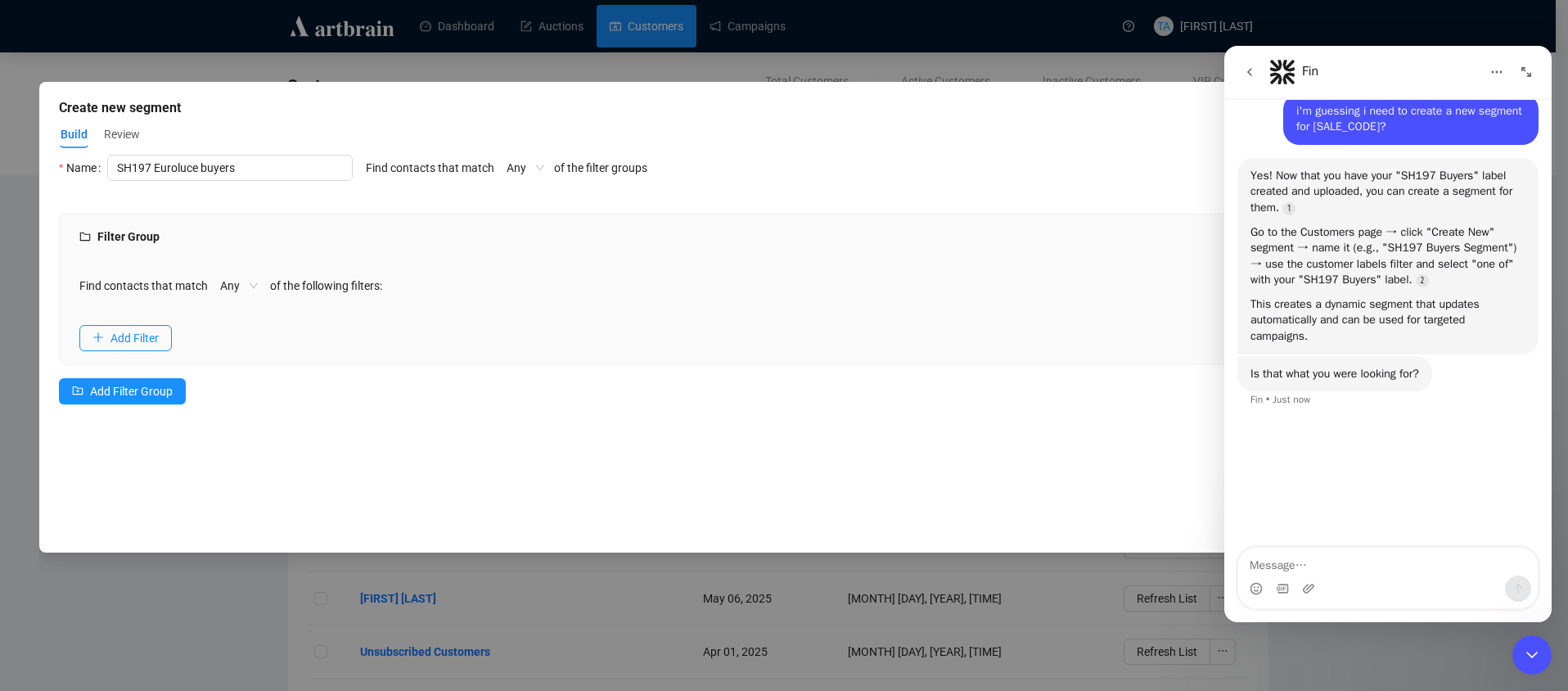 click on "Any" at bounding box center (525, 168) 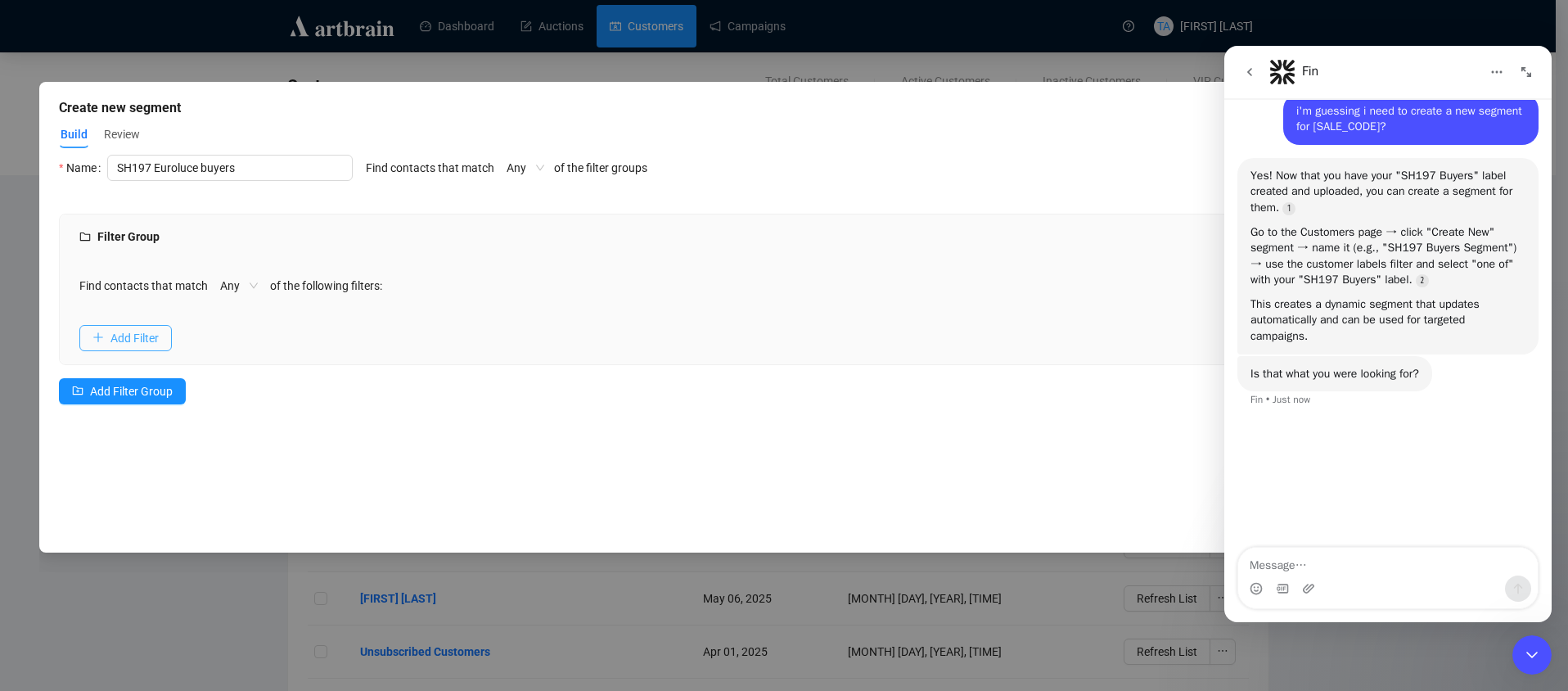 click on "Add Filter" at bounding box center (134, 338) 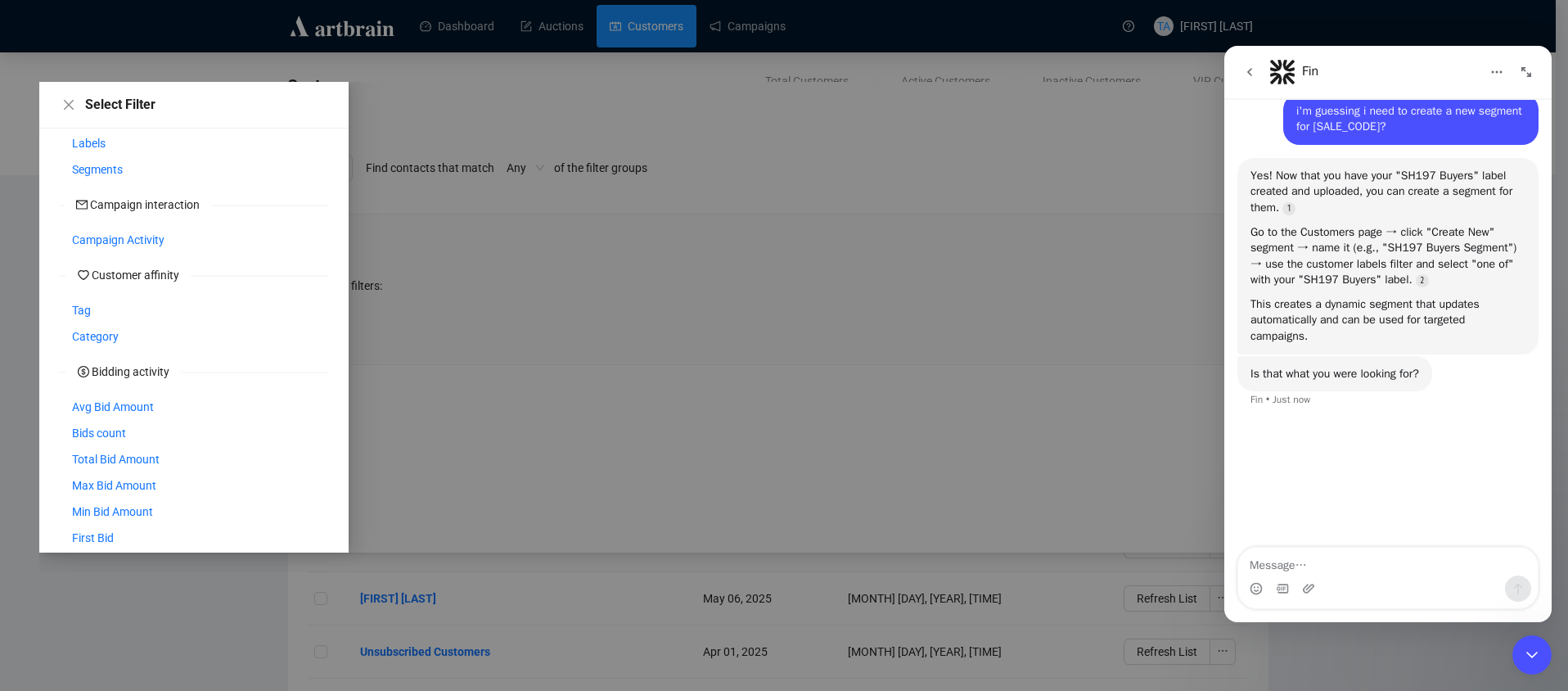 scroll, scrollTop: 264, scrollLeft: 0, axis: vertical 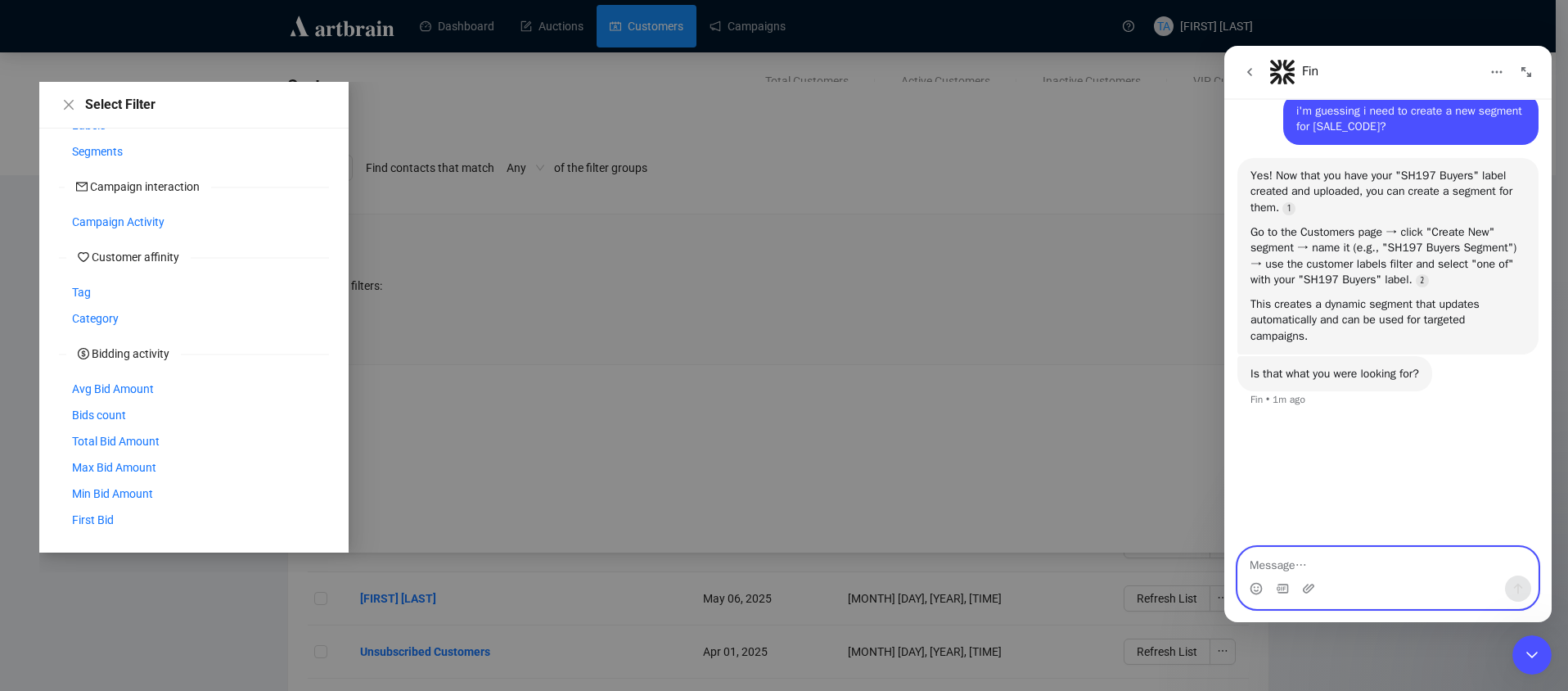click at bounding box center [1388, 562] 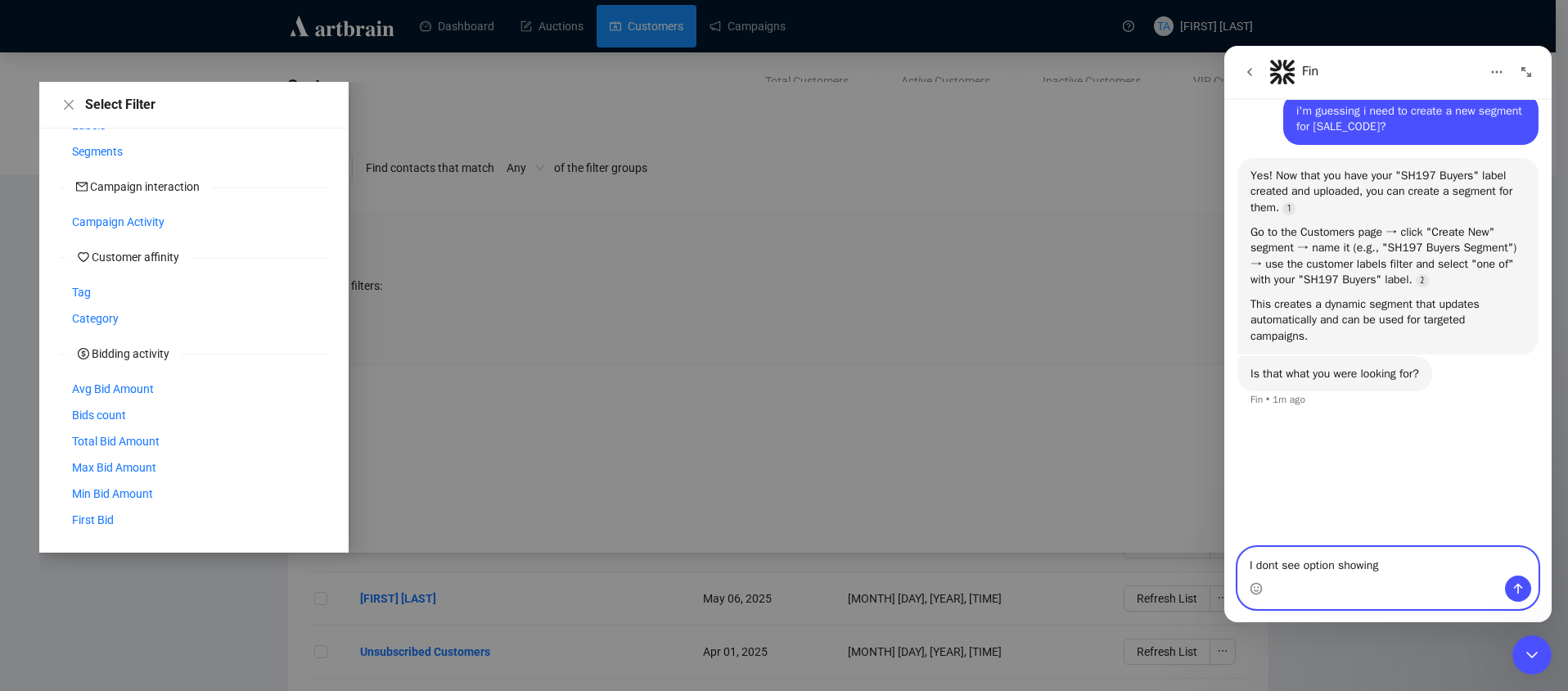 scroll, scrollTop: 100, scrollLeft: 0, axis: vertical 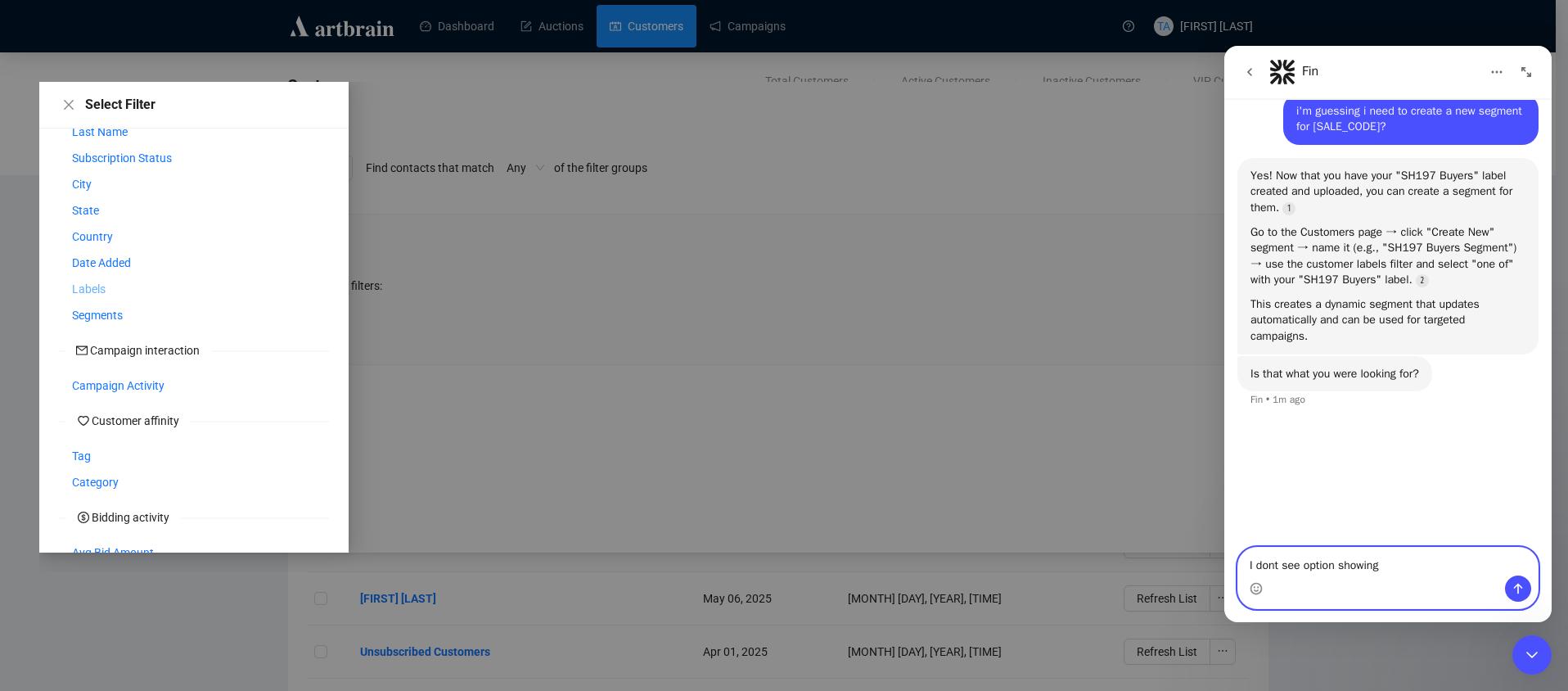 type on "I dont see option showing" 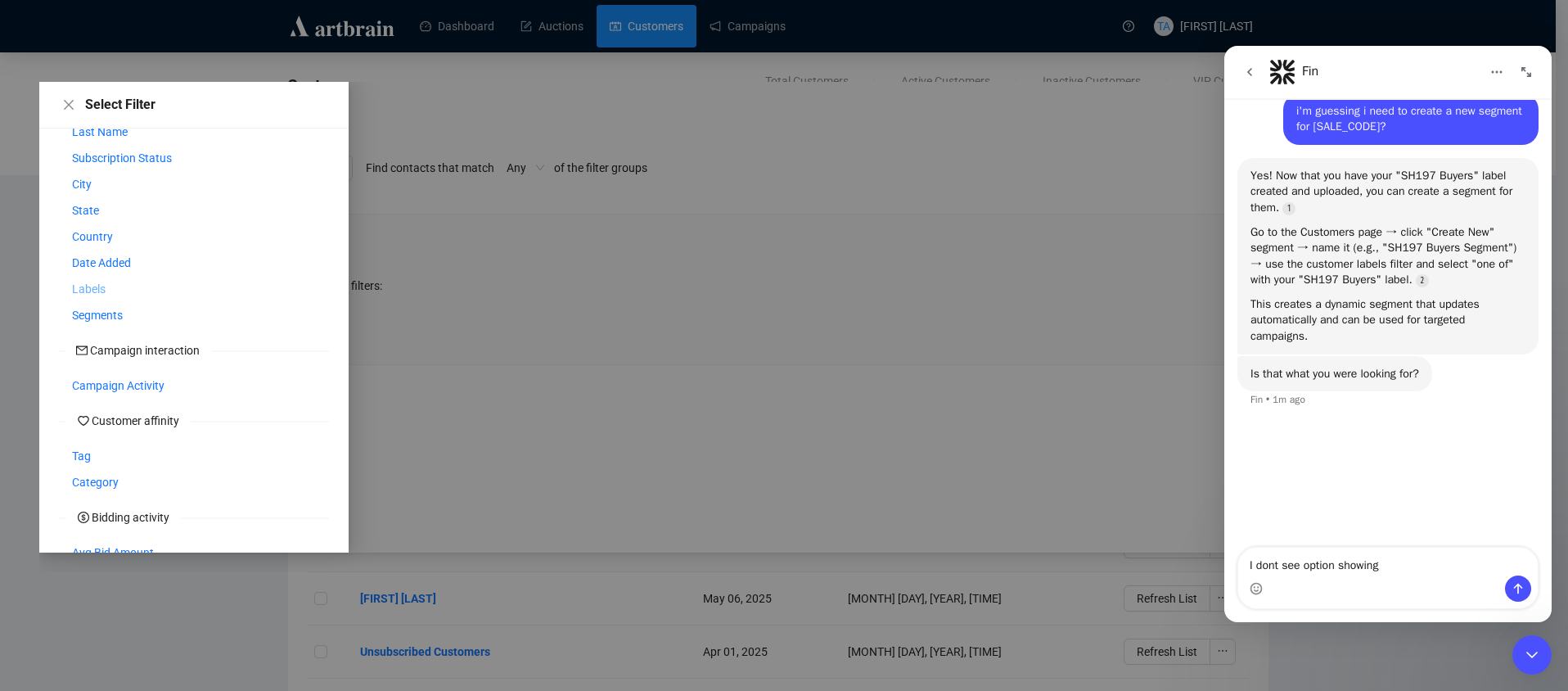 click on "Labels" at bounding box center [88, 289] 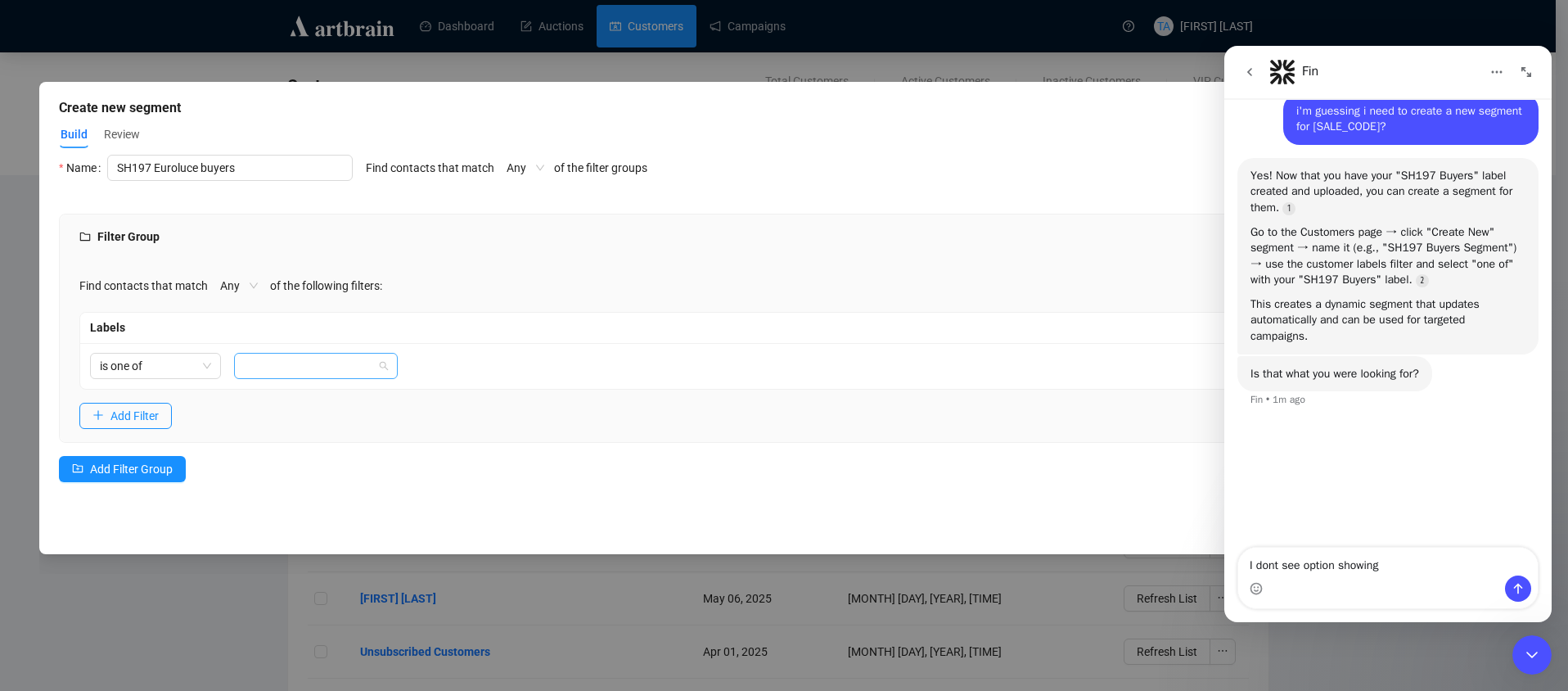 click at bounding box center (307, 366) 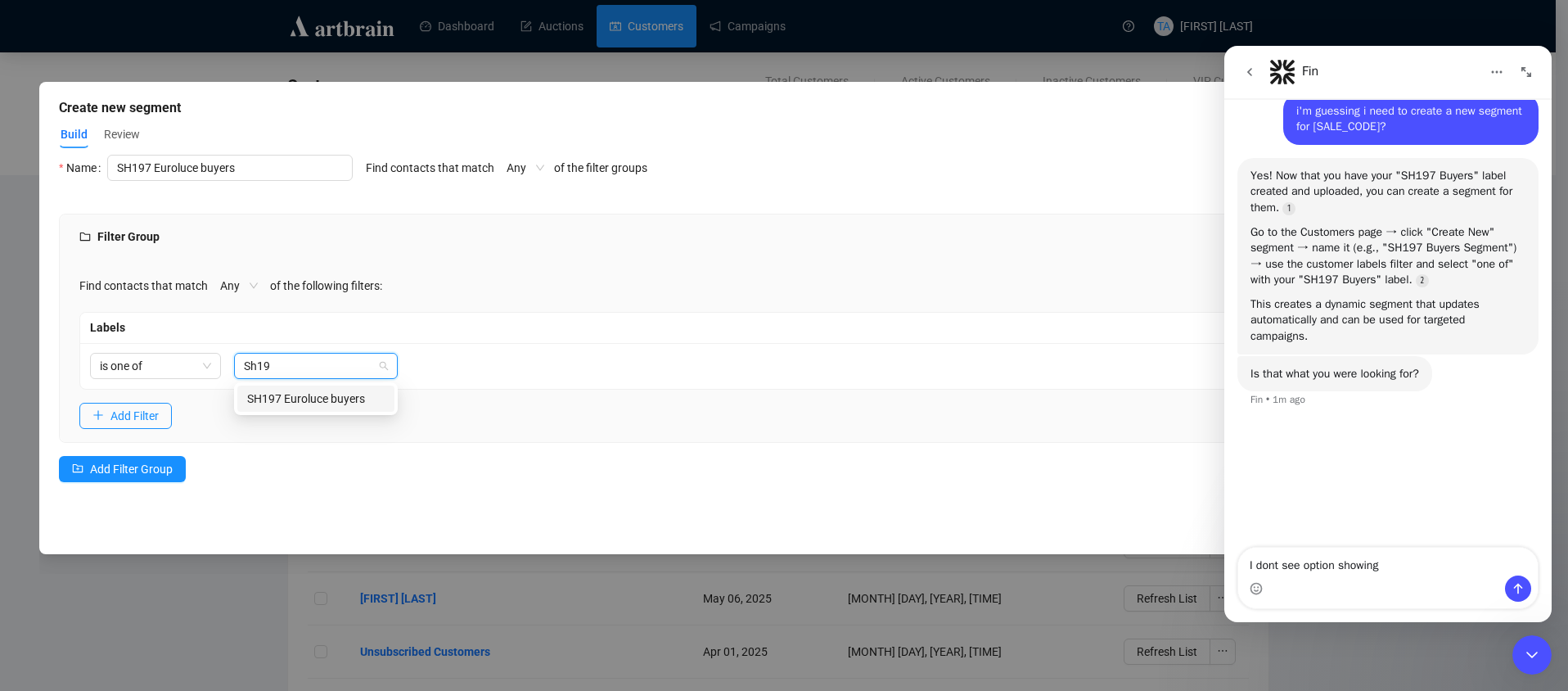 type on "Sh1" 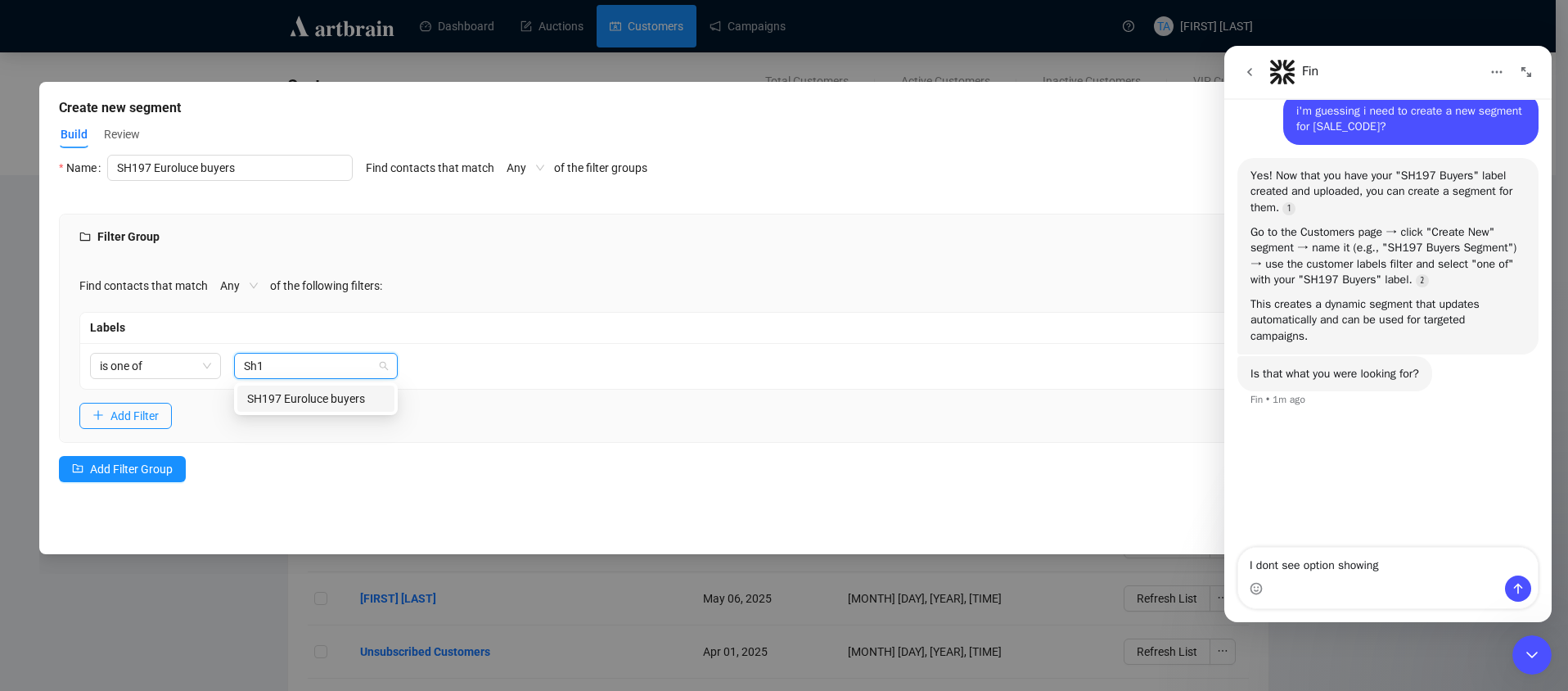 click on "SH197 Euroluce buyers" at bounding box center [316, 399] 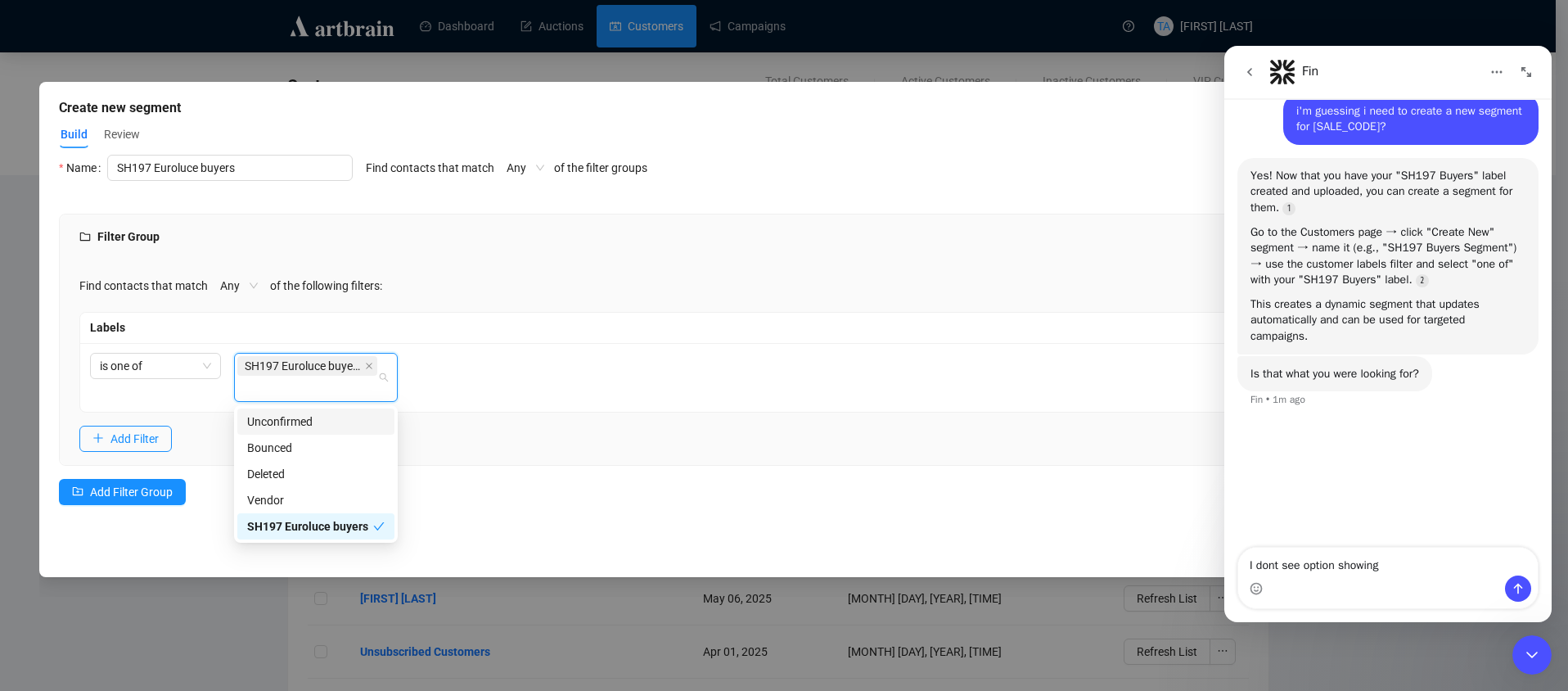click on "is one of SH197 Euroluce buyers" at bounding box center [784, 377] 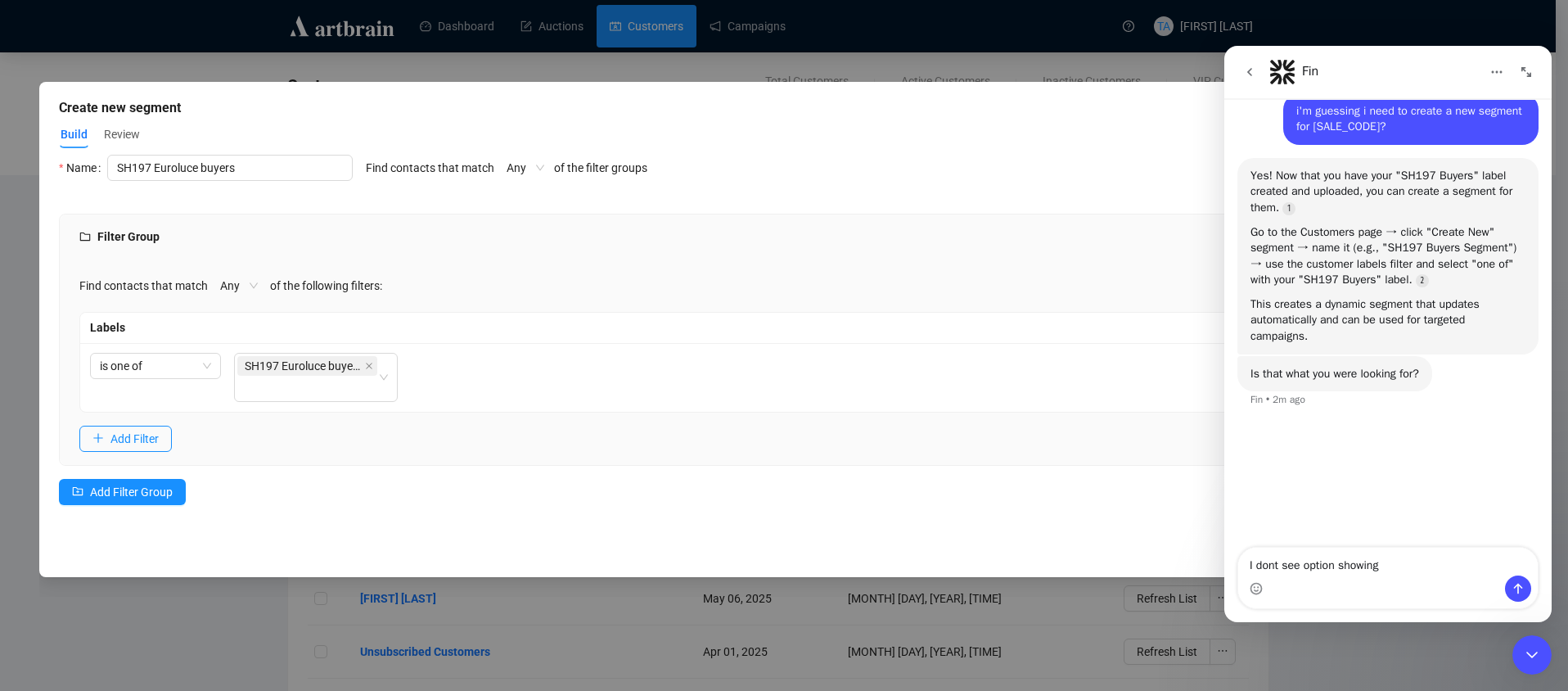 click 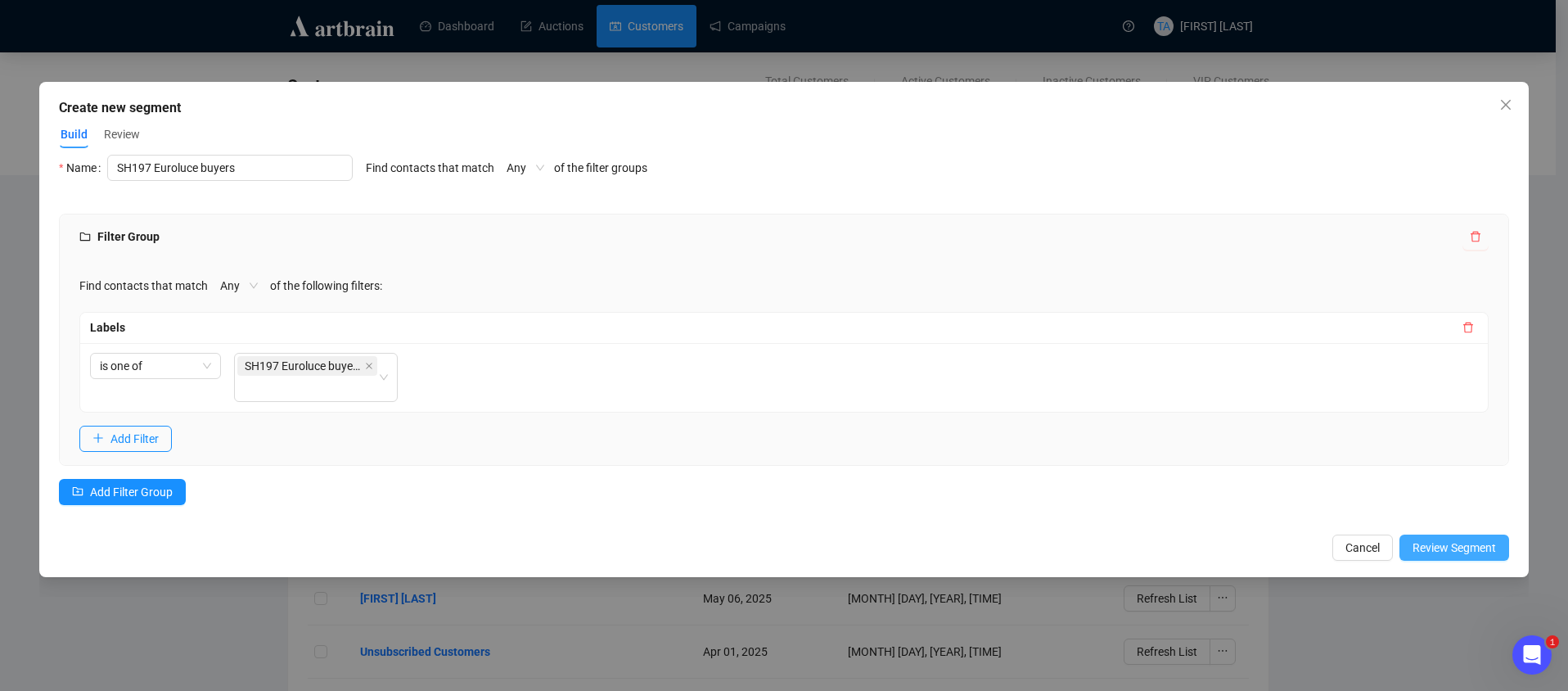 click on "Review Segment" at bounding box center [1454, 548] 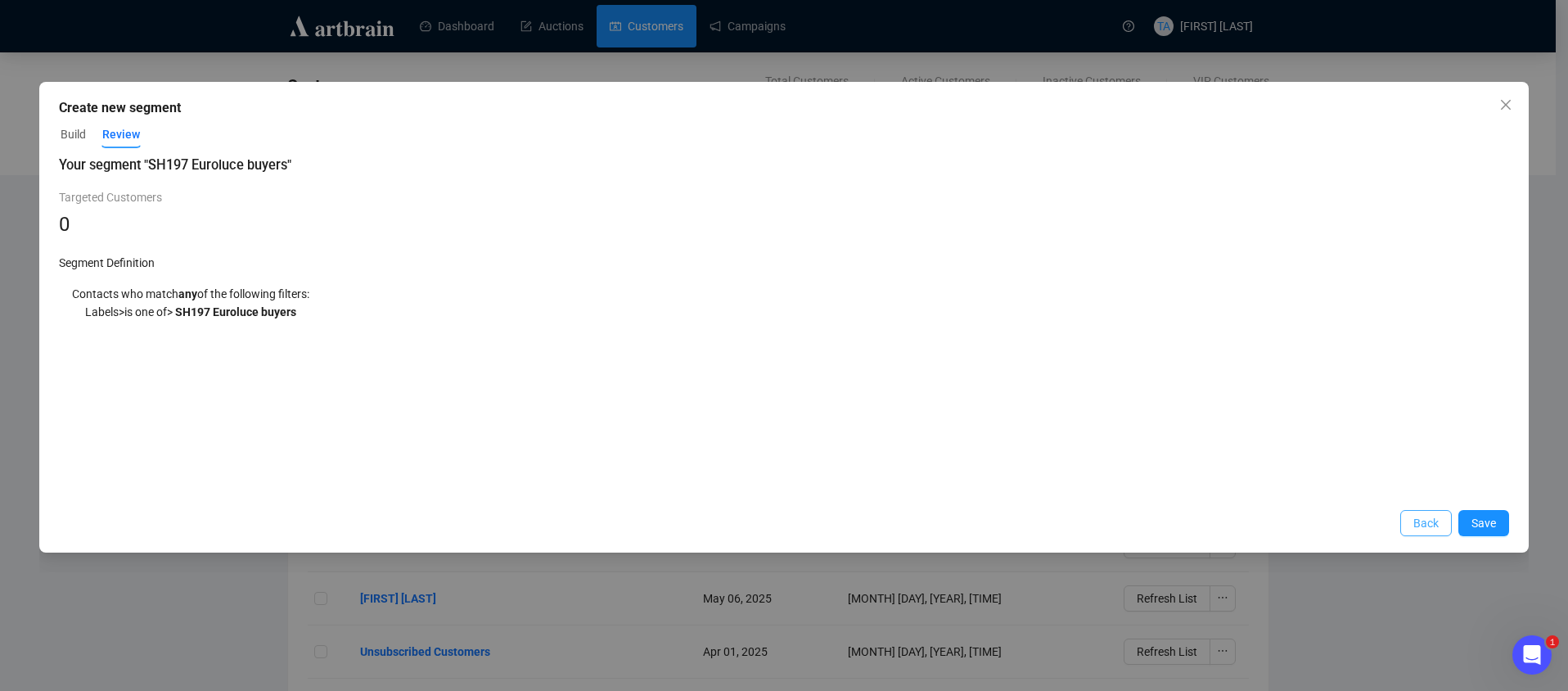 click on "Back" at bounding box center (1426, 523) 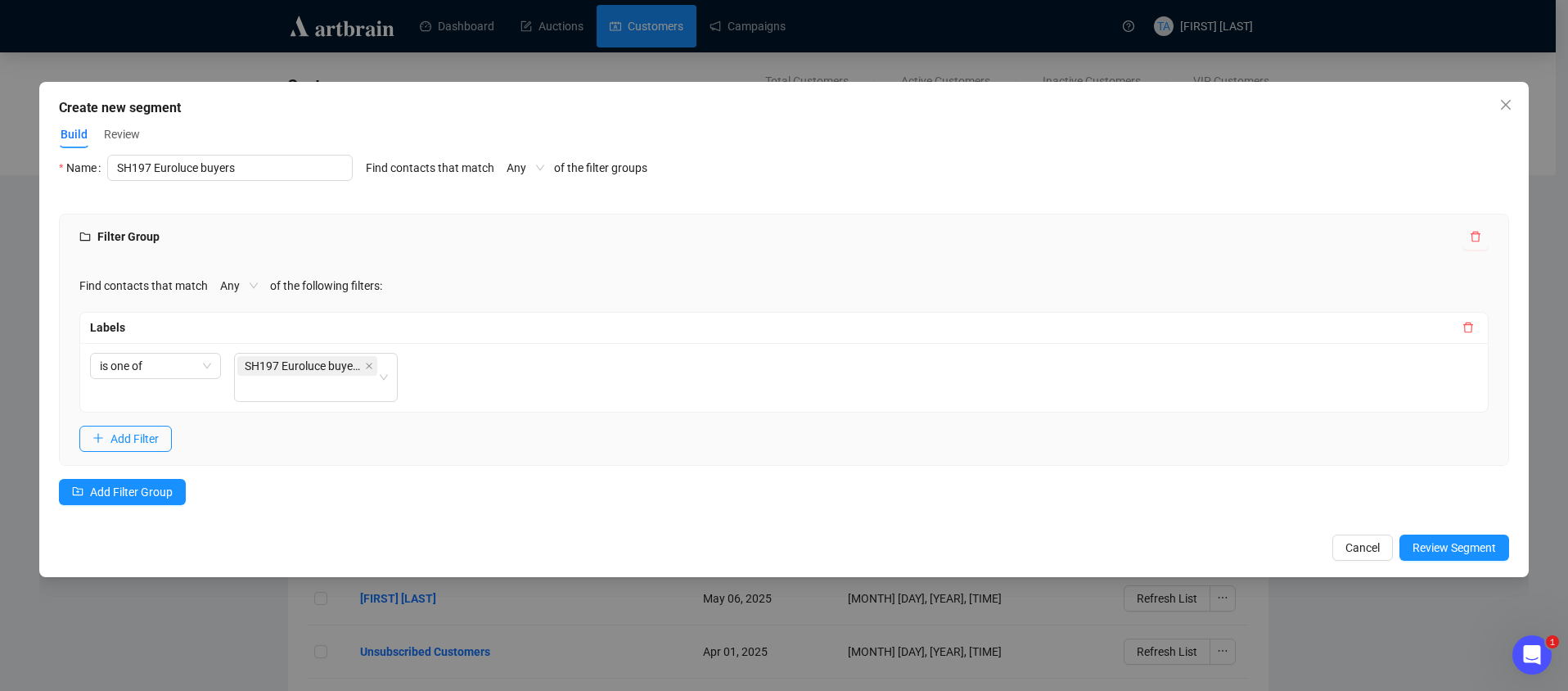 click 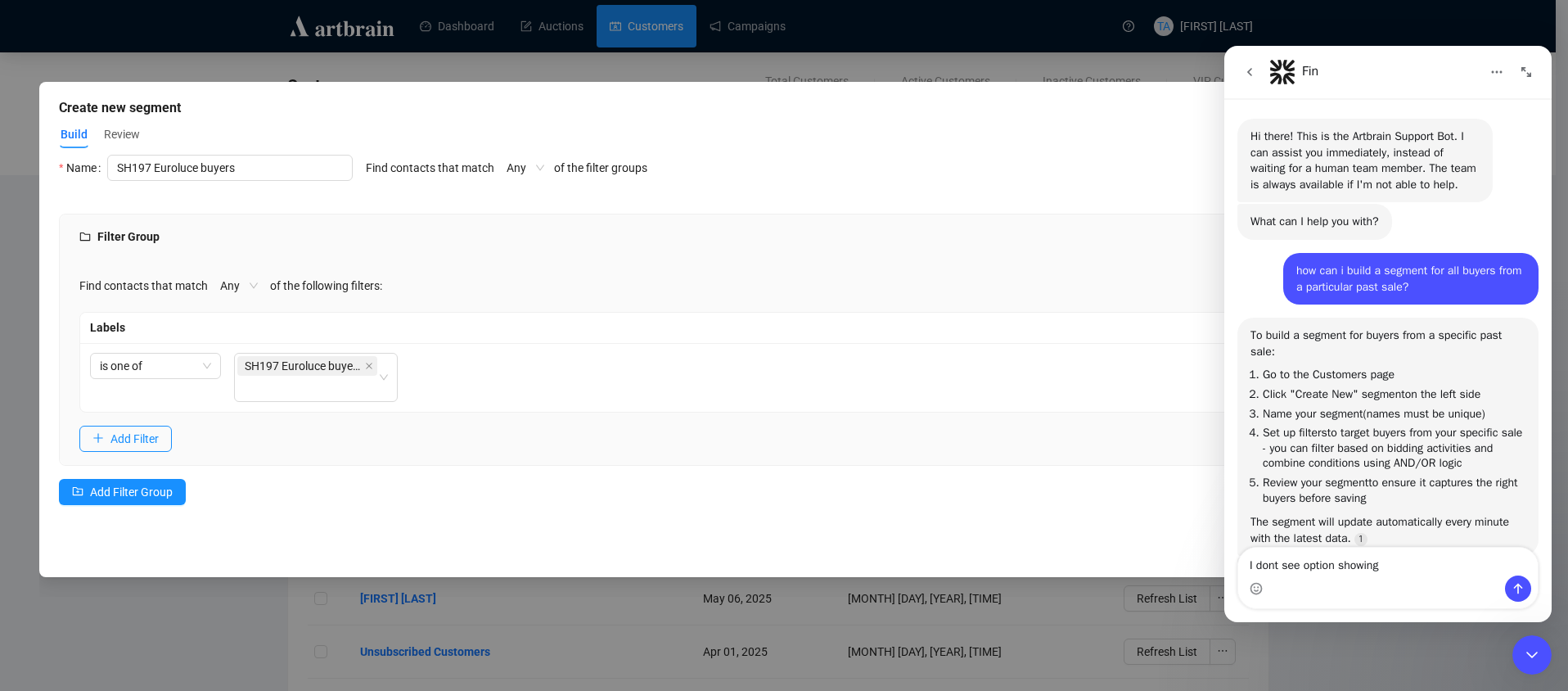 scroll, scrollTop: 3404, scrollLeft: 0, axis: vertical 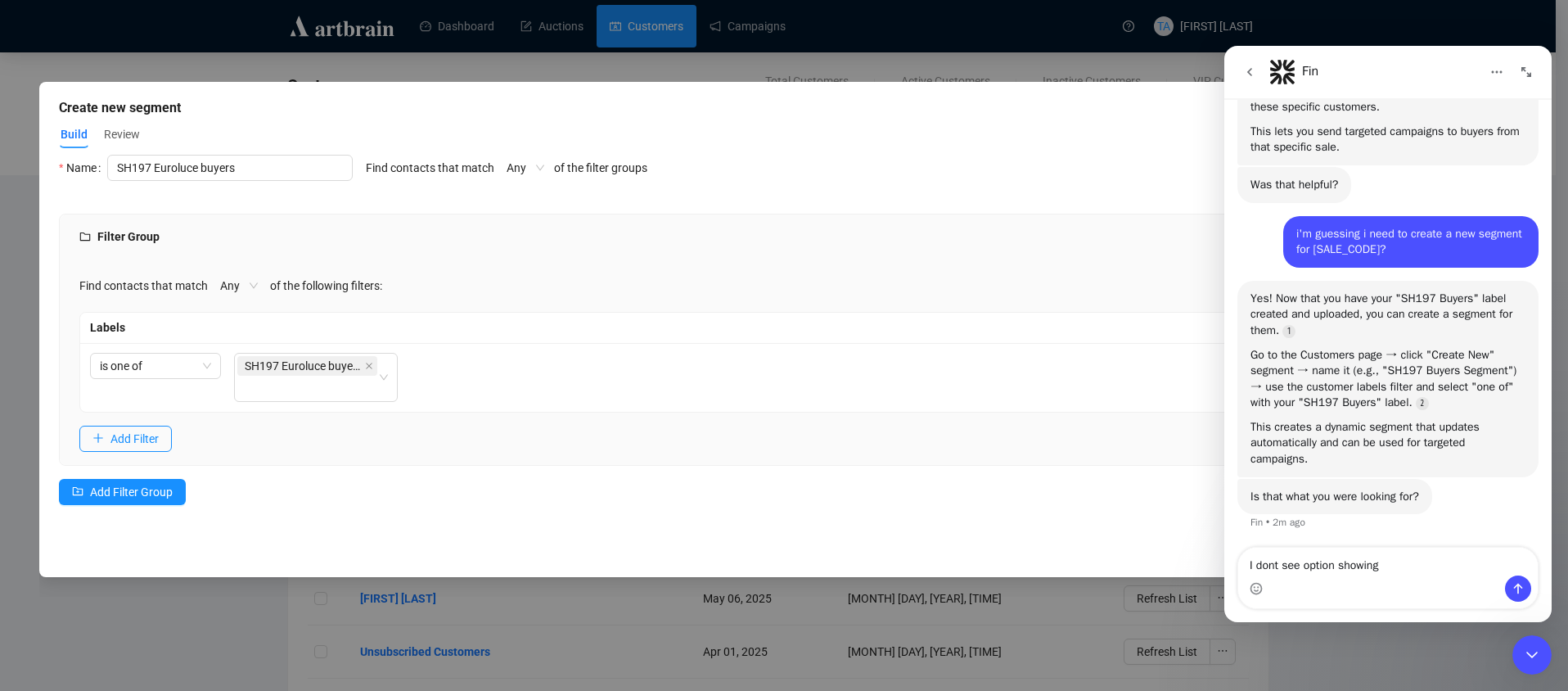 drag, startPoint x: 1417, startPoint y: 568, endPoint x: 1245, endPoint y: 567, distance: 172.00291 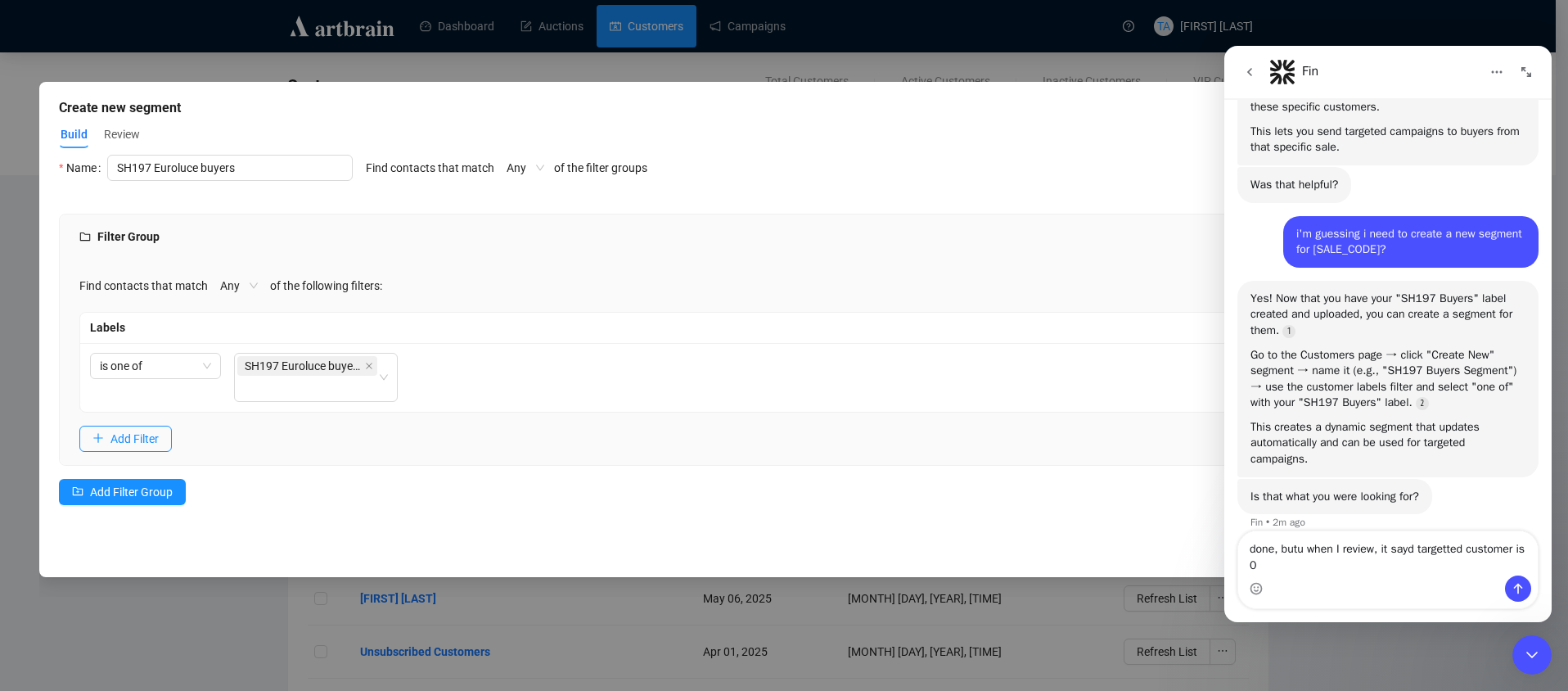 scroll, scrollTop: 3421, scrollLeft: 0, axis: vertical 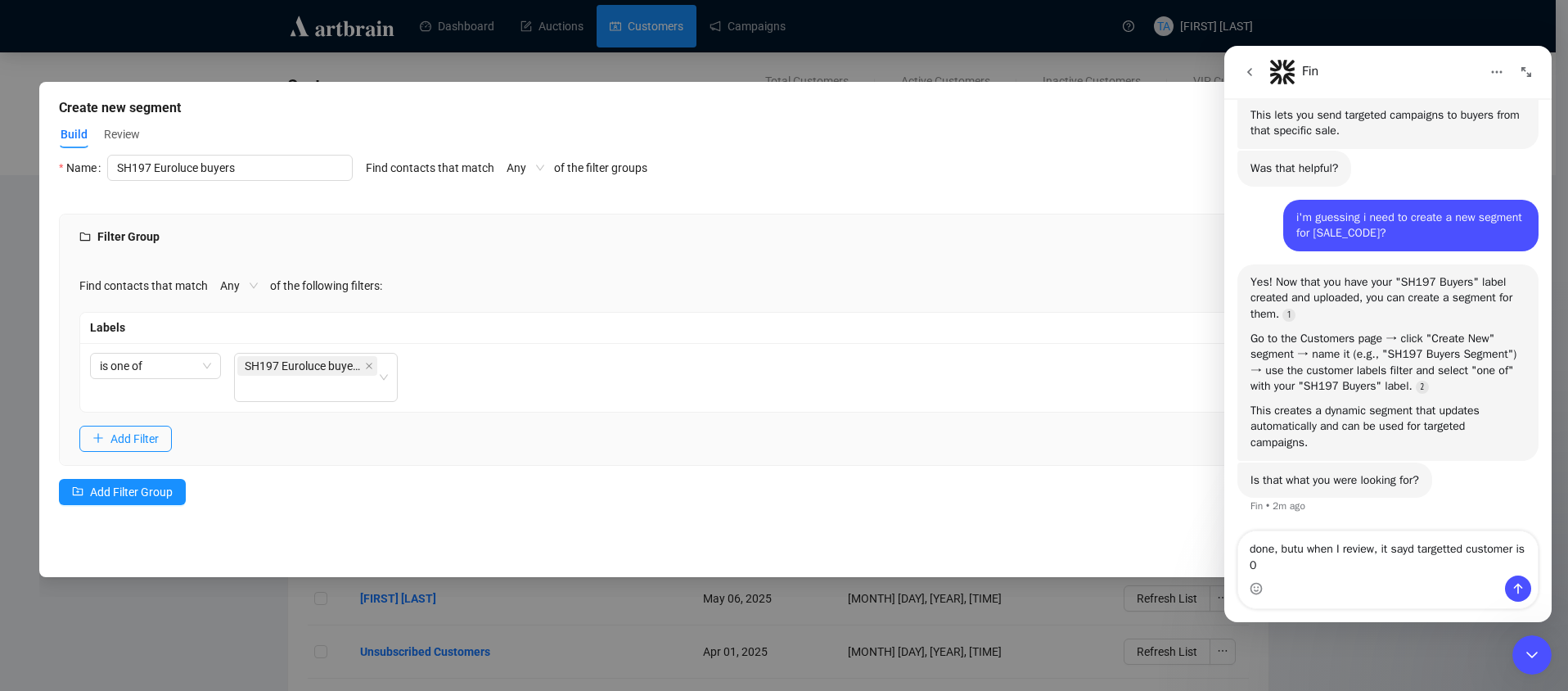 click on "done, butu when I review, it sayd targetted customer is 0" at bounding box center (1388, 553) 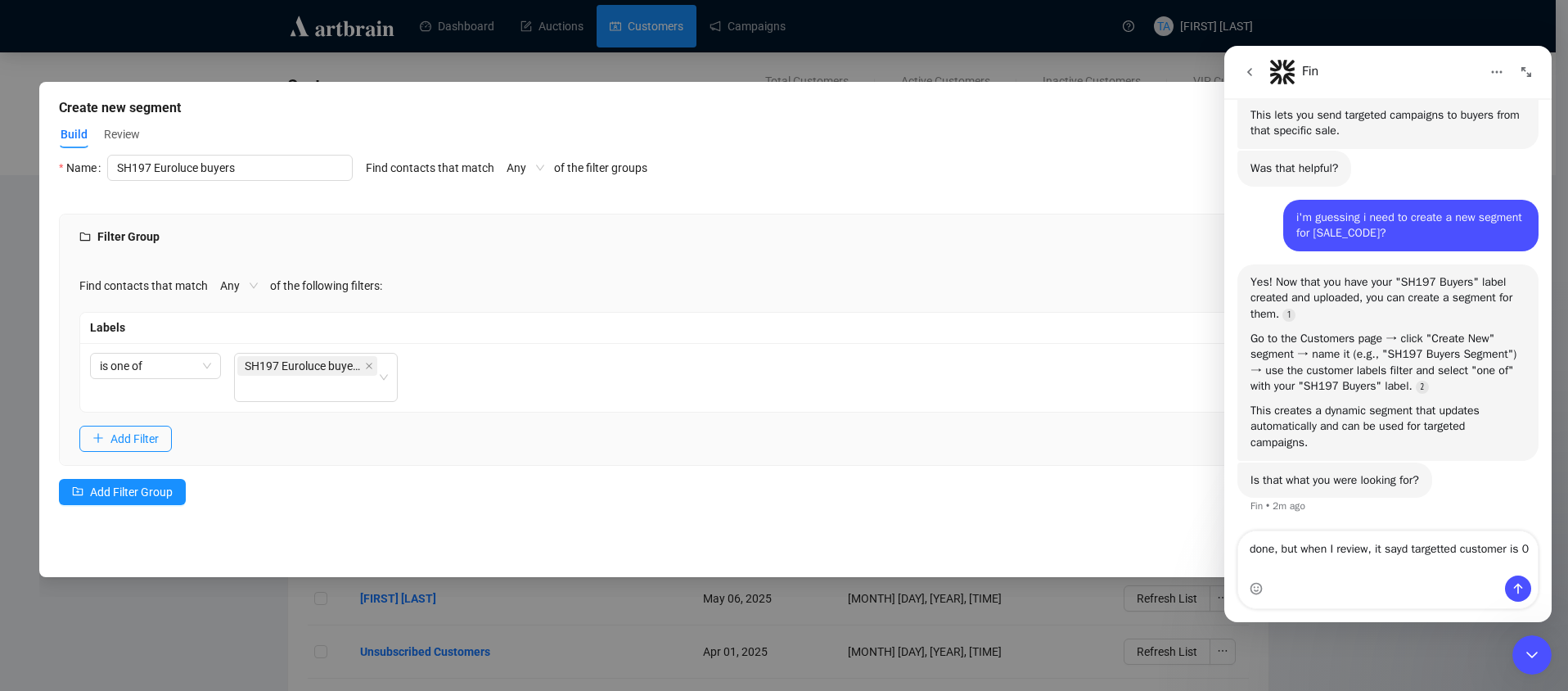 scroll, scrollTop: 3404, scrollLeft: 0, axis: vertical 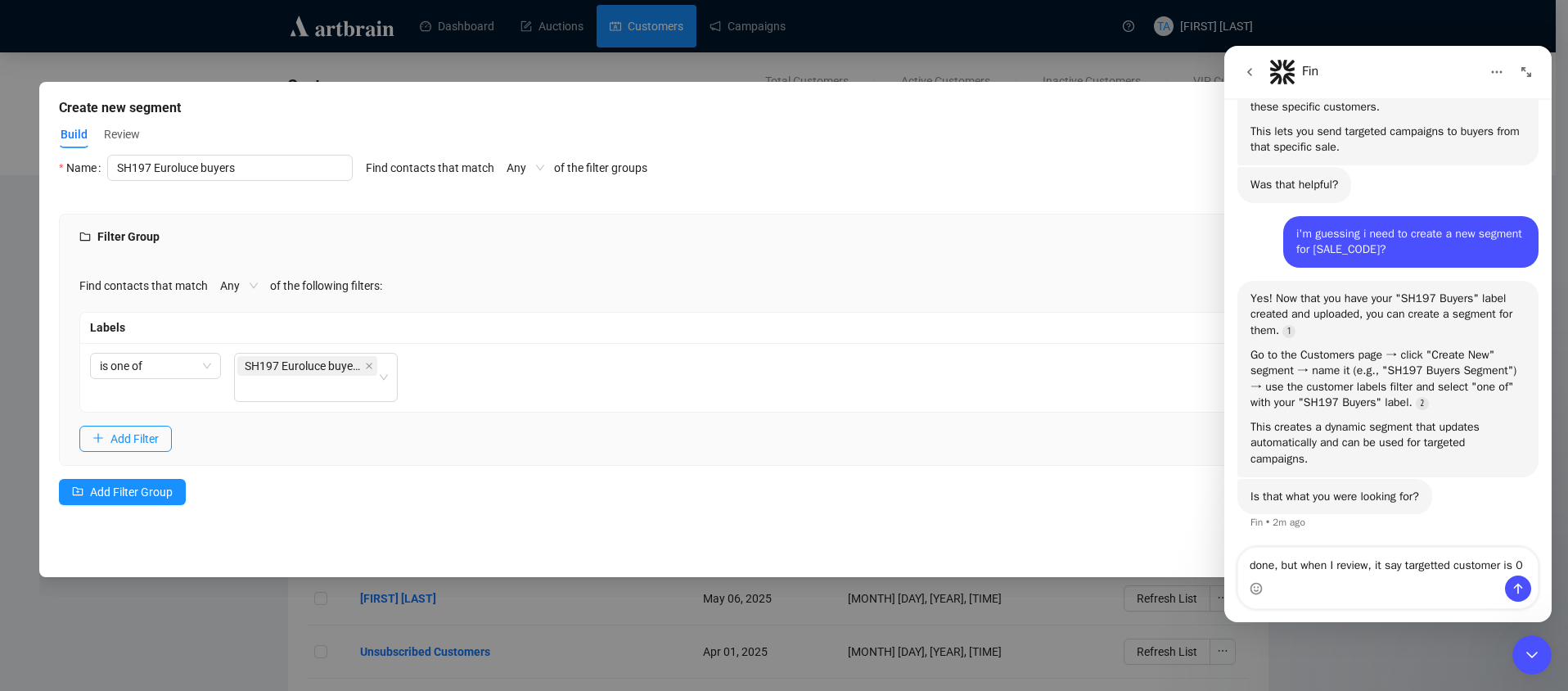 type on "done, but when I review, it says targetted customer is 0" 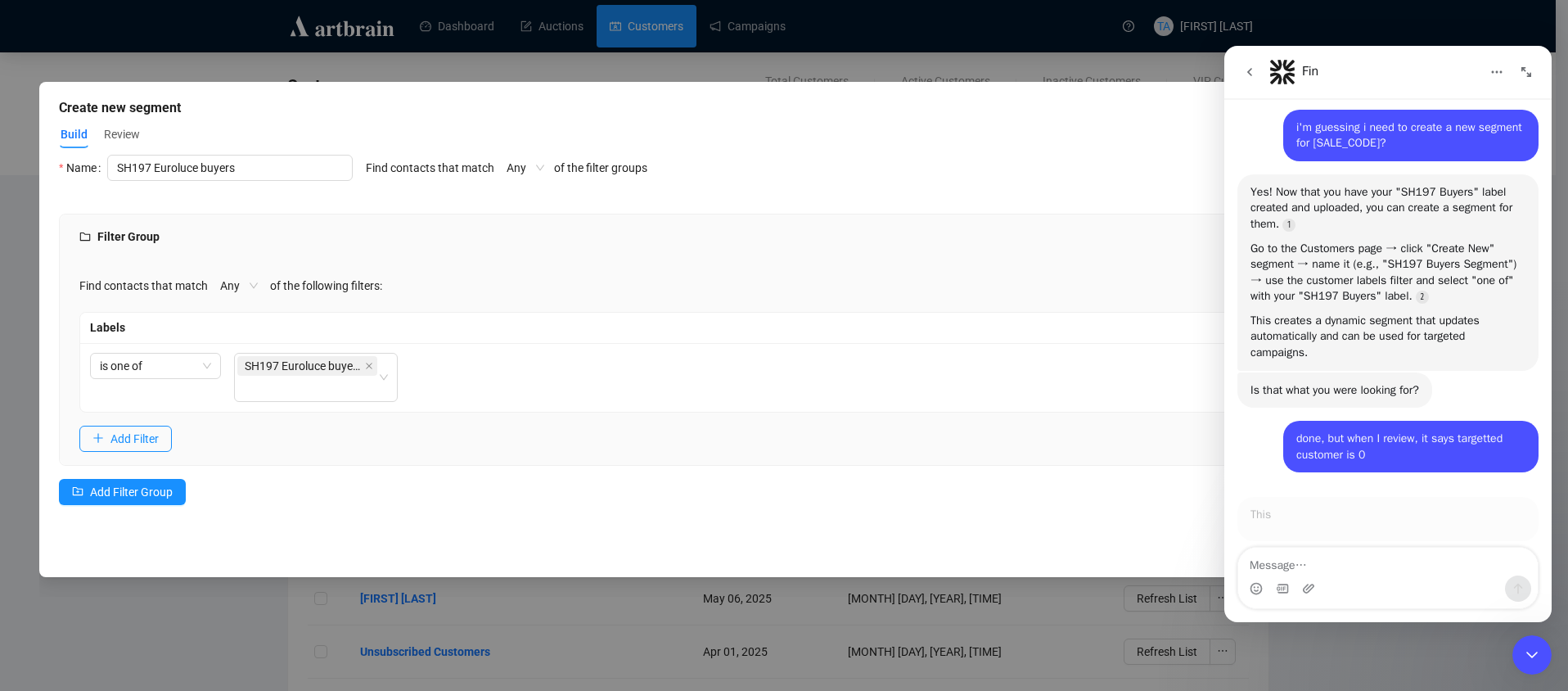 scroll, scrollTop: 3836, scrollLeft: 0, axis: vertical 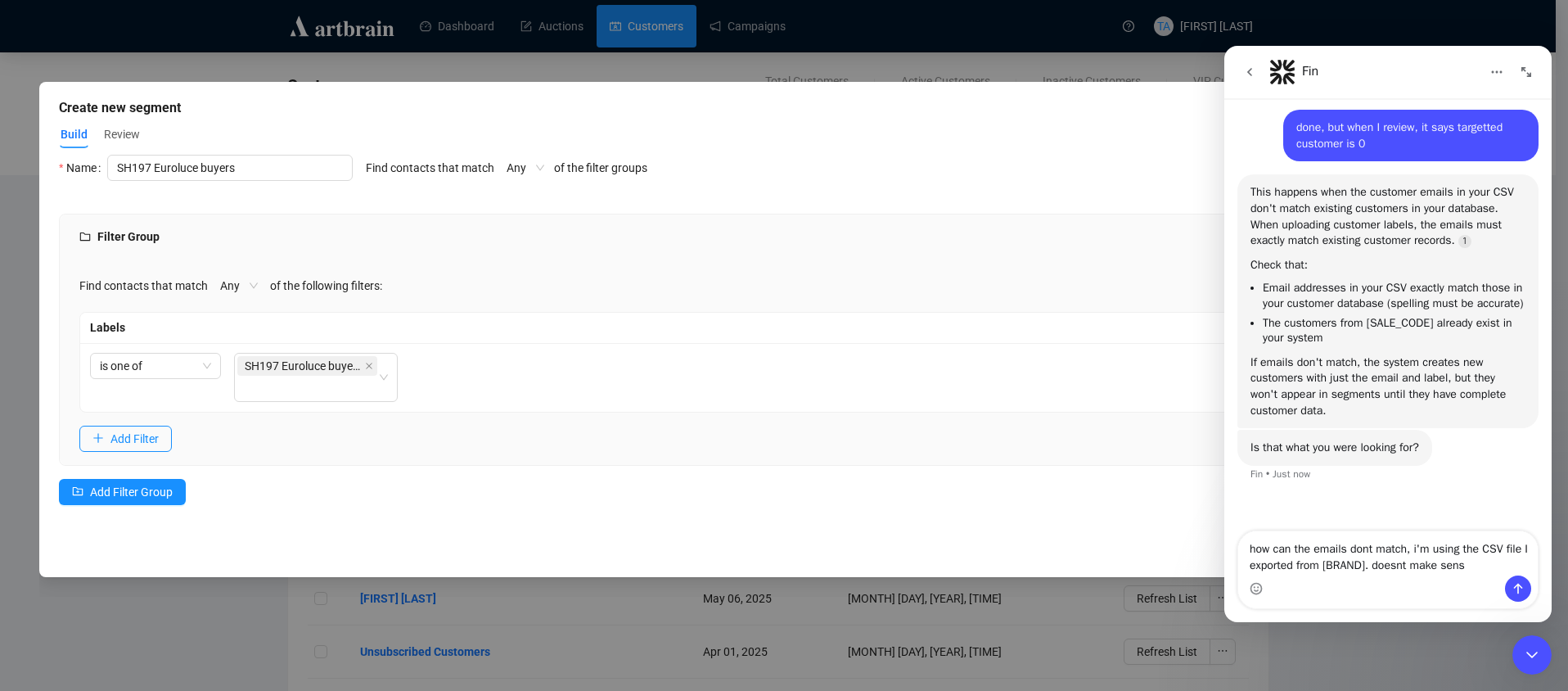 type on "how can the emails dont match, i'm using the CSV file I exported from [BRAND]. doesnt make sense" 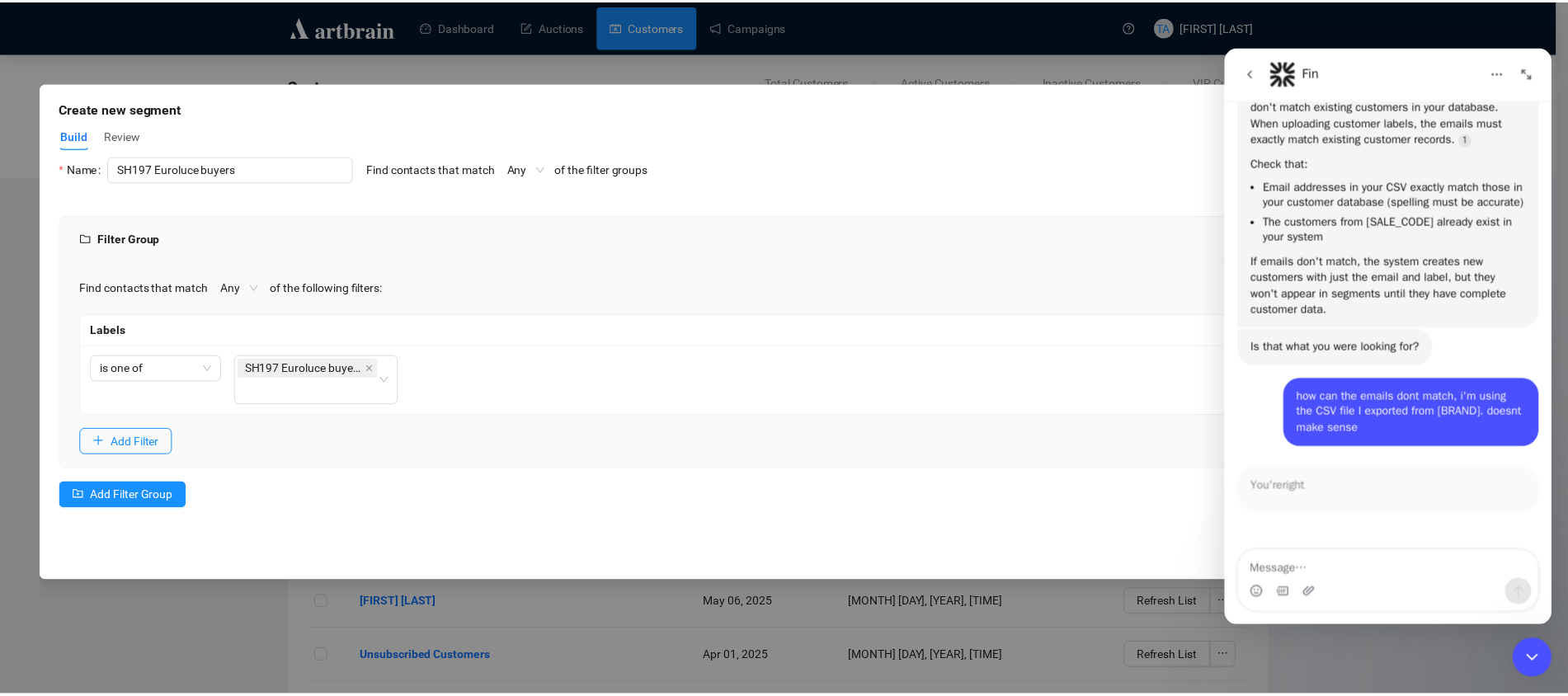 scroll, scrollTop: 4250, scrollLeft: 0, axis: vertical 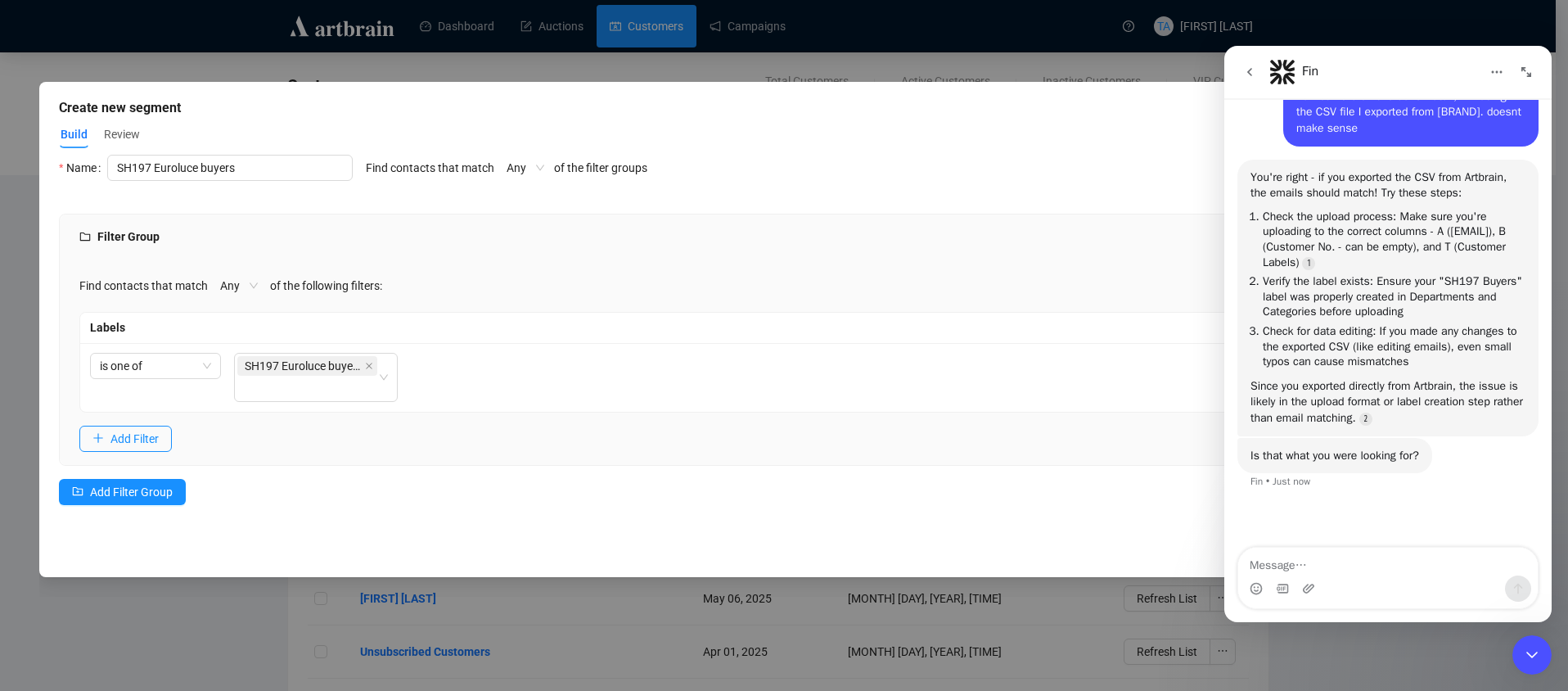 type 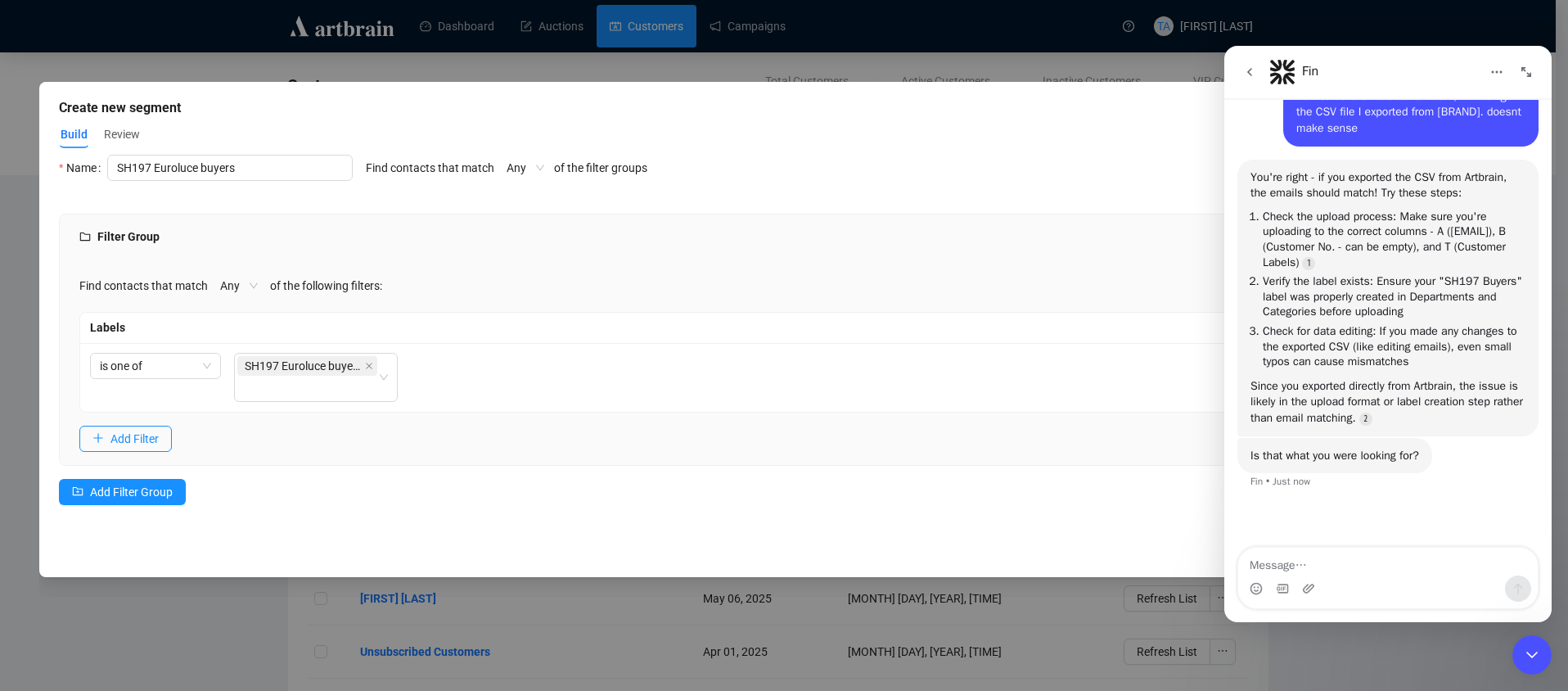 click 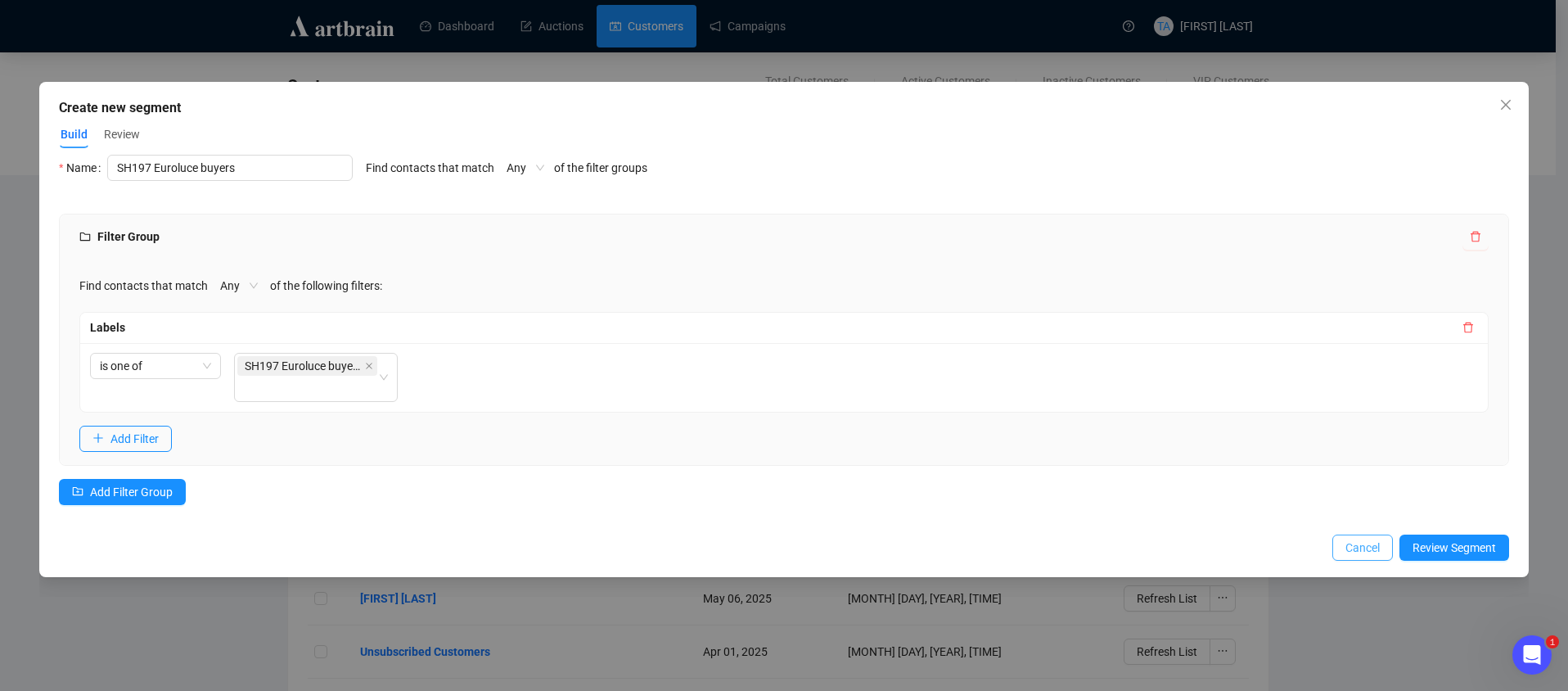 click on "Cancel" at bounding box center [1363, 548] 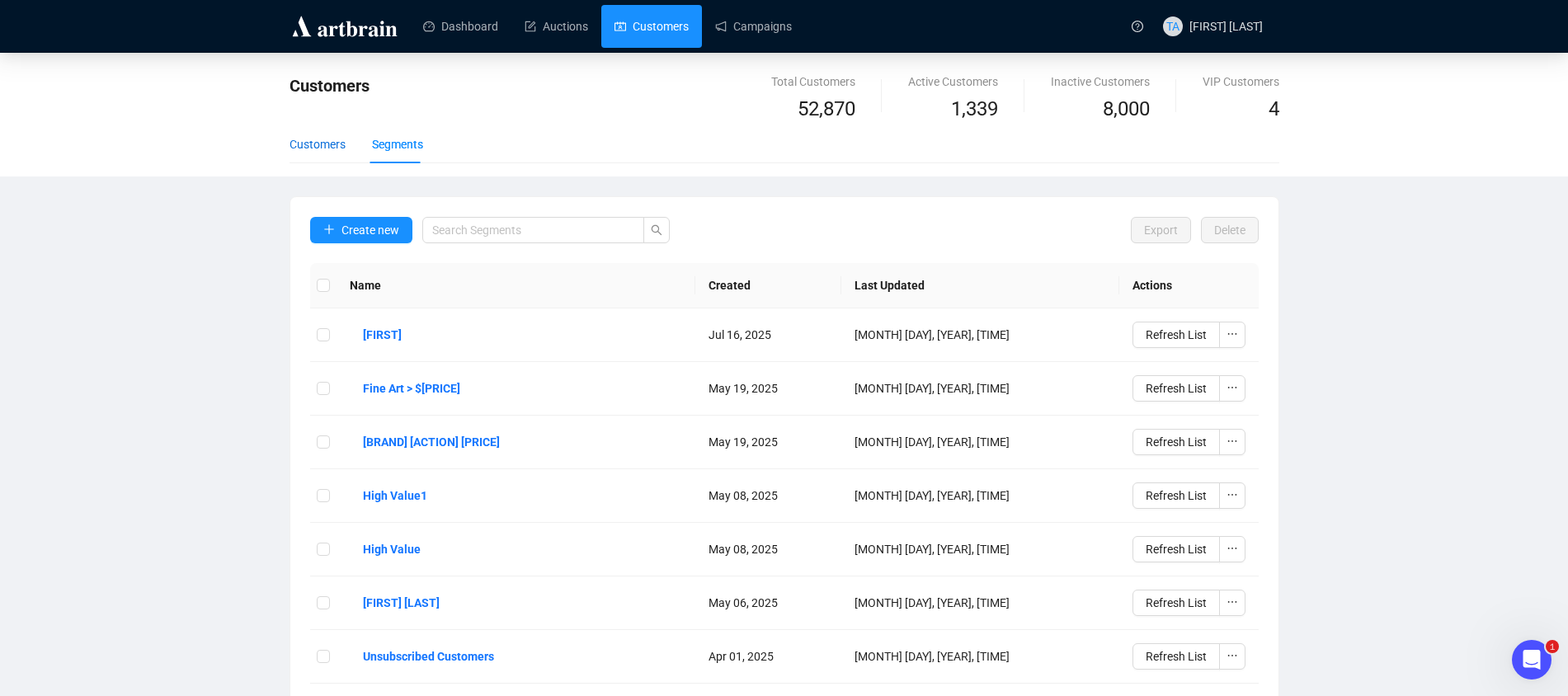 click on "Customers" at bounding box center [318, 144] 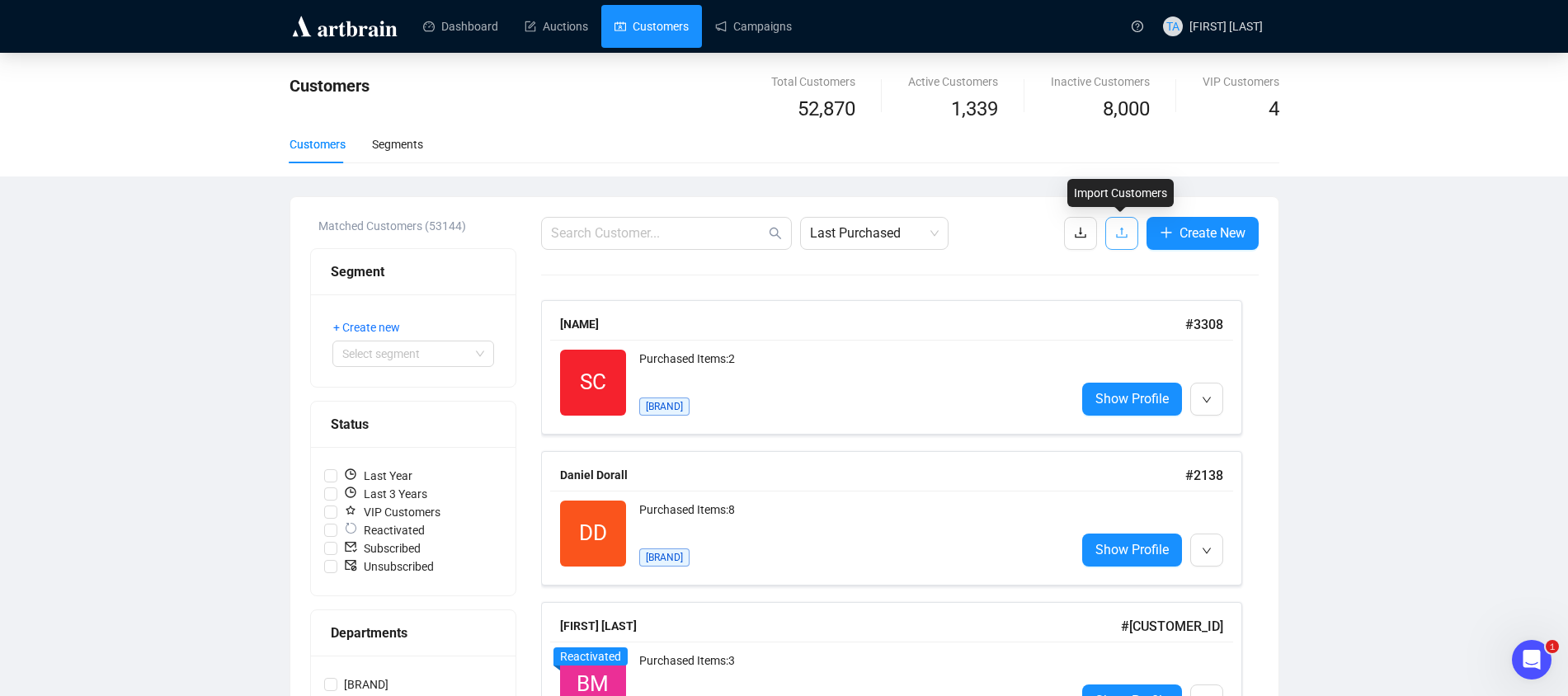 click 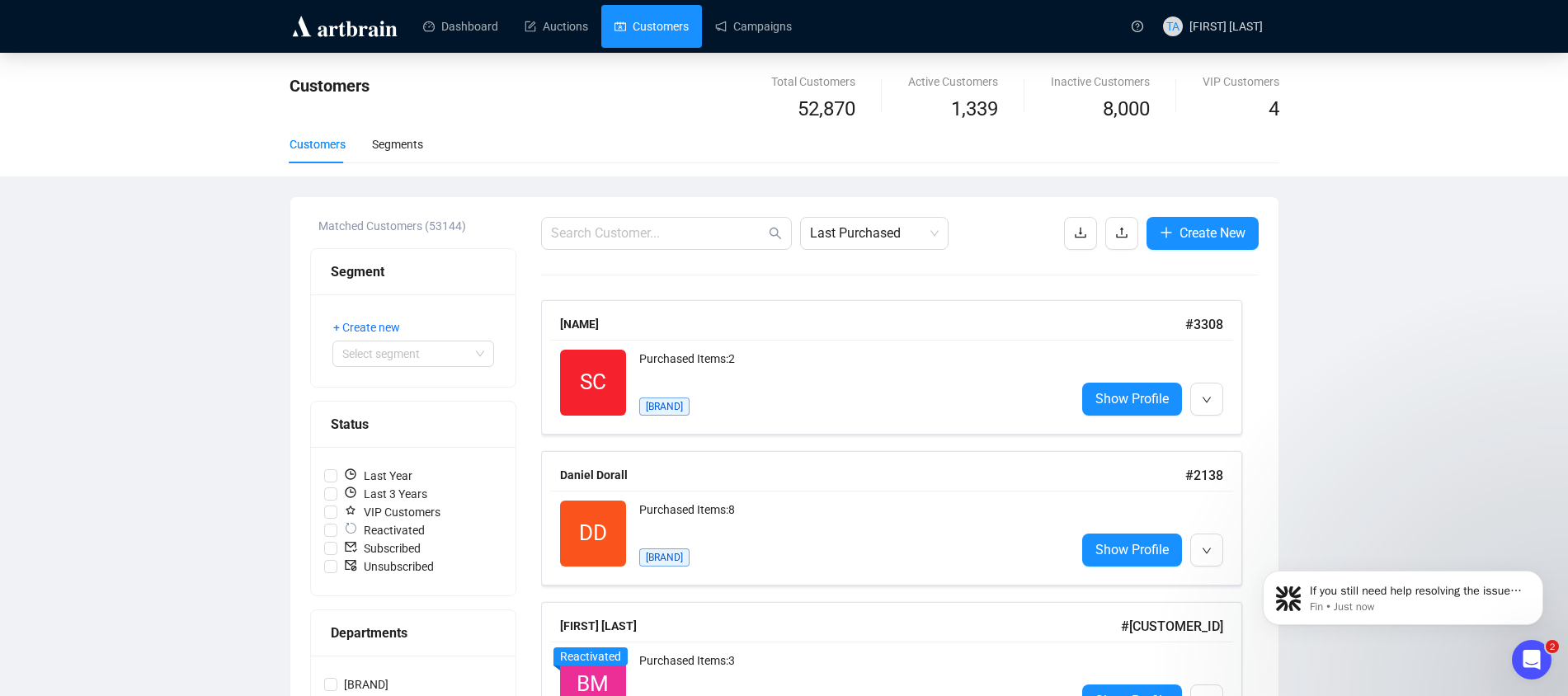 scroll, scrollTop: 0, scrollLeft: 0, axis: both 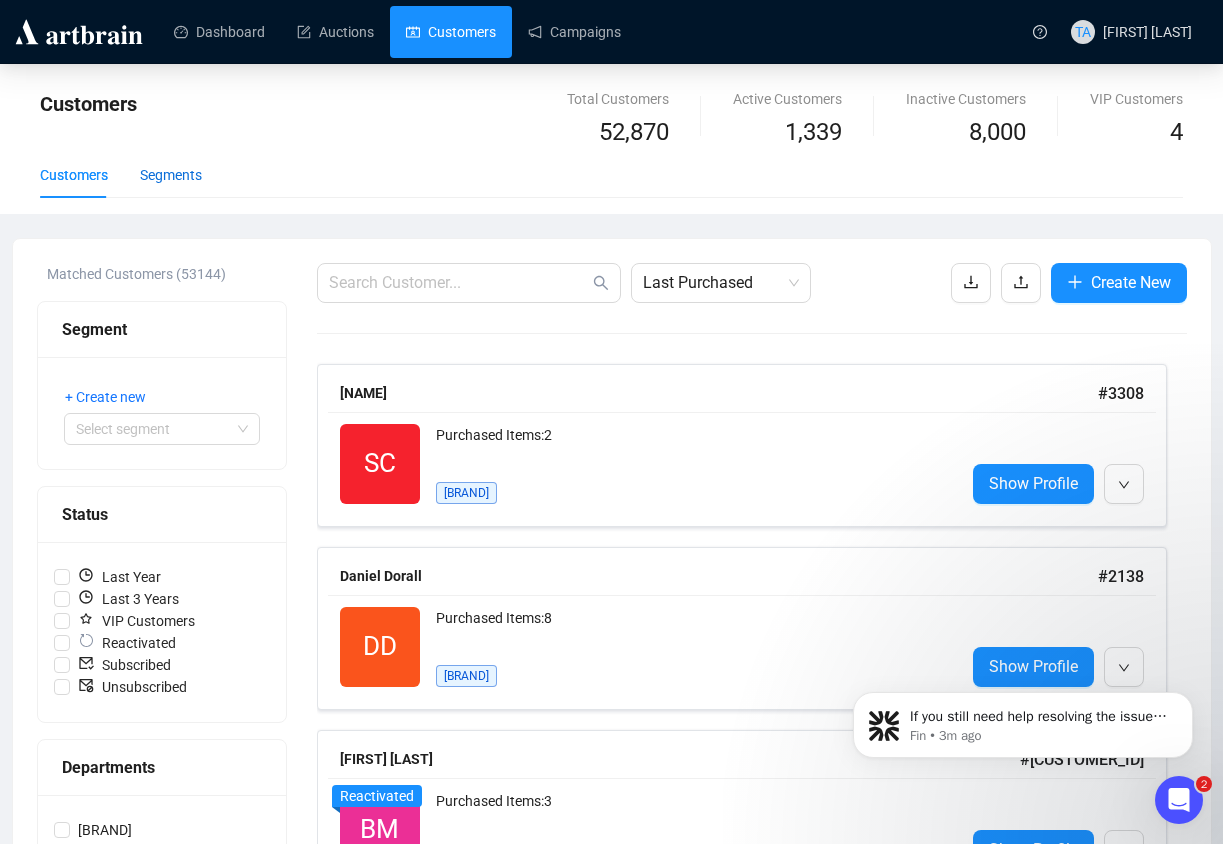 click on "Segments" at bounding box center (171, 175) 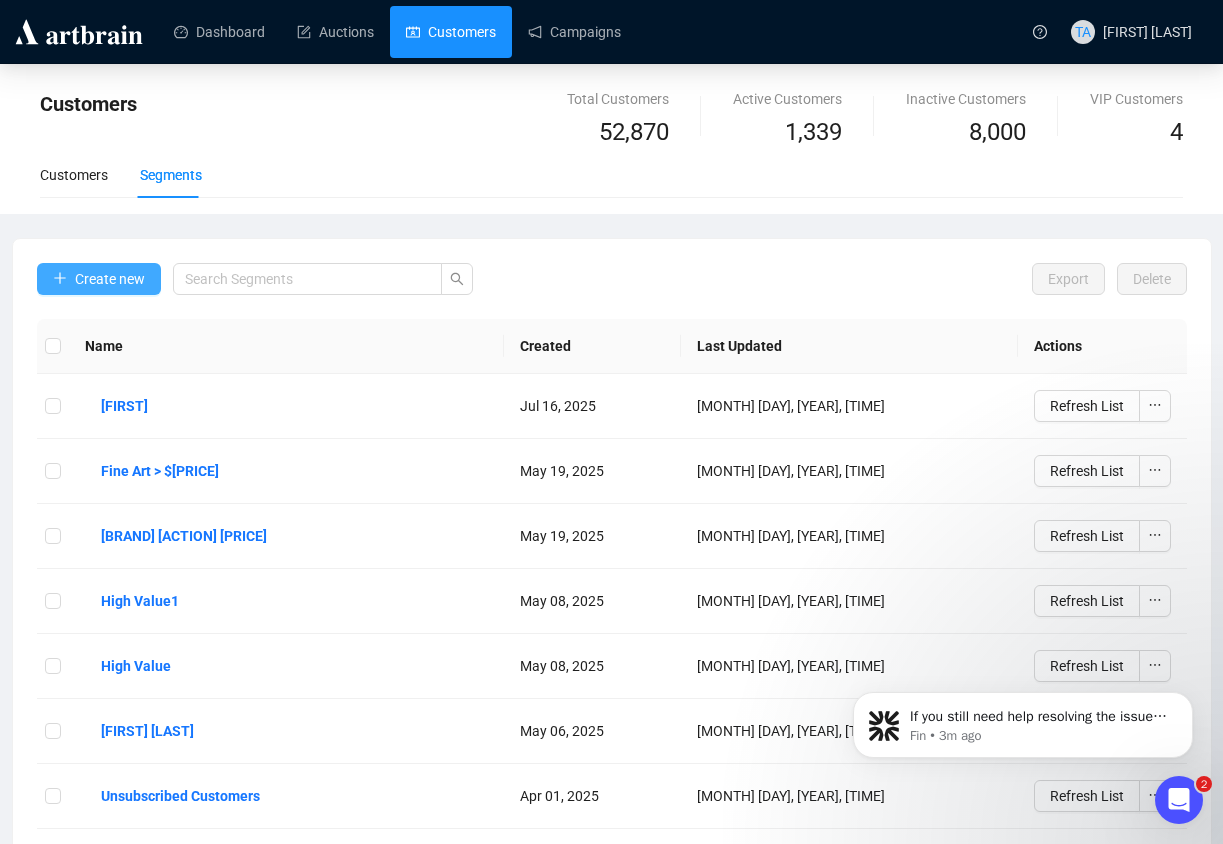 click on "Create new" at bounding box center [110, 279] 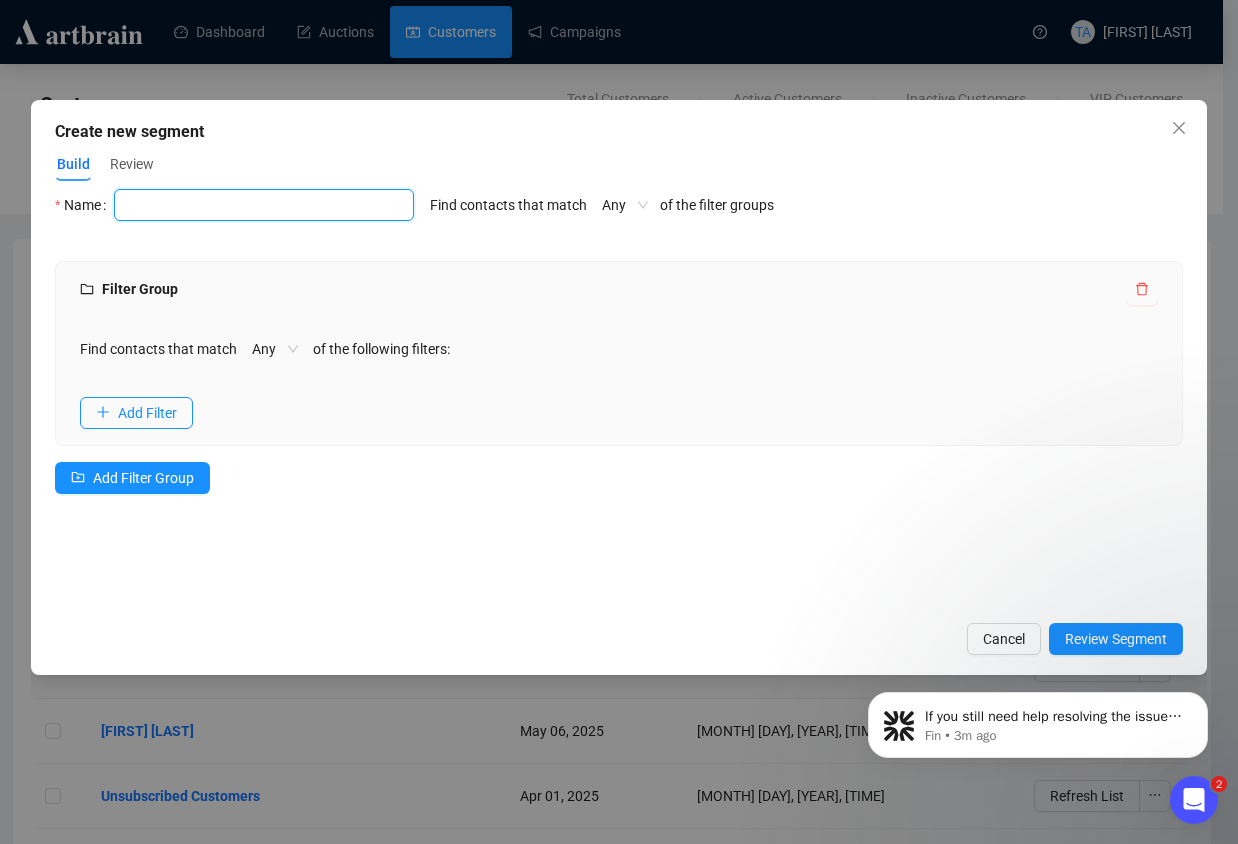 click at bounding box center [264, 205] 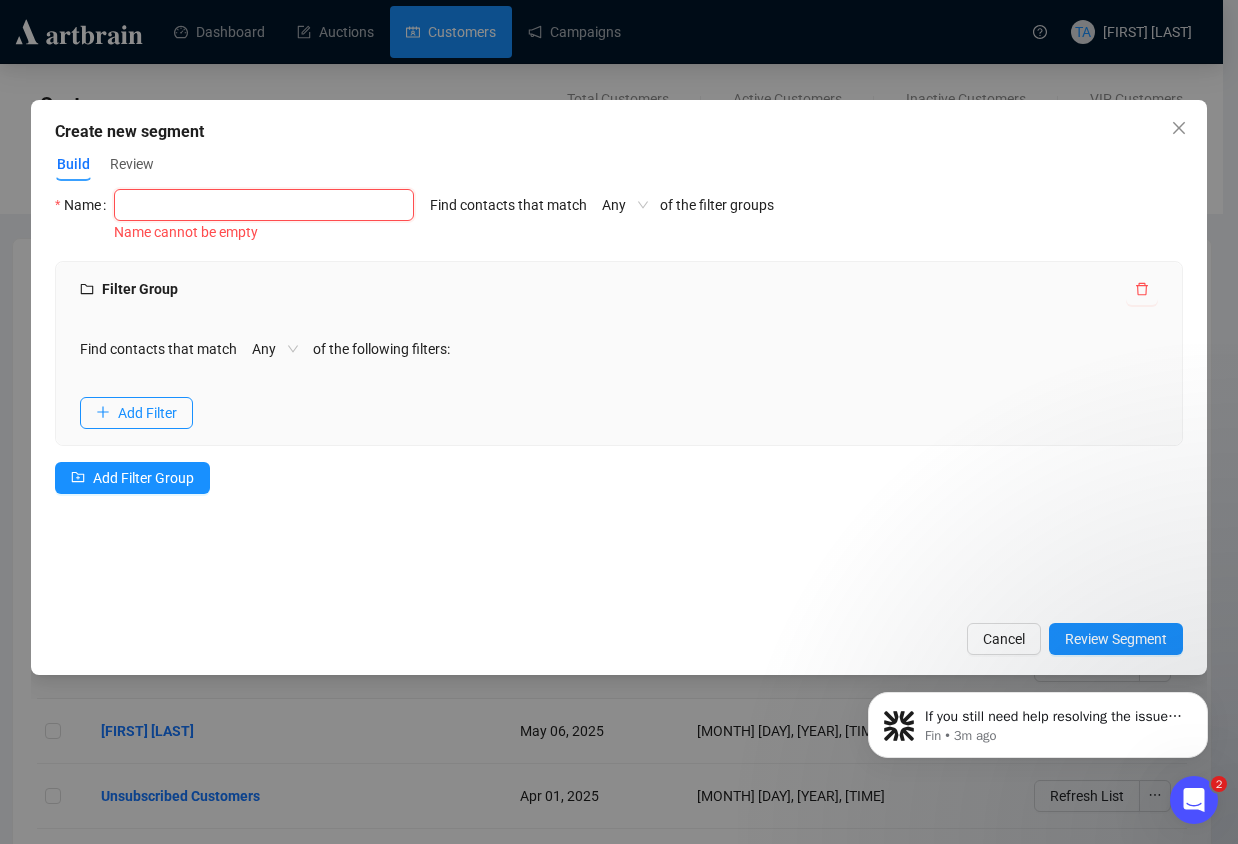 type on "SH197 Euroluce buyers" 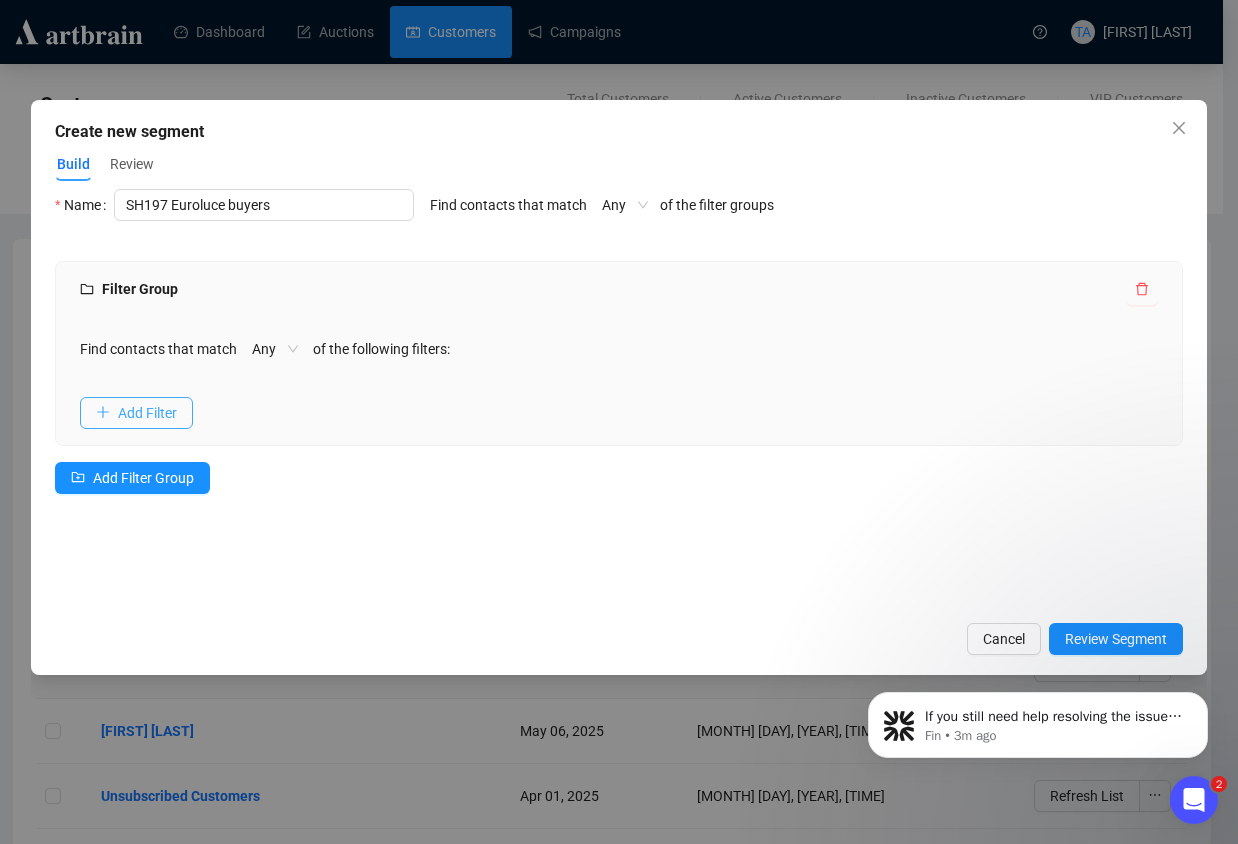 click on "Add Filter" at bounding box center (147, 413) 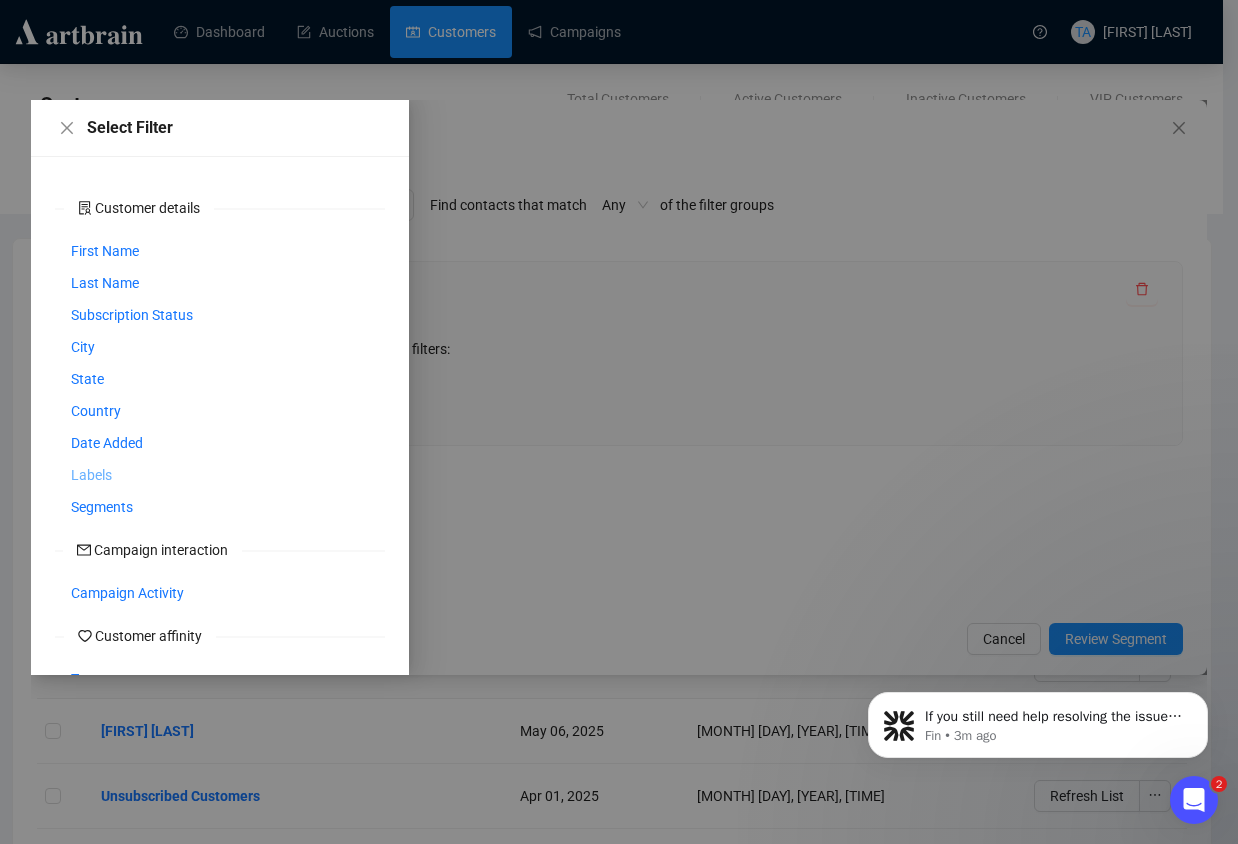 click on "Labels" at bounding box center (91, 475) 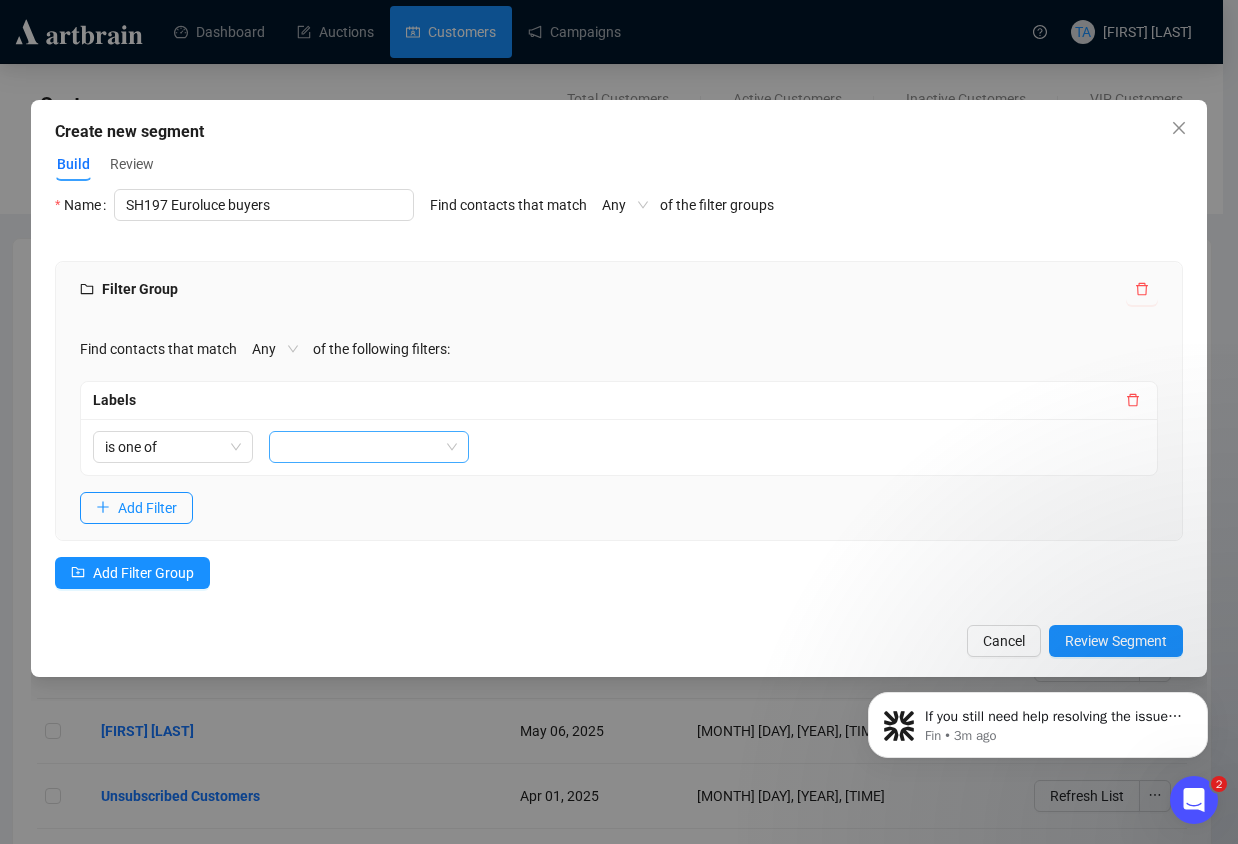 click at bounding box center (358, 447) 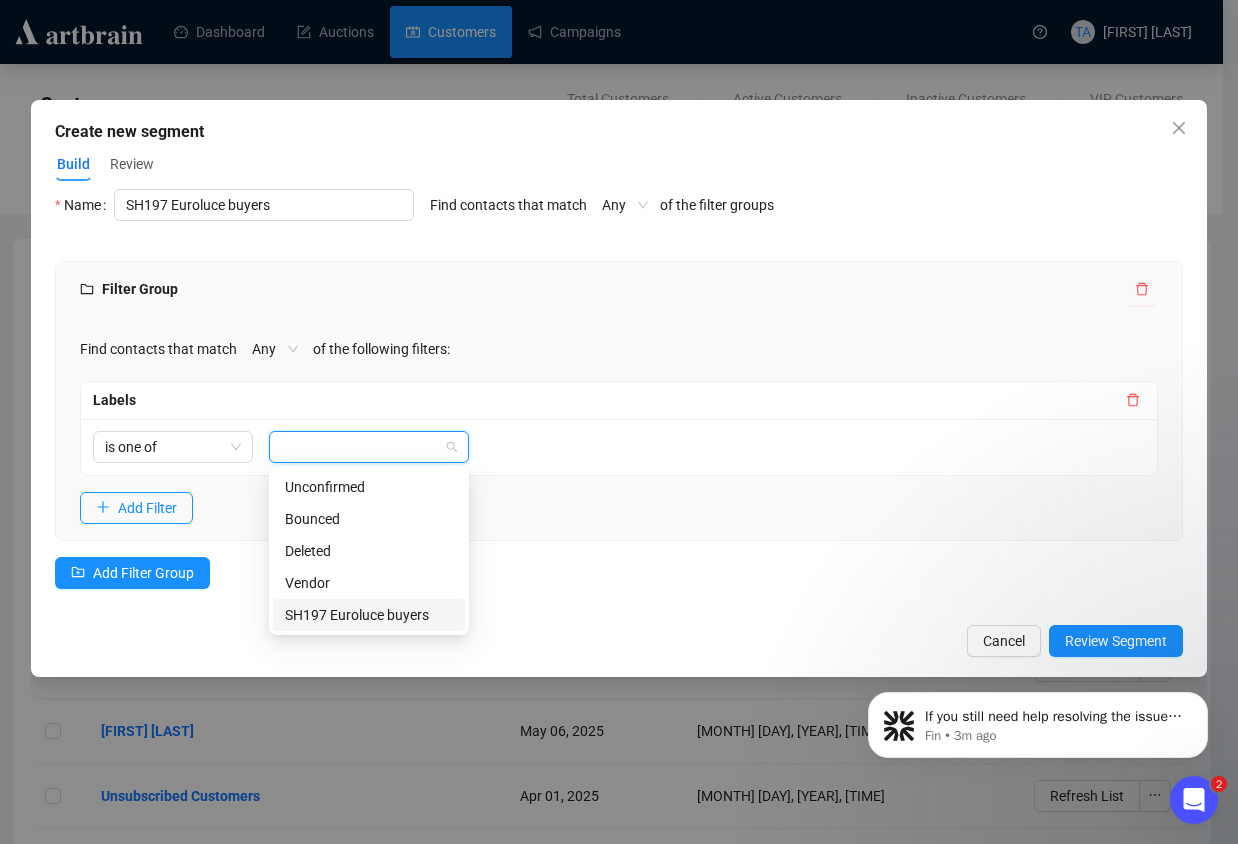 click on "SH197 Euroluce buyers" at bounding box center [369, 615] 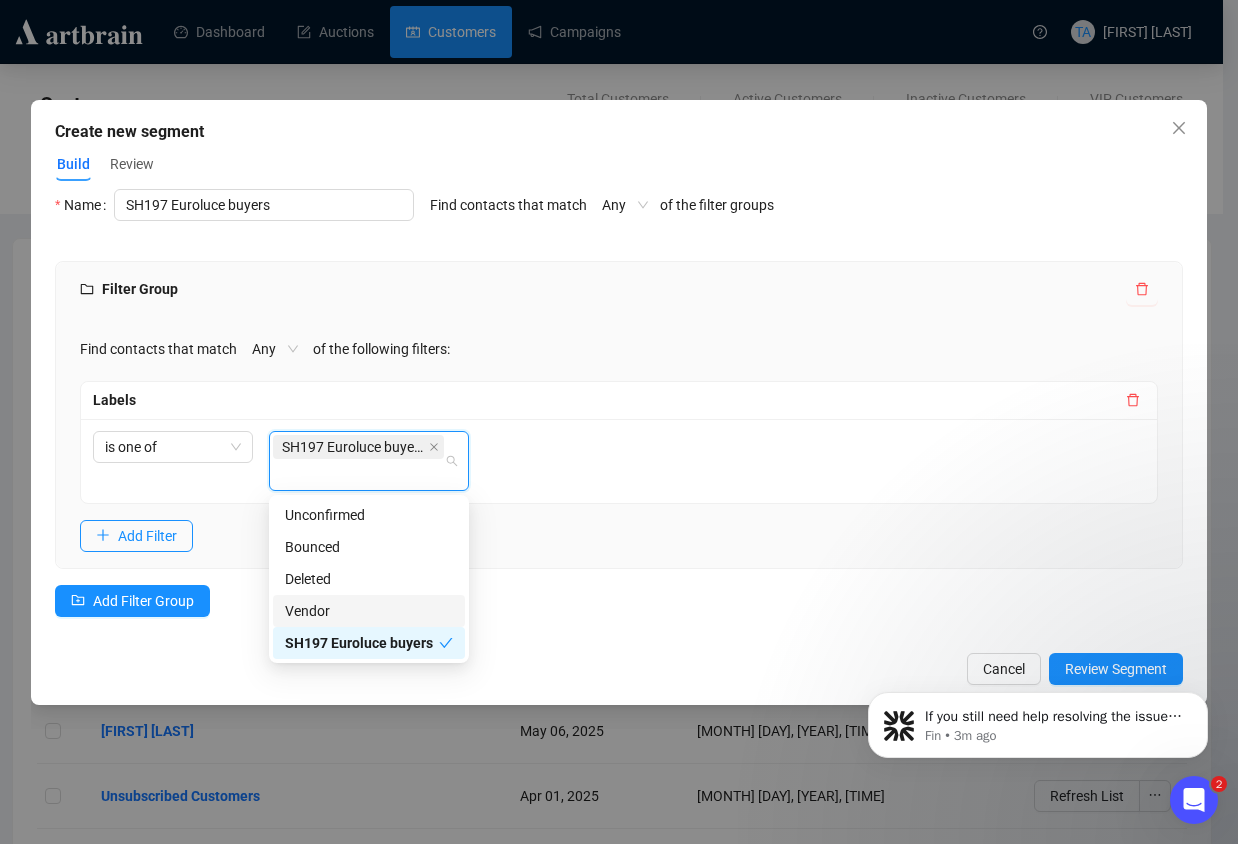 click on "If you still need help resolving the issue with your customer labels and segments, I'm here to assist you. Would you like to share more details about what you're trying to achieve or any specific difficulties you're facing? Fin • 3m ago" at bounding box center [1038, 720] 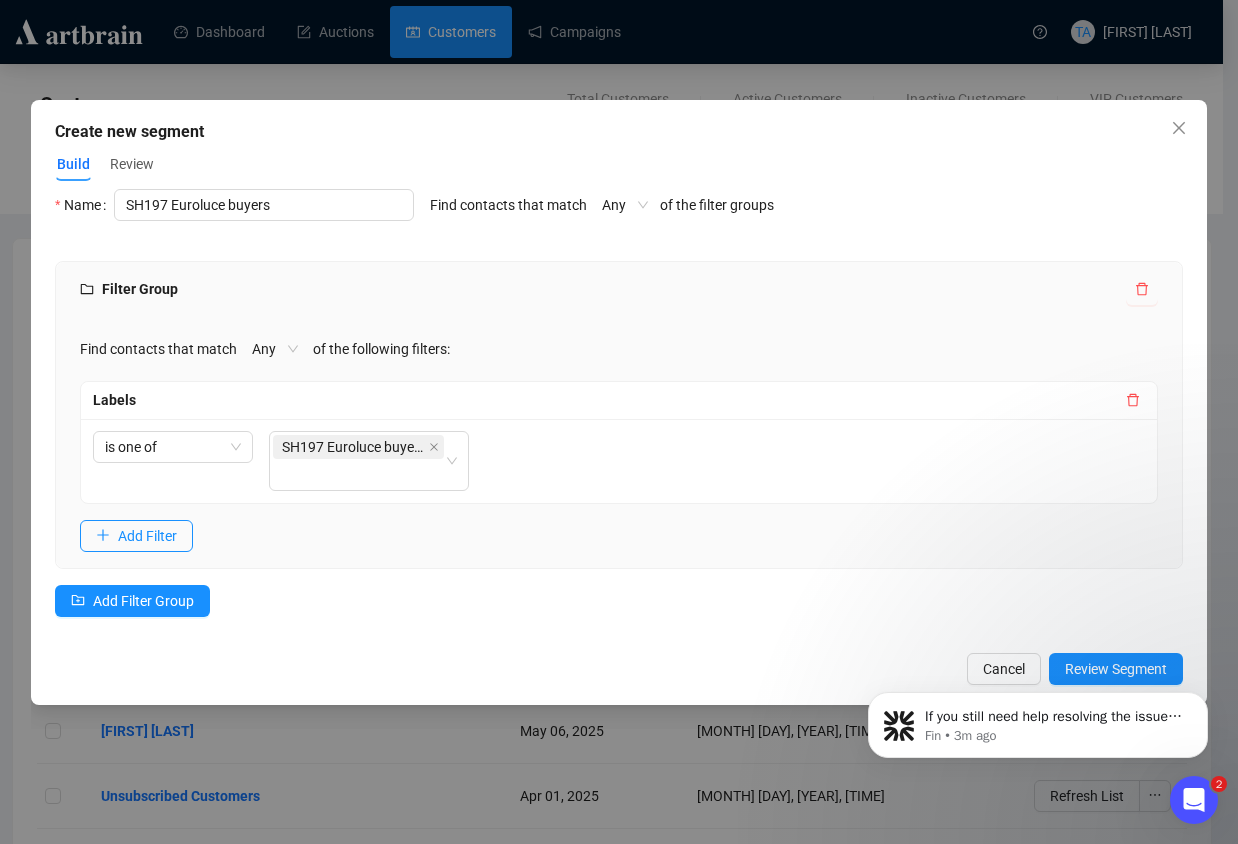 click on "If you still need help resolving the issue with your customer labels and segments, I'm here to assist you. Would you like to share more details about what you're trying to achieve or any specific difficulties you're facing? Fin • 3m ago" at bounding box center [1038, 633] 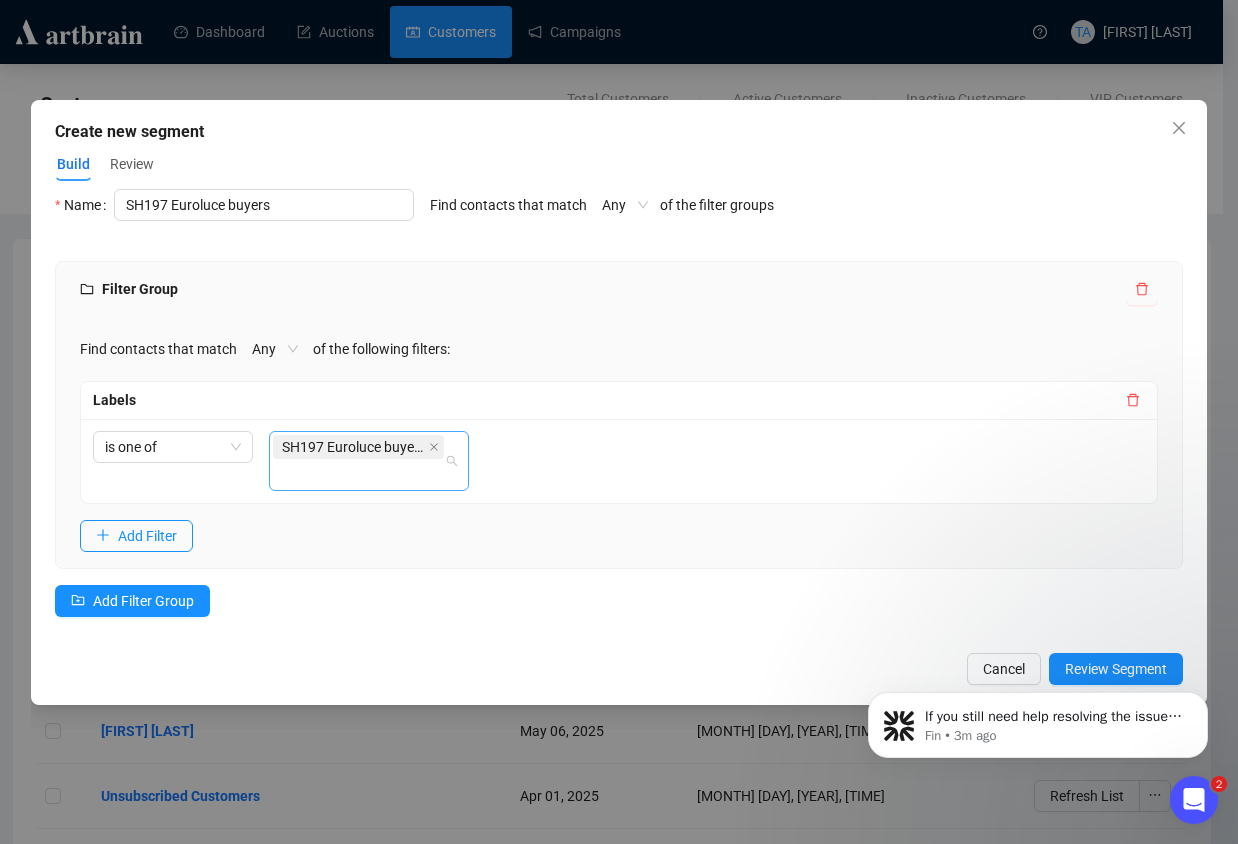 click on "SH197 Euroluce buyers" at bounding box center (358, 461) 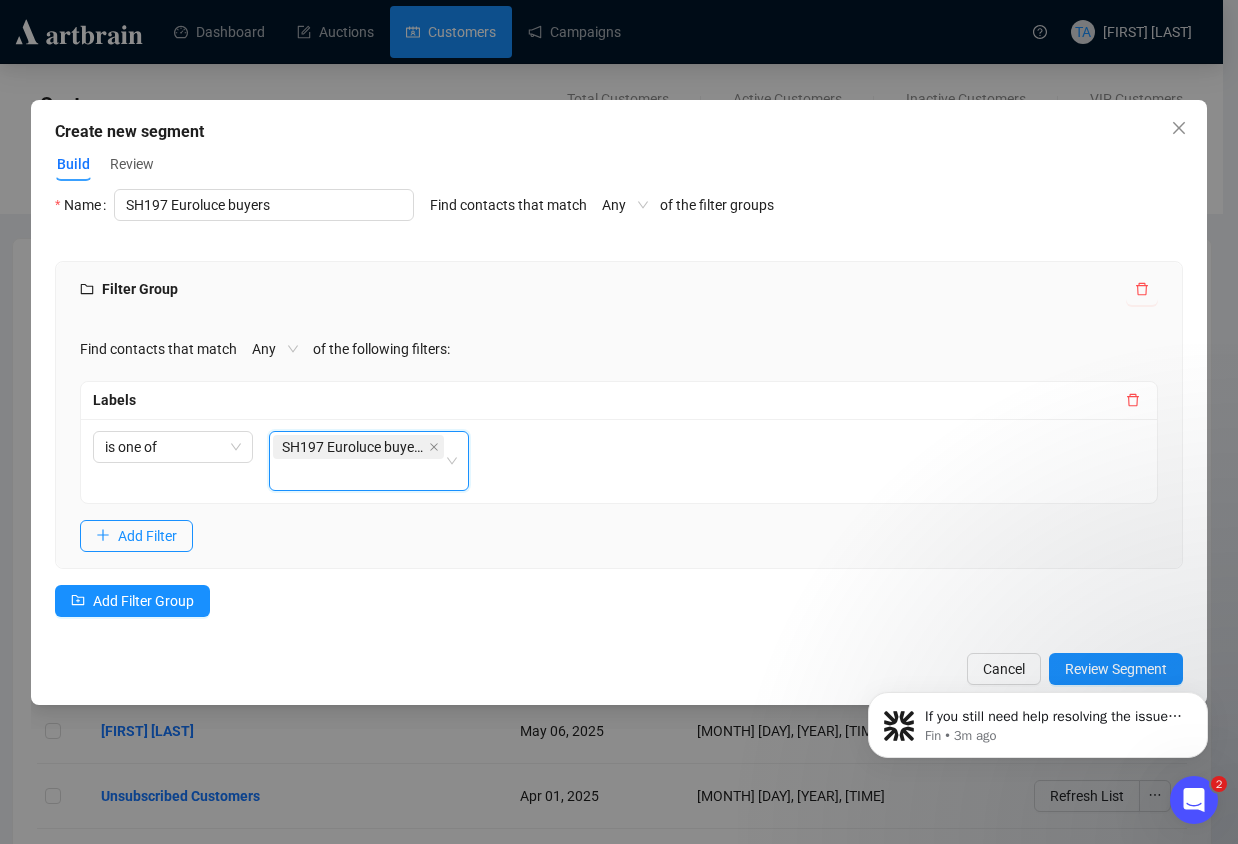 click on "SH197 Euroluce buyers" at bounding box center [353, 447] 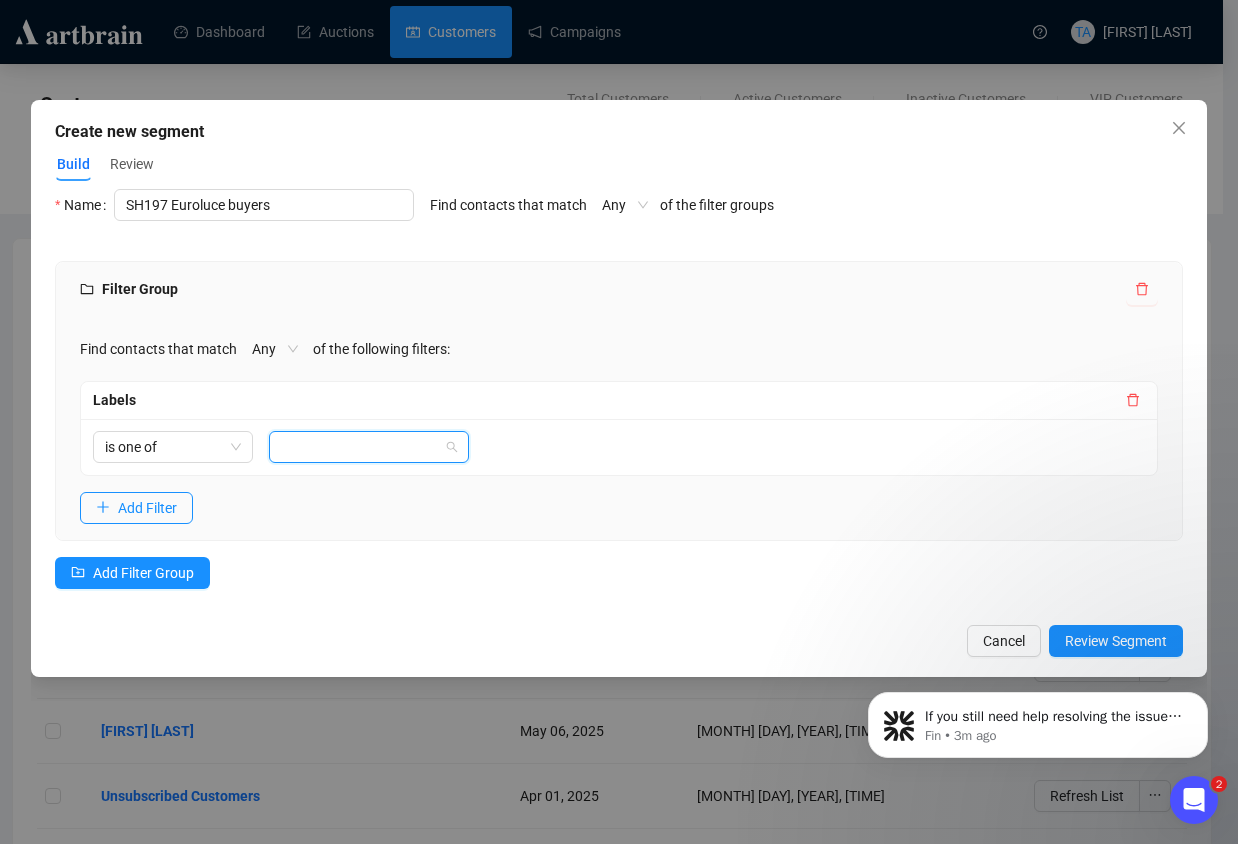 click at bounding box center (358, 447) 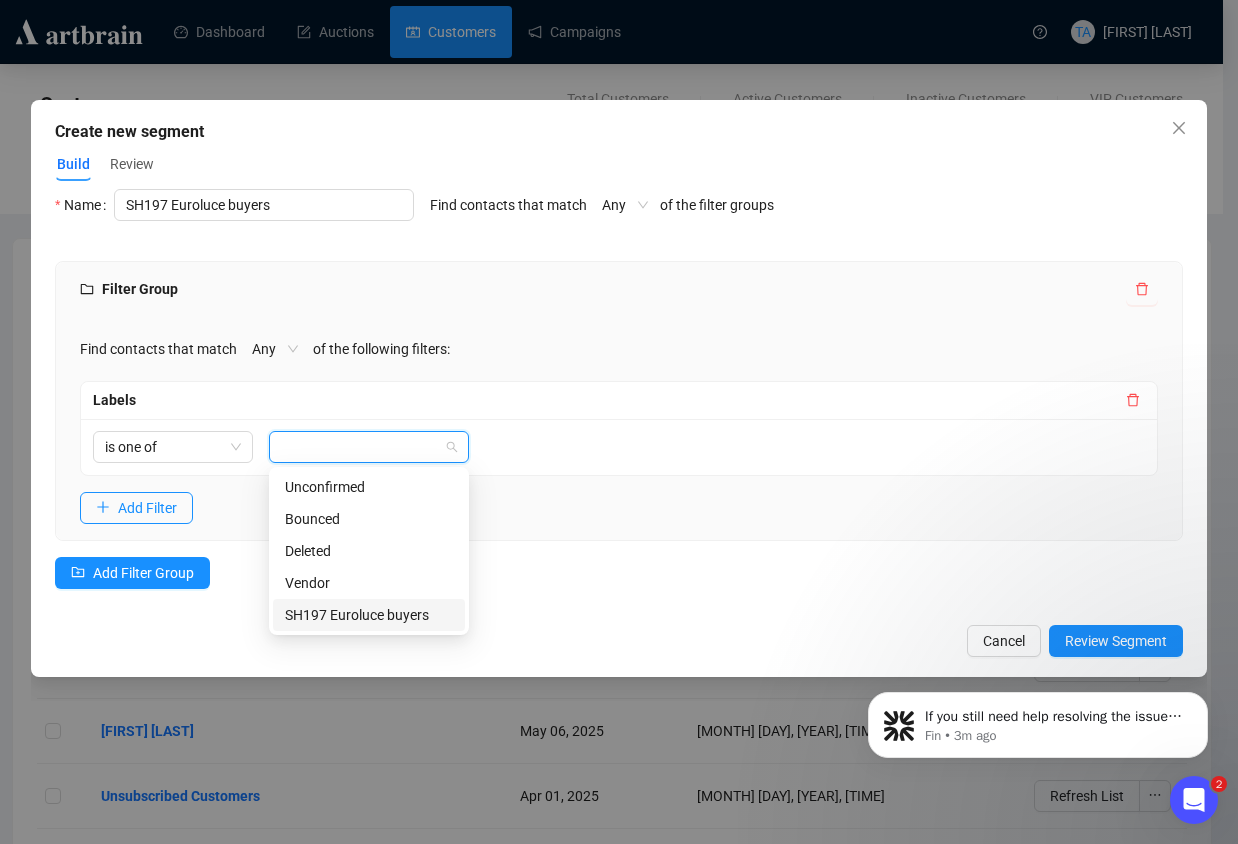 click on "SH197 Euroluce buyers" at bounding box center (369, 615) 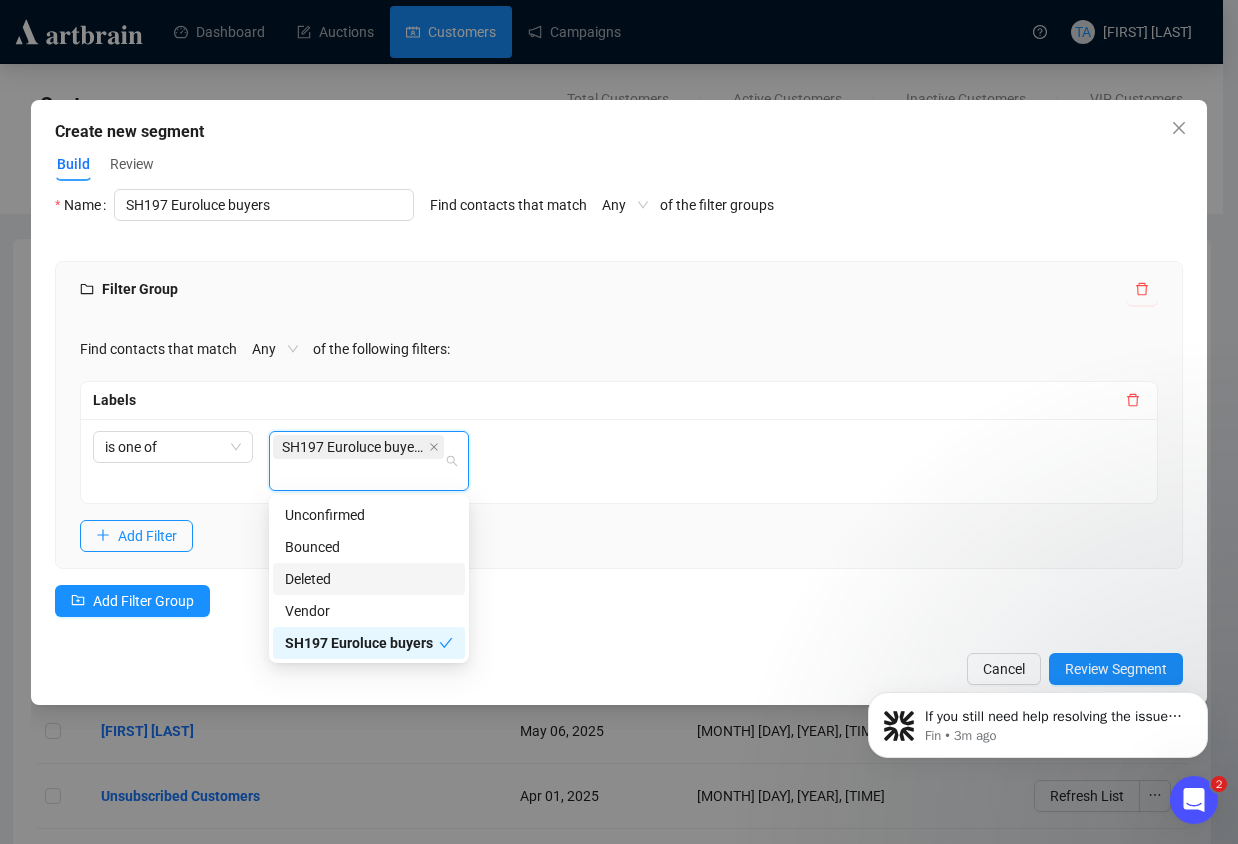 click on "If you still need help resolving the issue with your customer labels and segments, I'm here to assist you. Would you like to share more details about what you're trying to achieve or any specific difficulties you're facing? Fin • 3m ago" at bounding box center (1038, 633) 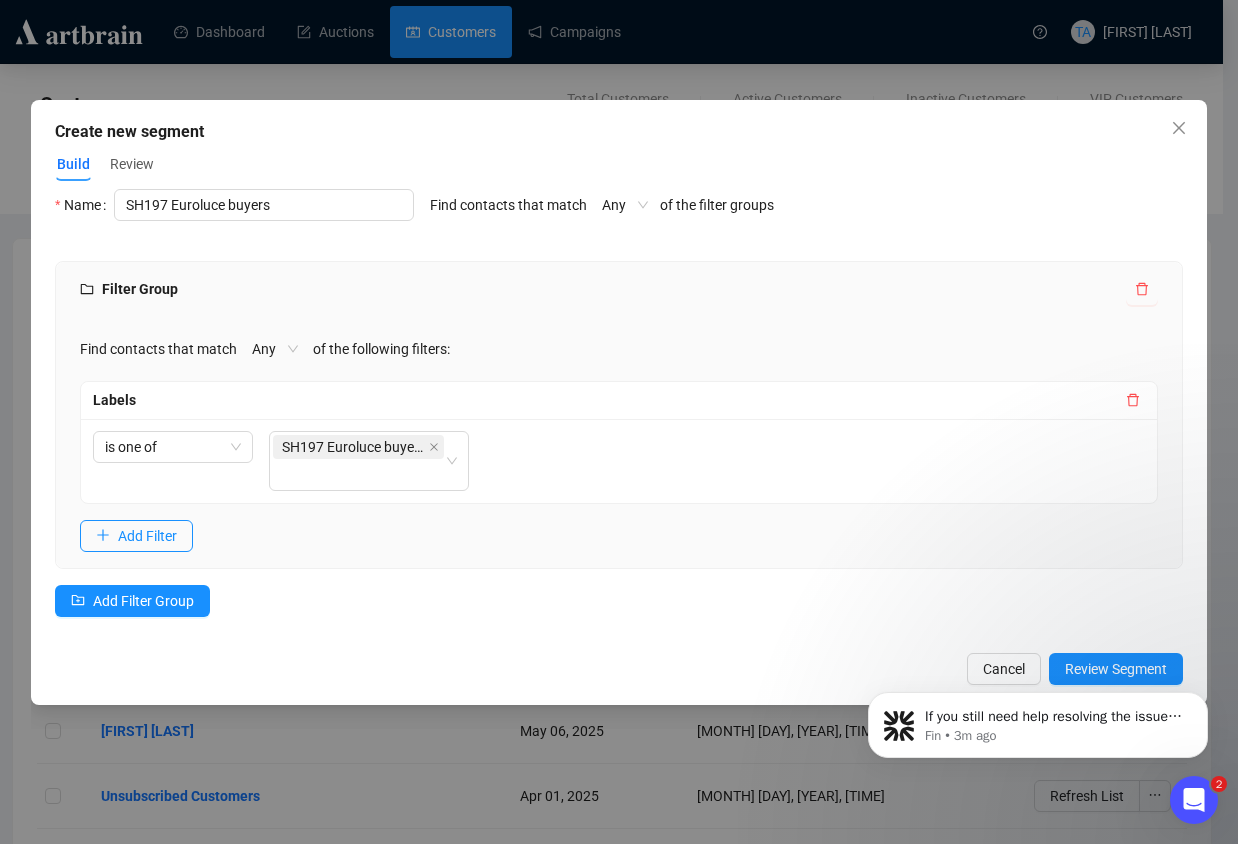click on "If you still need help resolving the issue with your customer labels and segments, I'm here to assist you. Would you like to share more details about what you're trying to achieve or any specific difficulties you're facing? Fin • 3m ago" at bounding box center (1038, 633) 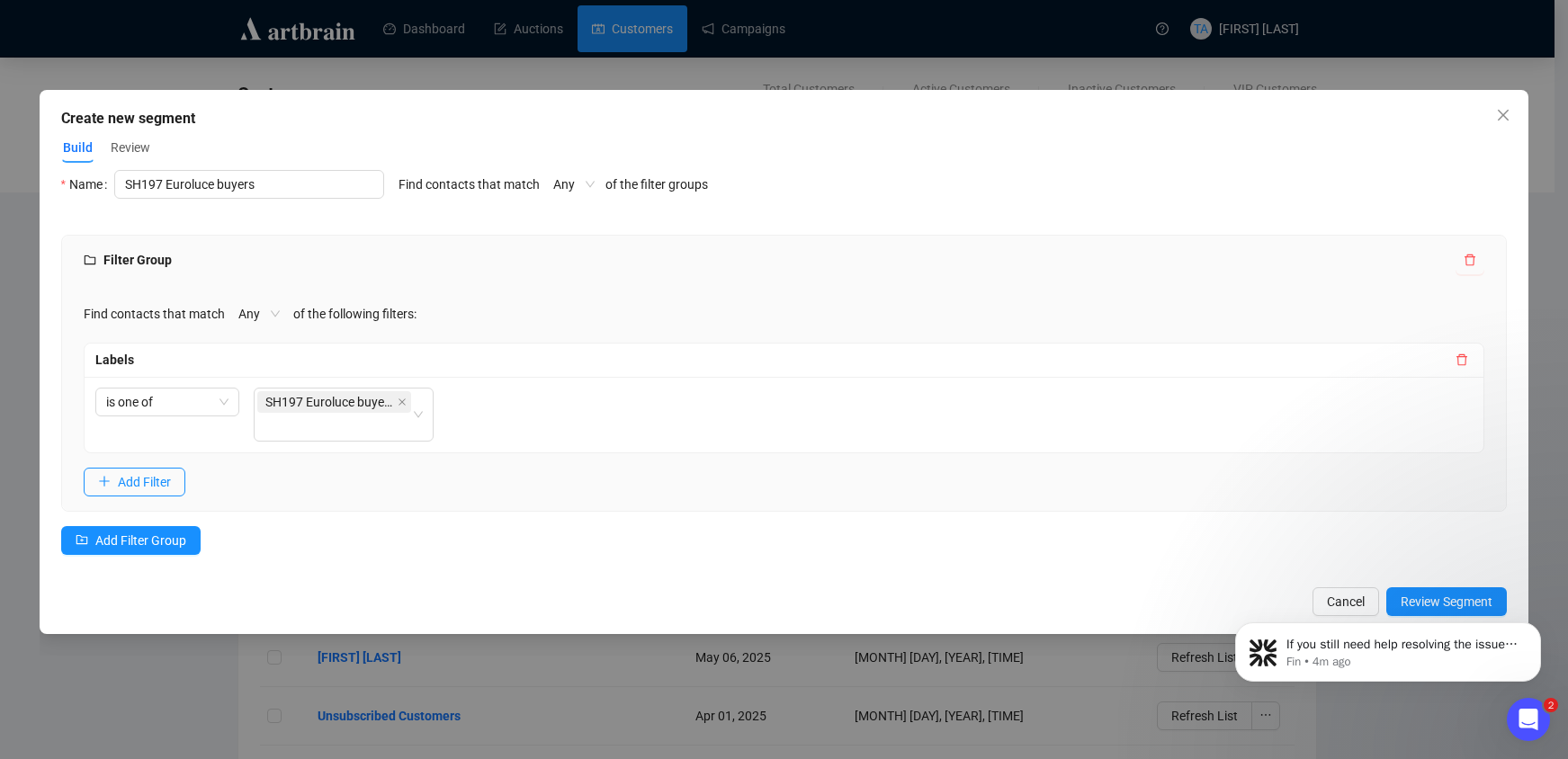 click on "If you still need help resolving the issue with your customer labels and segments, I'm here to assist you. Would you like to share more details about what you're trying to achieve or any specific difficulties you're facing? Fin • 4m ago" at bounding box center [1388, 647] 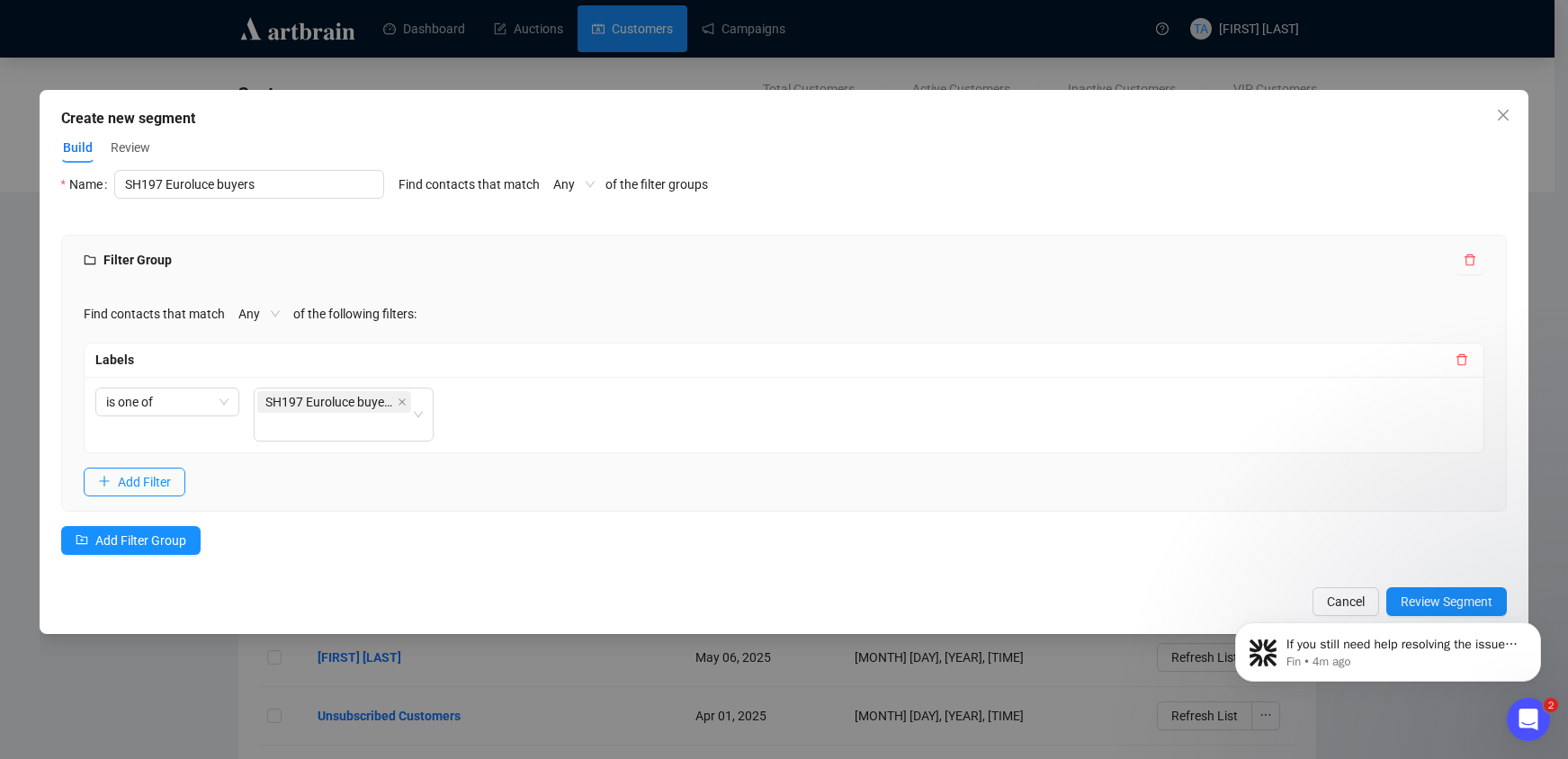 click on "Find contacts that match   Any   of the following filters: Labels is one of SH197 Euroluce buyers   Add Filter" at bounding box center (784, 397) 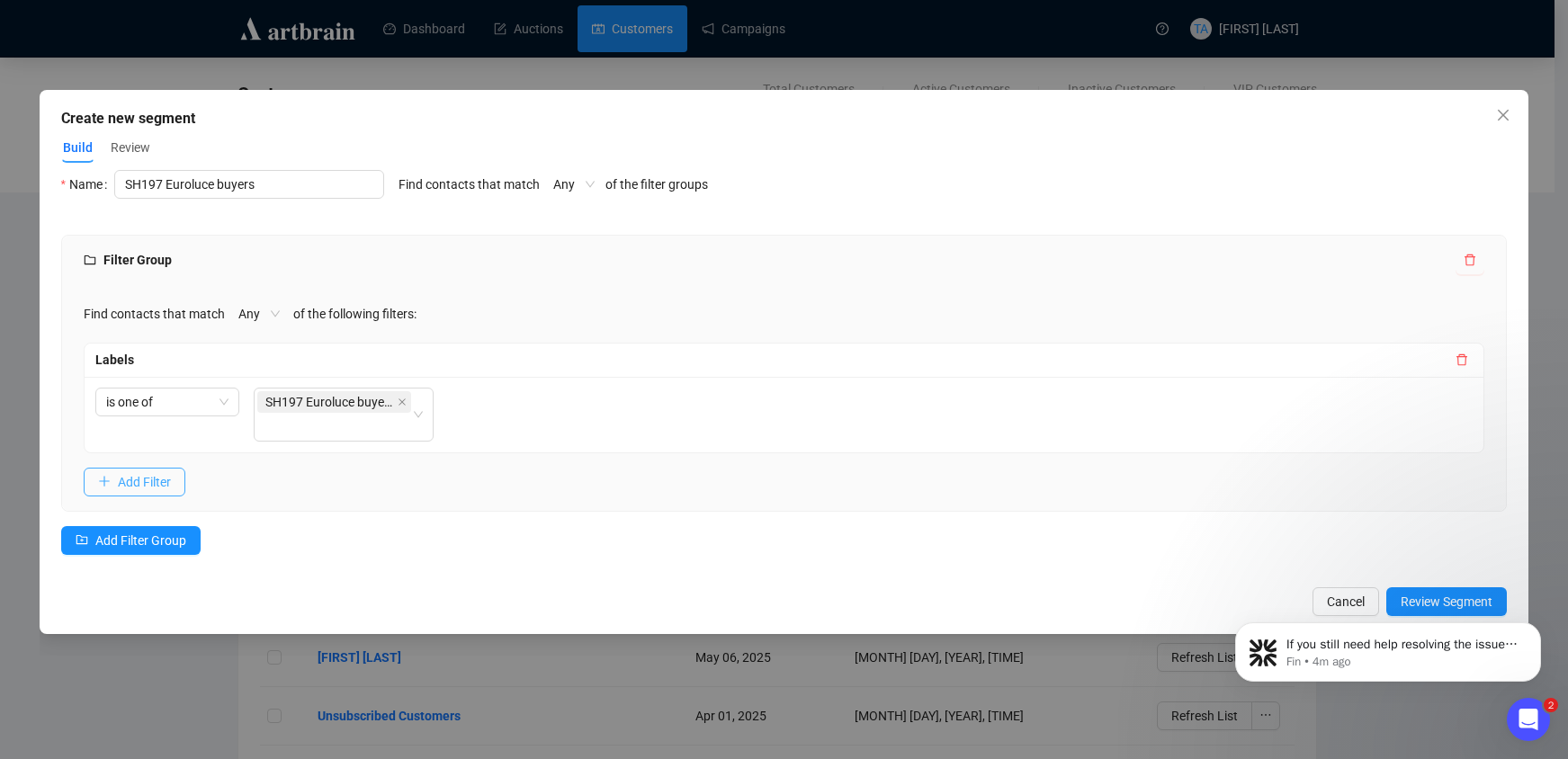 click on "Add Filter" at bounding box center (144, 482) 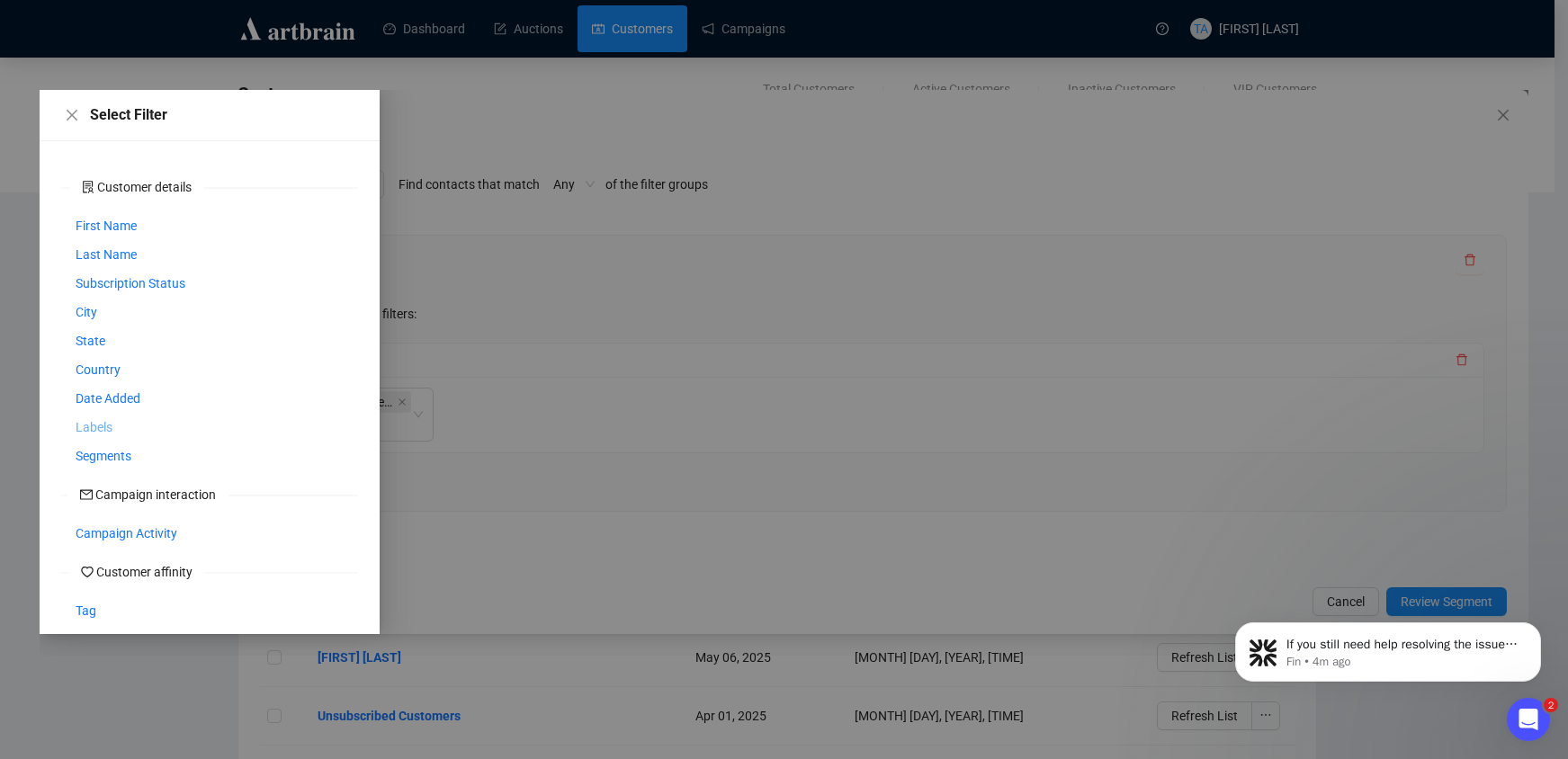 click on "Labels" at bounding box center [94, 427] 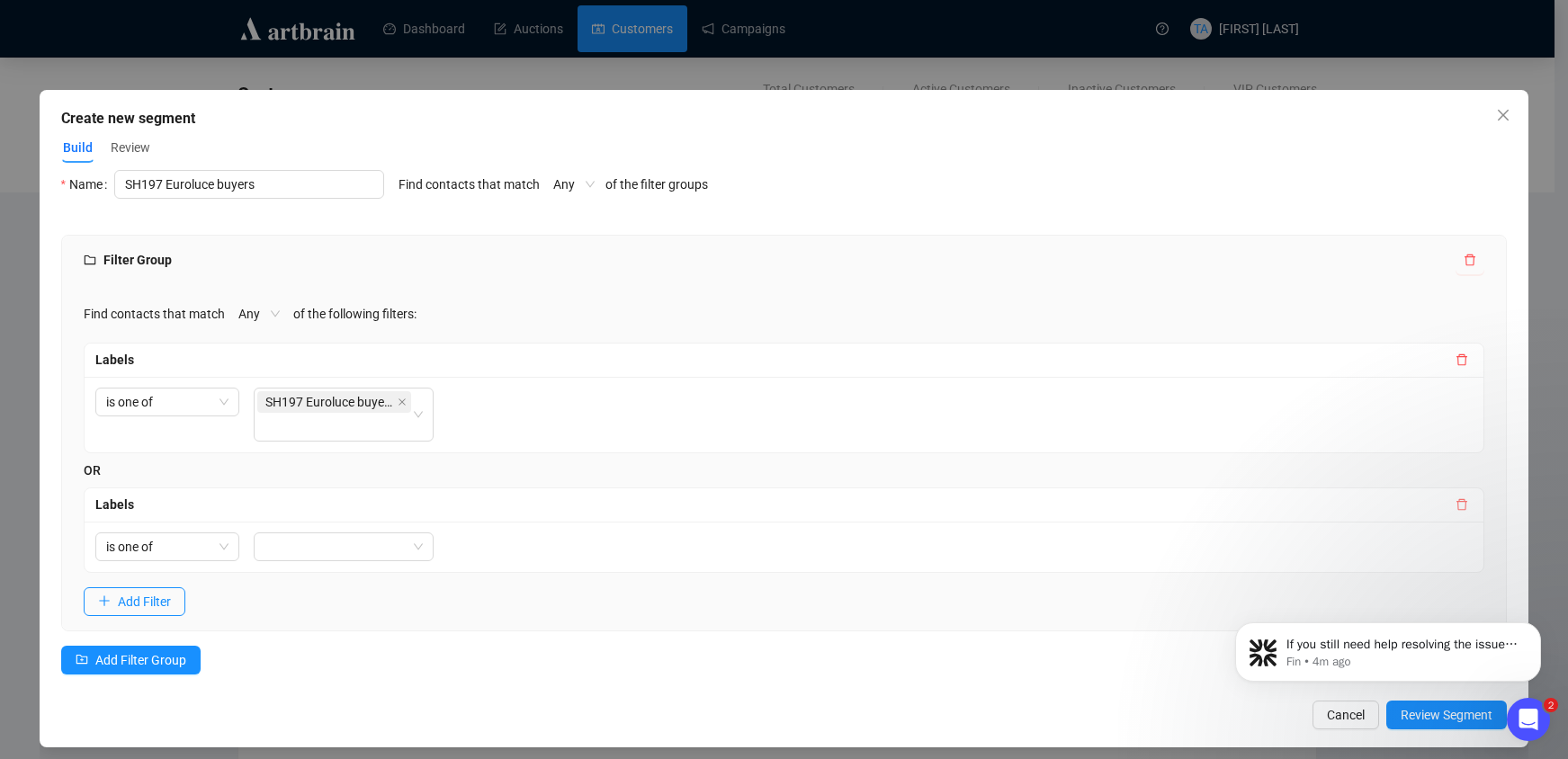 click at bounding box center (1462, 505) 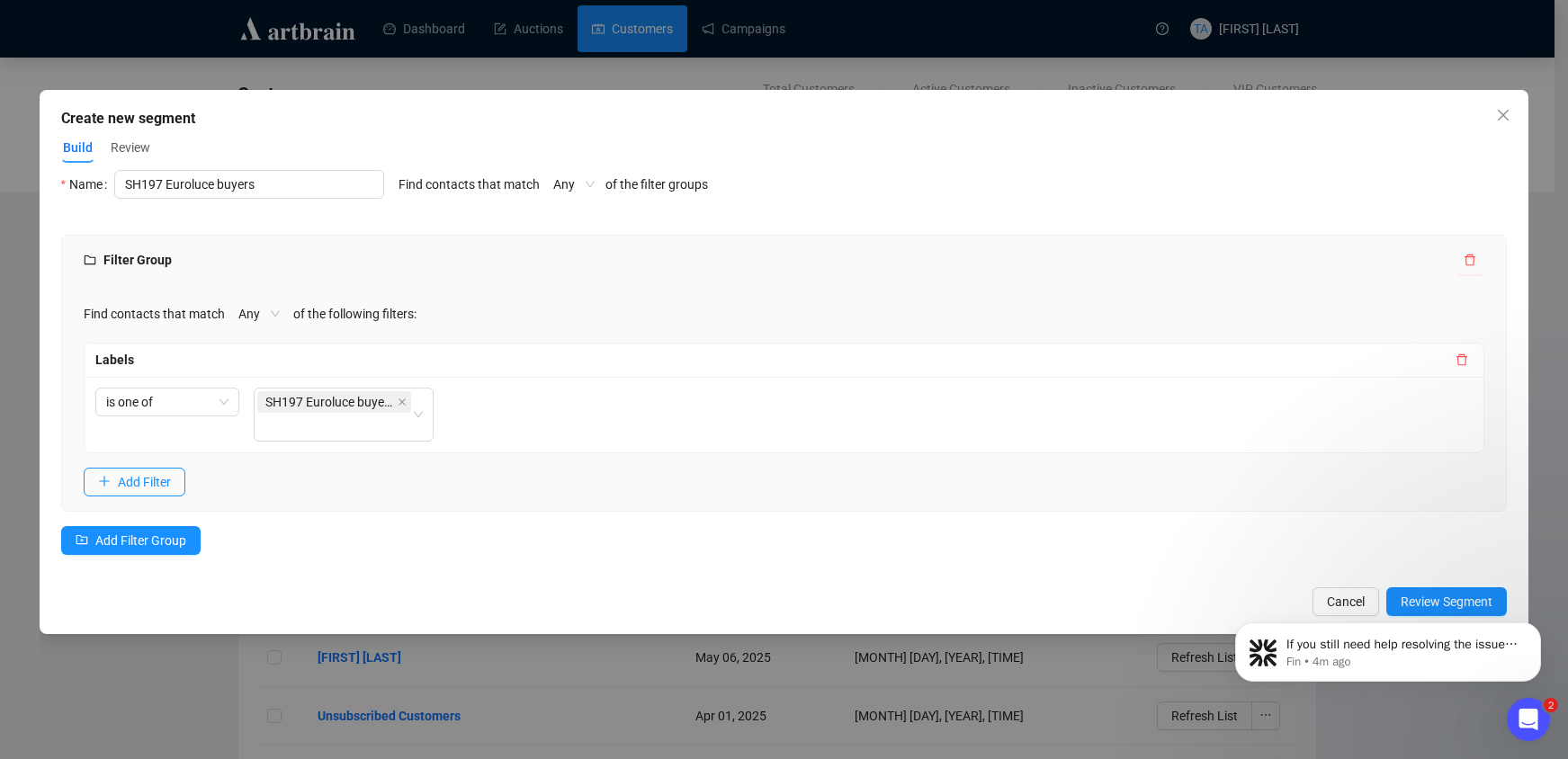 click on "If you still need help resolving the issue with your customer labels and segments, I'm here to assist you. Would you like to share more details about what you're trying to achieve or any specific difficulties you're facing? Fin • 4m ago" at bounding box center (1388, 647) 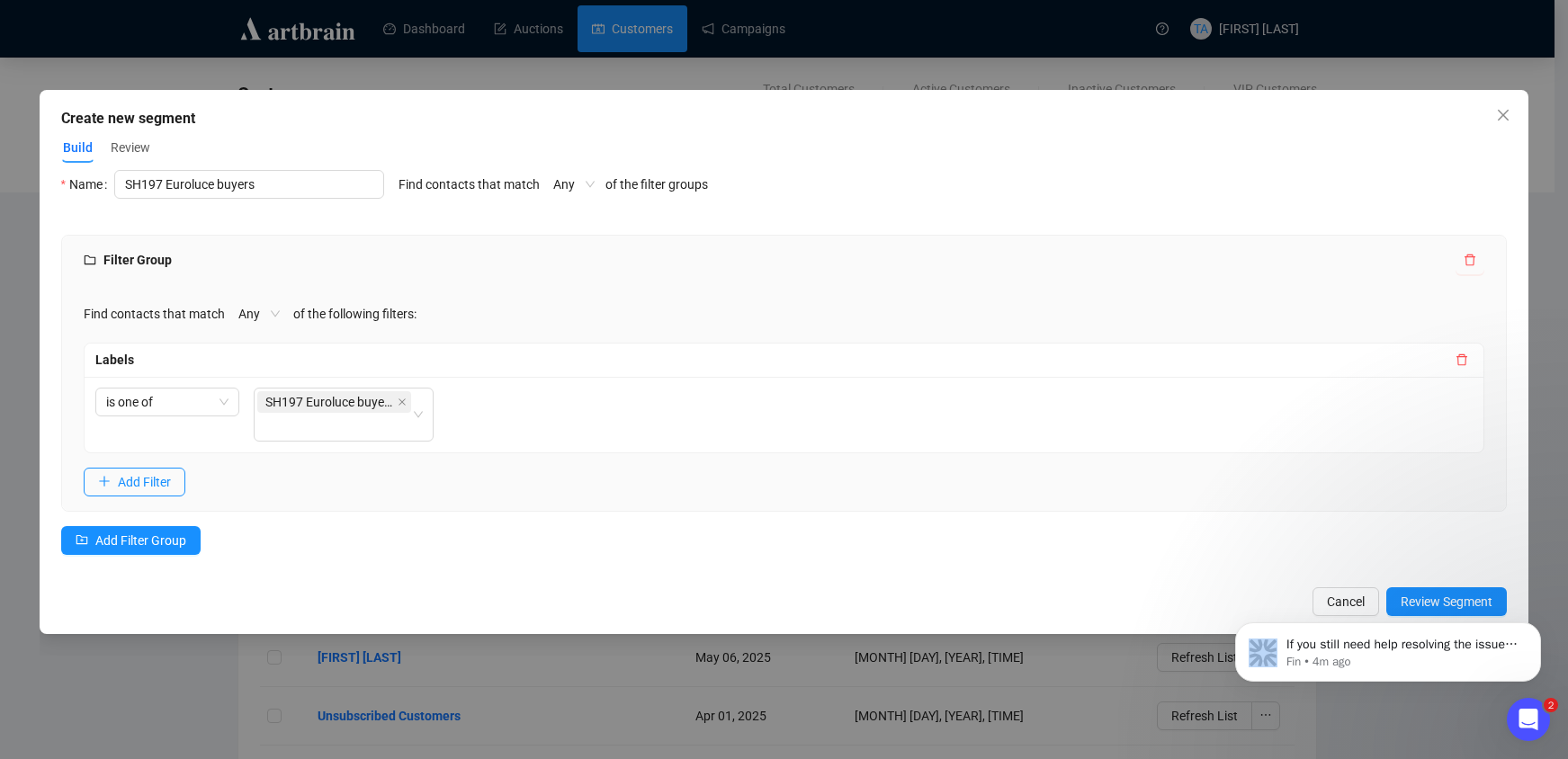 click on "If you still need help resolving the issue with your customer labels and segments, I'm here to assist you. Would you like to share more details about what you're trying to achieve or any specific difficulties you're facing? Fin • 4m ago" at bounding box center [1388, 647] 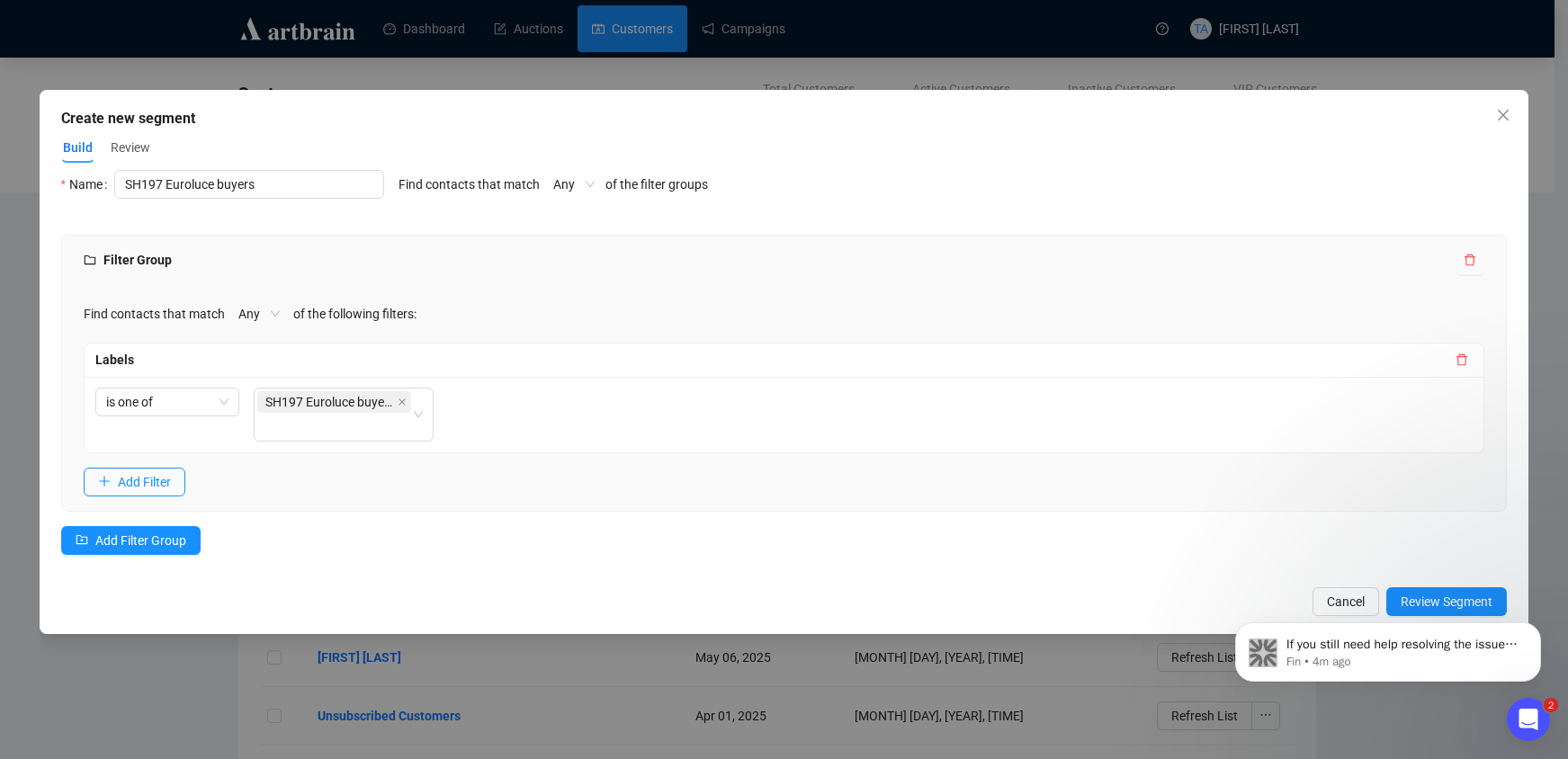 click on "Review" at bounding box center (130, 147) 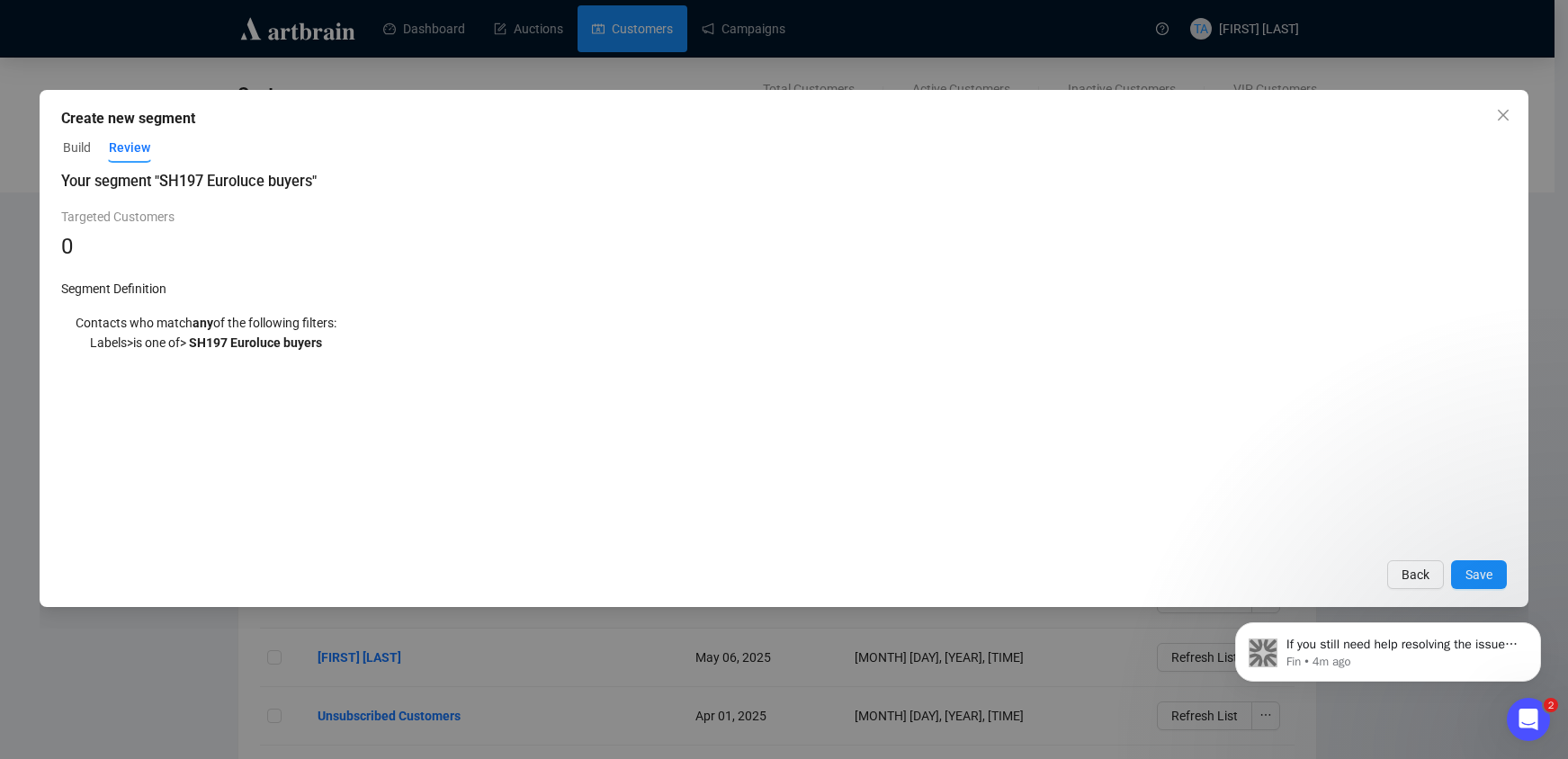 click 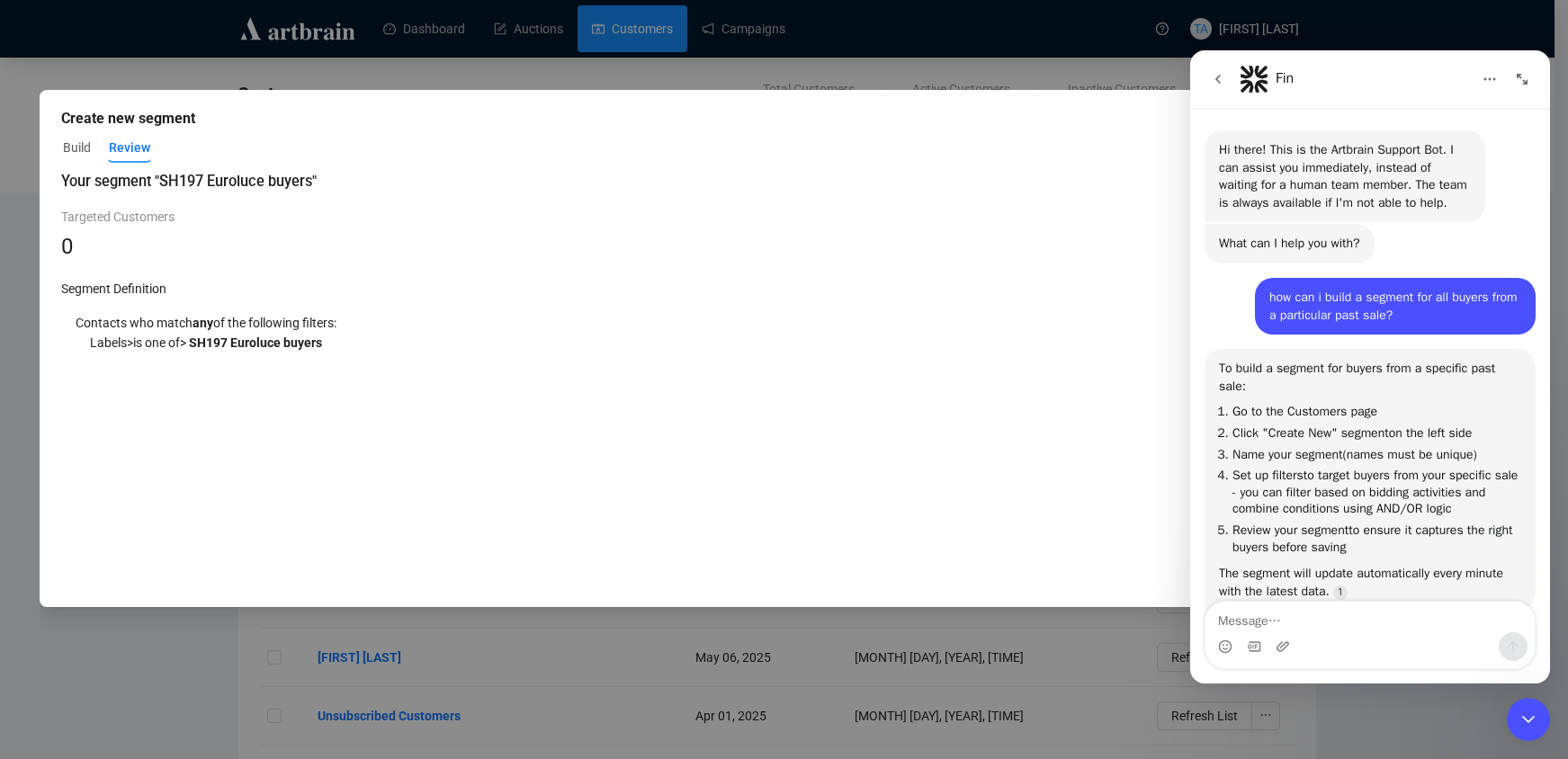 scroll, scrollTop: 3, scrollLeft: 0, axis: vertical 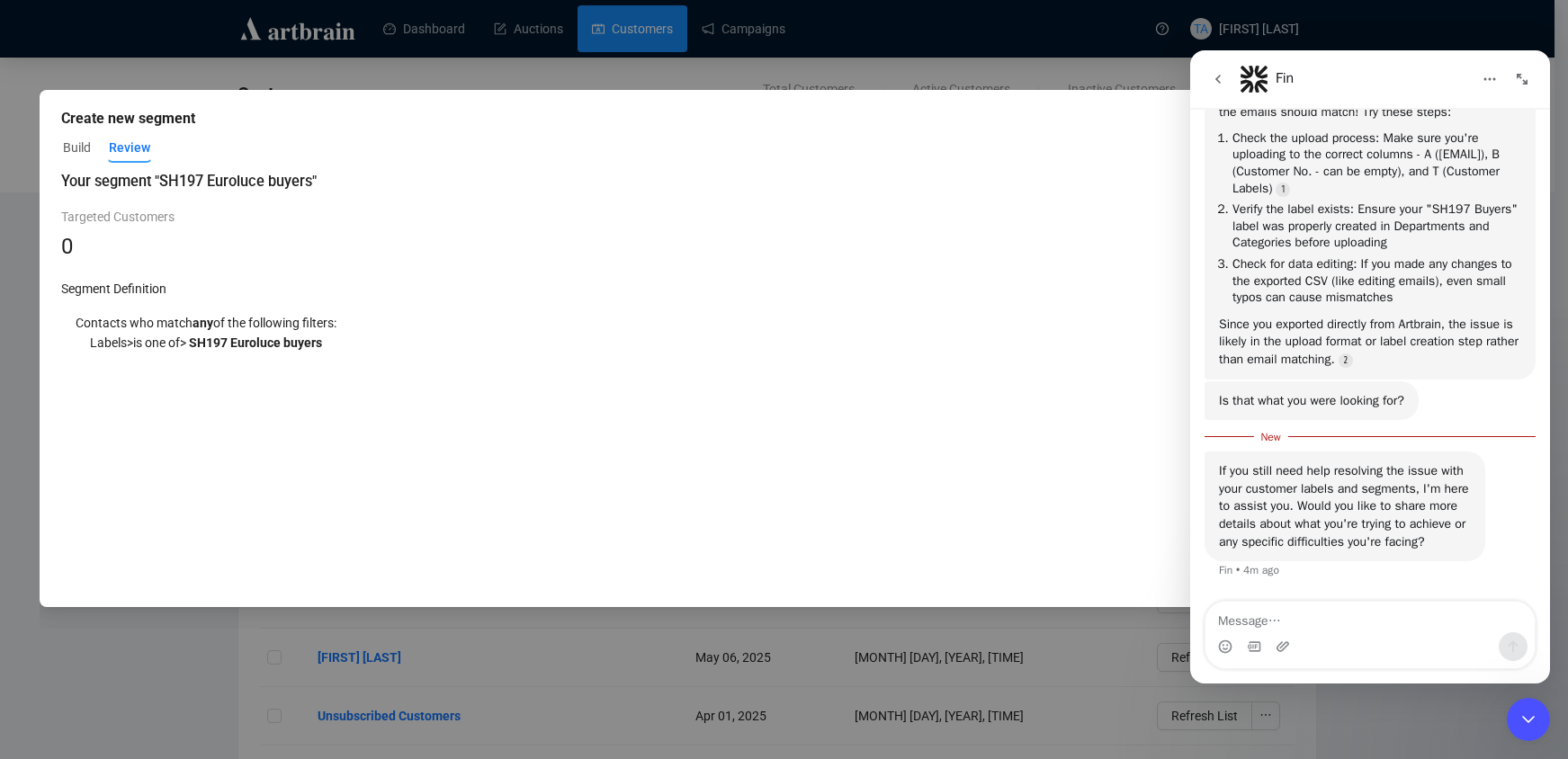 click at bounding box center (1370, 617) 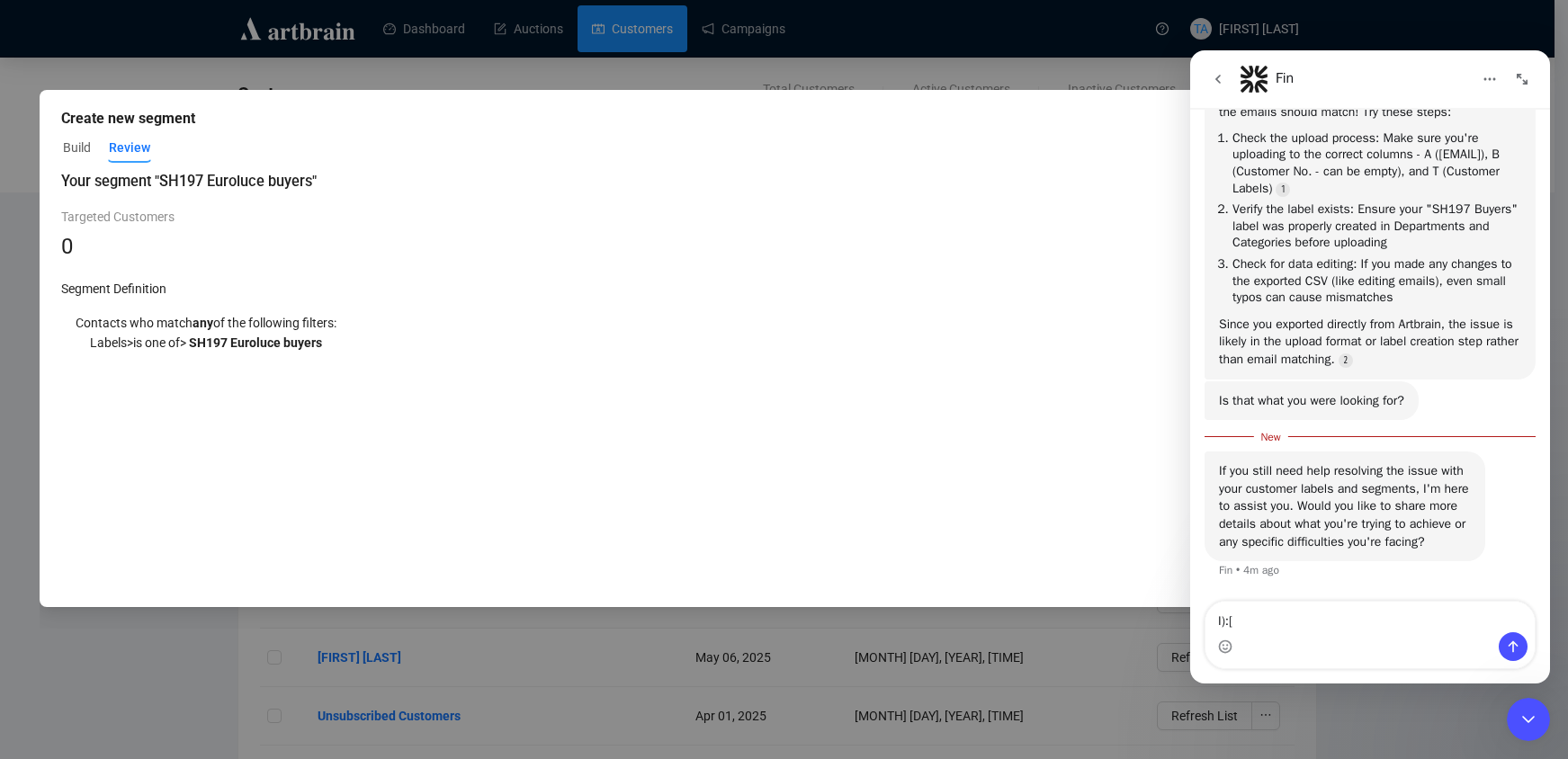 type on "I" 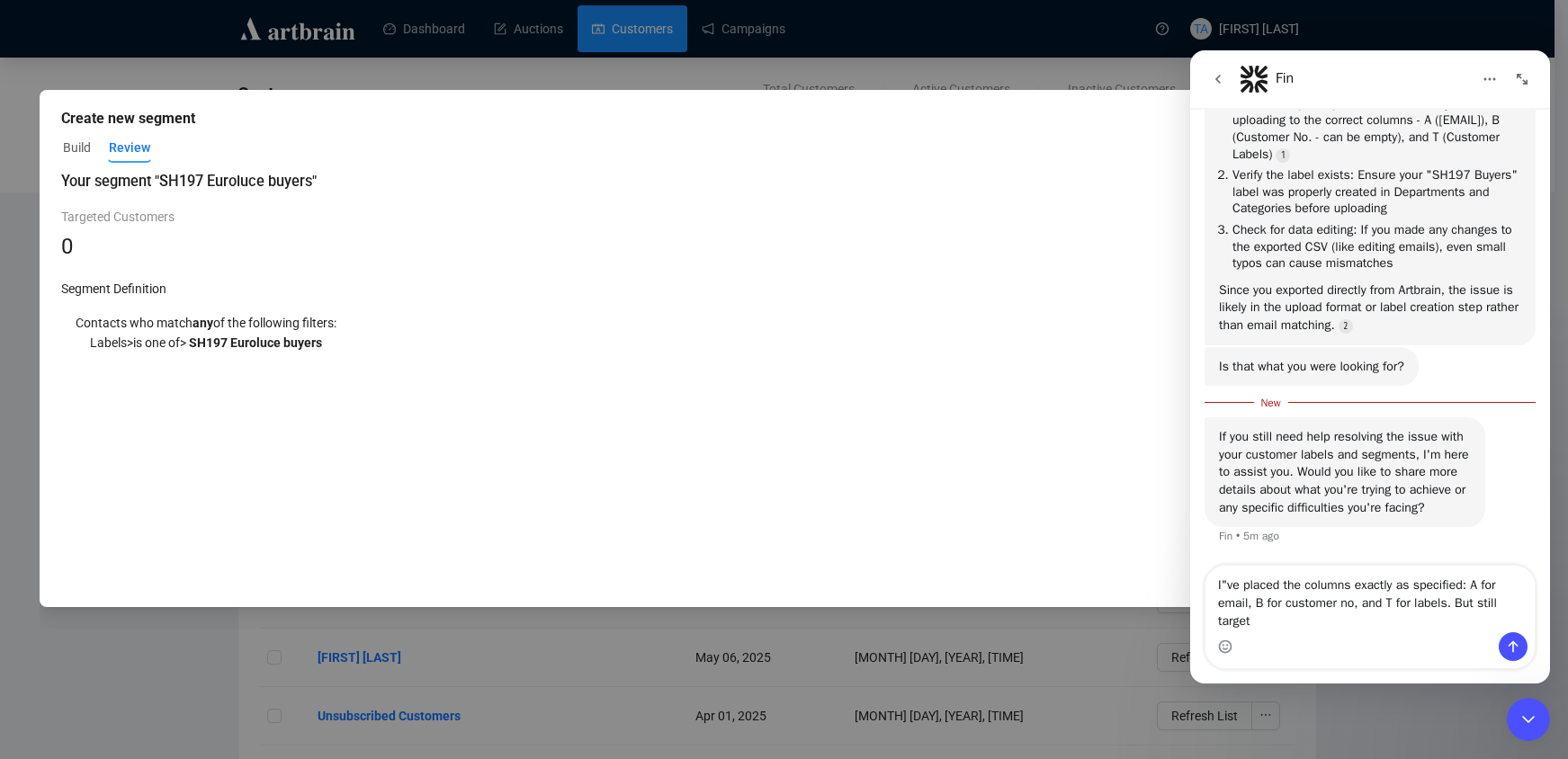 scroll, scrollTop: 4787, scrollLeft: 0, axis: vertical 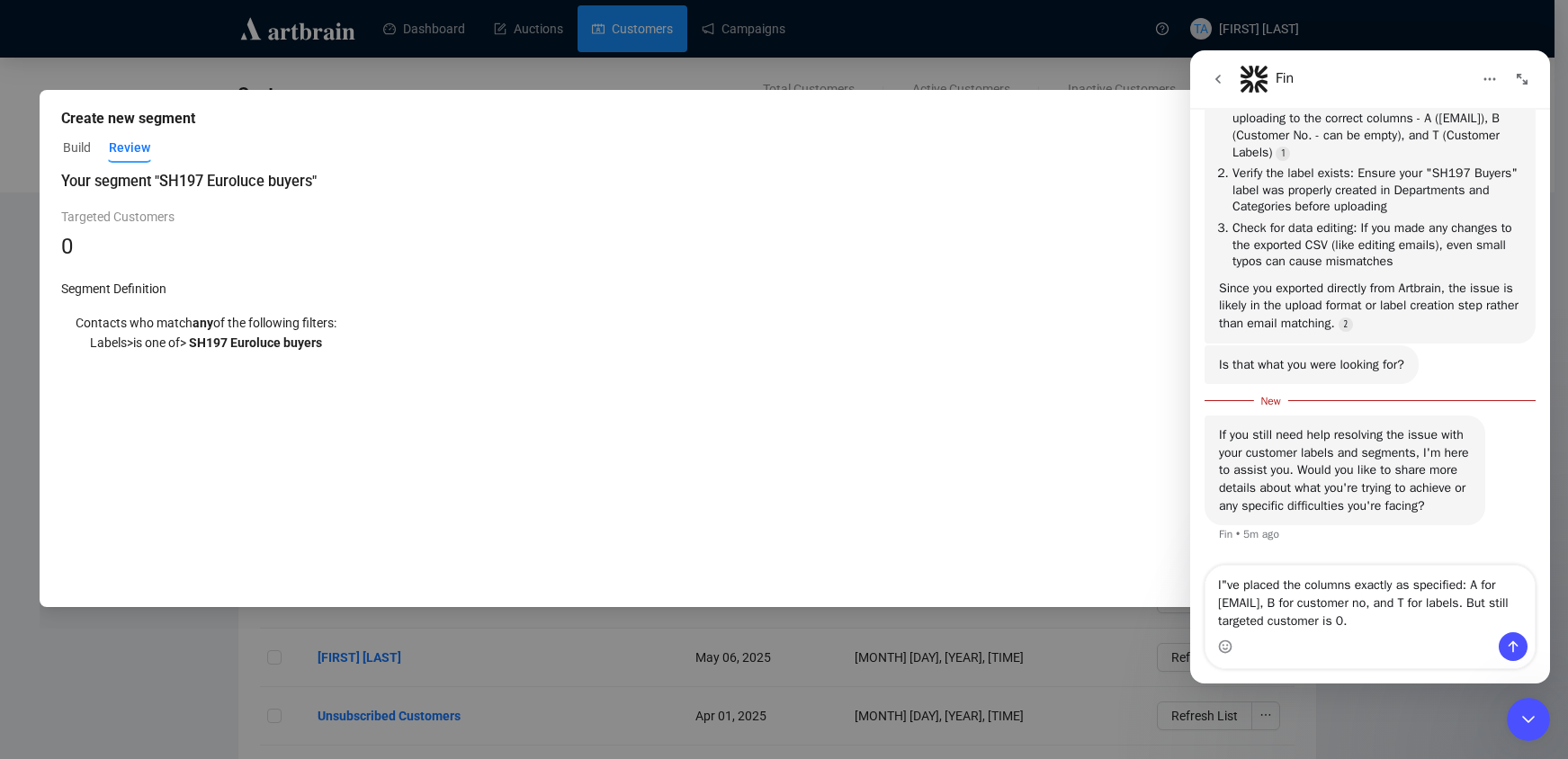 type on "I"ve placed the columns exactly as specified: A for [EMAIL], B for customer no, and T for labels. But still targeted customer is 0." 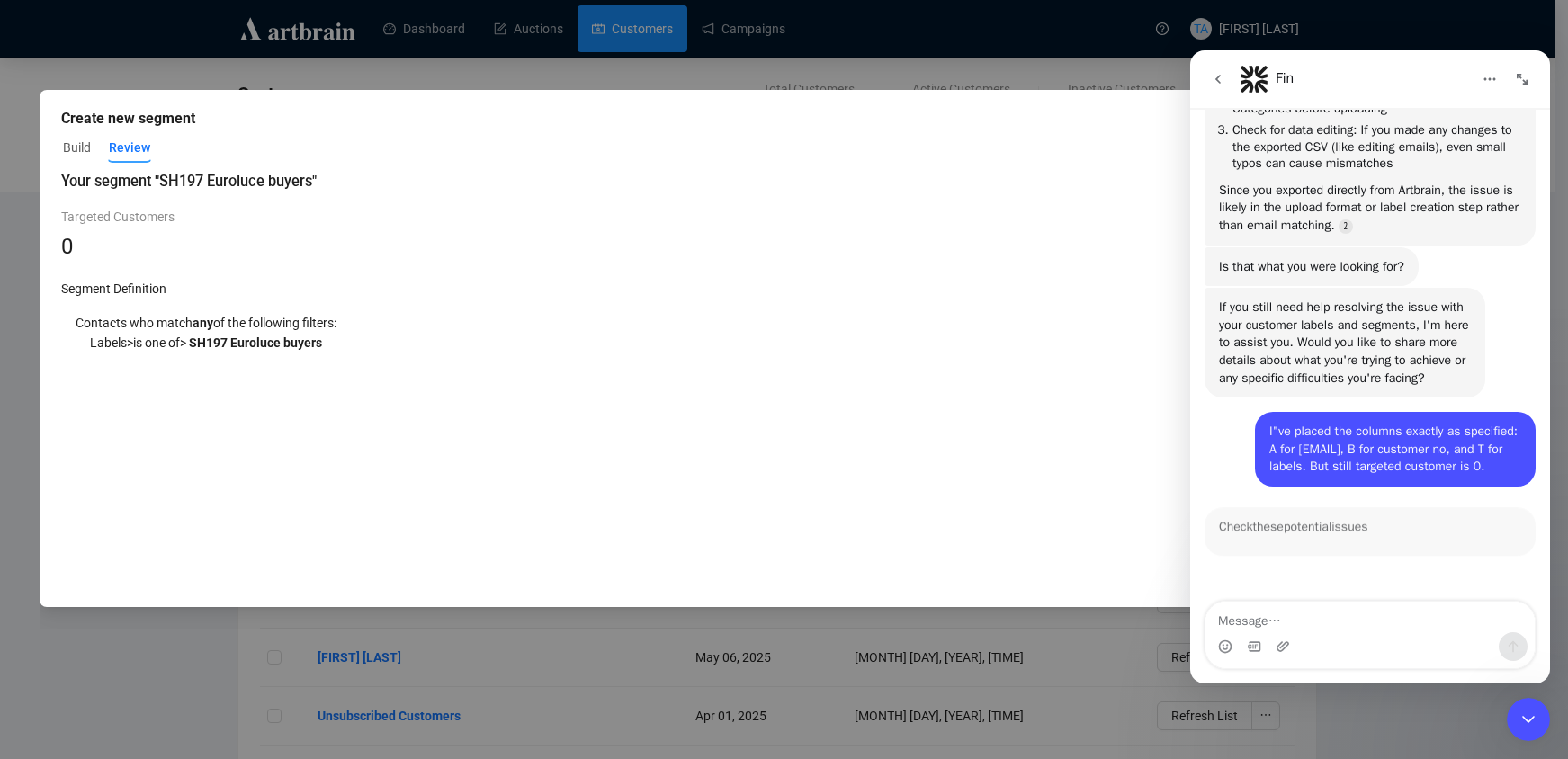 scroll, scrollTop: 5195, scrollLeft: 0, axis: vertical 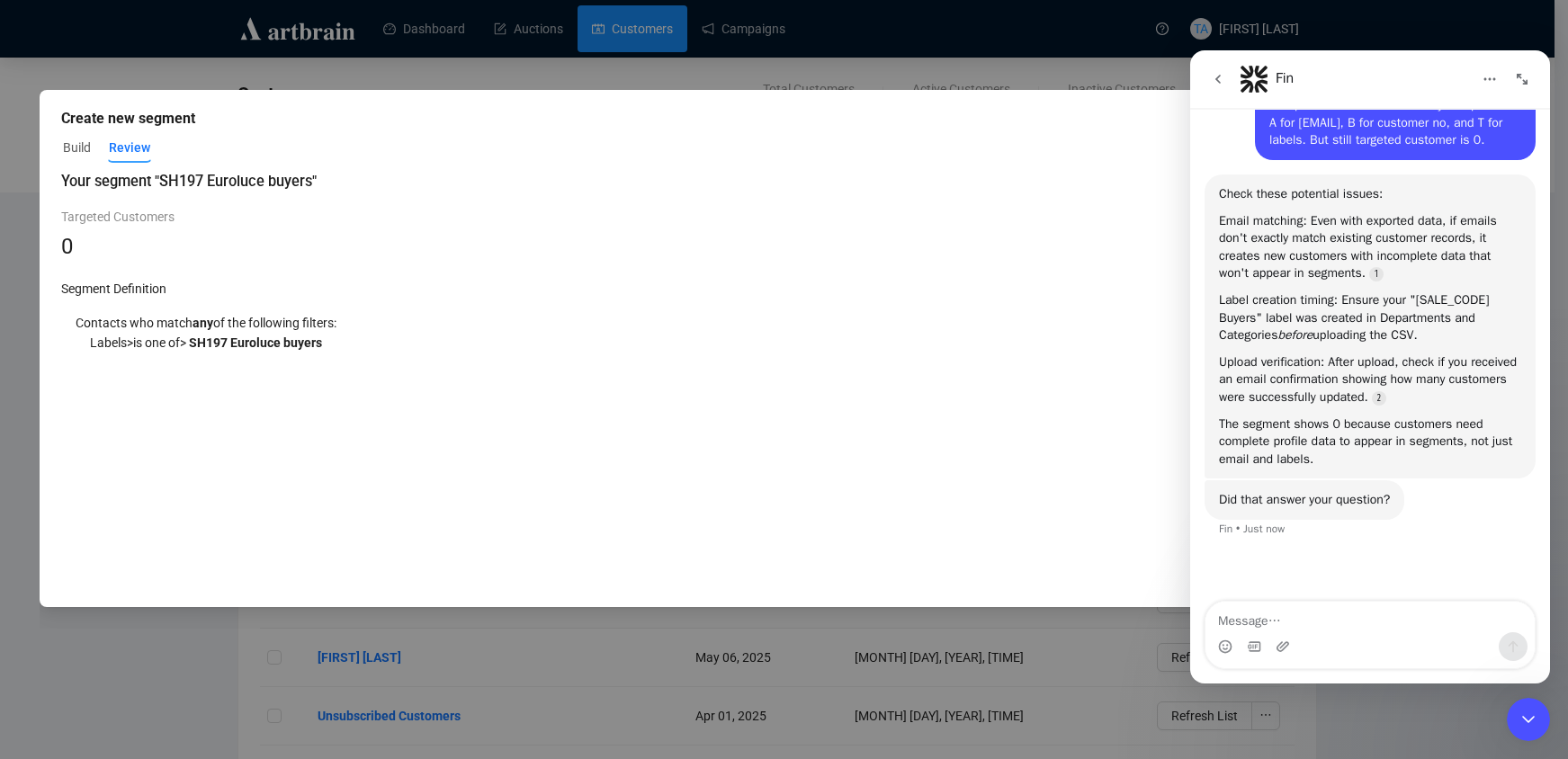 click at bounding box center [1370, 617] 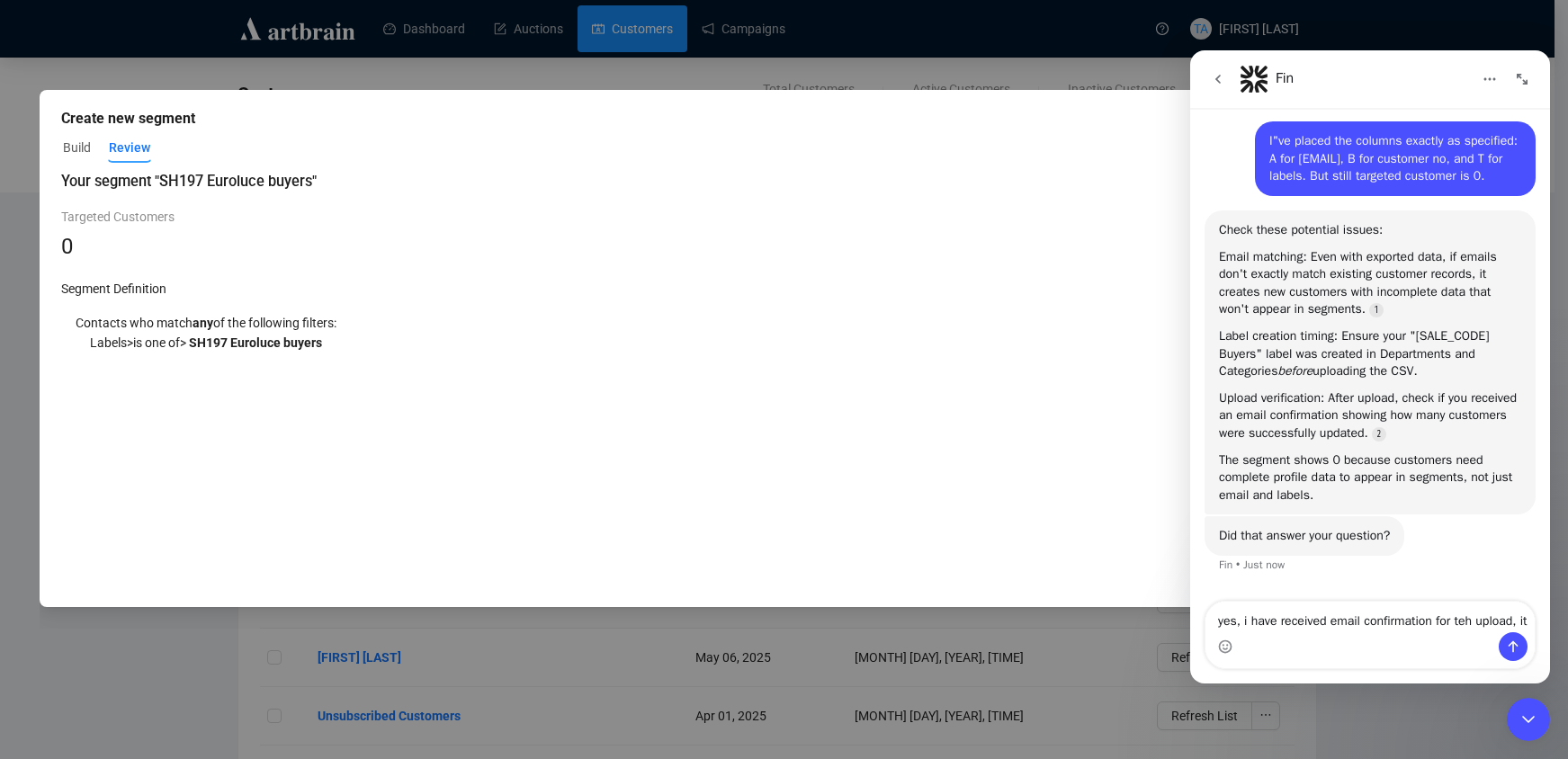 scroll, scrollTop: 5188, scrollLeft: 0, axis: vertical 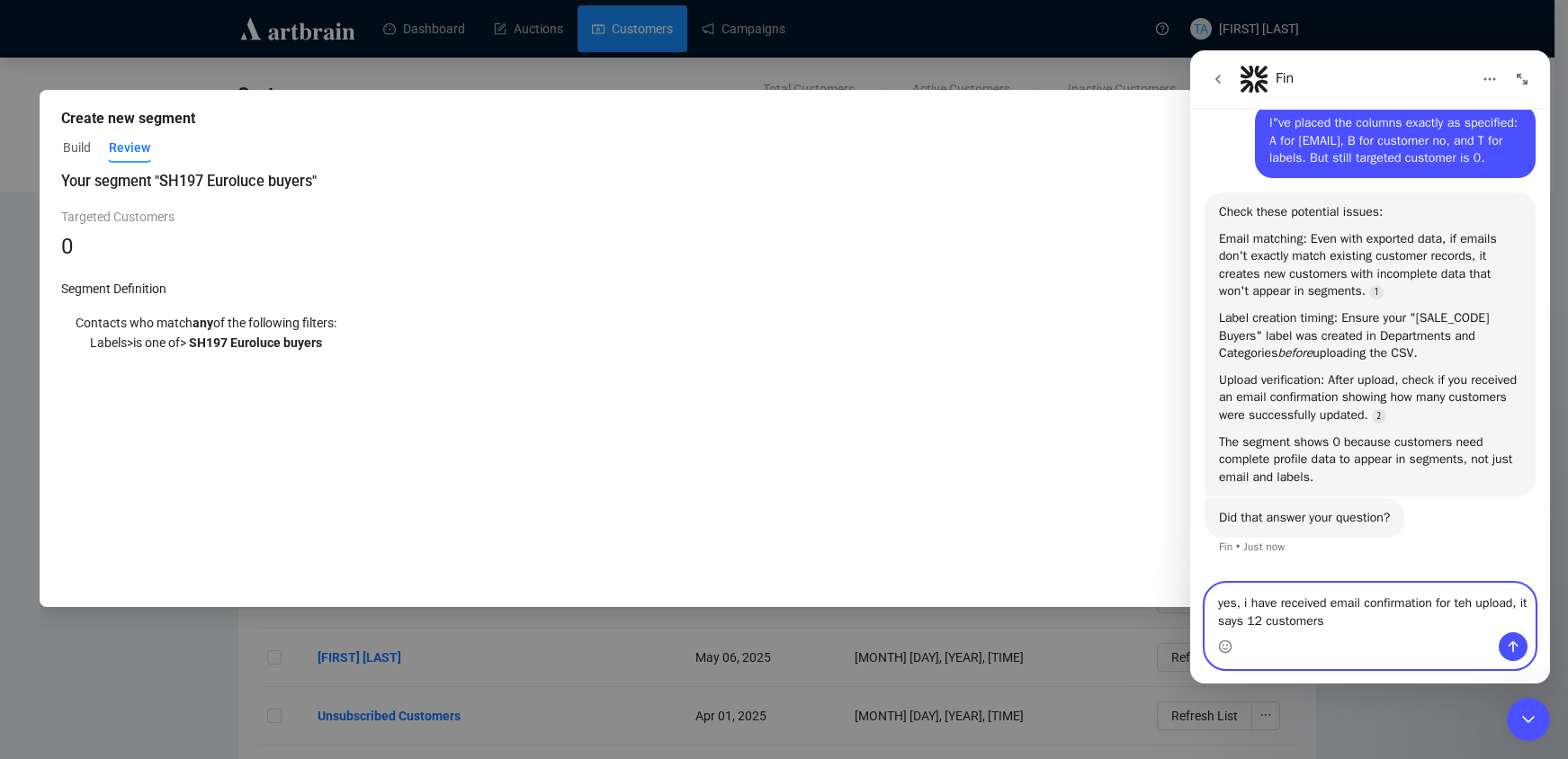 click on "yes, i have received email confirmation for teh upload, it says 12 customers" at bounding box center (1370, 608) 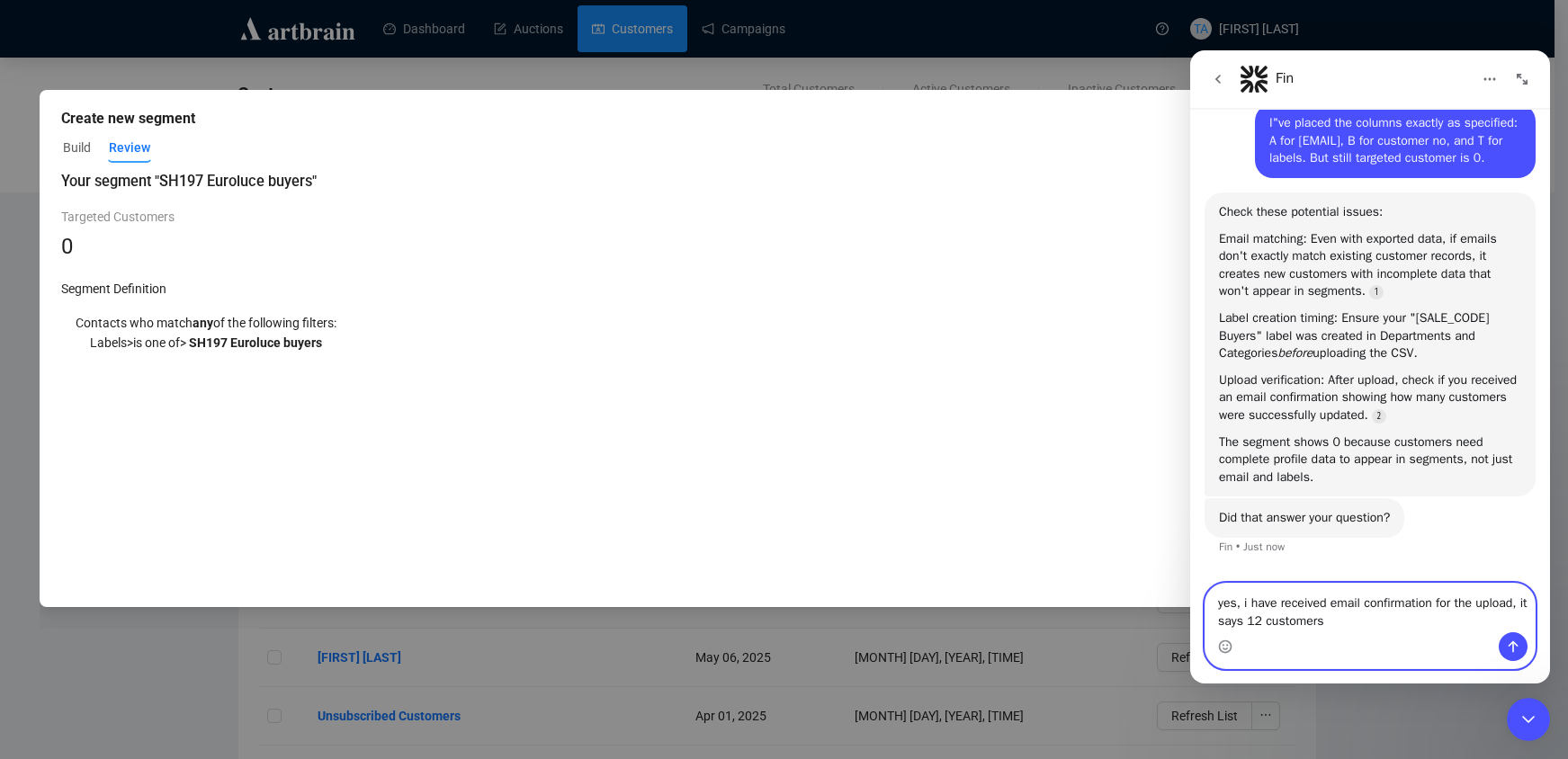 drag, startPoint x: 1347, startPoint y: 617, endPoint x: 1409, endPoint y: 665, distance: 78.409183 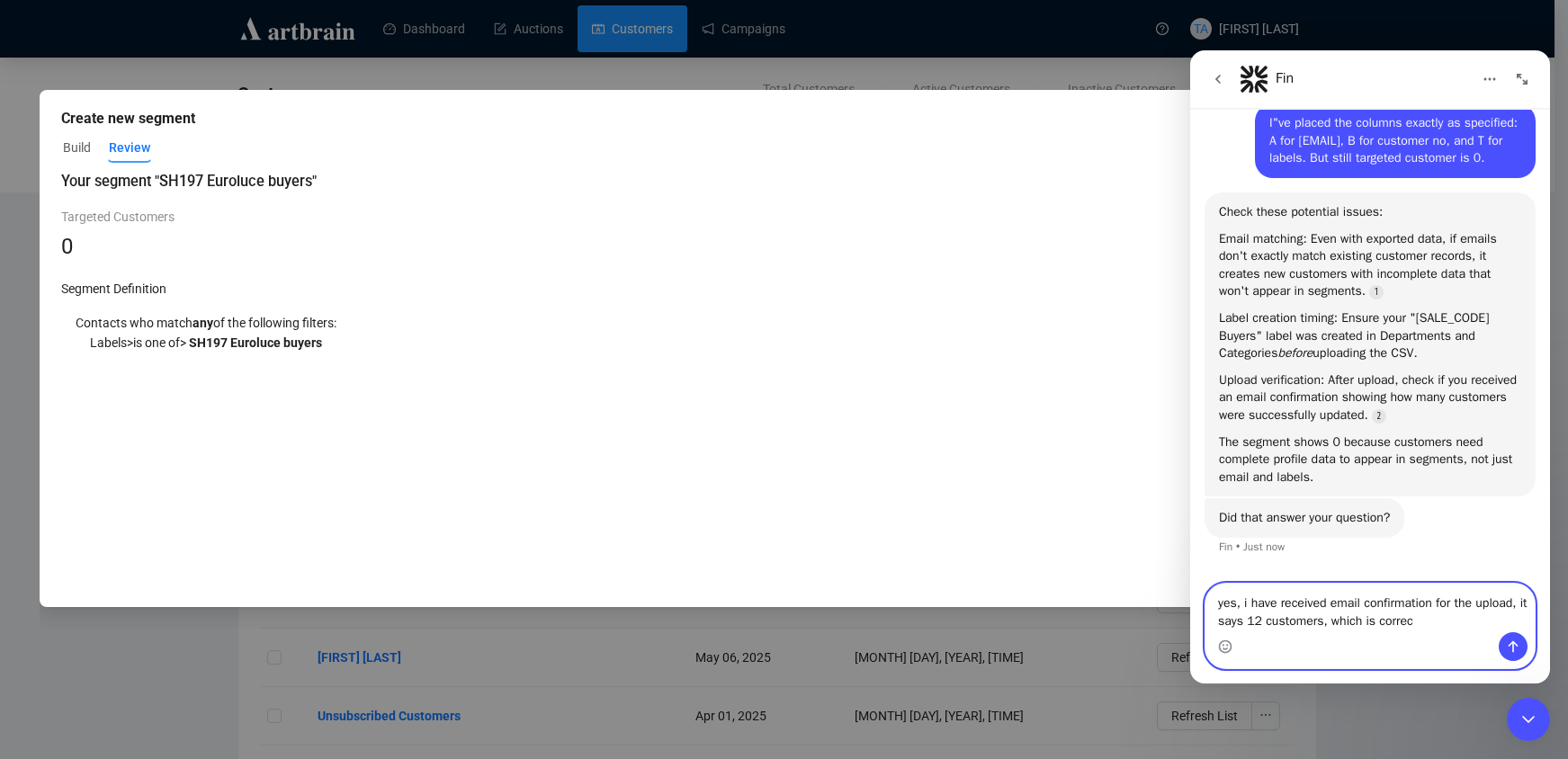 type on "yes, i have received email confirmation for the upload, it says 12 customers, which is correct" 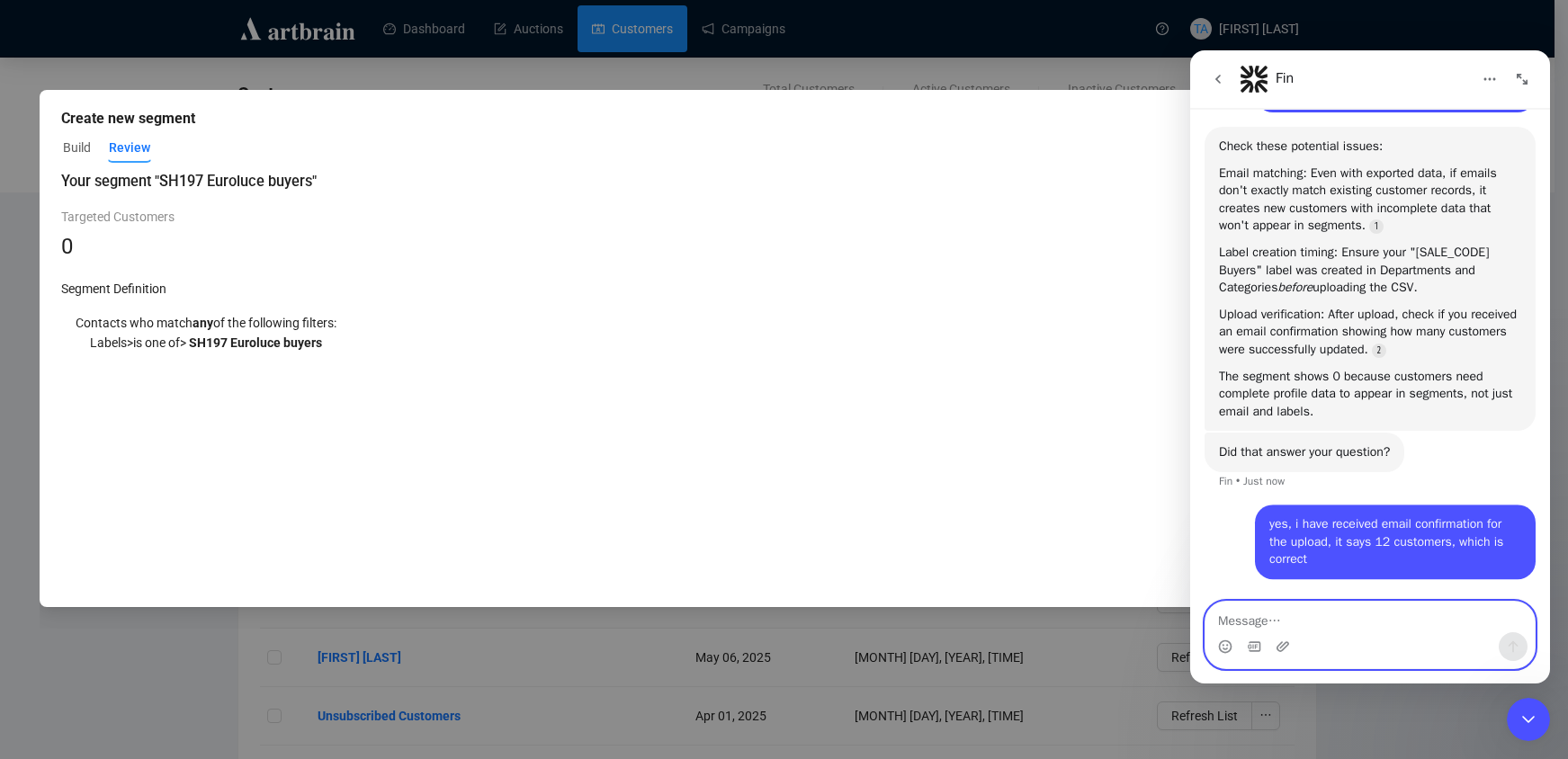 scroll, scrollTop: 5317, scrollLeft: 0, axis: vertical 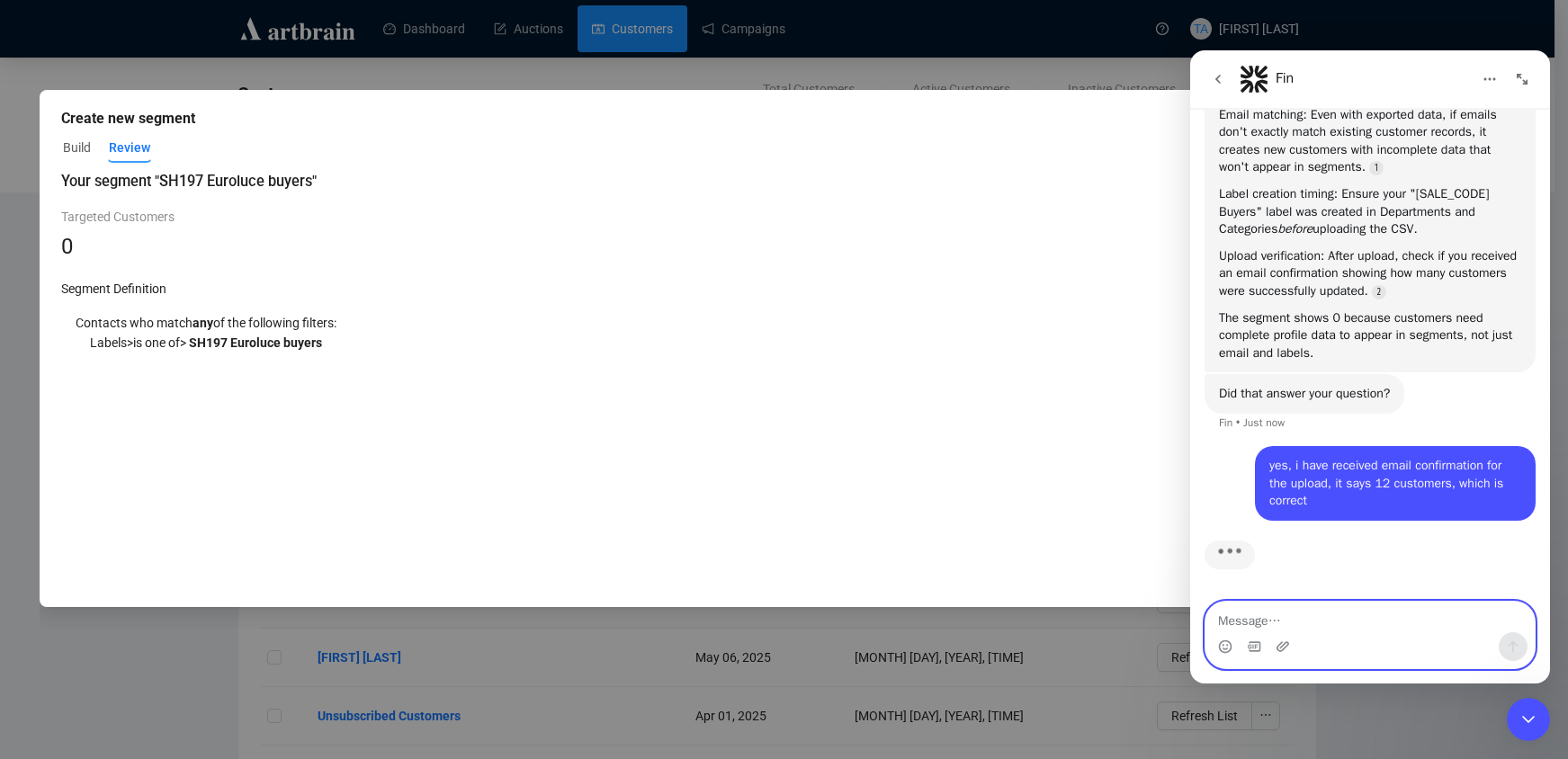 type 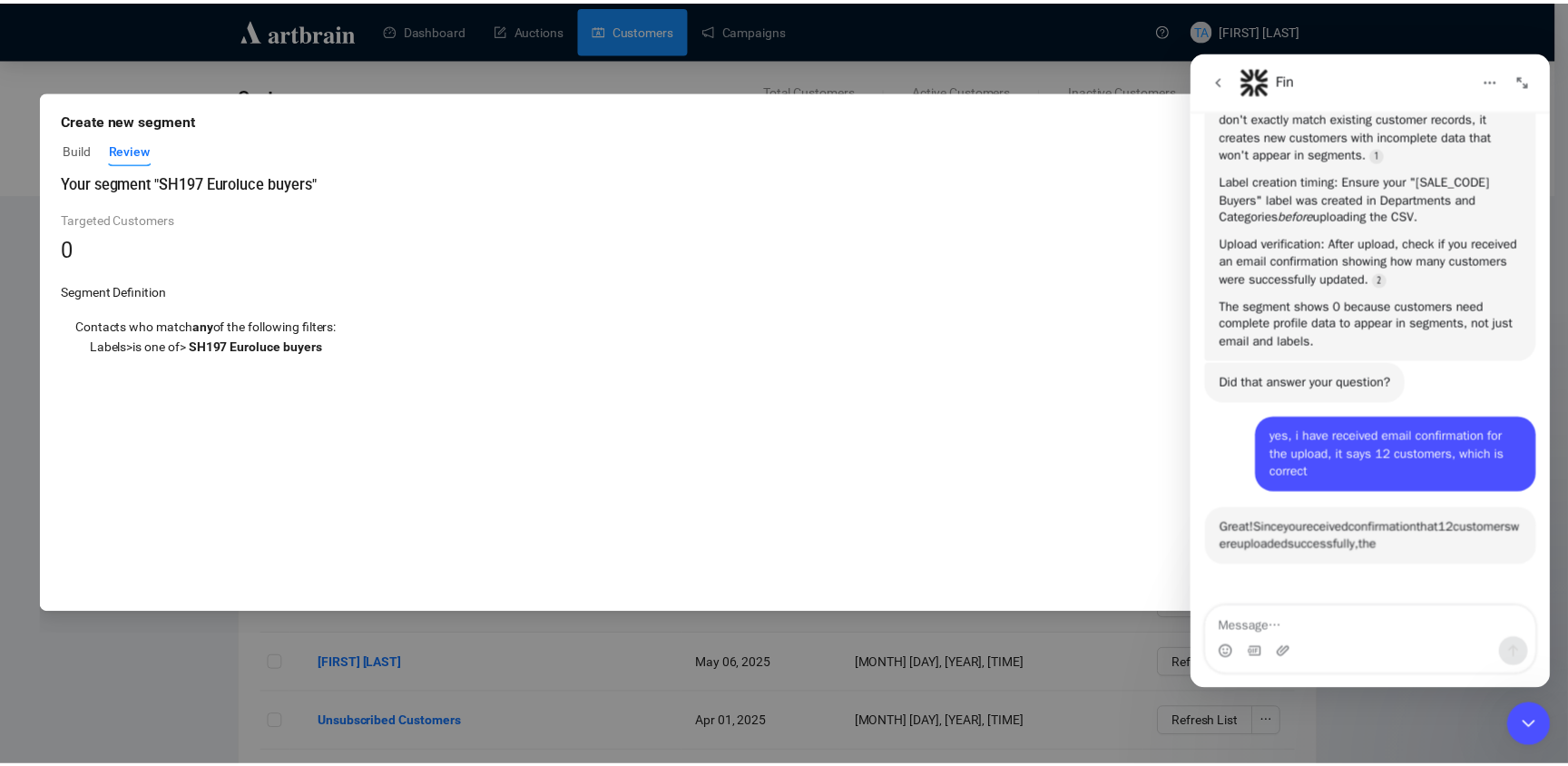 scroll, scrollTop: 5696, scrollLeft: 0, axis: vertical 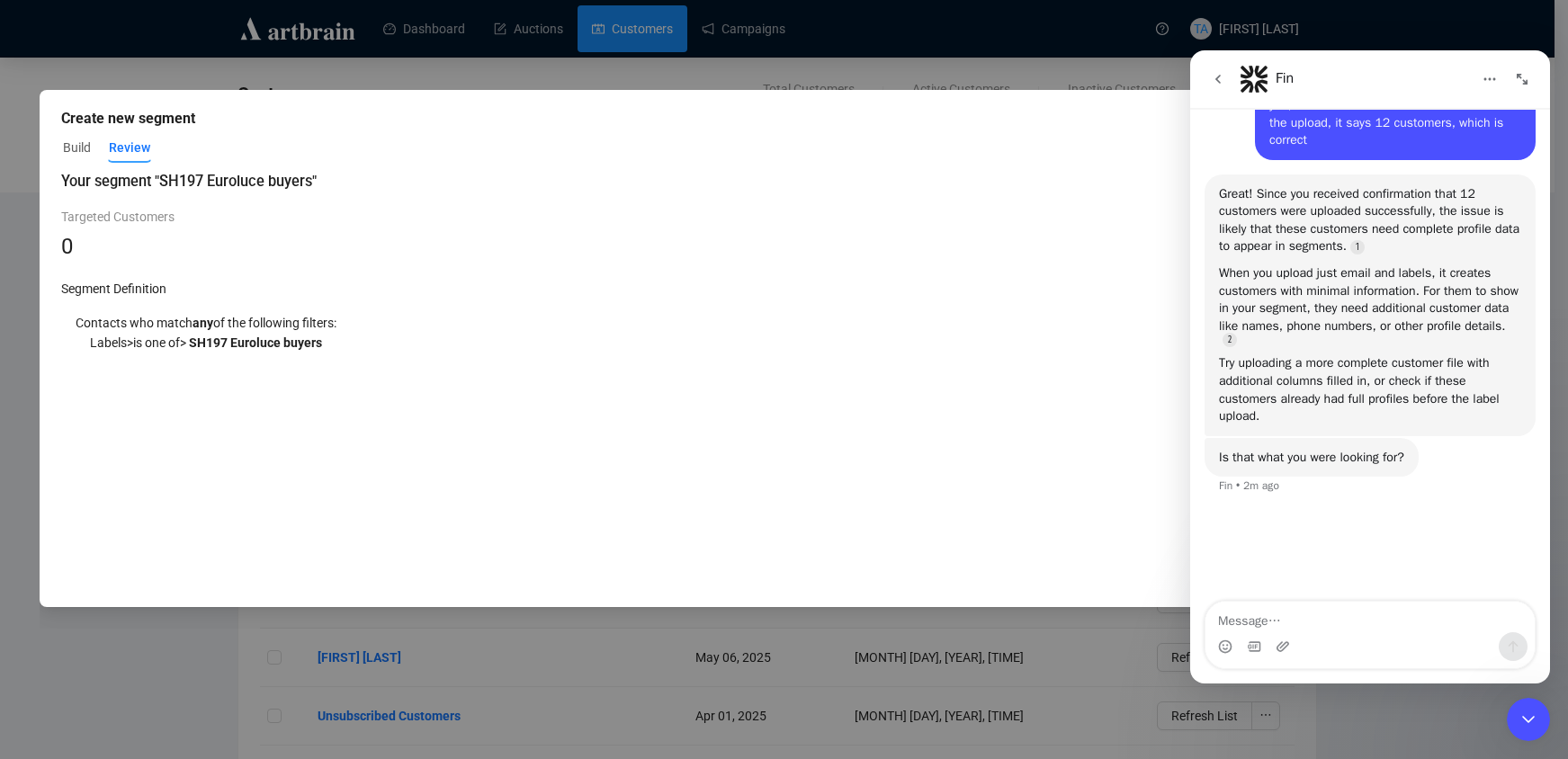 click 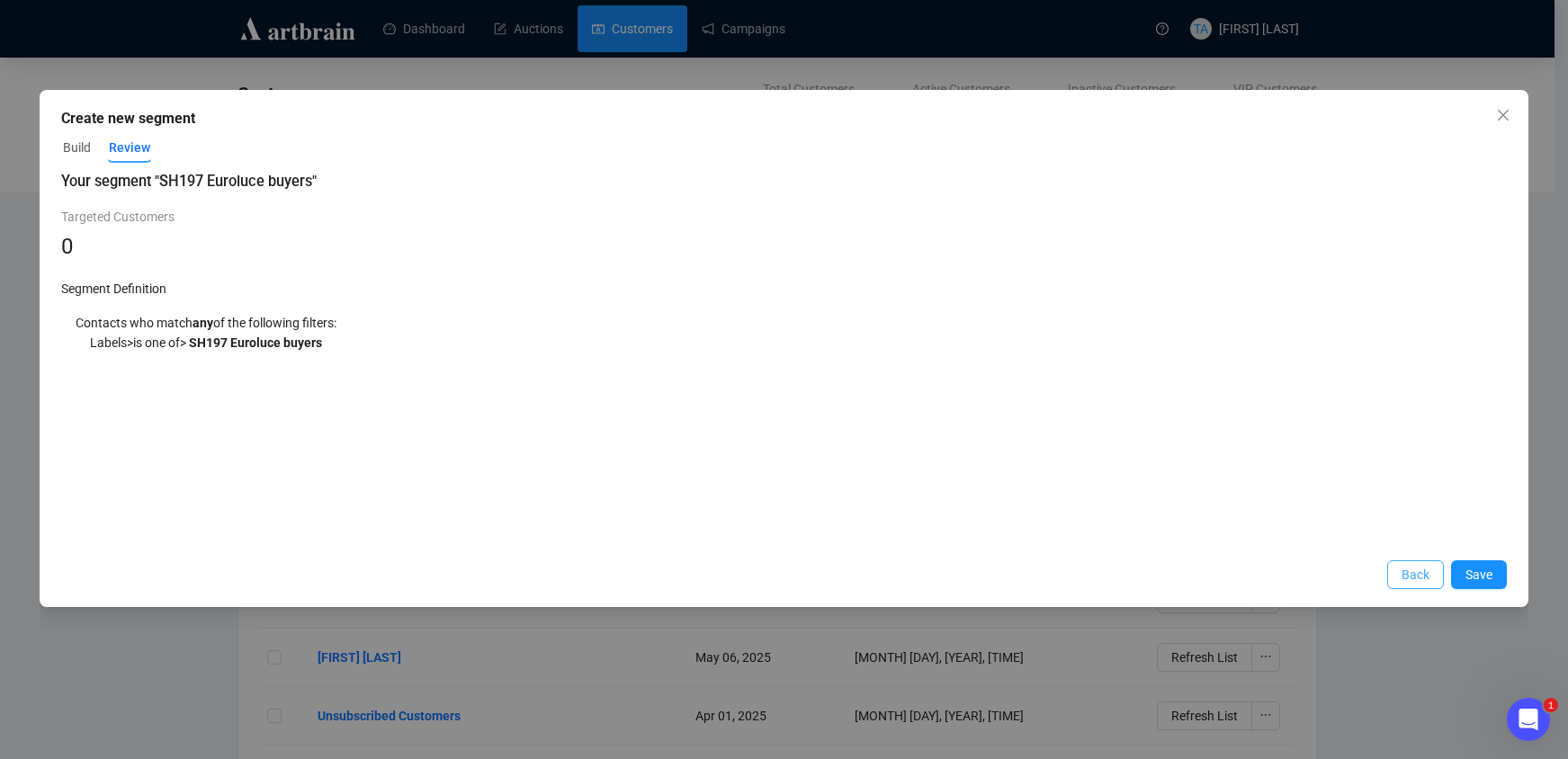 click on "Back" at bounding box center (1415, 575) 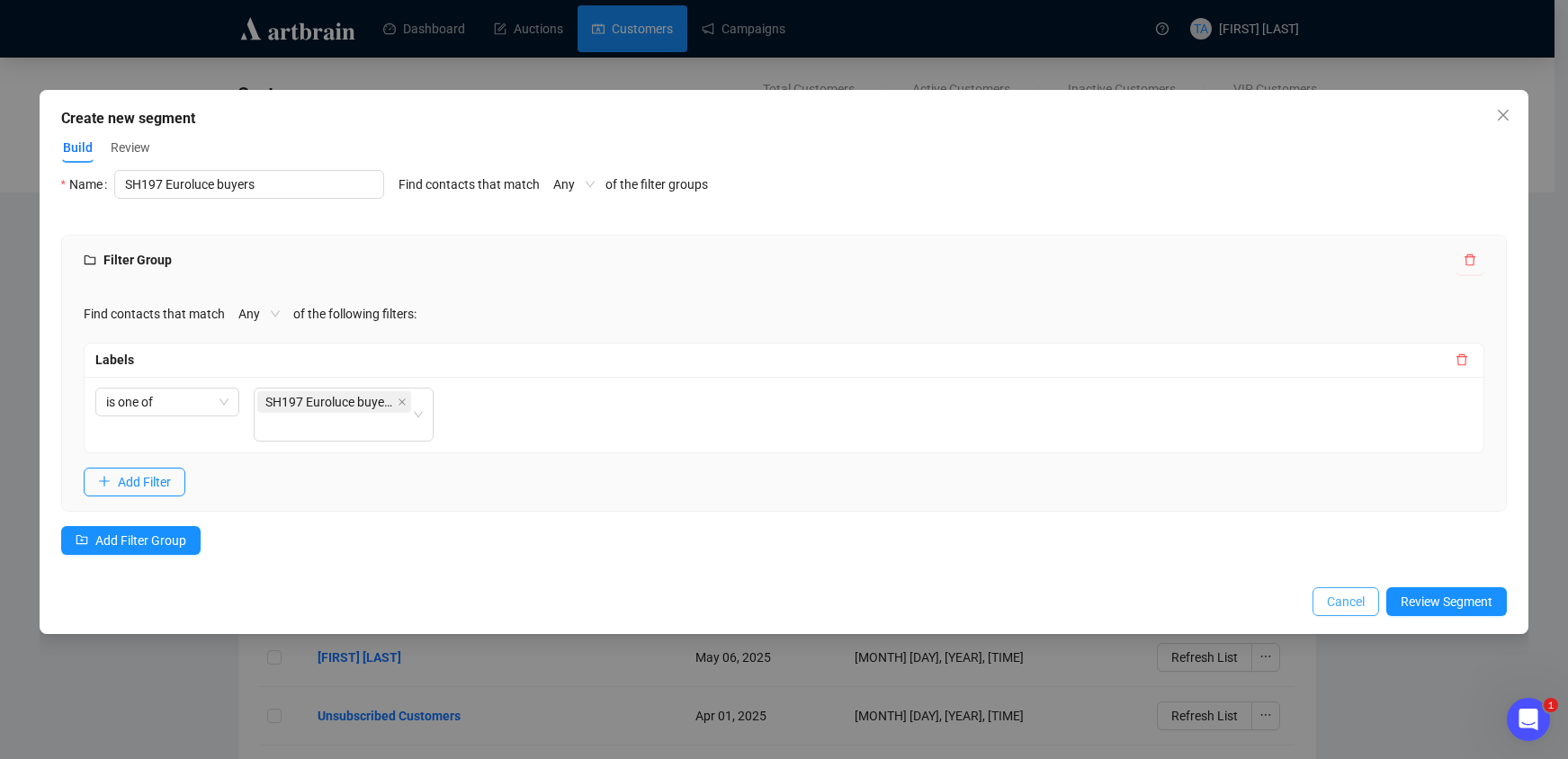 click on "Cancel" at bounding box center [1346, 602] 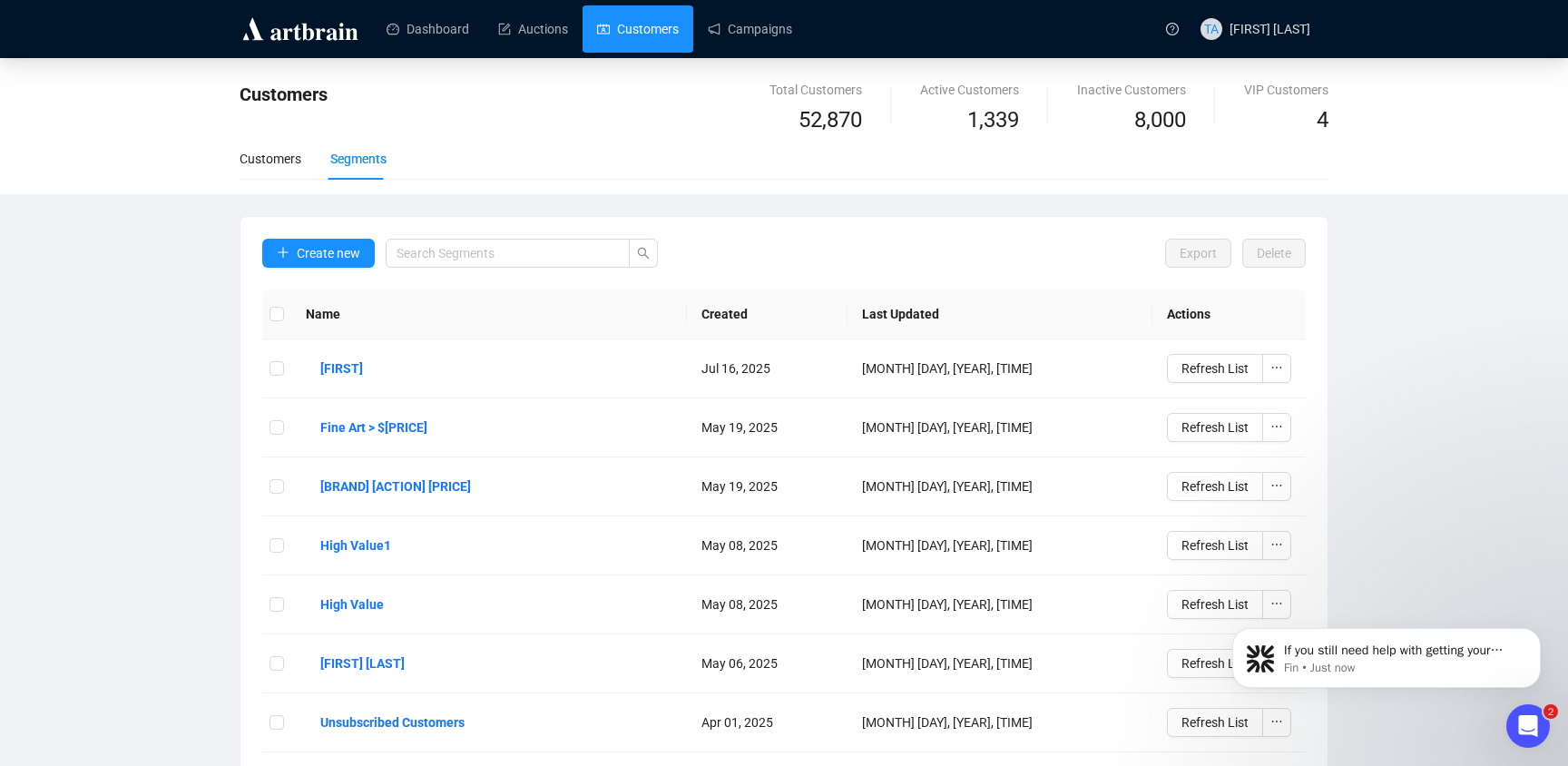 scroll, scrollTop: 0, scrollLeft: 0, axis: both 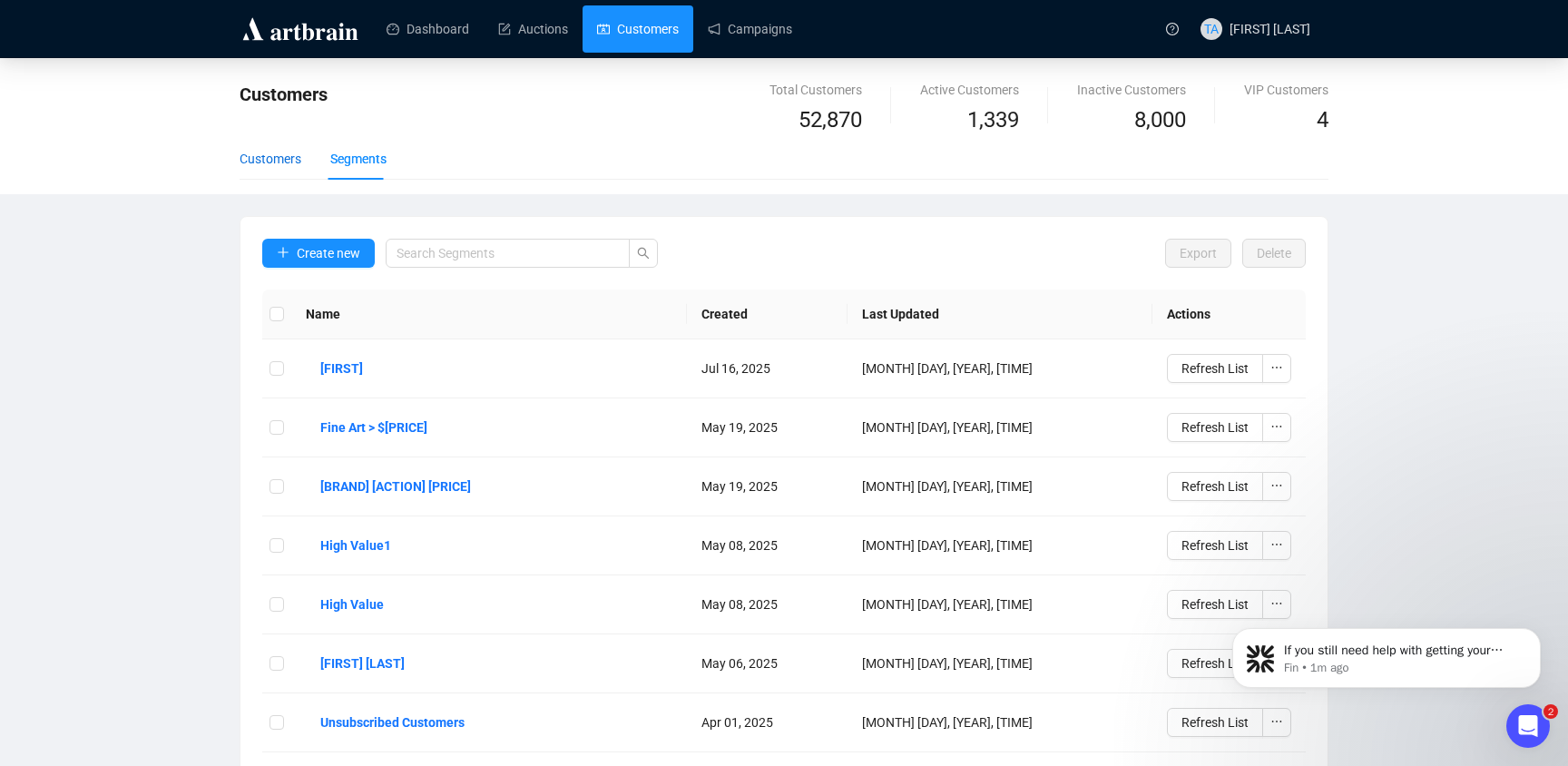 click on "Customers" at bounding box center (270, 159) 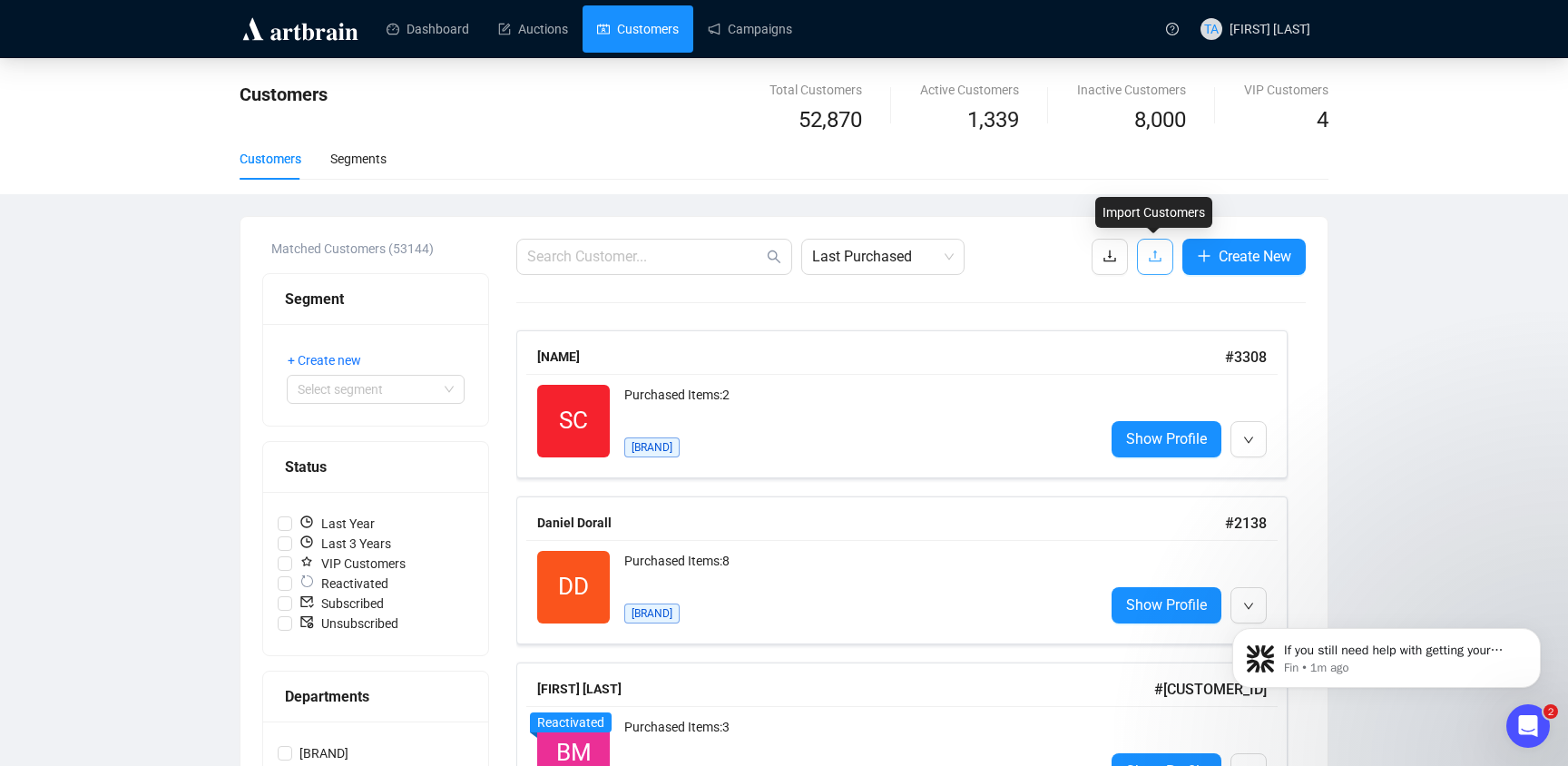click at bounding box center [1155, 256] 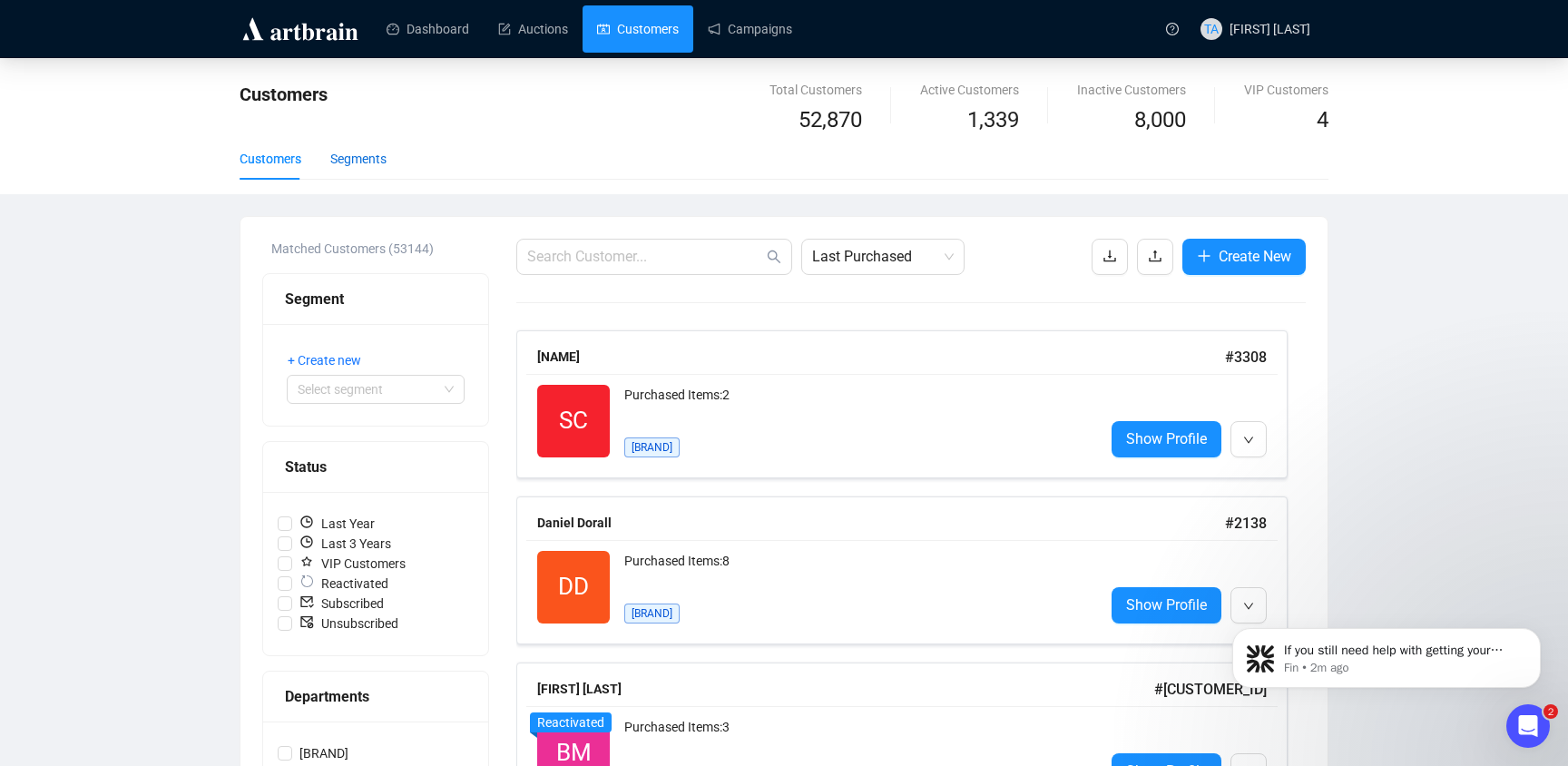 click on "Segments" at bounding box center (358, 159) 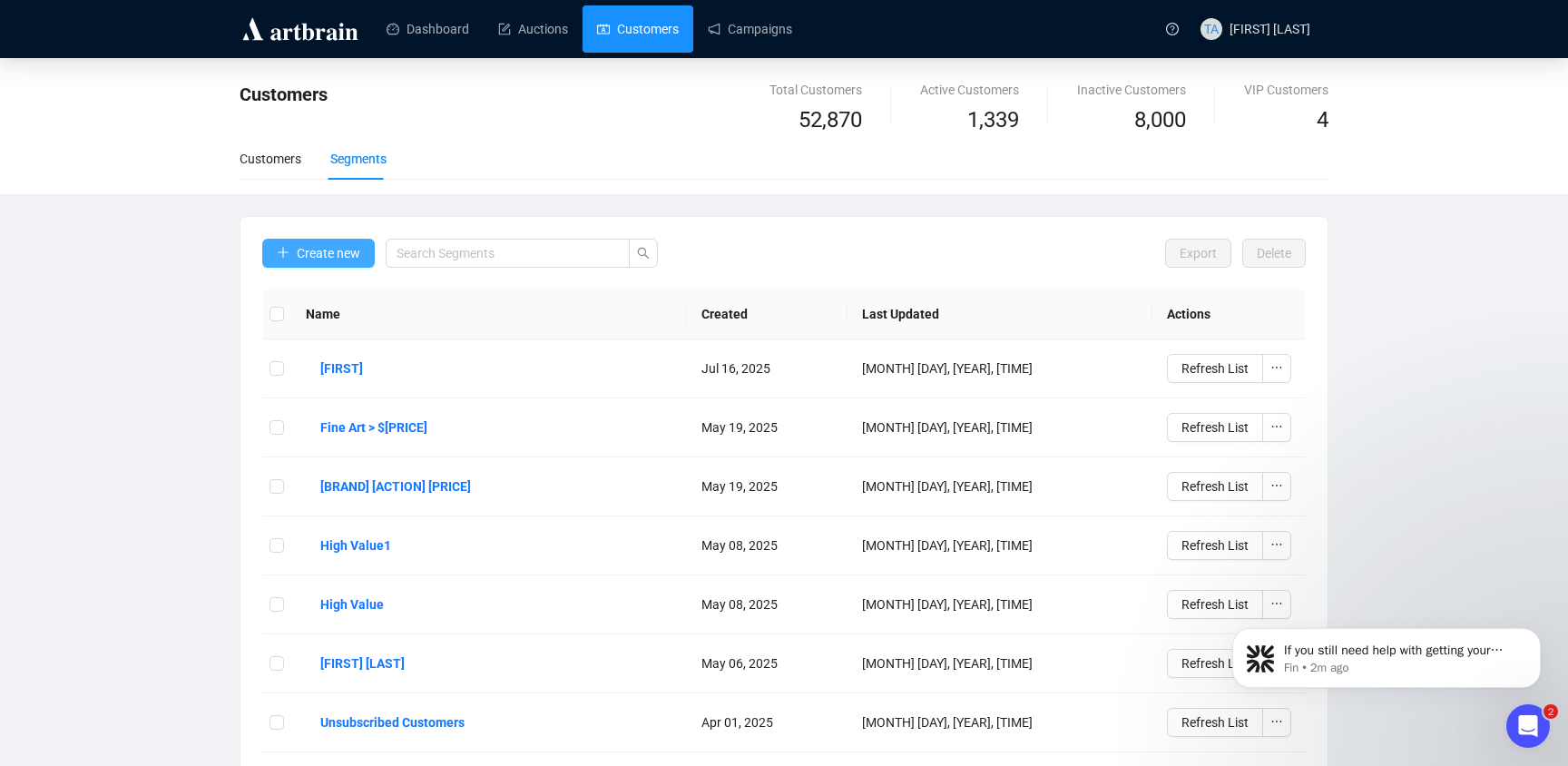 click on "Create new" at bounding box center [328, 253] 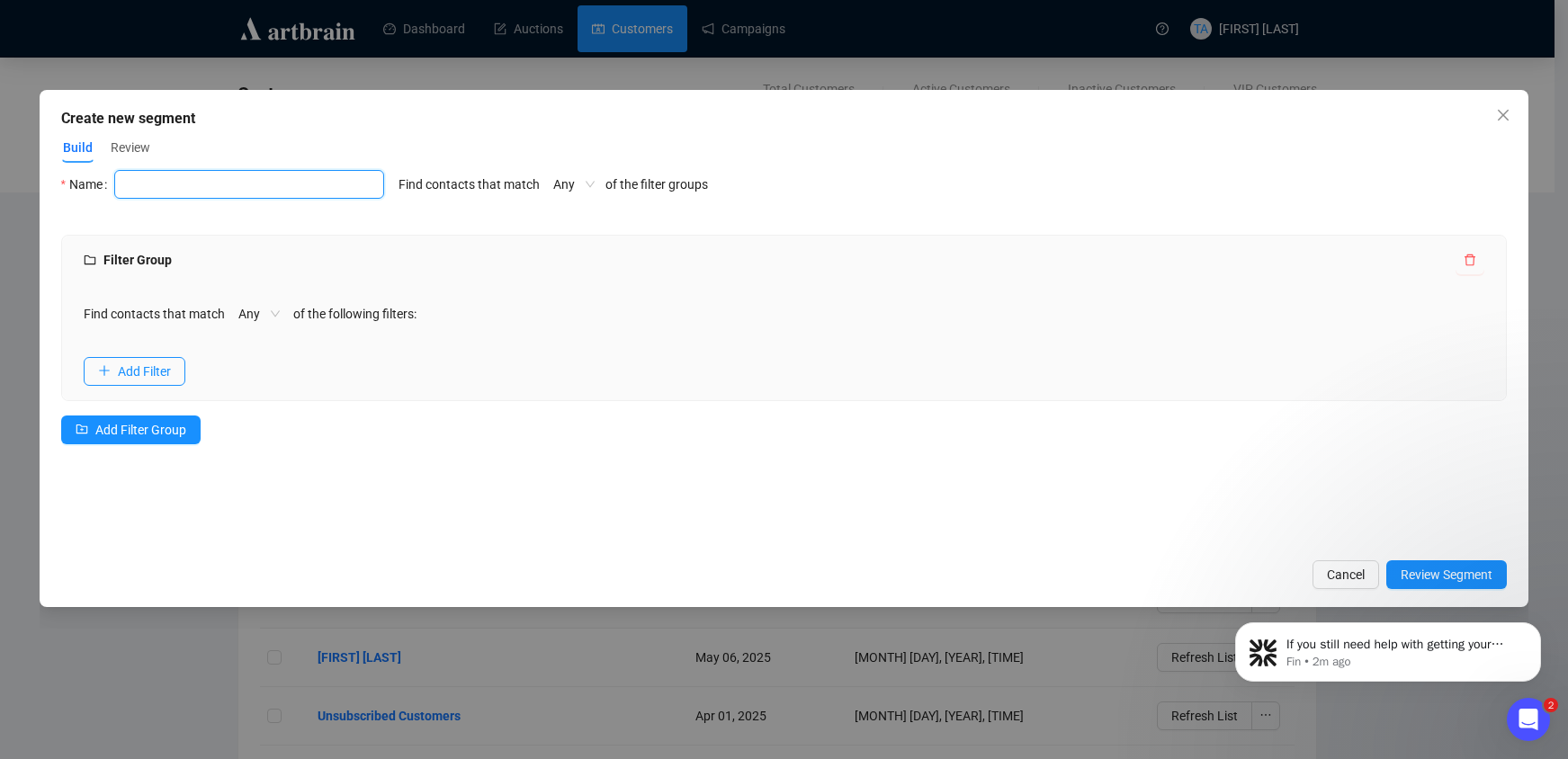 click at bounding box center [249, 184] 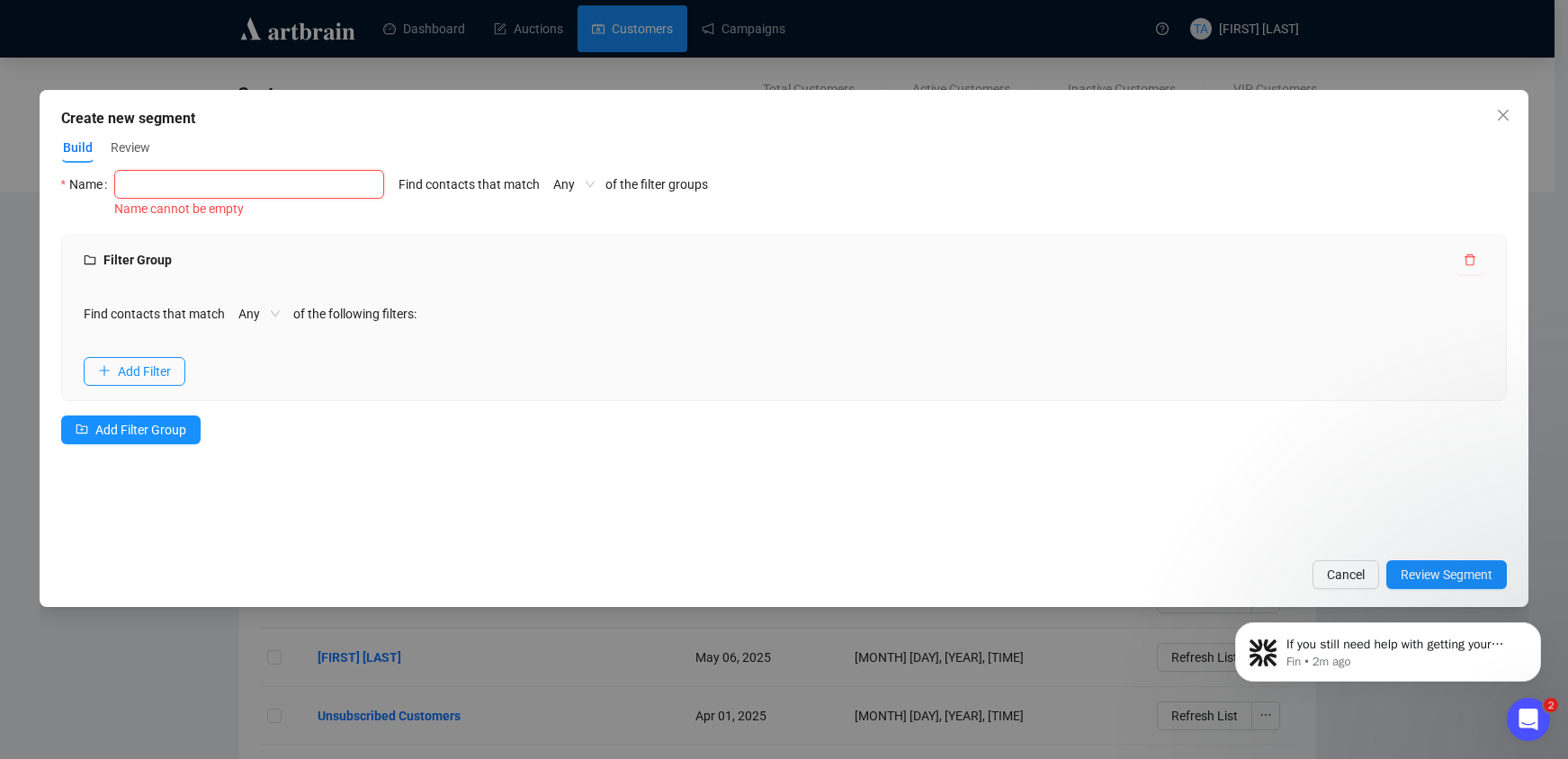 type on "SH197 Euroluce buyers" 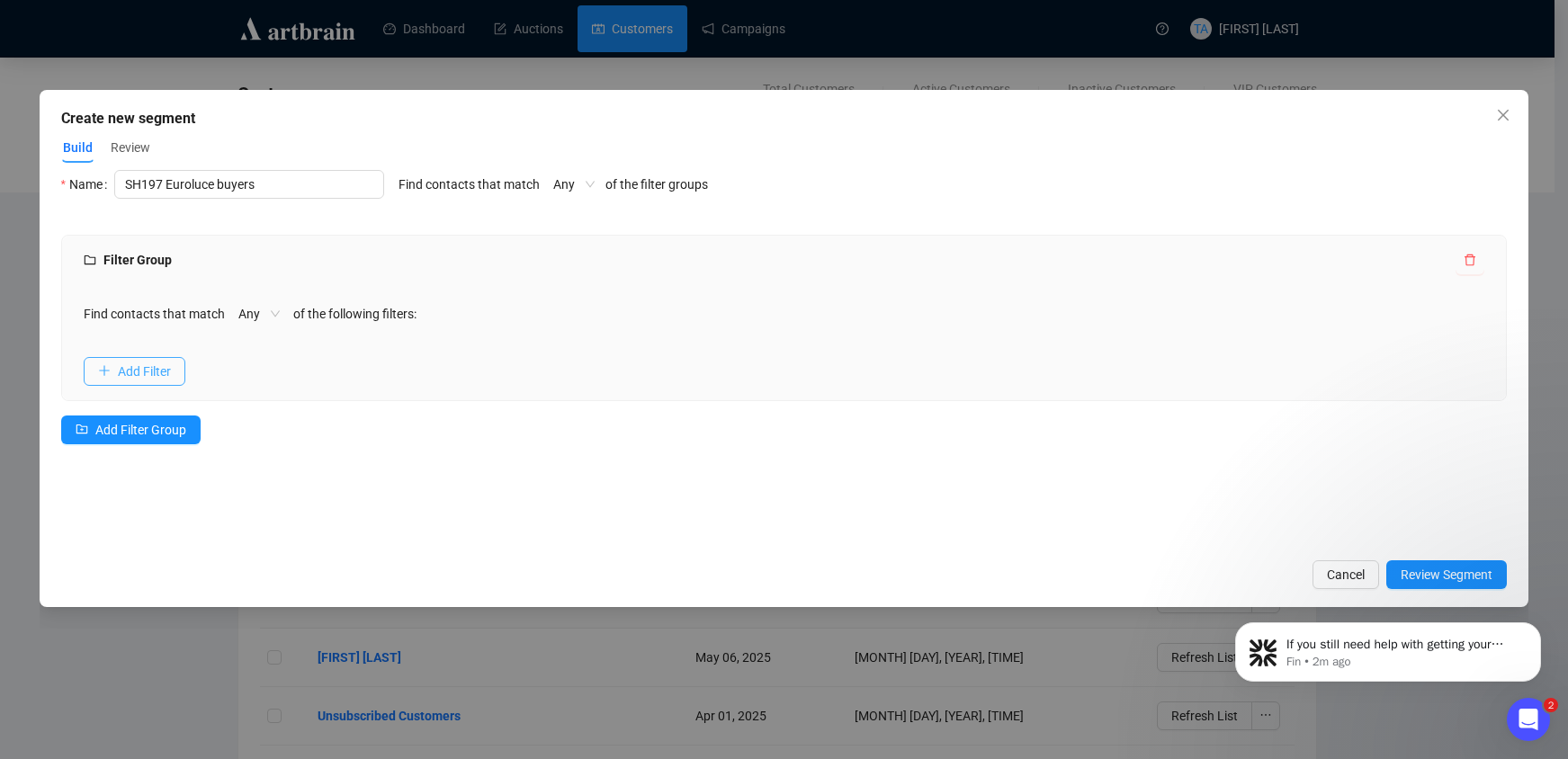 click on "Add Filter" at bounding box center [144, 371] 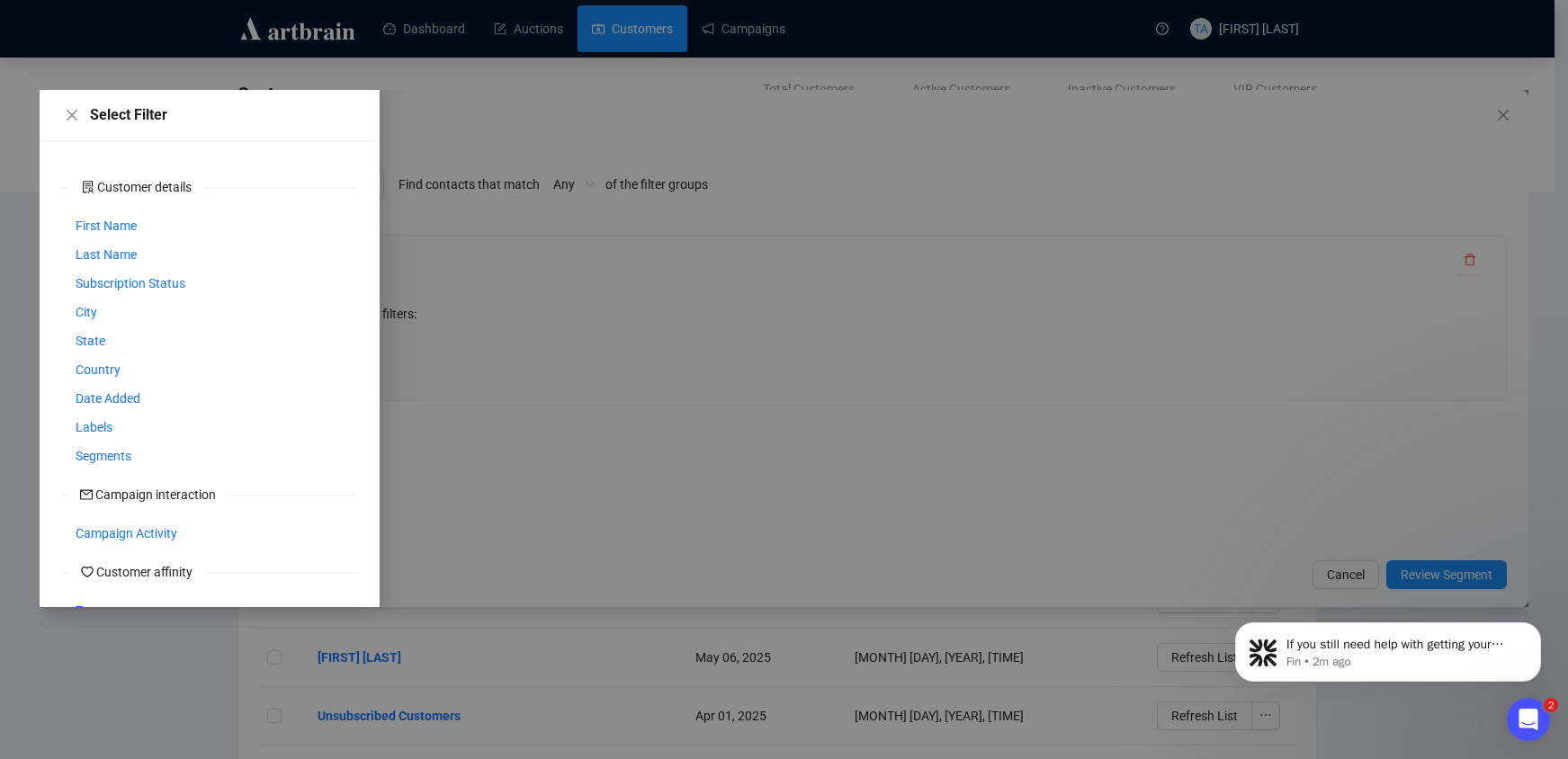 click on "Labels" at bounding box center [210, 427] 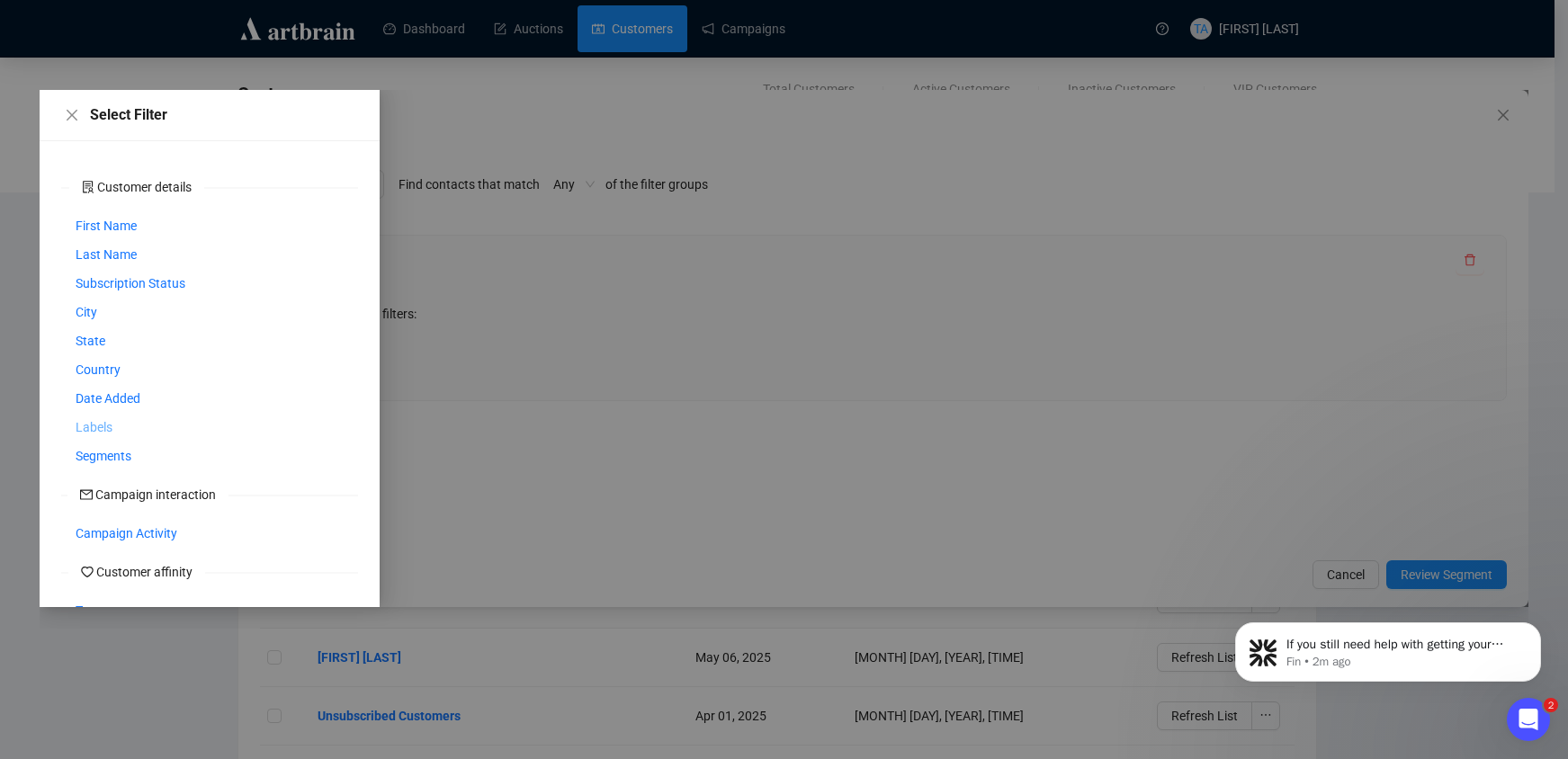 click on "Labels" at bounding box center [94, 427] 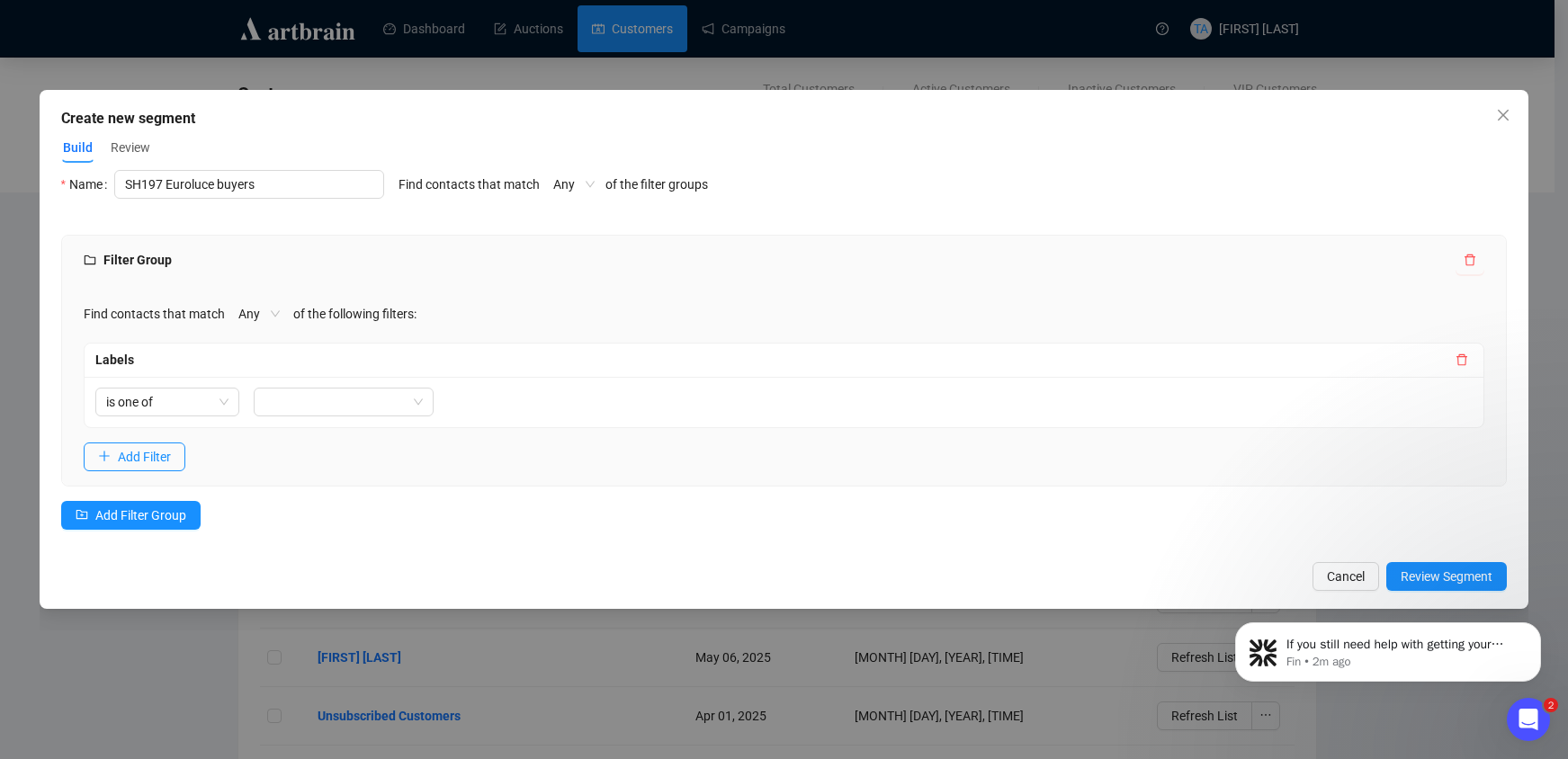 click on "is one of" at bounding box center (784, 402) 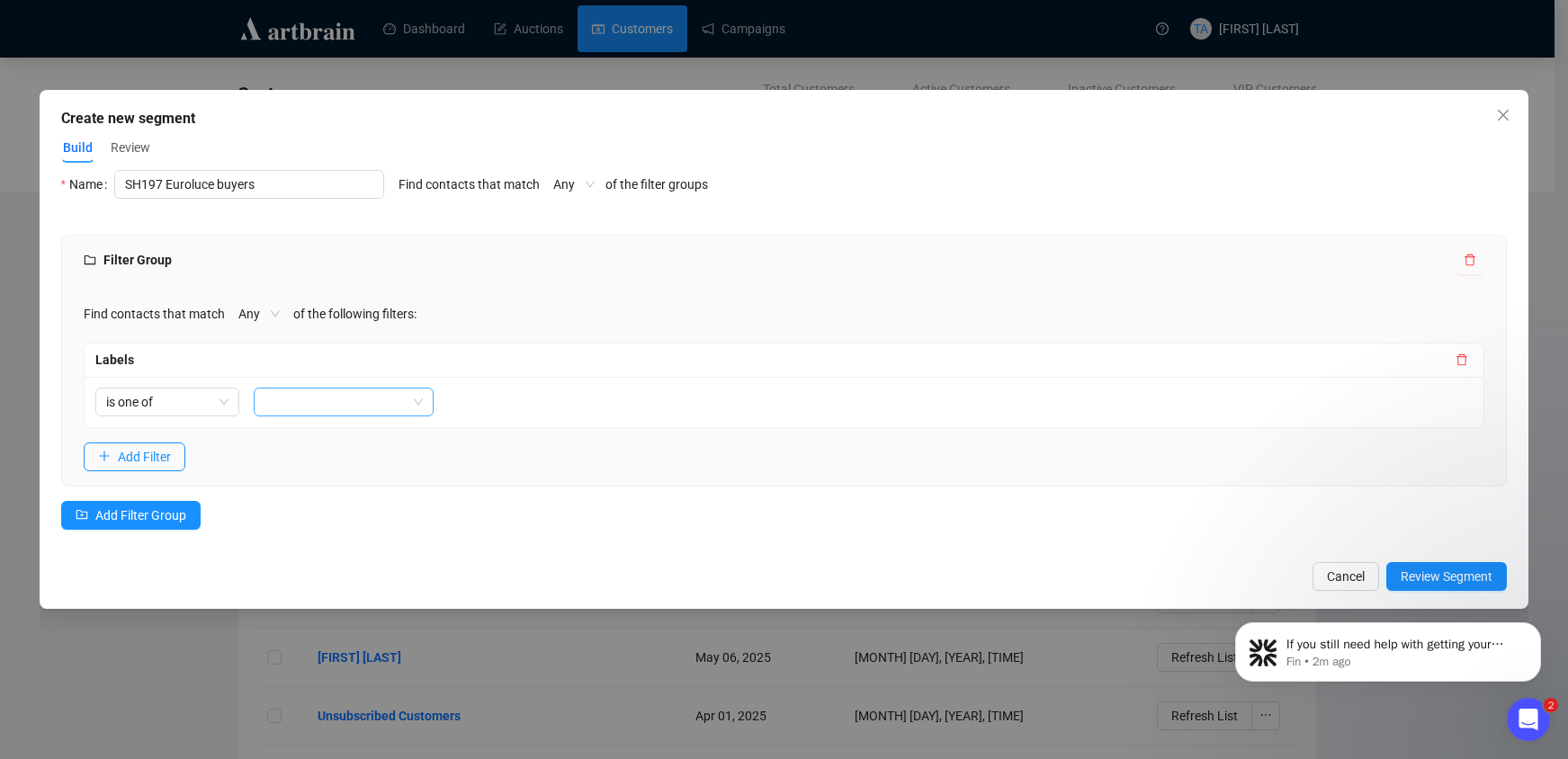 click at bounding box center (334, 402) 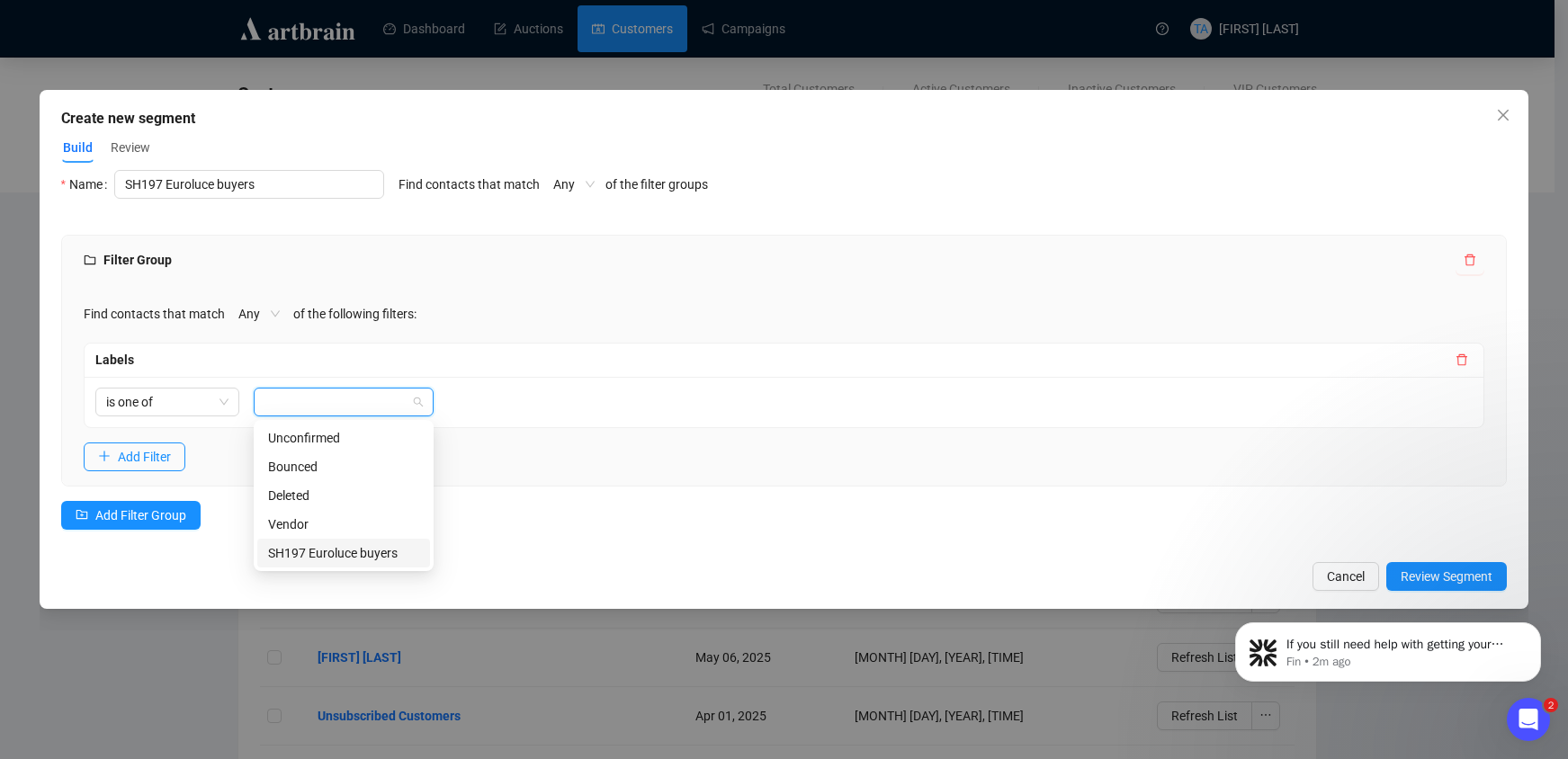 click on "SH197 Euroluce buyers" at bounding box center (344, 553) 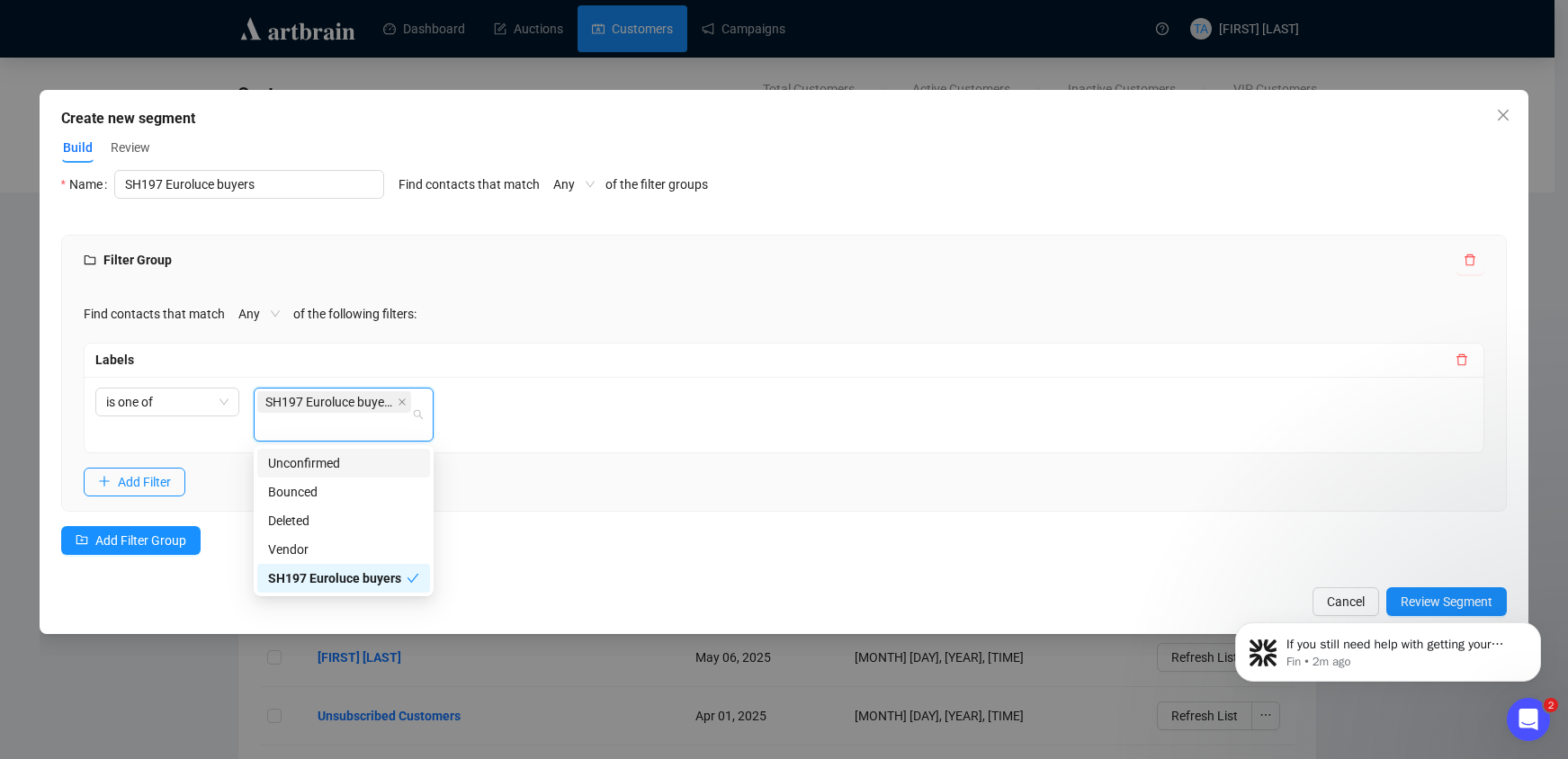 click on "If you still need help with getting your segment to show the targeted customers correctly, I'm here to assist! Would you like to provide more details about your current customer data or what you’re trying to achieve next? Fin • 2m ago" at bounding box center (1388, 647) 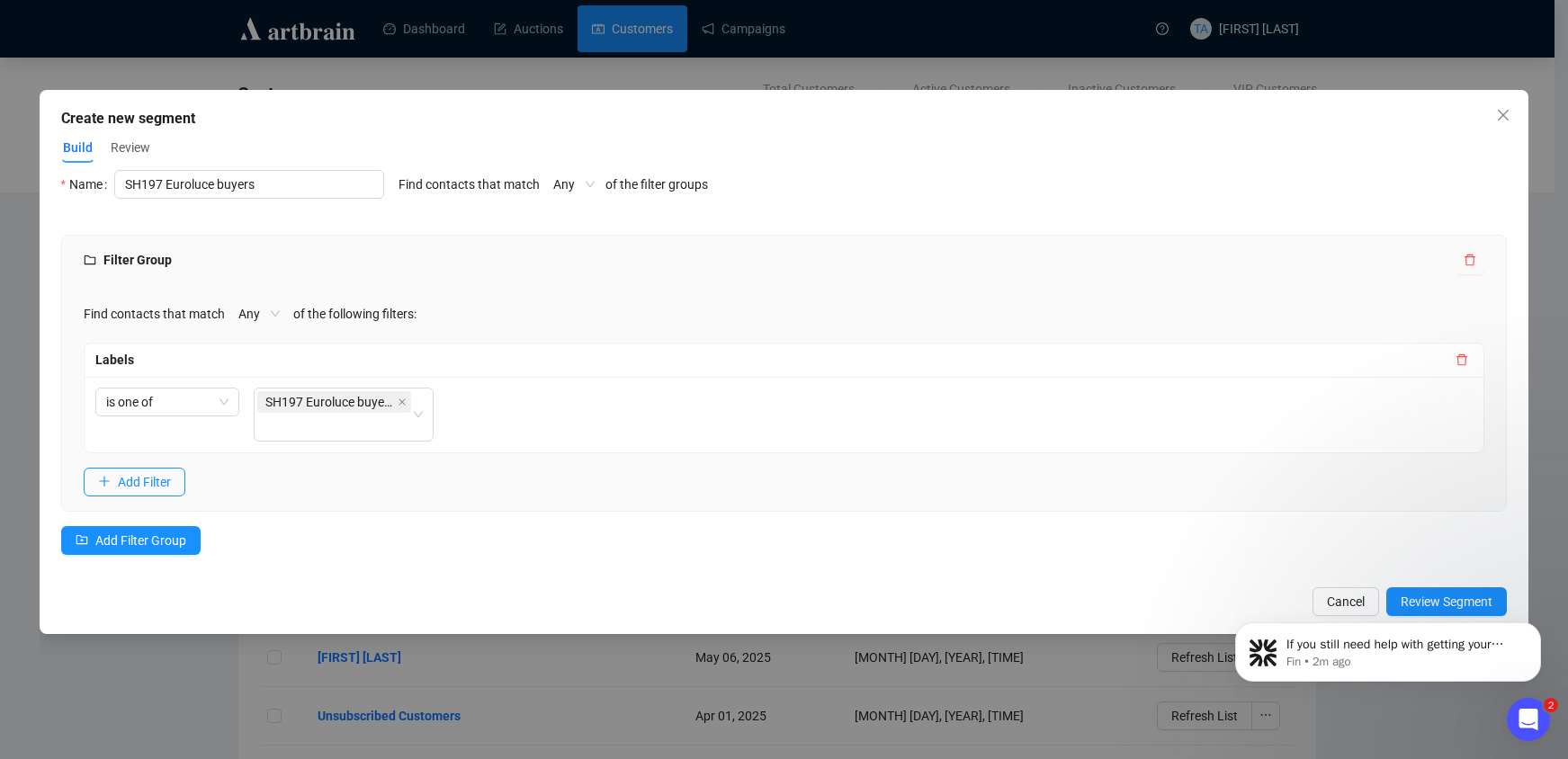 click on "Review" at bounding box center [130, 147] 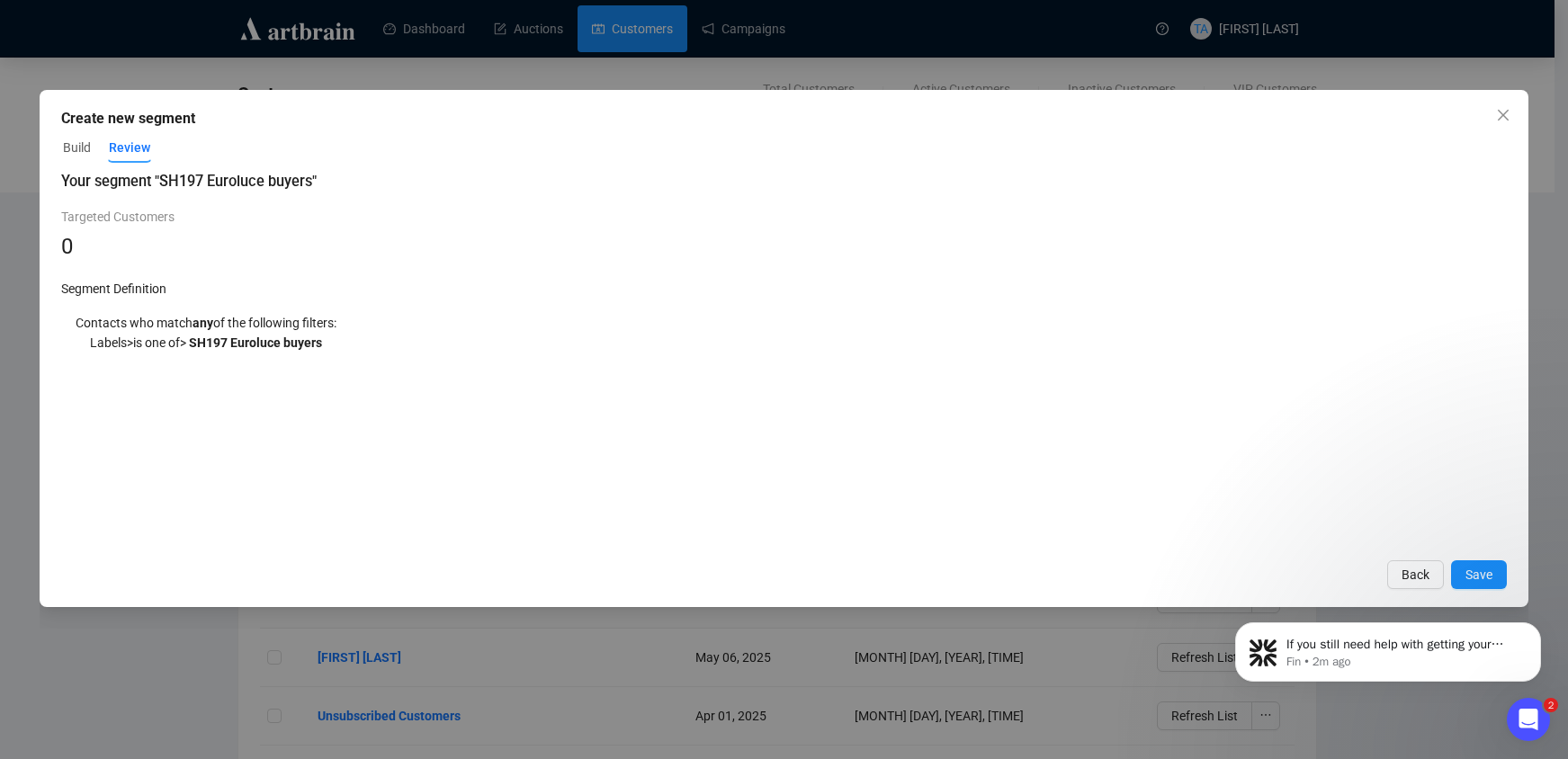click on "2" at bounding box center [1528, 719] 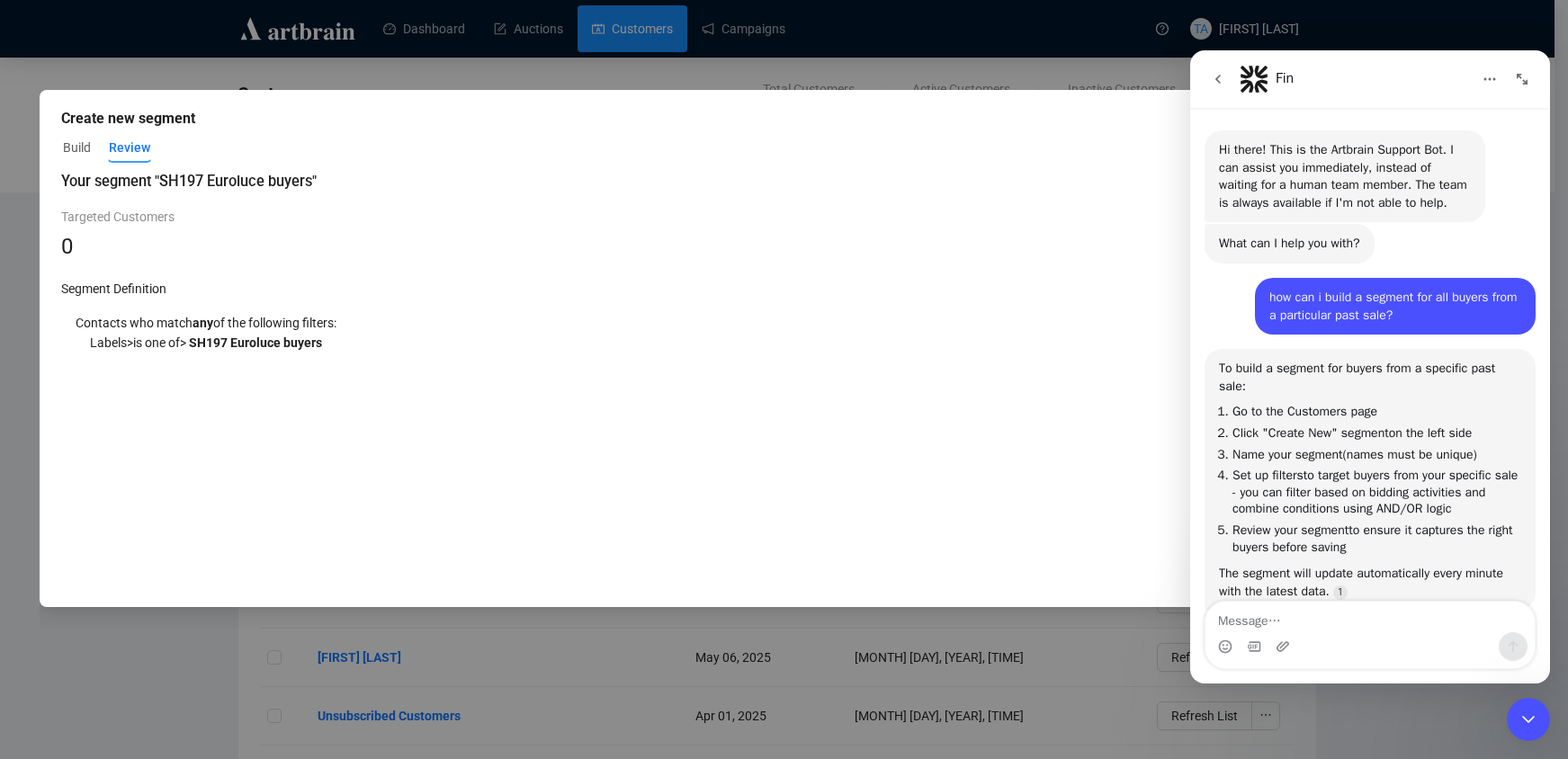 scroll, scrollTop: 5741, scrollLeft: 0, axis: vertical 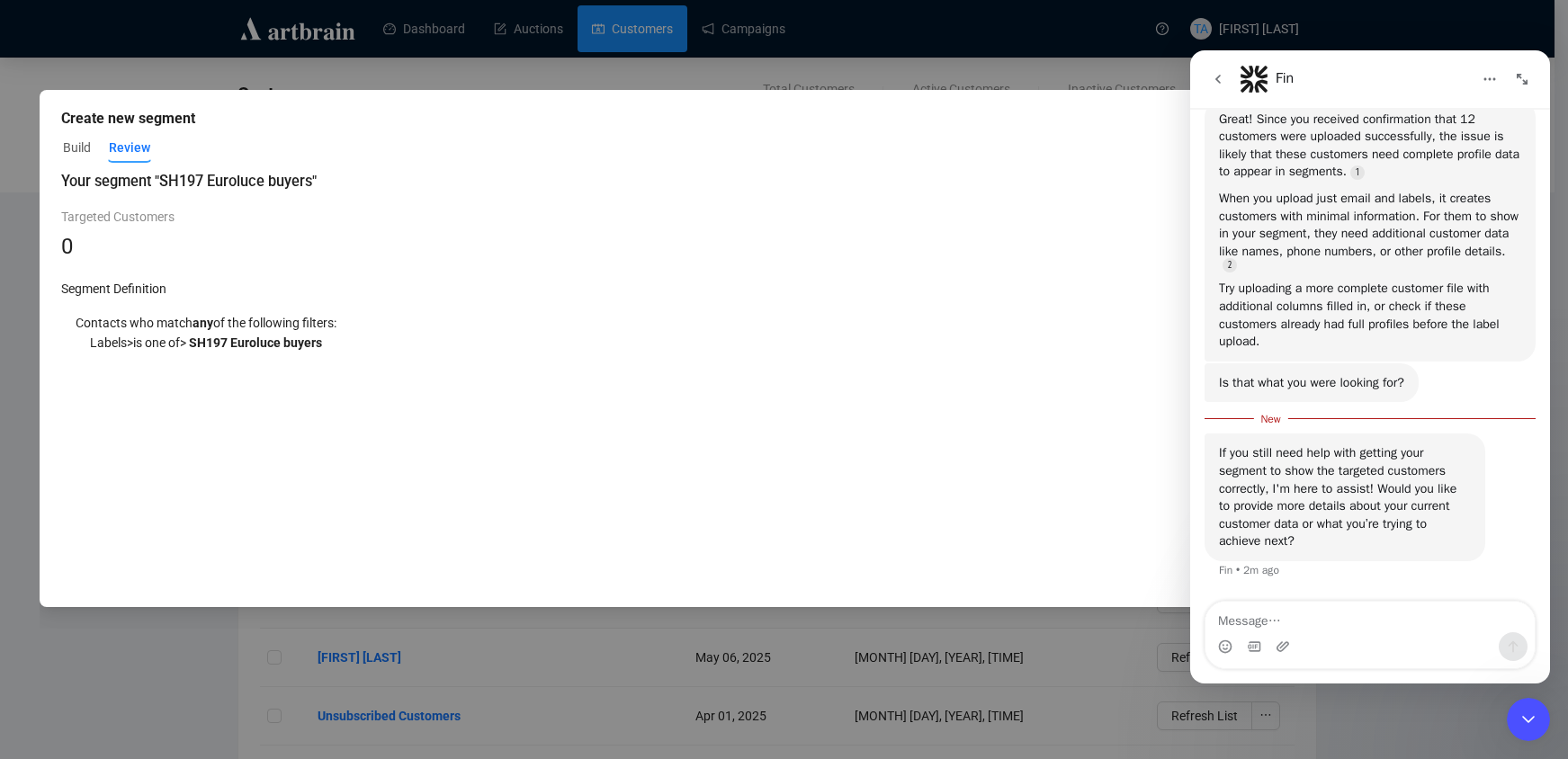 click at bounding box center (1370, 617) 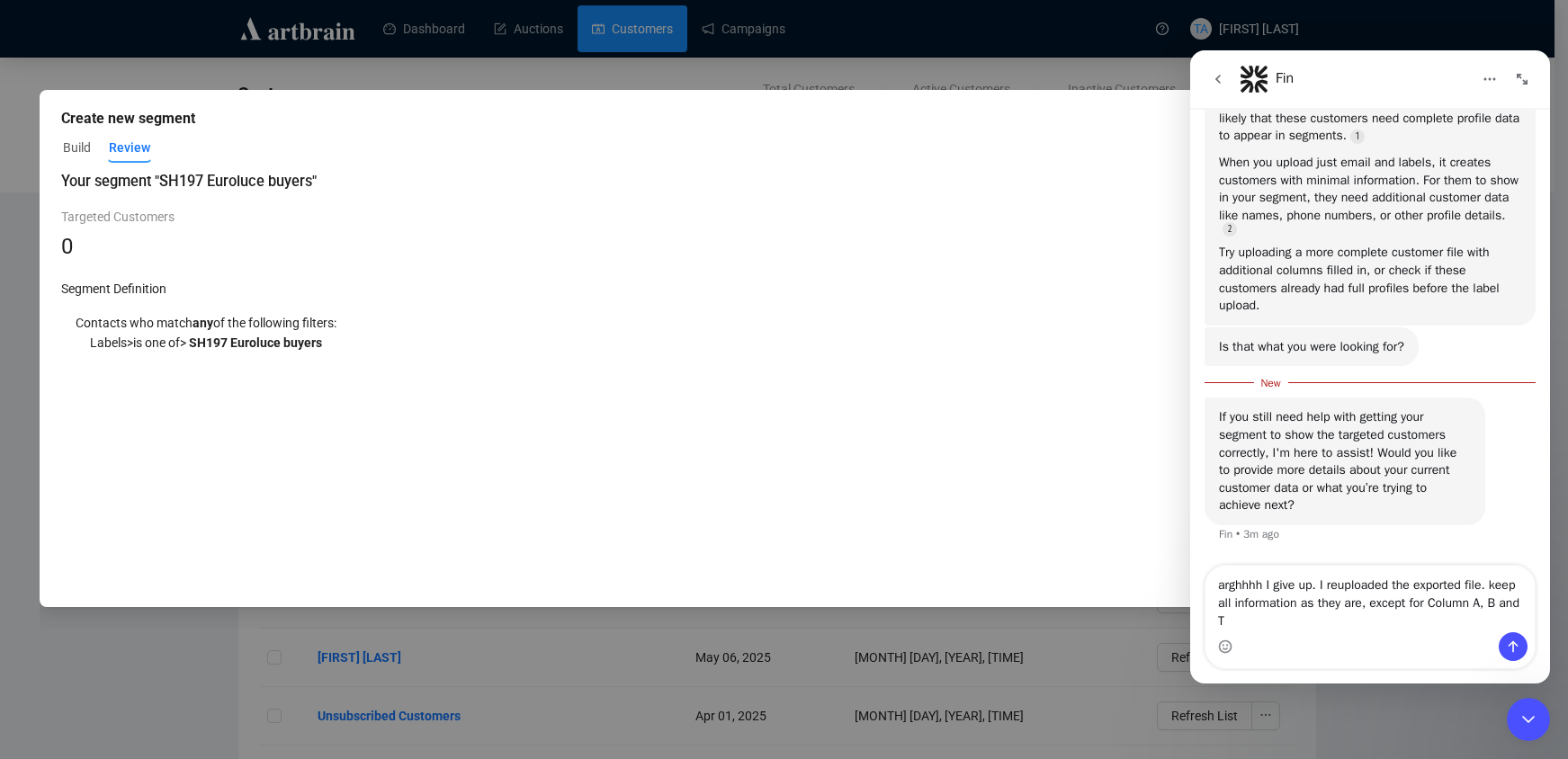 scroll, scrollTop: 5777, scrollLeft: 0, axis: vertical 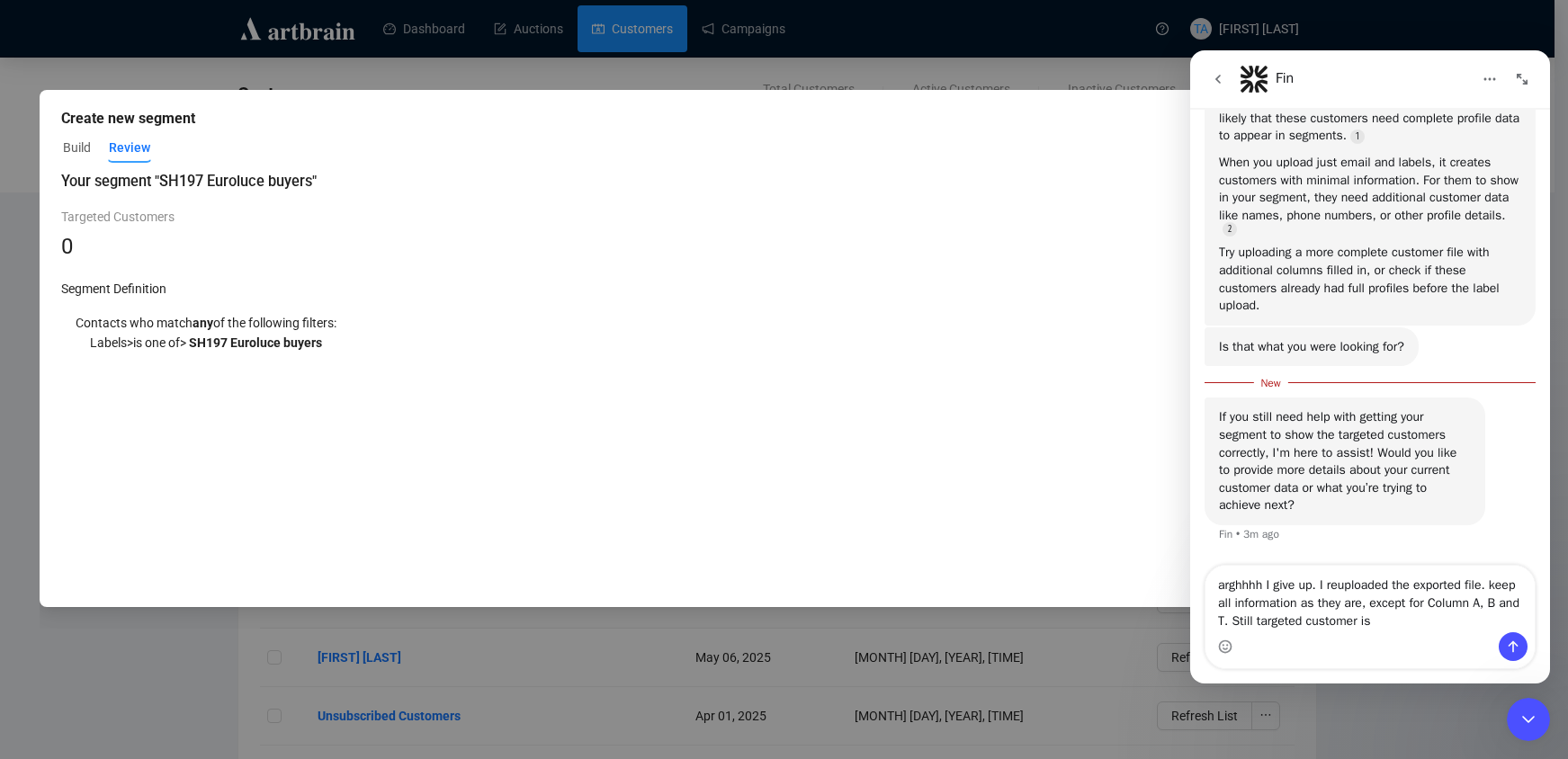type on "arghhhh I give up. I reuploaded the exported file. keep all information as they are, except for Column A, B and T. Still targeted customer is 0" 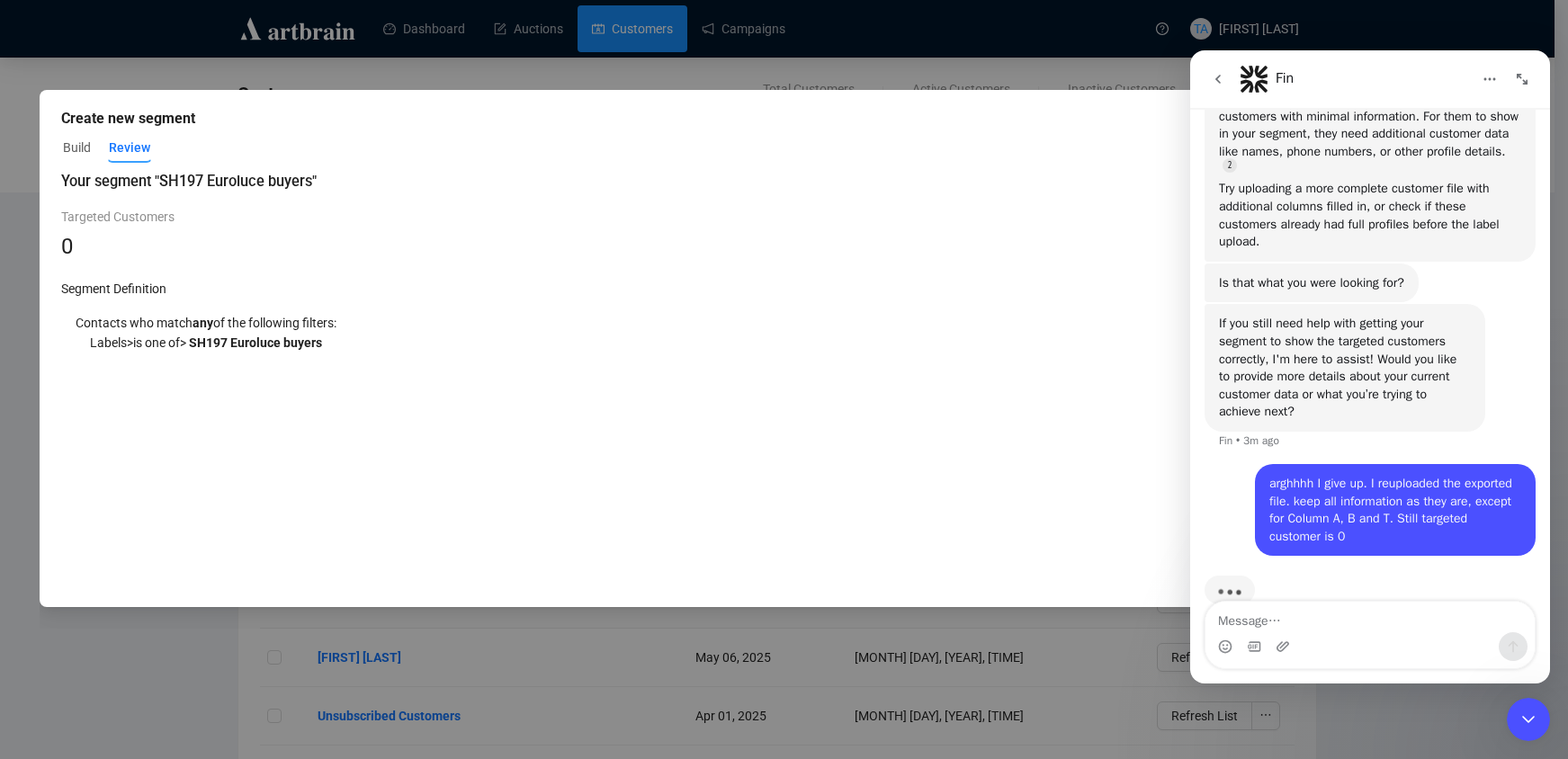 scroll, scrollTop: 5877, scrollLeft: 0, axis: vertical 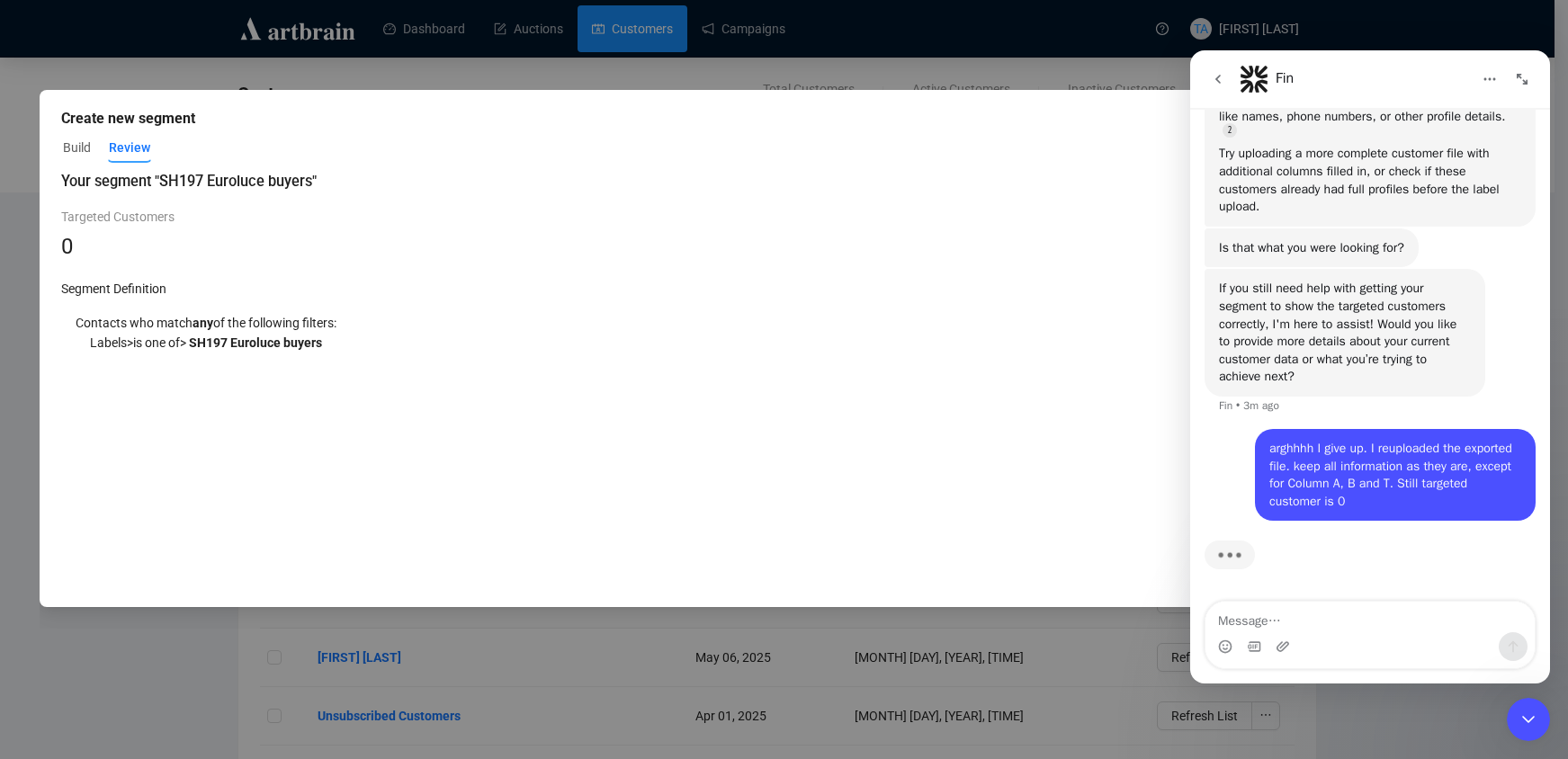 click at bounding box center (1370, 617) 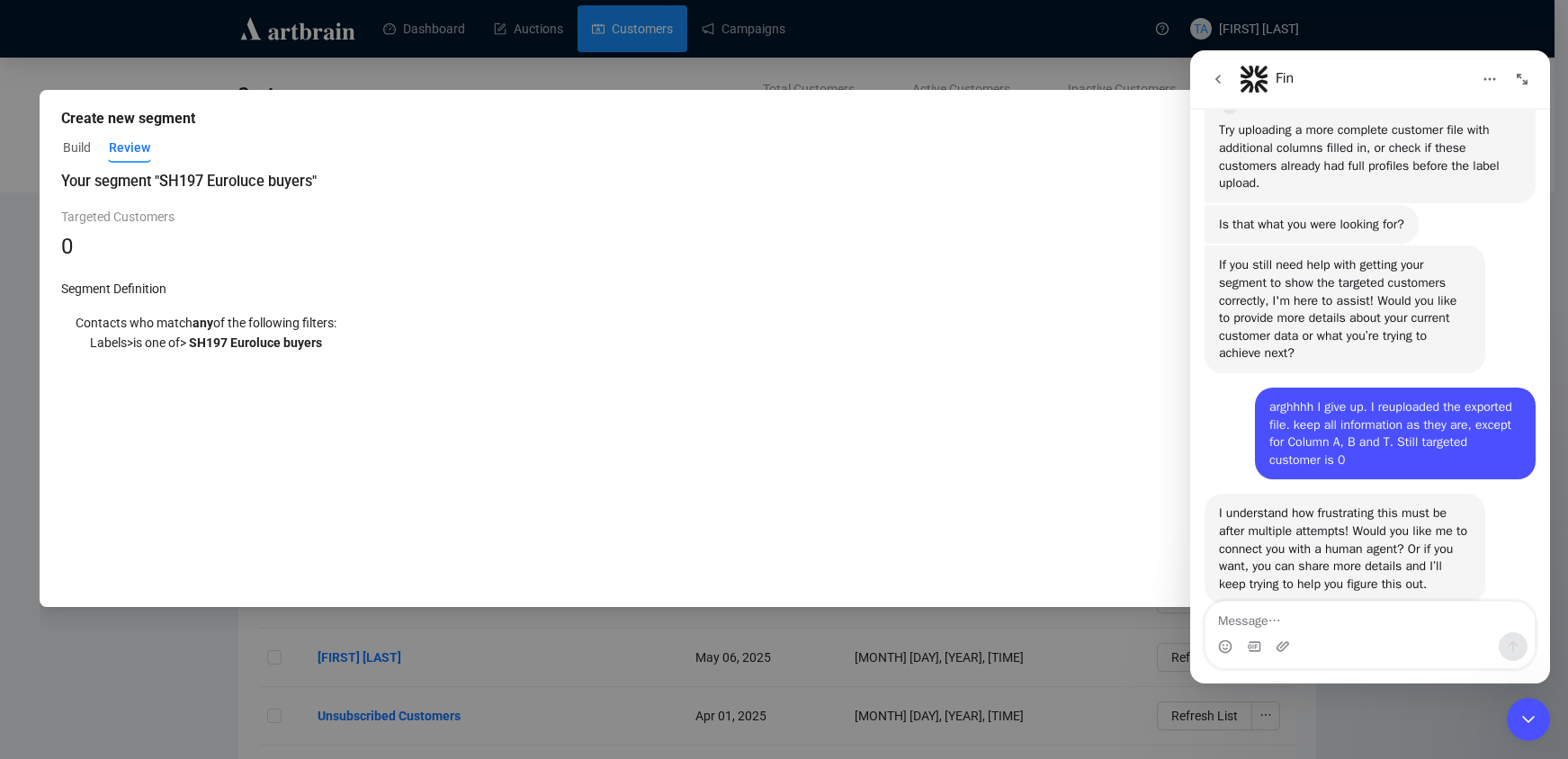 scroll, scrollTop: 5943, scrollLeft: 0, axis: vertical 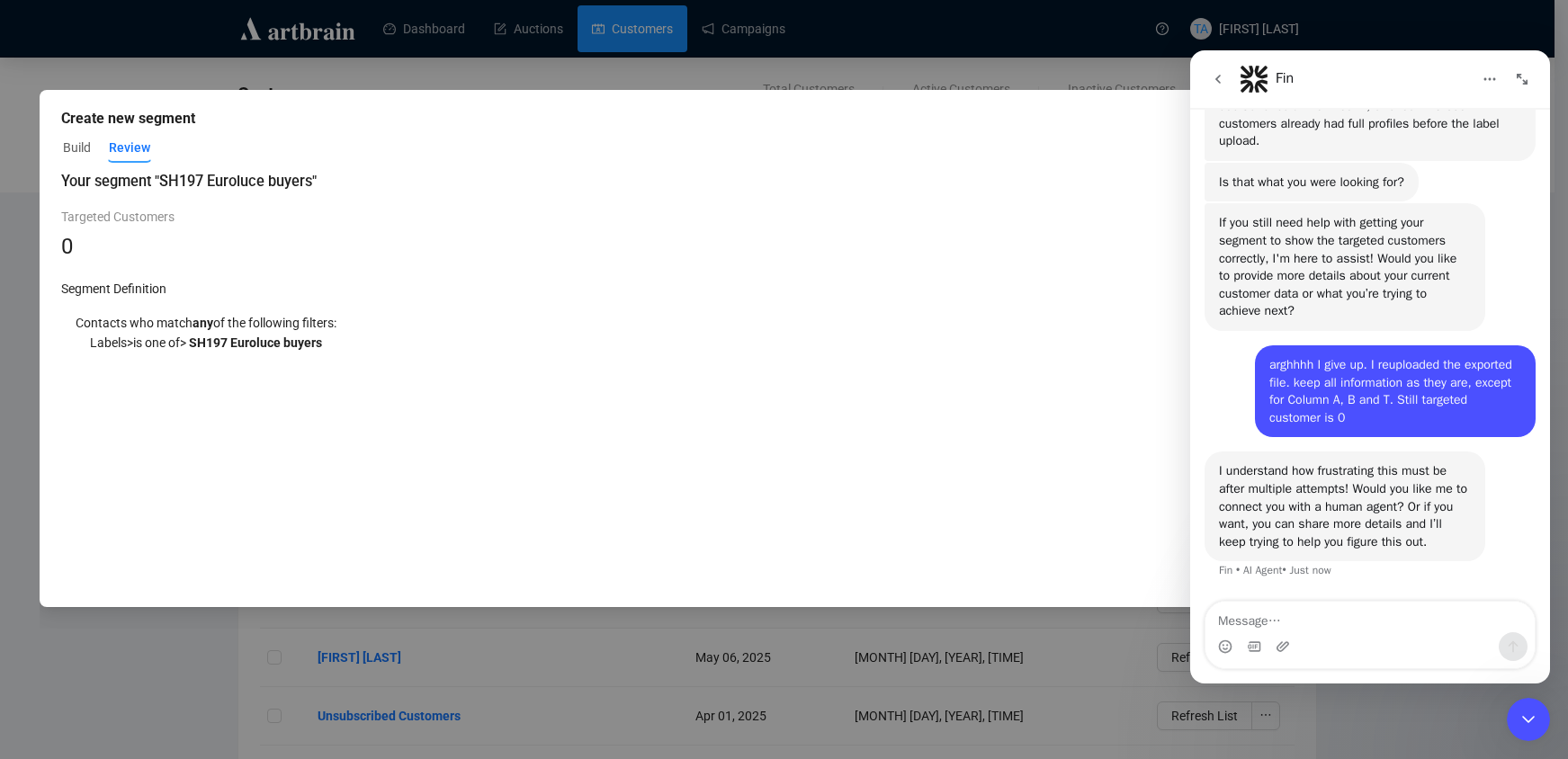 click at bounding box center [1370, 617] 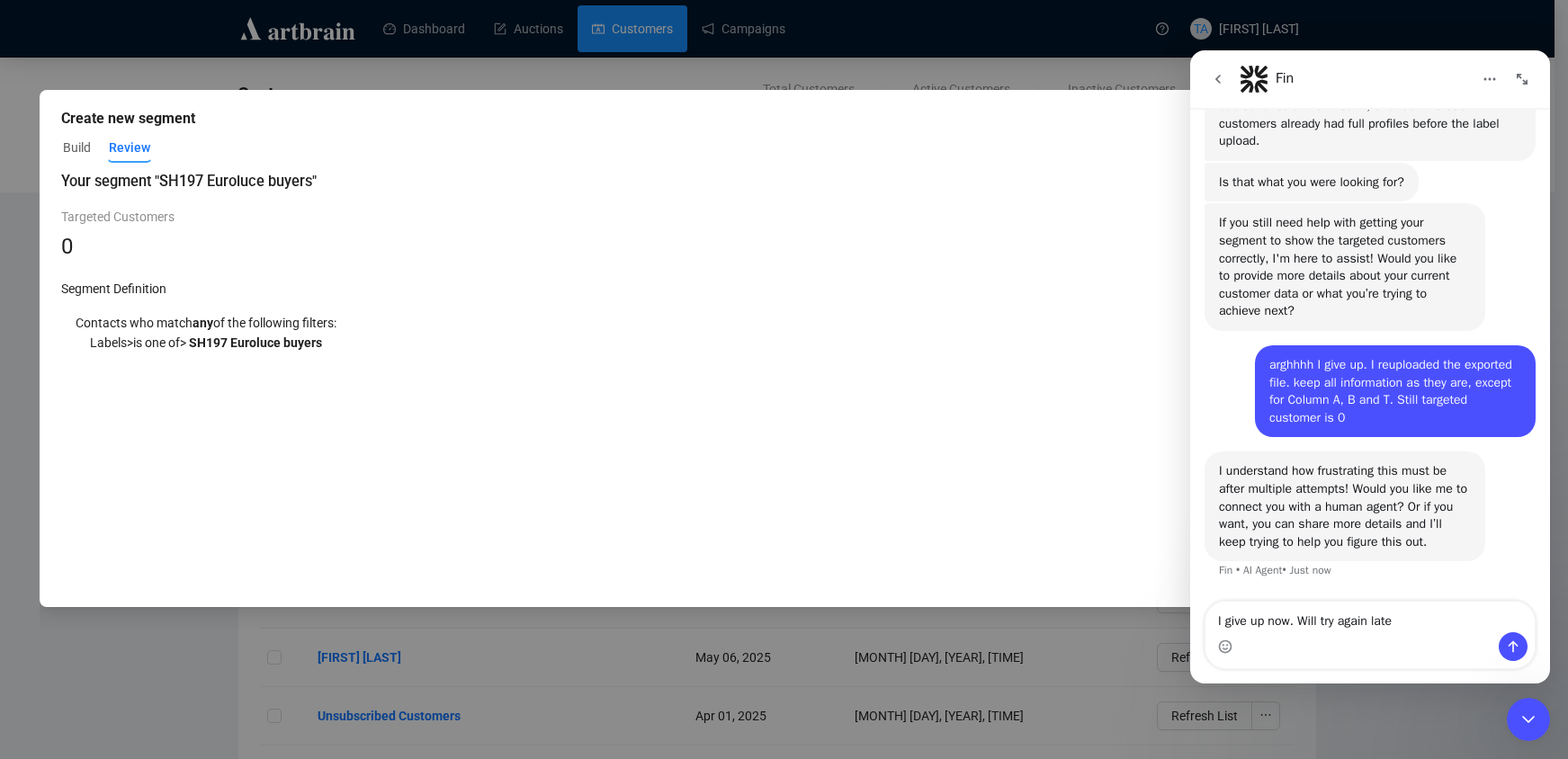 type on "I give up now. Will try again later" 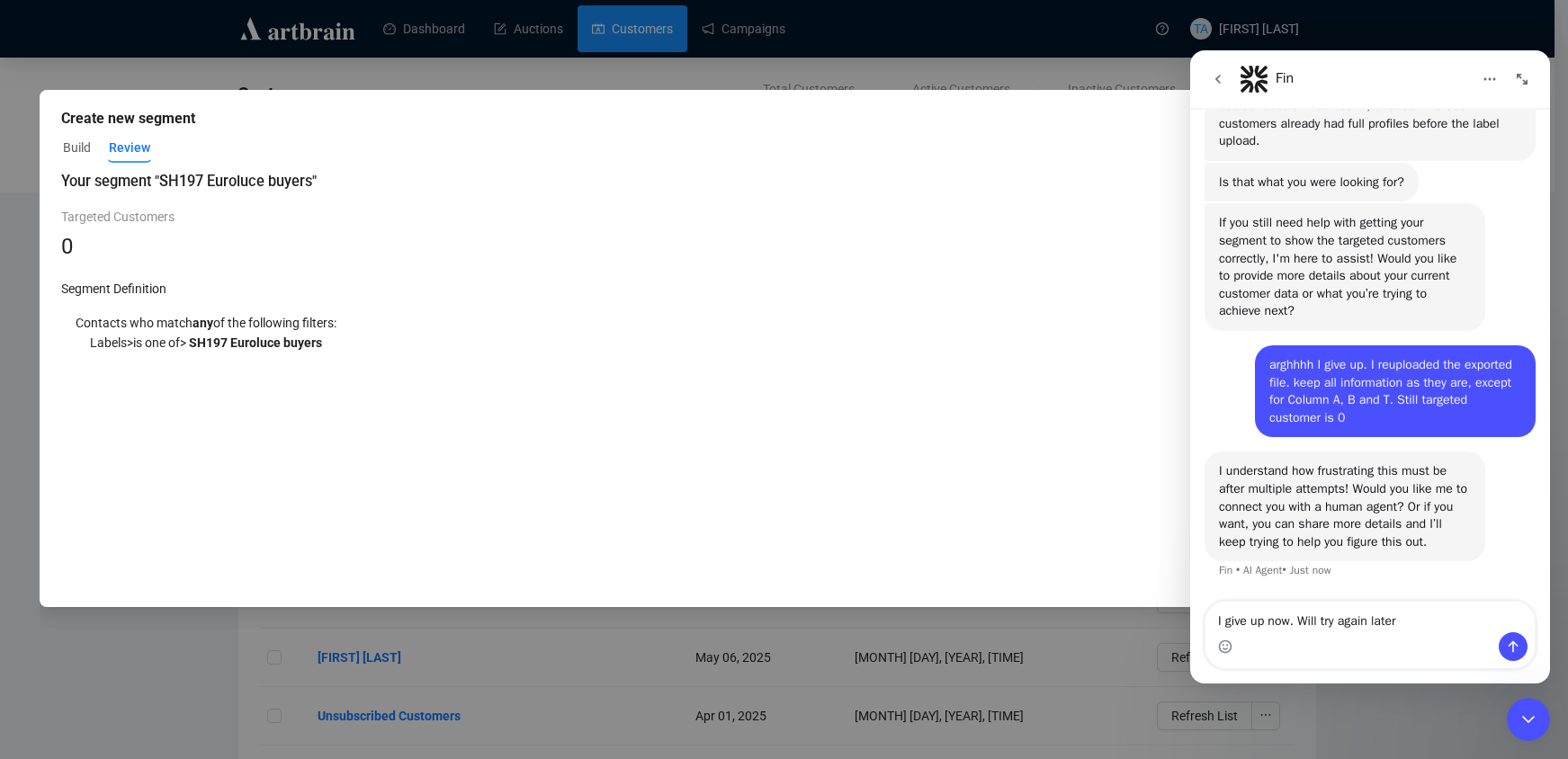 type 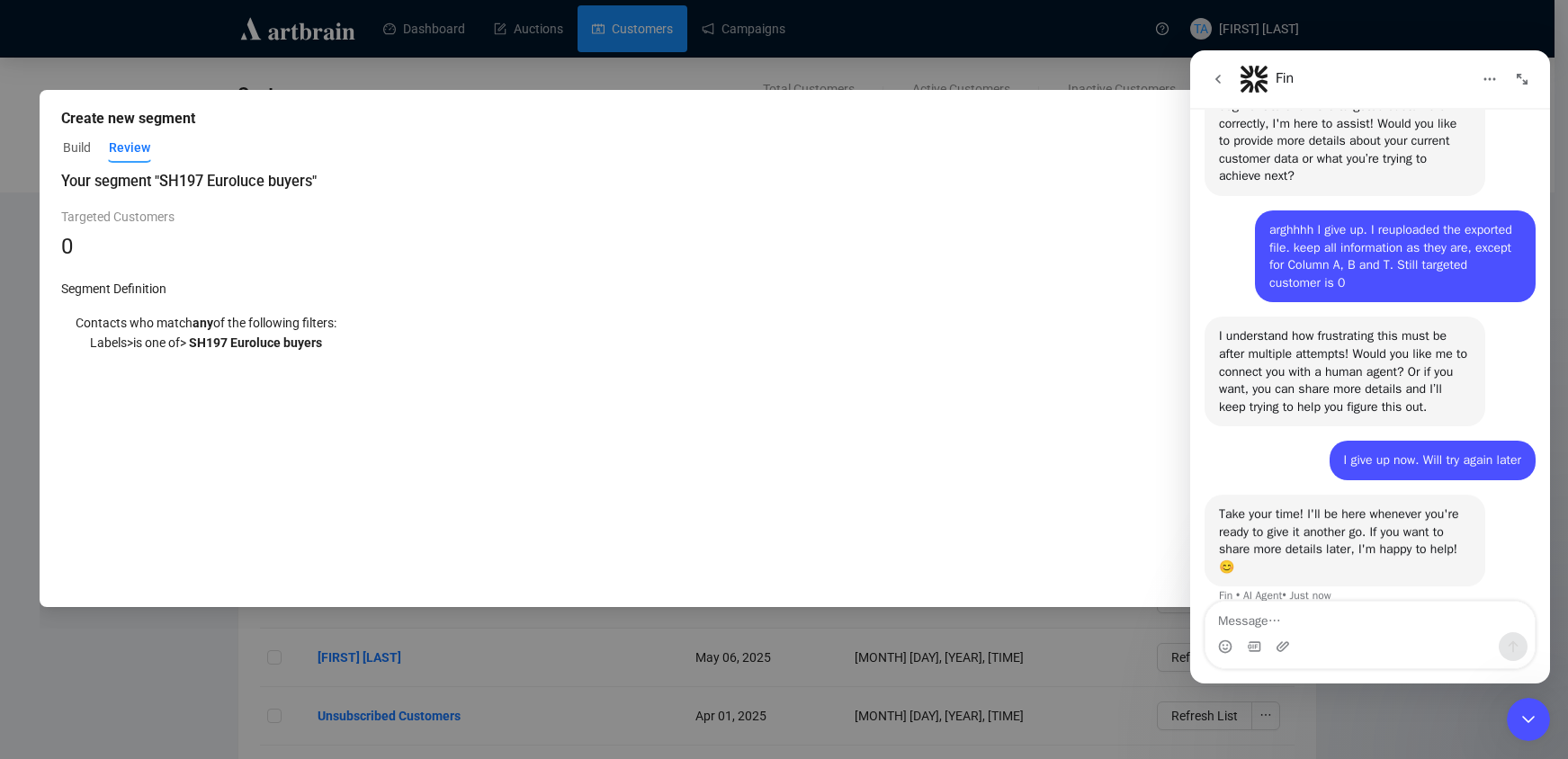 scroll, scrollTop: 6103, scrollLeft: 0, axis: vertical 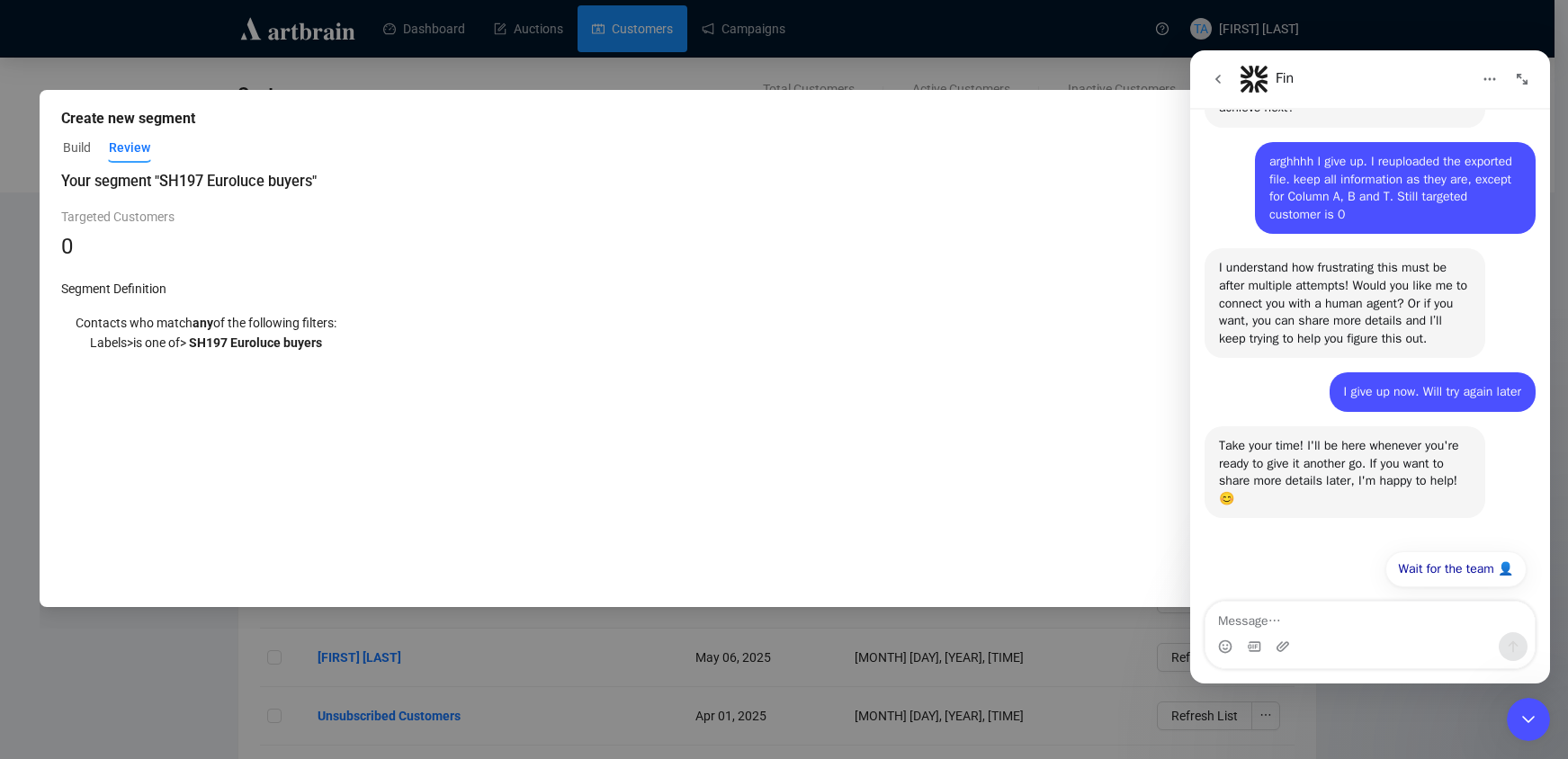 click 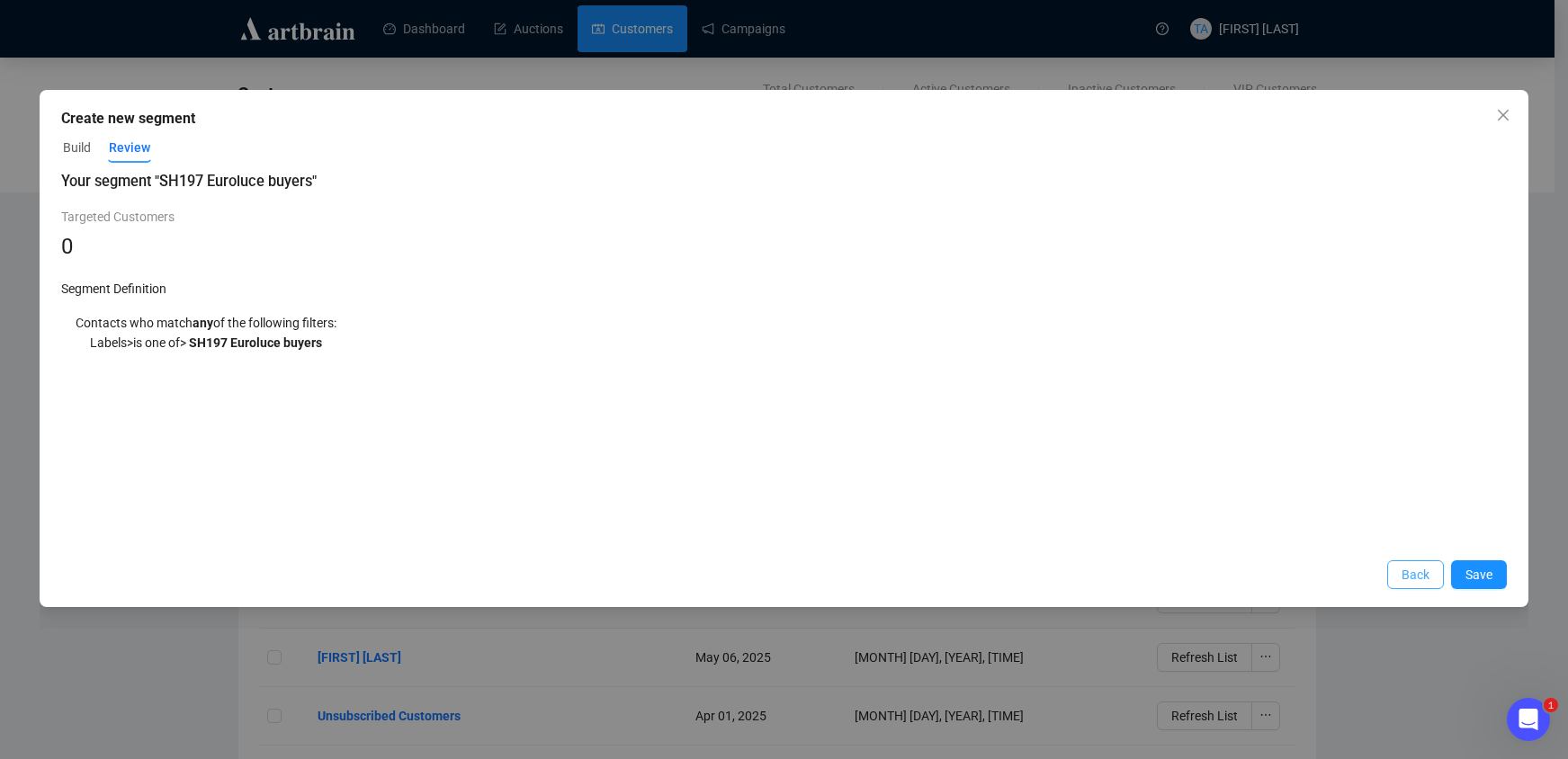 click on "Back" at bounding box center (1415, 575) 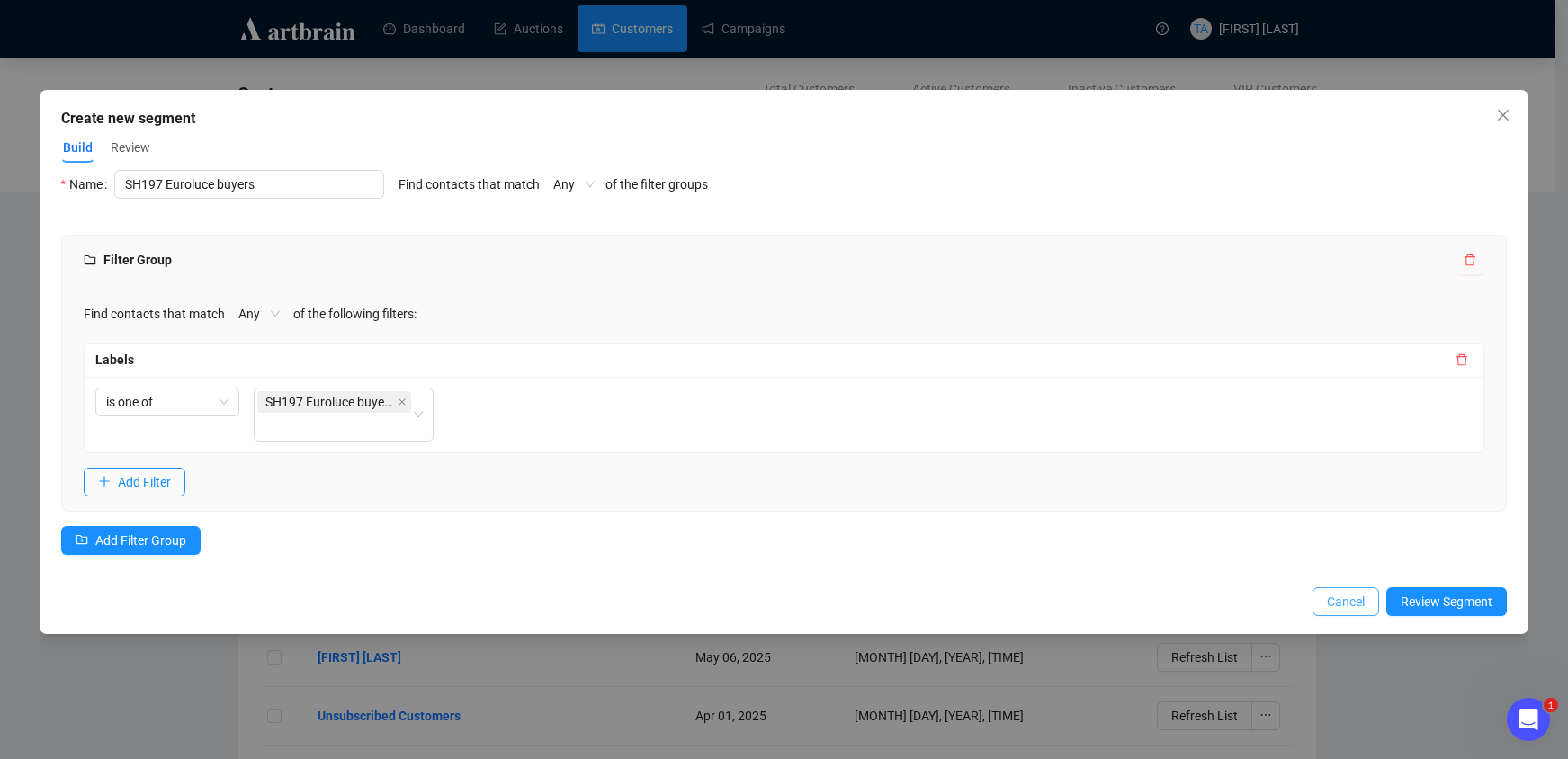 click on "Cancel" at bounding box center [1346, 602] 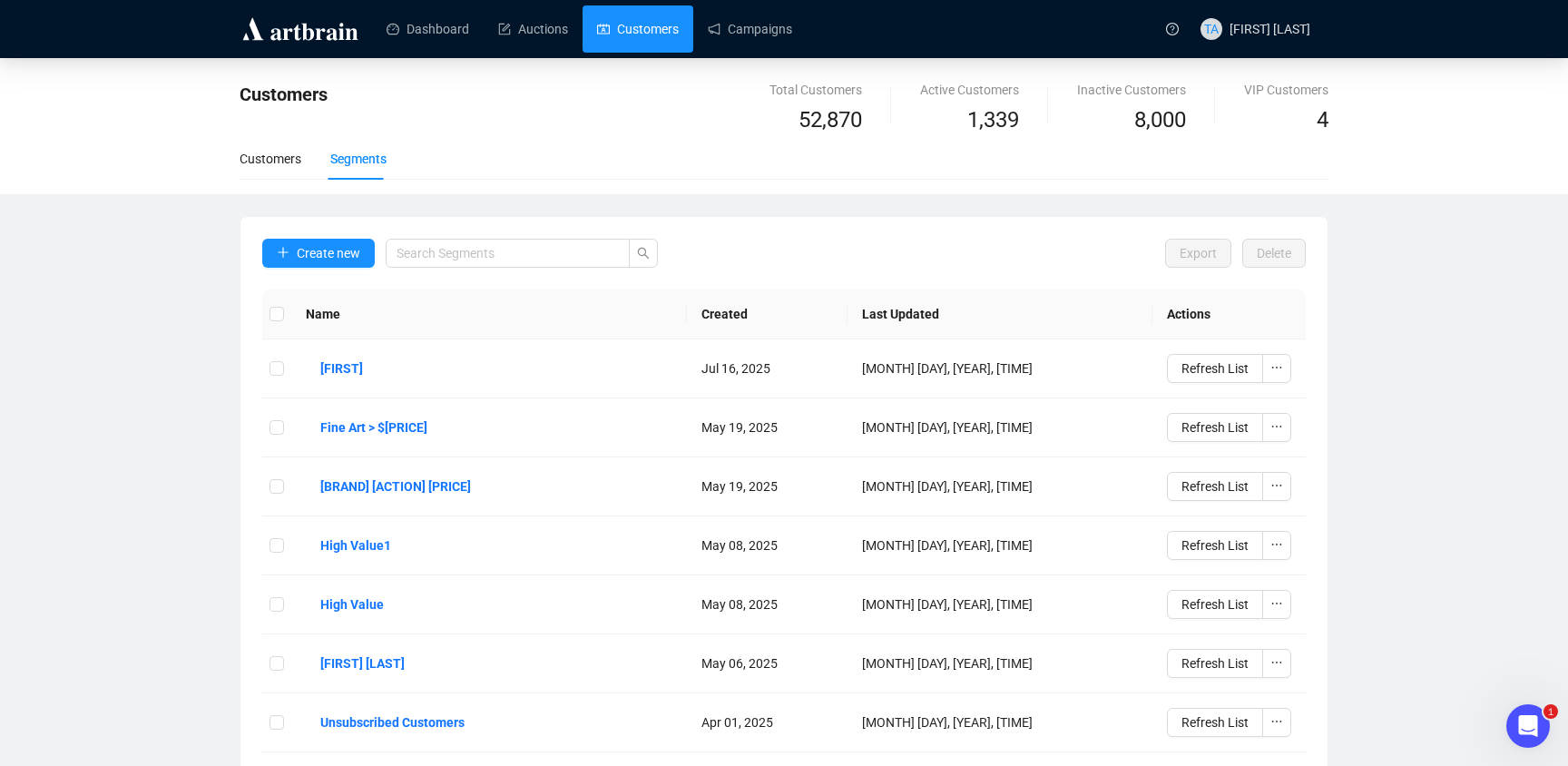click on "Customers Total Customers 52,870 Active Customers 1,339 Inactive Customers 8,000 VIP Customers 4 Customers Segments Create new Export Delete Name Created Last Updated Actions William Jul 16, 2025 Aug 01, 2025, 10:00 AM Refresh List Fine Art > $1000 May 19, 2025 Aug 01, 2025, 10:00 AM Refresh List Tiffany & Co Bid >$300 May 19, 2025 Aug 01, 2025, 10:00 AM Refresh List High Value1 May 08, 2025 Aug 01, 2025, 10:00 AM Refresh List High Value May 08, 2025 Aug 01, 2025, 10:00 AM Refresh List Norman Lindsay May 06, 2025 Aug 01, 2025, 10:00 AM Refresh List Unsubscribed Customers Apr 01, 2025 Aug 01, 2025, 10:00 AM Refresh List New Customers Apr 01, 2025 Aug 01, 2025, 10:00 AM Refresh List Silent Customers Apr 01, 2025 Aug 01, 2025, 10:00 AM Refresh List Placed a bid but never won an item Apr 01, 2025 Aug 01, 2025, 10:00 AM Refresh List 1 2" at bounding box center [784, 534] 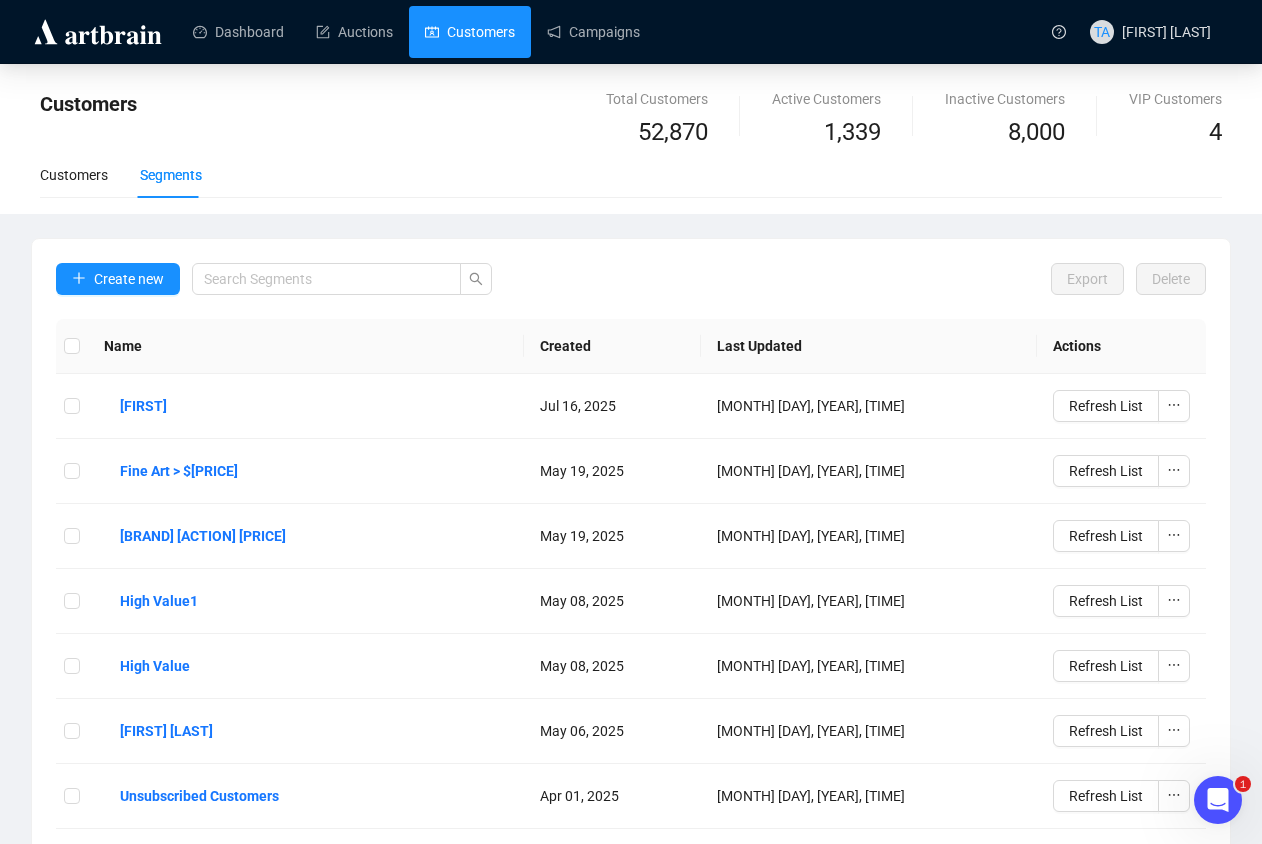 click on "Dashboard Auctions Customers Campaigns TA [FIRST] [LAST] Customers Total Customers 52,870 Active Customers 1,339 Inactive Customers 8,000 VIP Customers 4 Customers Segments Create new Export Delete Name Created Last Updated Actions [FIRST] [LAST] [MONTH] [DAY], [YEAR] [MONTH] [DAY], [YEAR], [TIME] Refresh List Fine Art > $1000 [MONTH] [DAY], [YEAR] [MONTH] [DAY], [YEAR], [TIME] Refresh List Tiffany & Co Bid >$300 [MONTH] [DAY], [YEAR] [MONTH] [DAY], [YEAR], [TIME] Refresh List High Value1 [MONTH] [DAY], [YEAR] [MONTH] [DAY], [YEAR], [TIME] Refresh List High Value [MONTH] [DAY], [YEAR] [MONTH] [DAY], [YEAR], [TIME] Refresh List [FIRST] [LAST] [MONTH] [DAY], [YEAR] [MONTH] [DAY], [YEAR], [TIME] Refresh List Unsubscribed Customers [MONTH] [DAY], [YEAR] [MONTH] [DAY], [YEAR], [TIME] Refresh List New Customers [MONTH] [DAY], [YEAR] [MONTH] [DAY], [YEAR], [TIME] Refresh List Silent Customers [MONTH] [DAY], [YEAR] [MONTH] [DAY], [YEAR], [TIME] Refresh List Placed a bid but never won an item [MONTH] [DAY], [YEAR] [MONTH] [DAY], [YEAR], [TIME] Refresh List 1 2 0  image was uploaded
0  image was uploaded
1 Profile Departments And Categories Logout" at bounding box center [631, 422] 